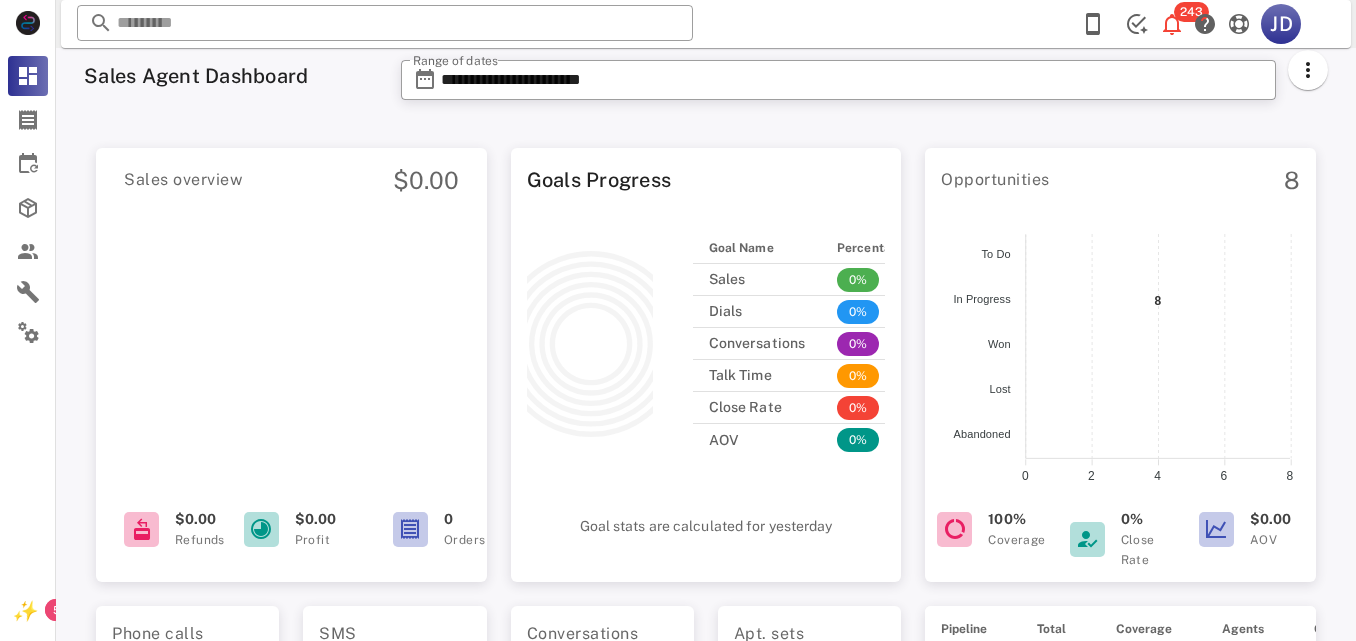 scroll, scrollTop: 0, scrollLeft: 0, axis: both 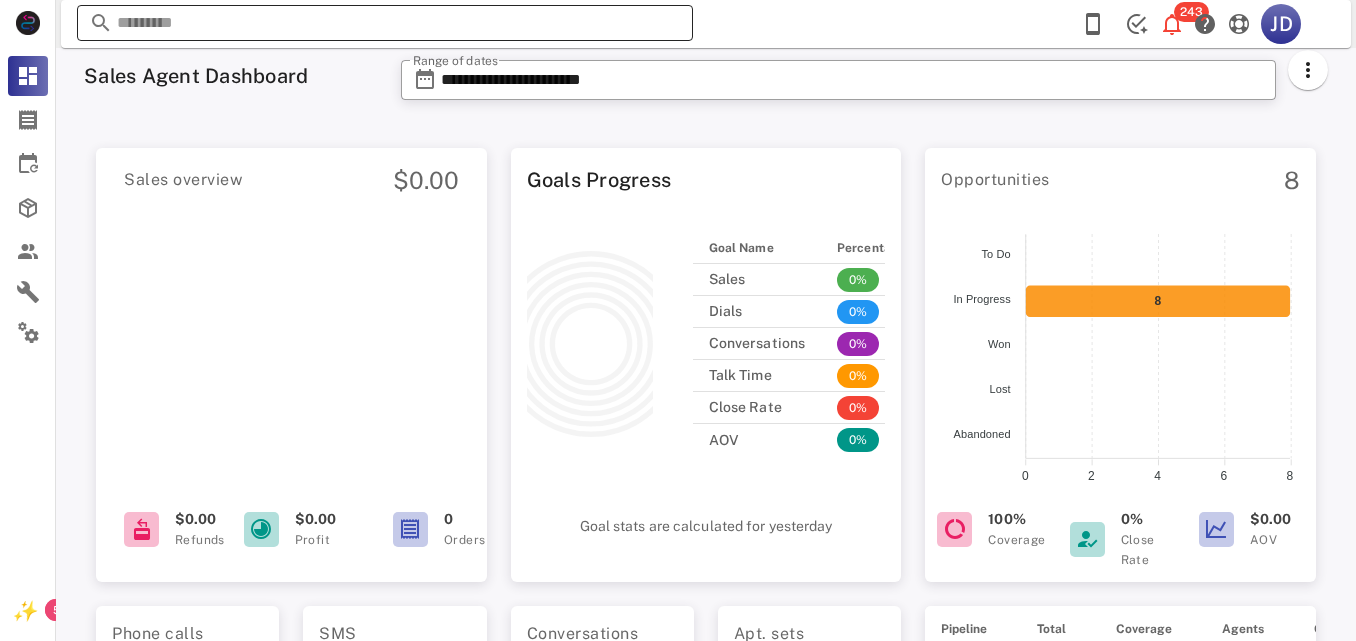 click at bounding box center (385, 23) 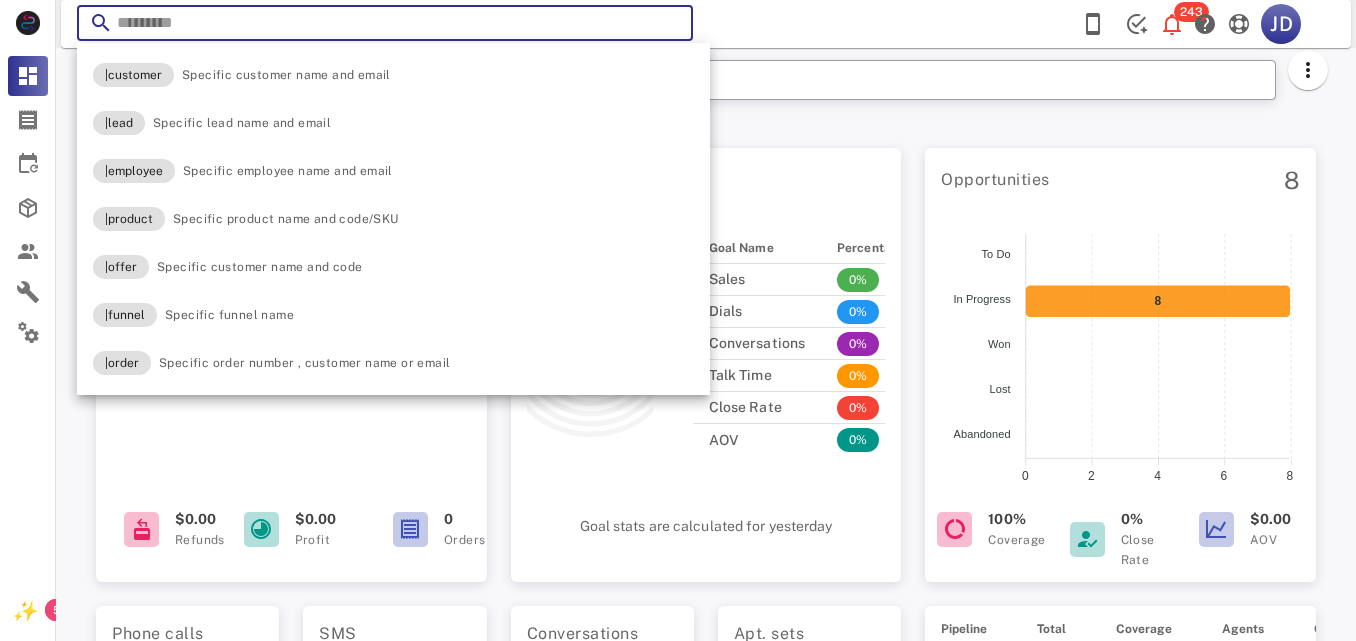 paste on "**********" 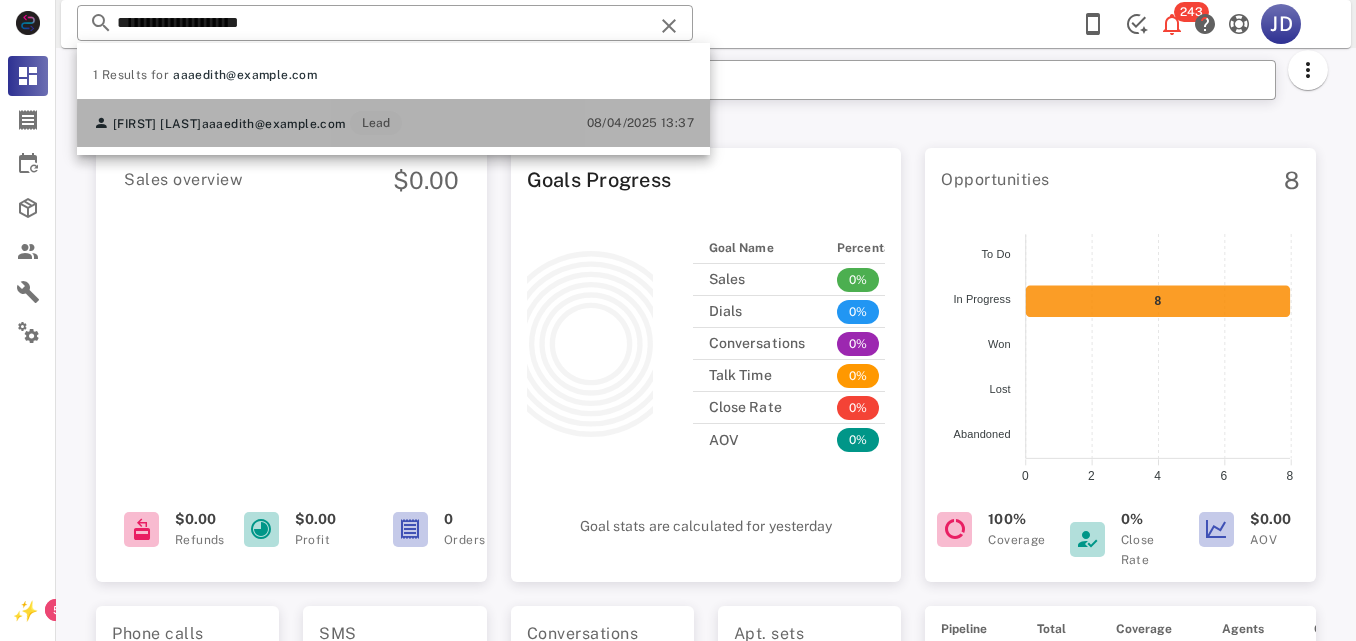 click on "[FIRST] [LAST]   aaaedith@example.com   Lead   08/04/2025 13:37" at bounding box center [393, 123] 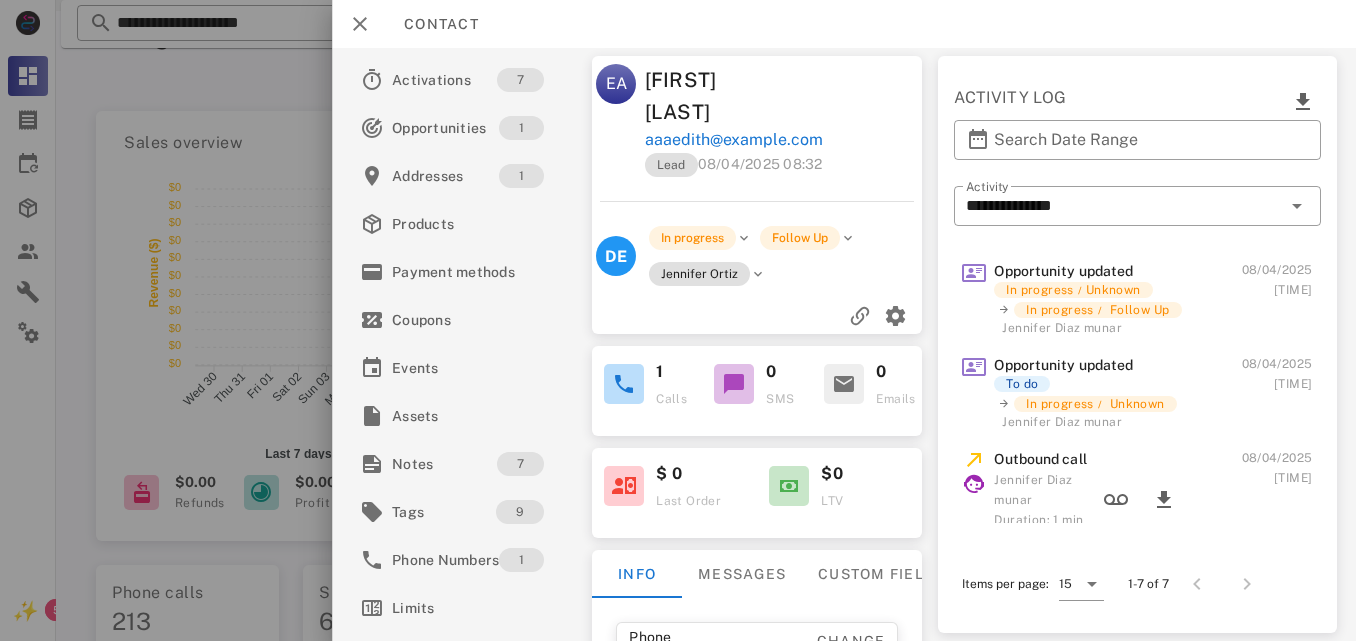 scroll, scrollTop: 40, scrollLeft: 0, axis: vertical 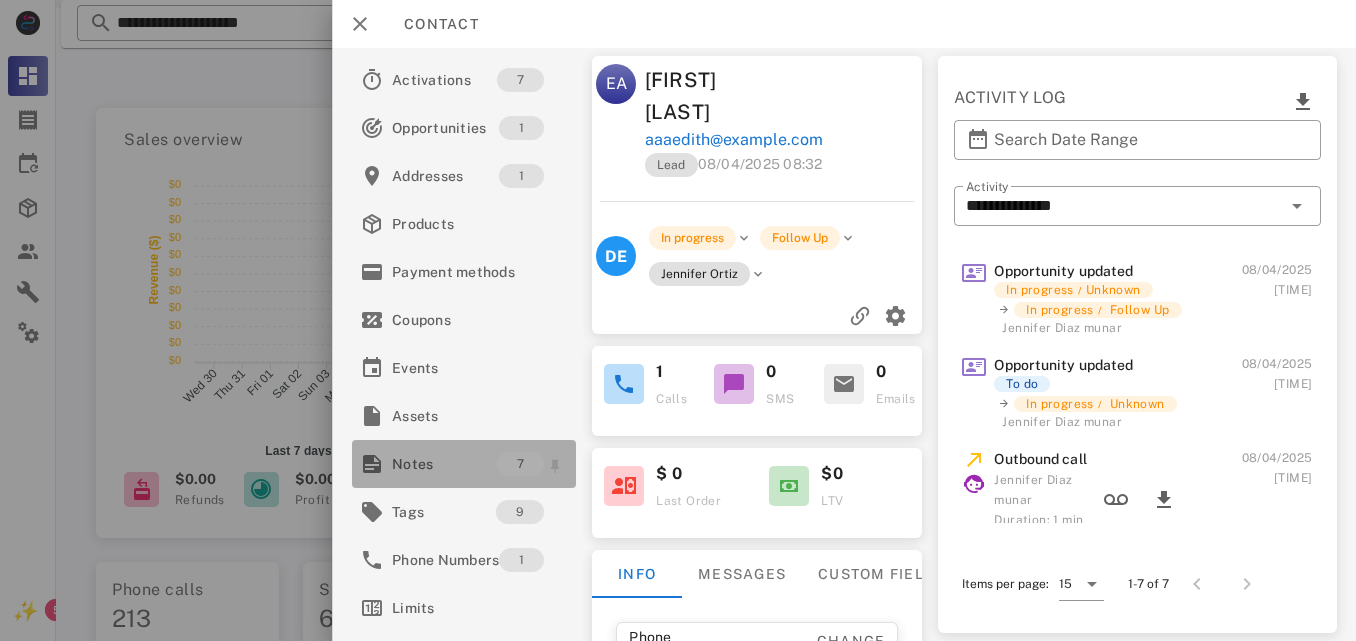 click on "Notes" at bounding box center [444, 464] 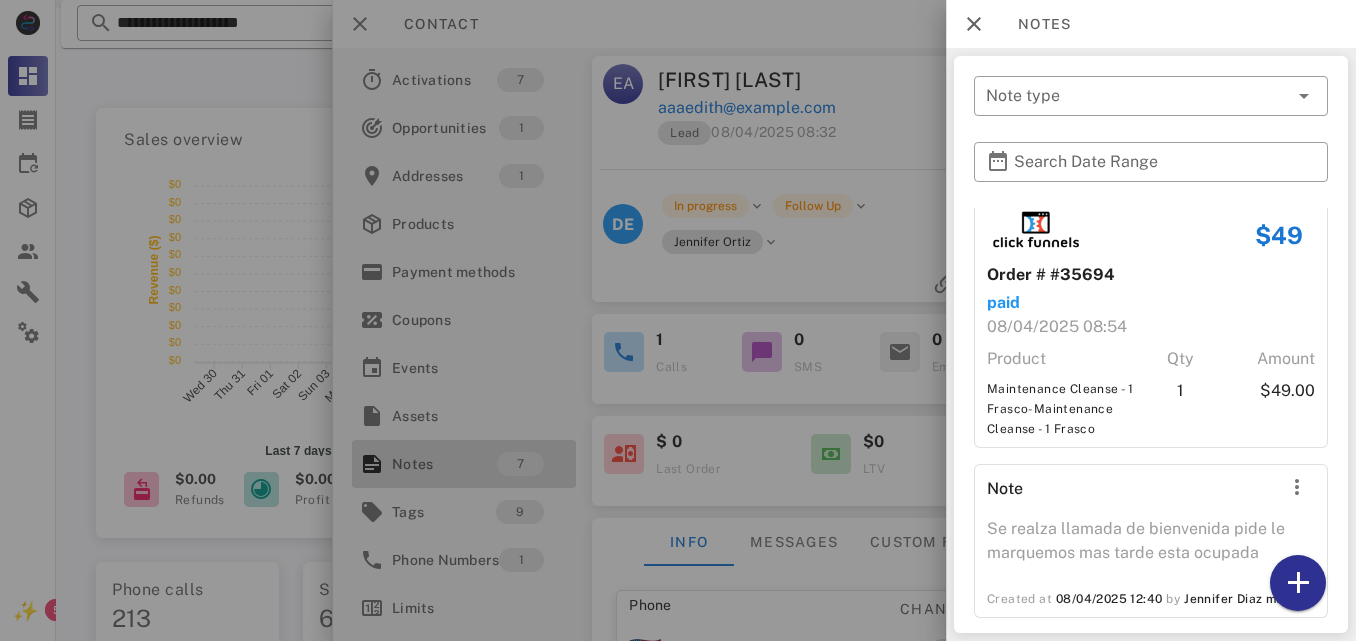 scroll, scrollTop: 1275, scrollLeft: 0, axis: vertical 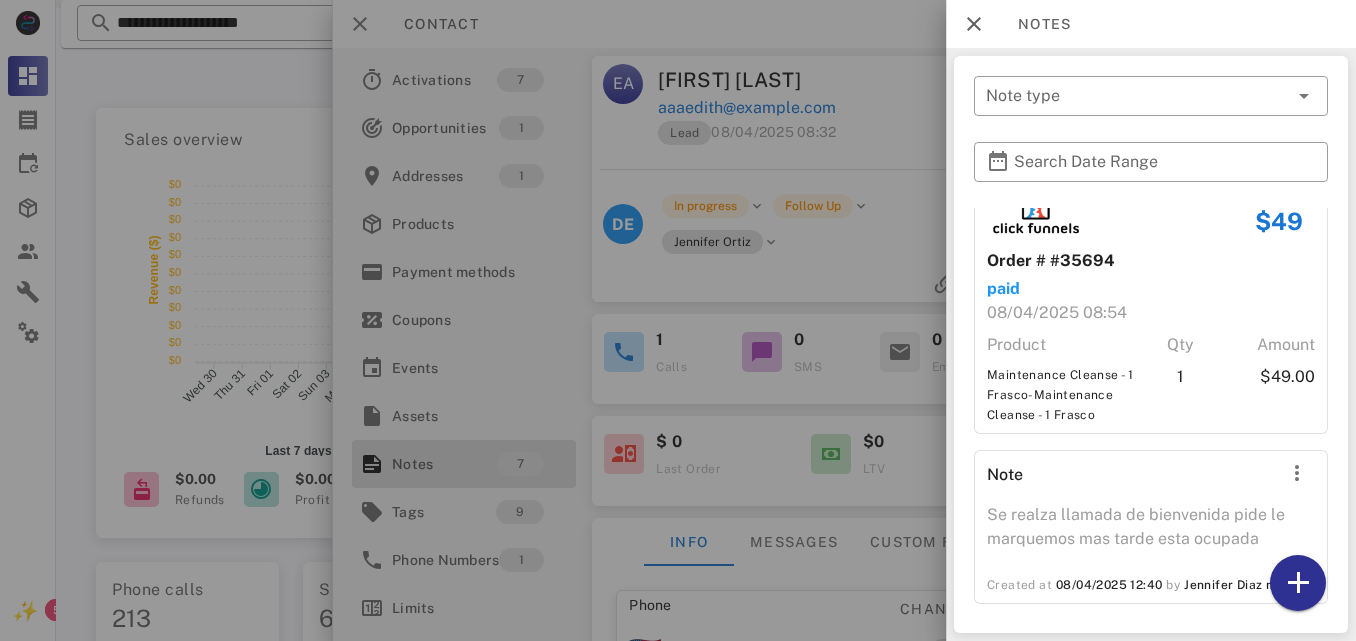 click at bounding box center (678, 320) 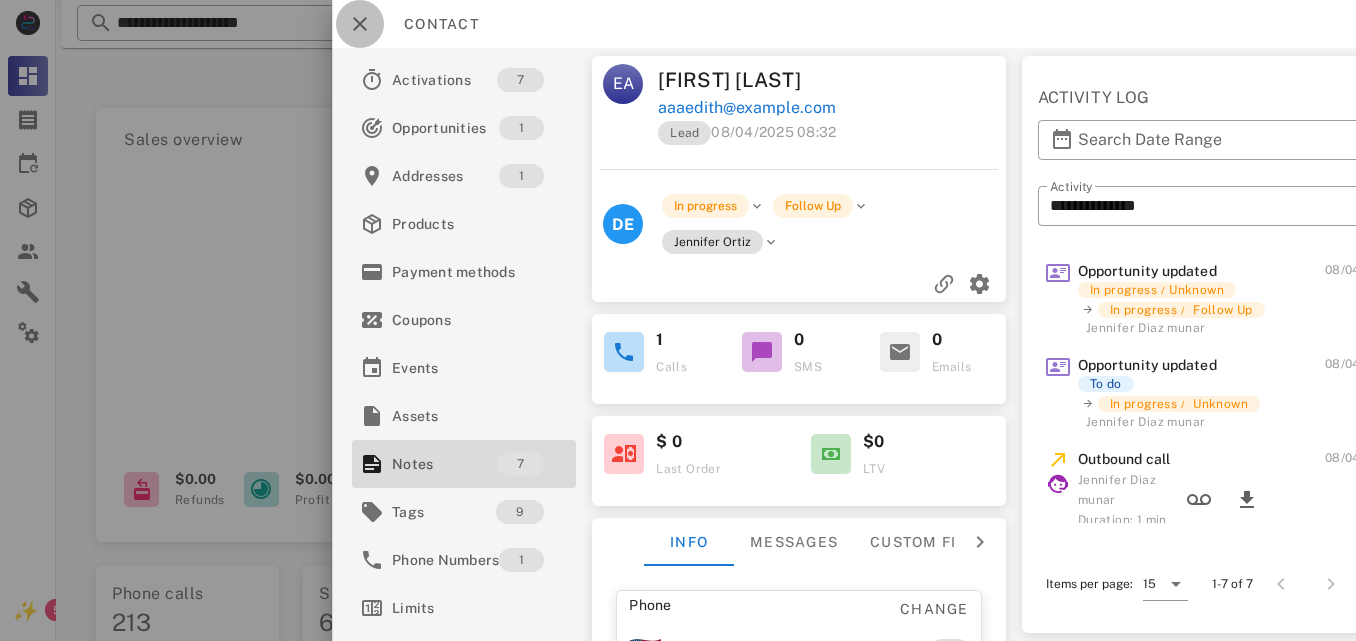 click at bounding box center [360, 24] 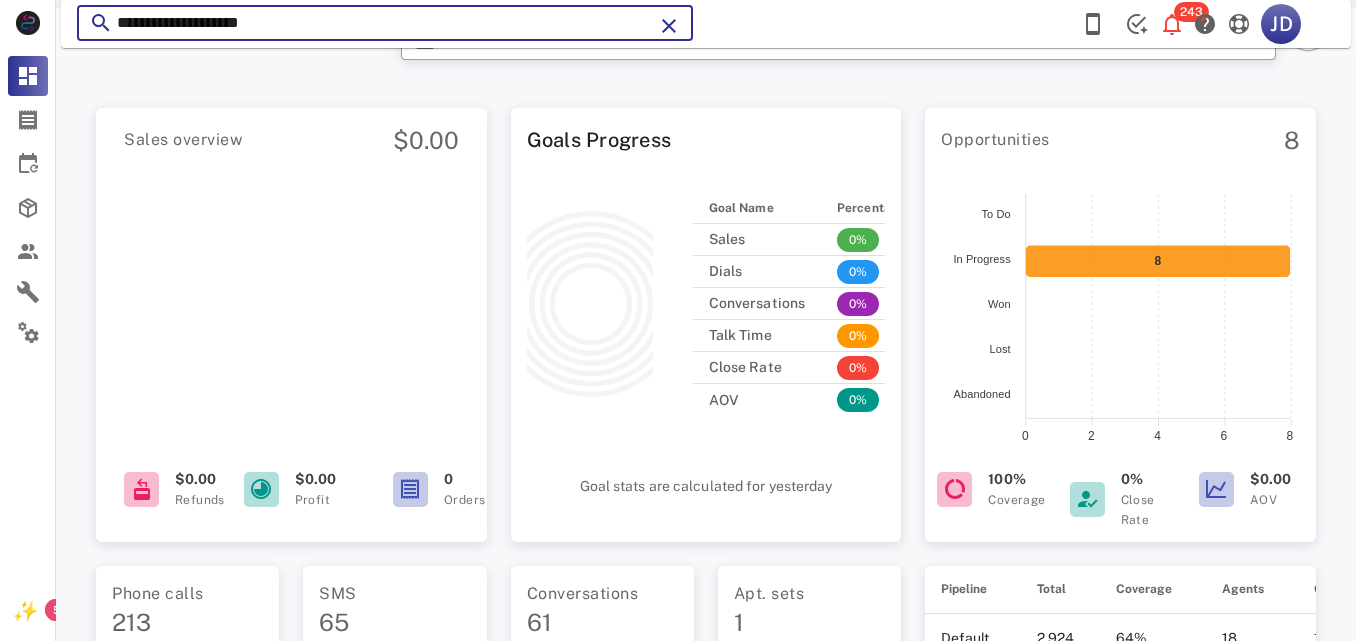 click on "**********" at bounding box center [385, 23] 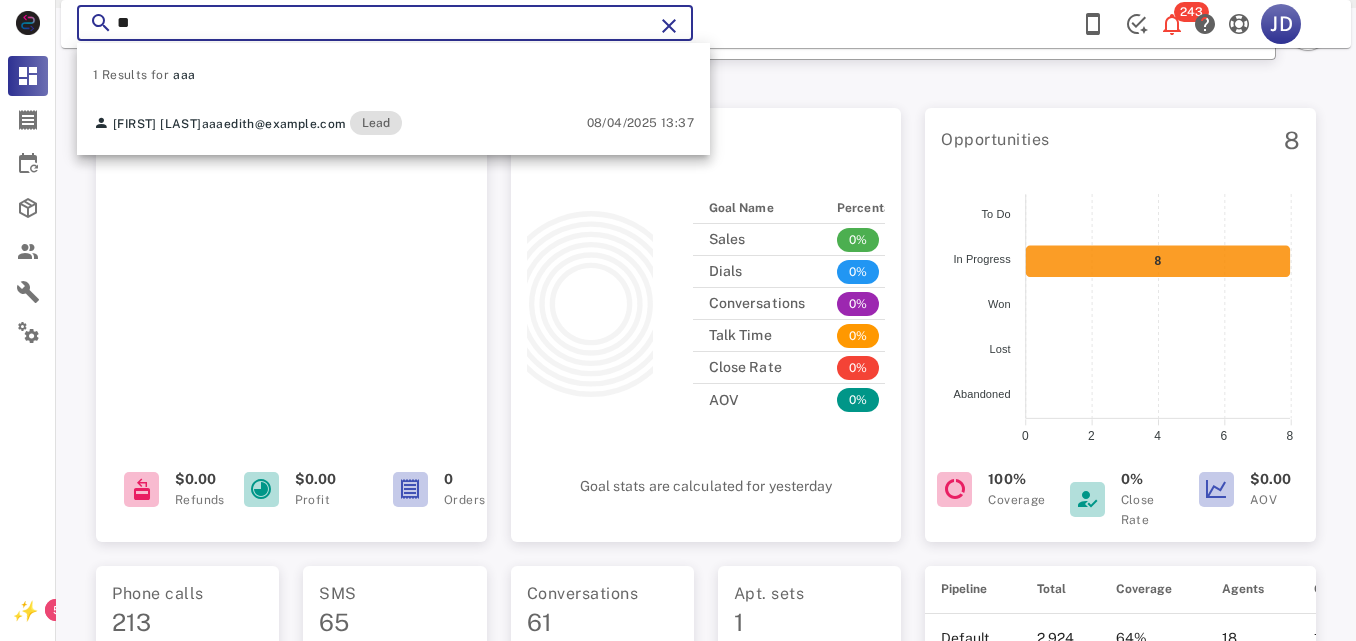 type on "*" 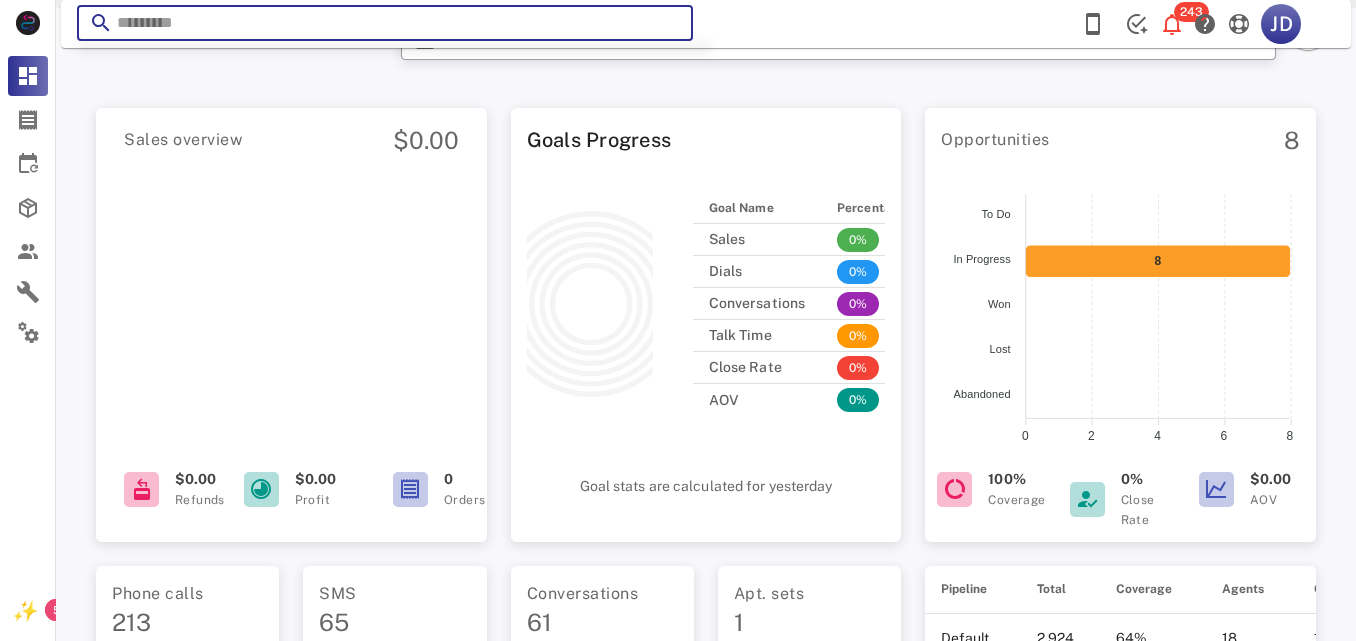 paste on "**********" 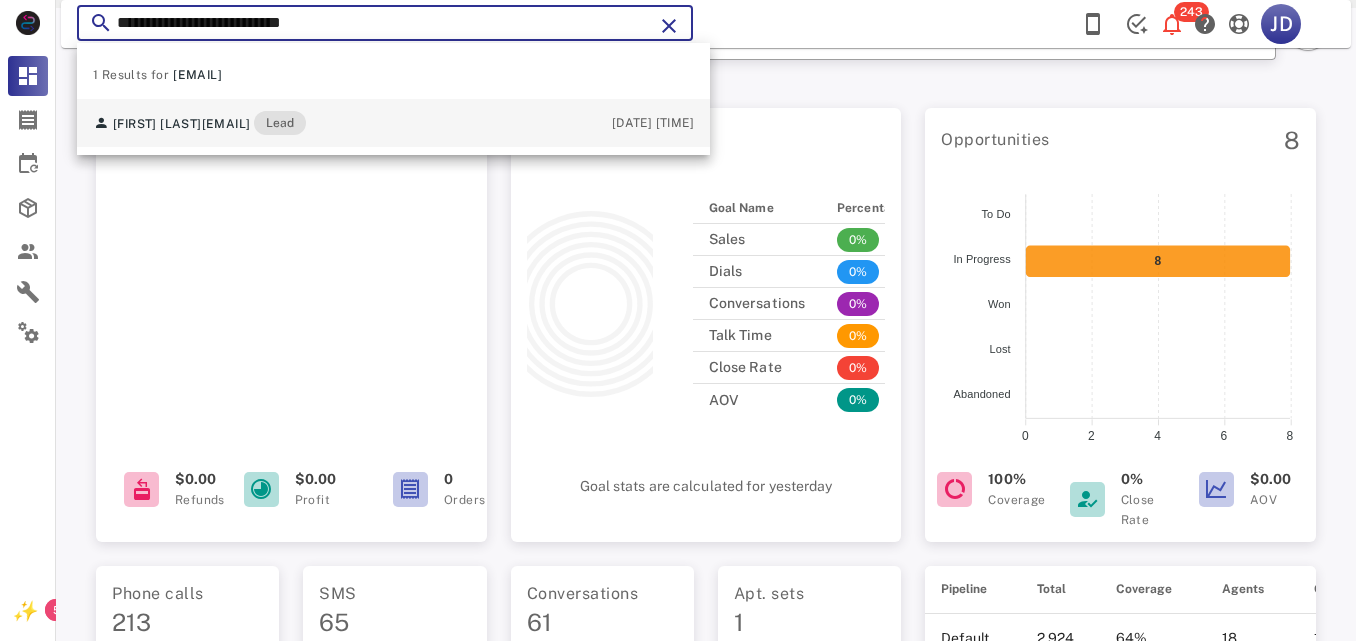 type on "**********" 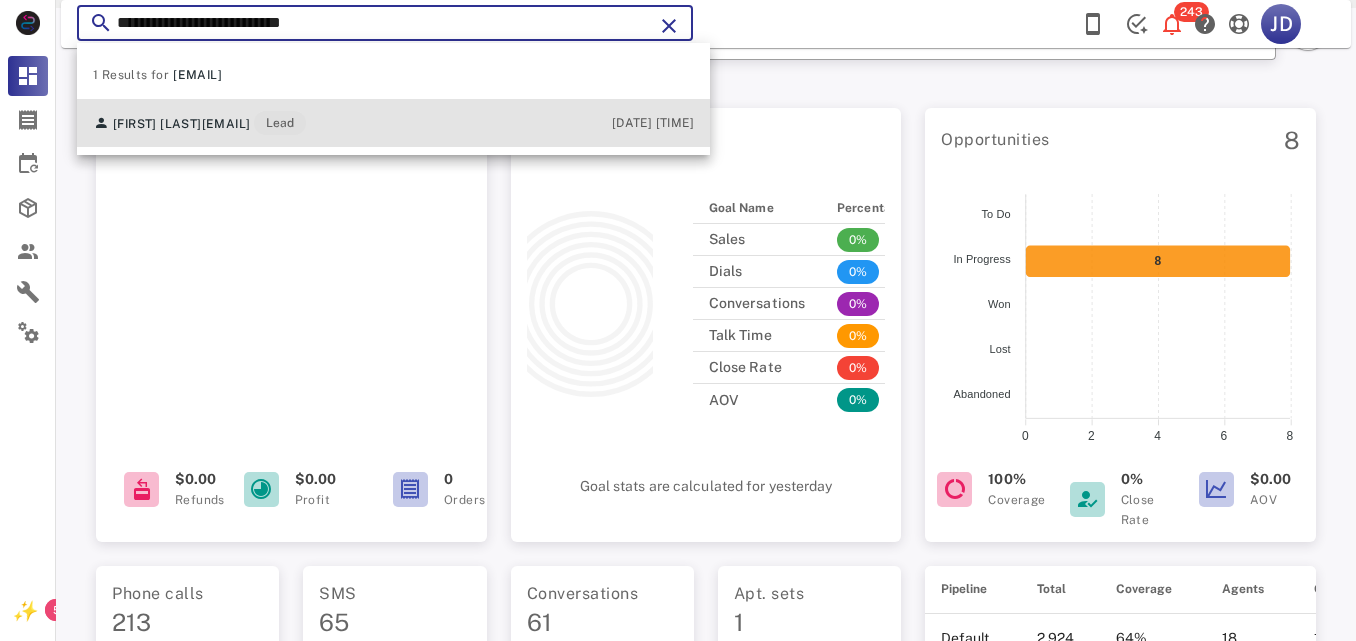 click on "[EMAIL]" at bounding box center (226, 124) 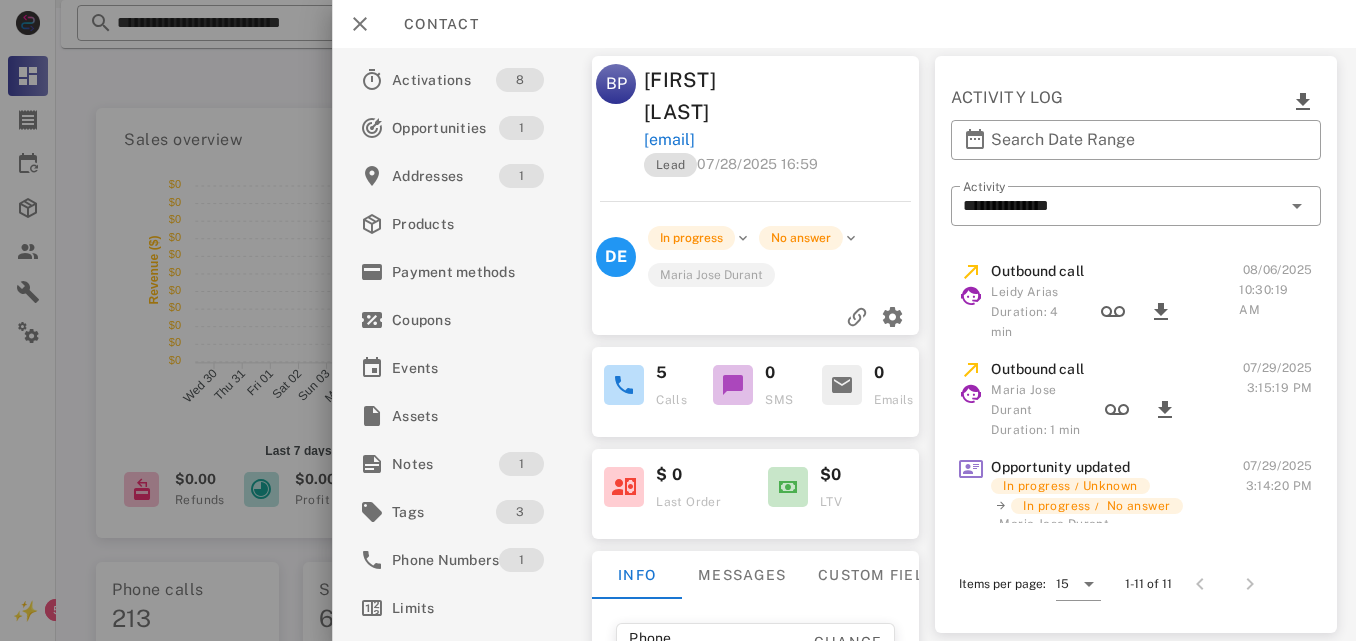 click on "5 Calls 0 SMS 0 Emails" at bounding box center [755, 386] 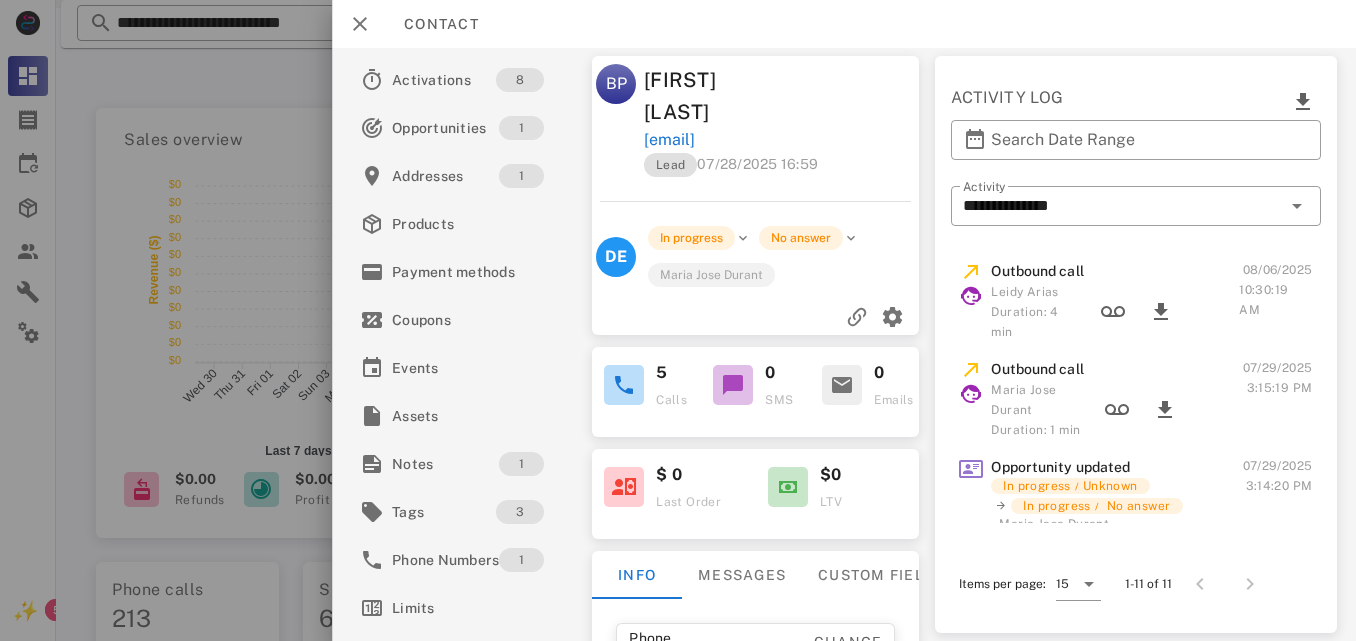 click on "Activations  5  Opportunities  1  Addresses  1  Products Payment methodsCoupons Events Assets Notes  4  Tags  6  Phone Numbers  1  Limits GS [FIRST] [LAST]  [EMAIL]   Lead   [DATE] [TIME]  DE  In progress   No answer   Maria Jose Durant  5 Calls 0 SMS 0 Emails $ 0 Last Order $0 LTV  Info   Messages   Custom fields   Phone   Change   [COUNTRY]   [PHONE]   Payment method   Add  Gateway  Card number  ---- ---- ---- ----  Expires  -- / --  Address   Change   [NUMBER] [STREET] .
[CITY], [STATE], [POSTAL_CODE].
[COUNTRY]" at bounding box center [755, 344] 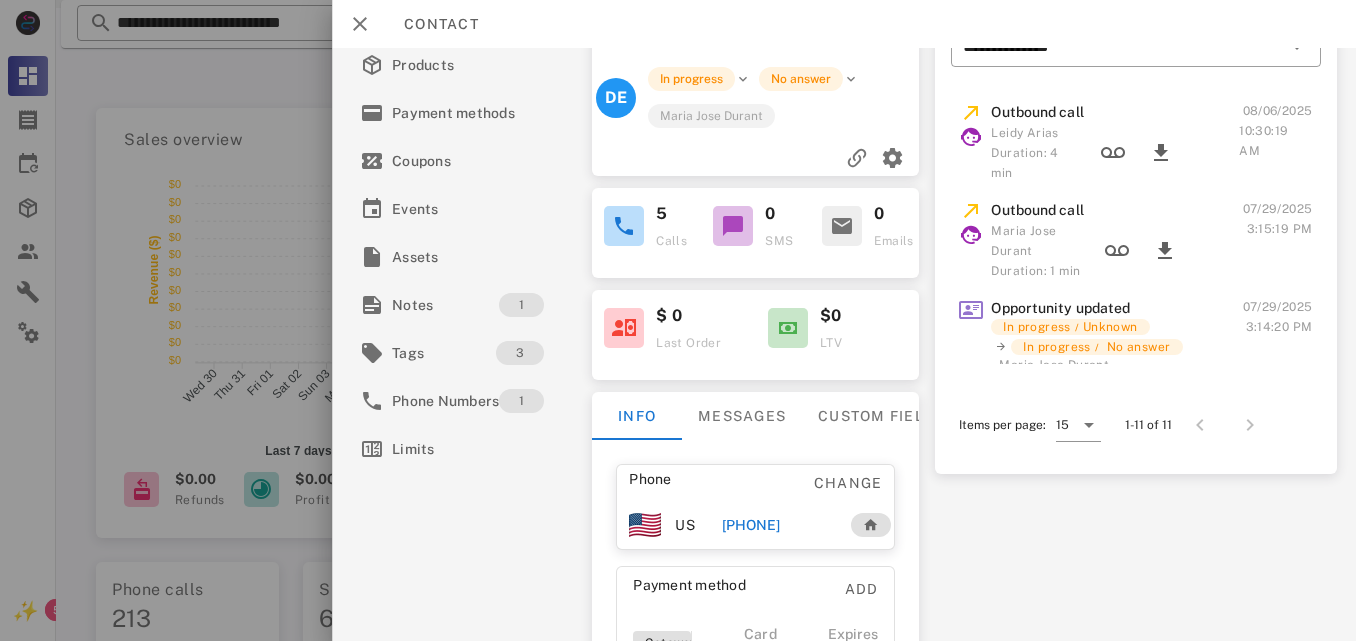 scroll, scrollTop: 175, scrollLeft: 0, axis: vertical 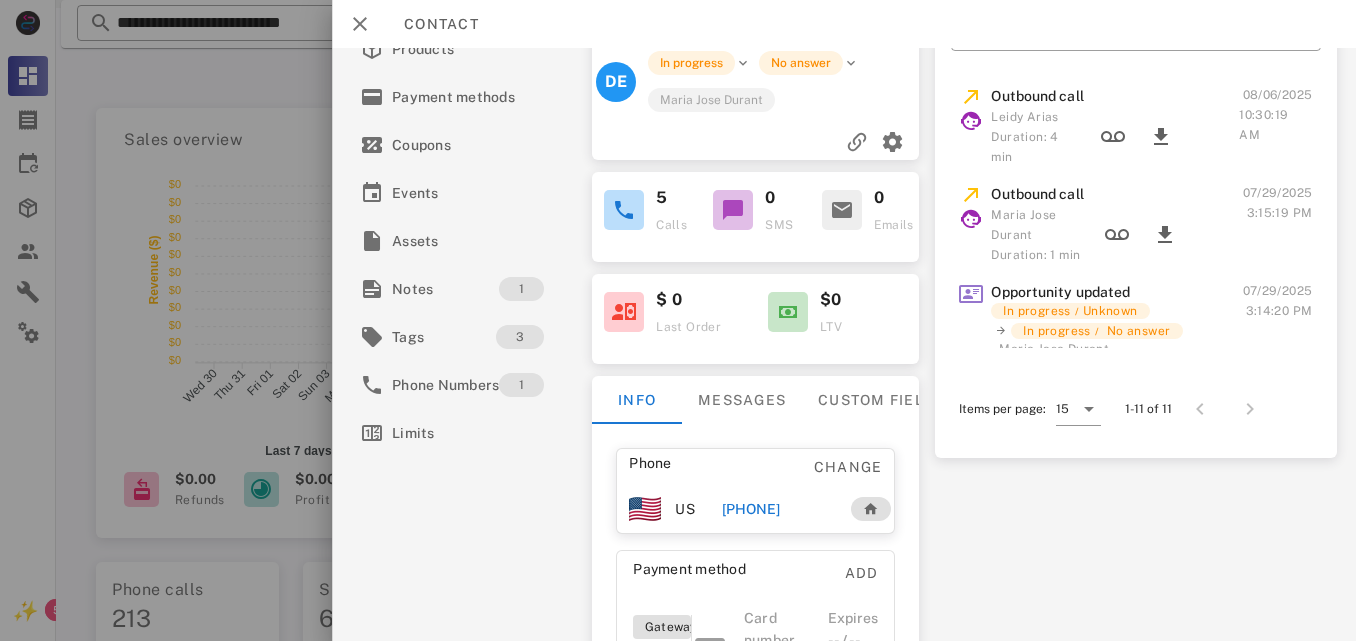 click on "[PHONE]" at bounding box center [750, 509] 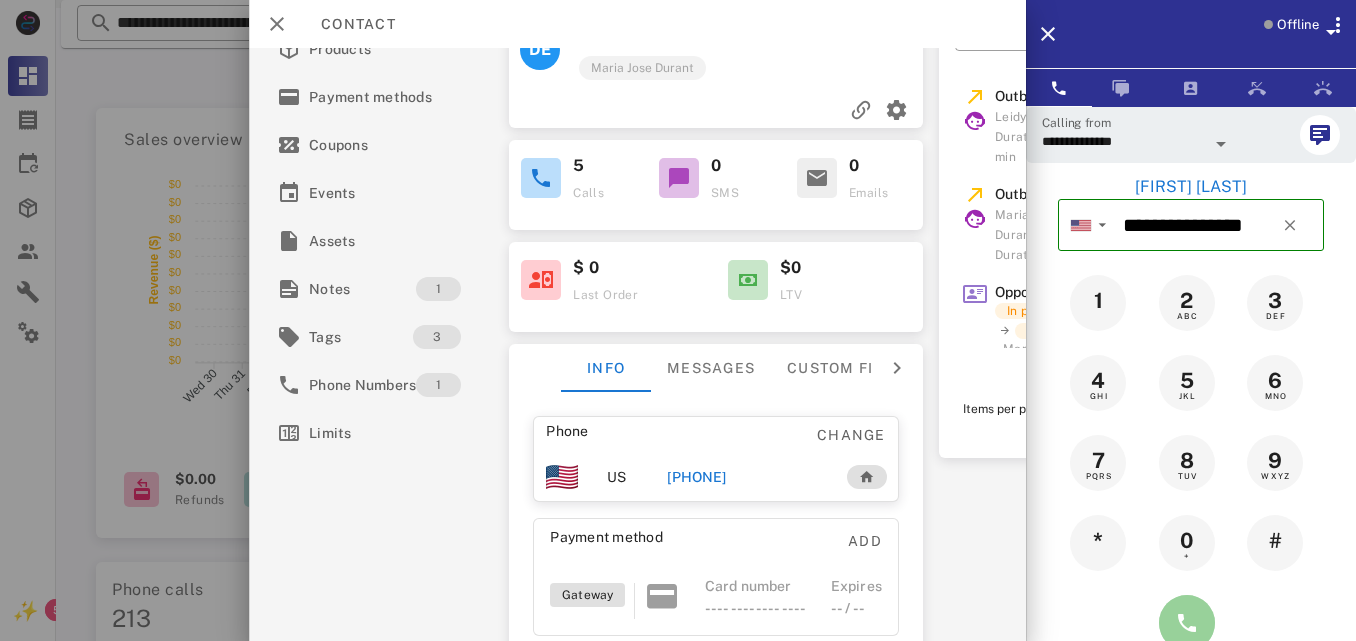 click at bounding box center [1187, 623] 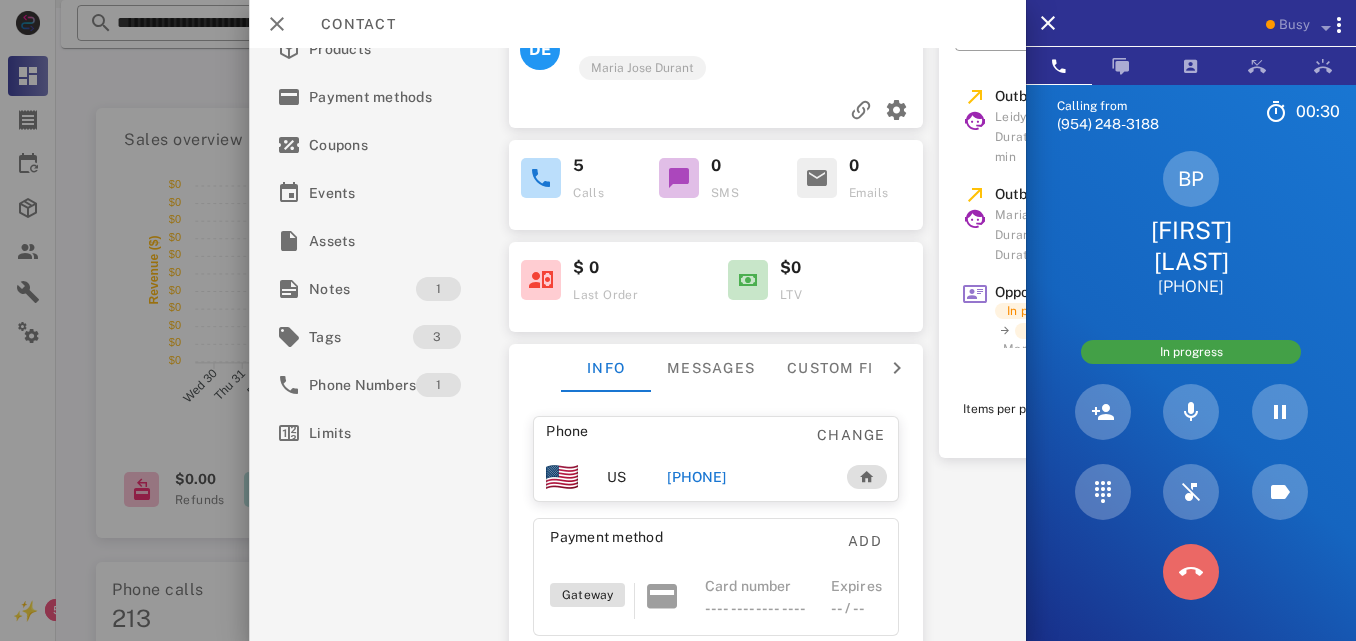 click at bounding box center [1191, 572] 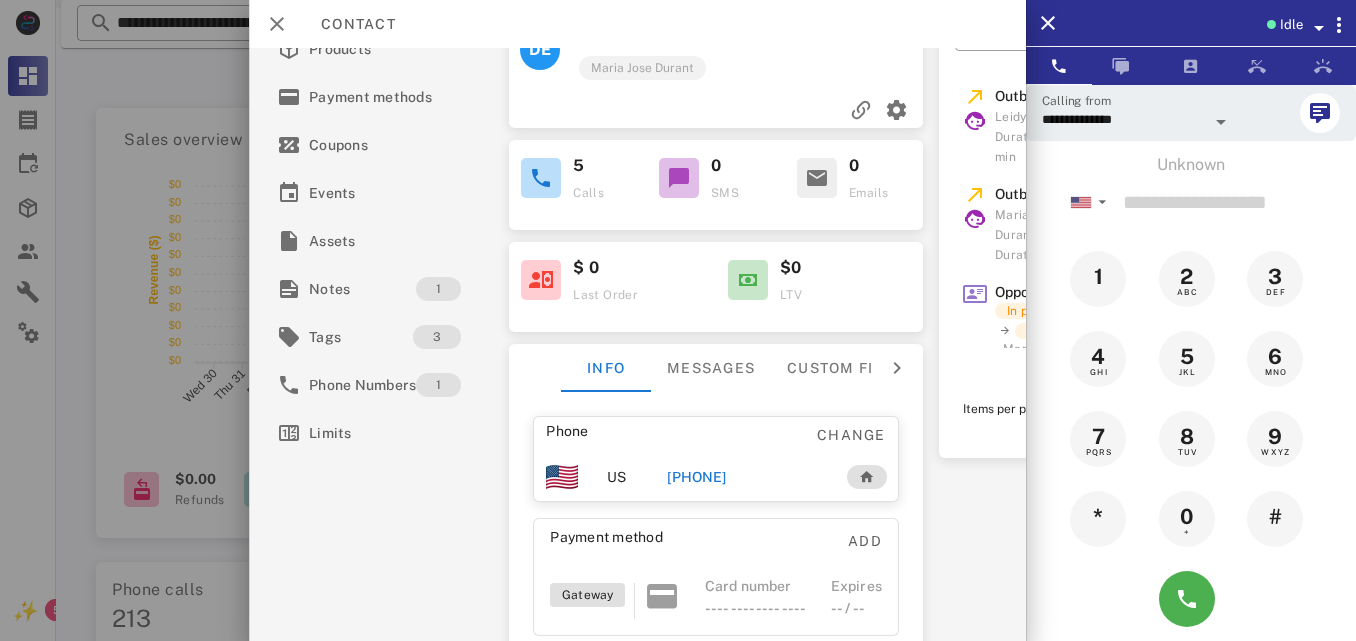 click on "[PHONE]" at bounding box center [746, 477] 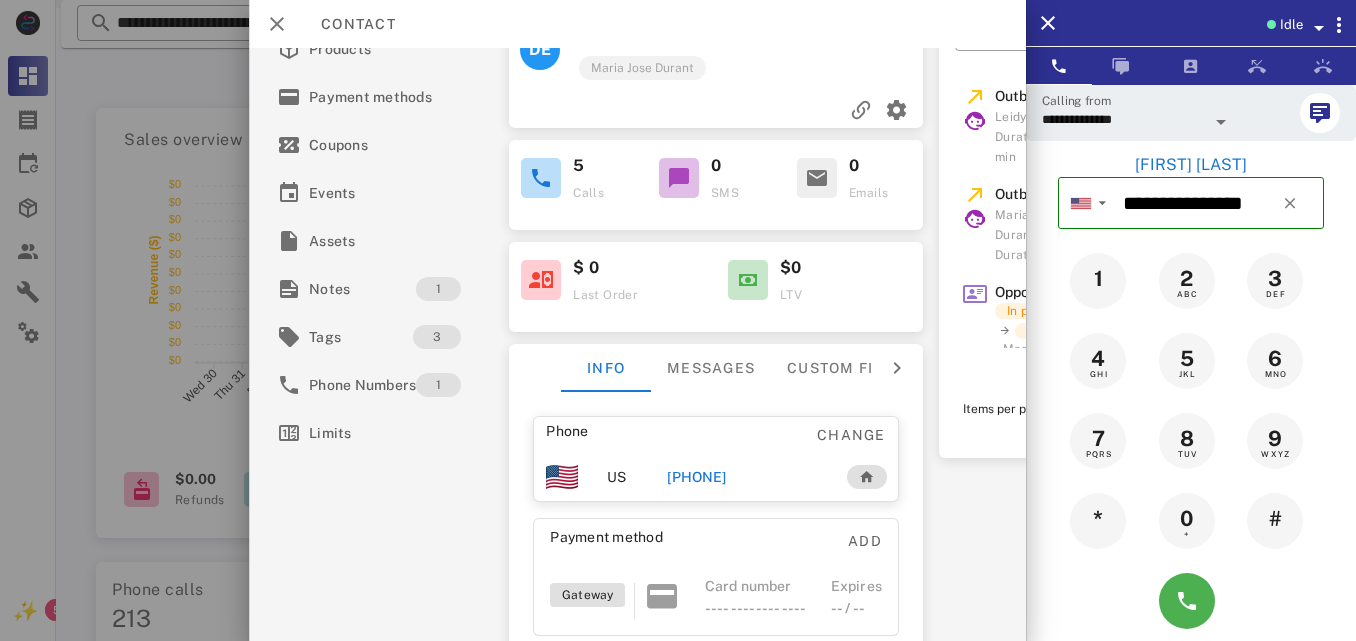 click on "[PHONE]" at bounding box center (696, 477) 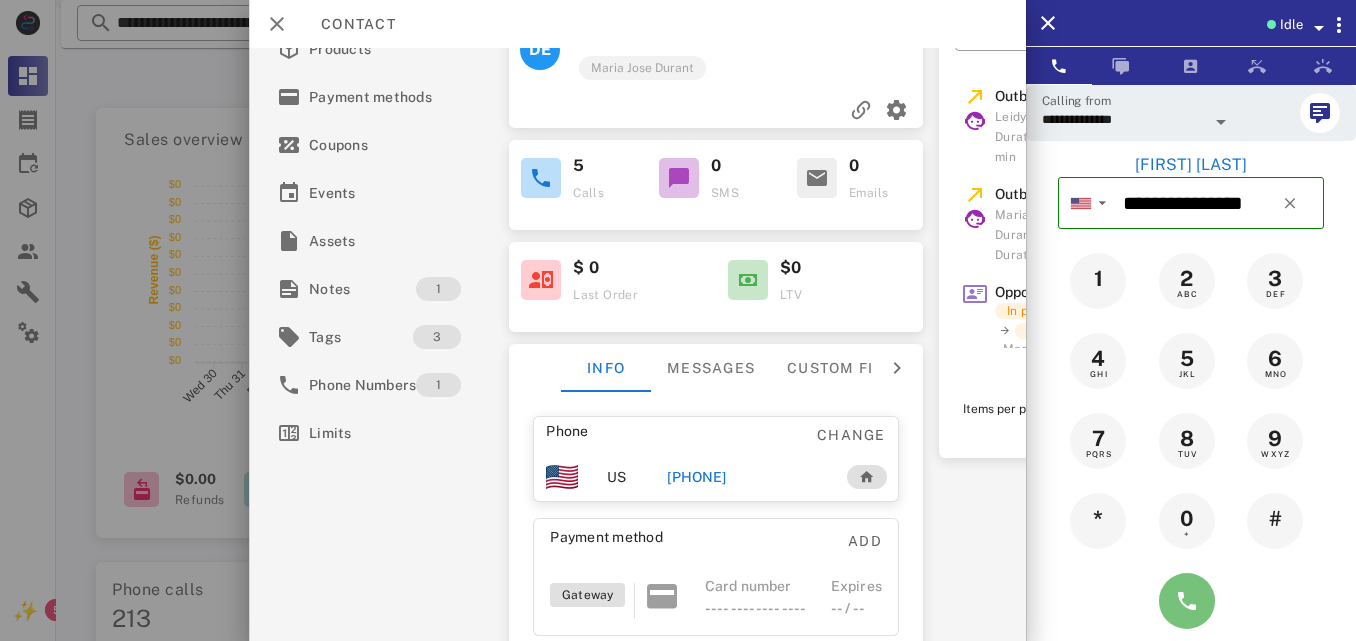 click at bounding box center (1187, 601) 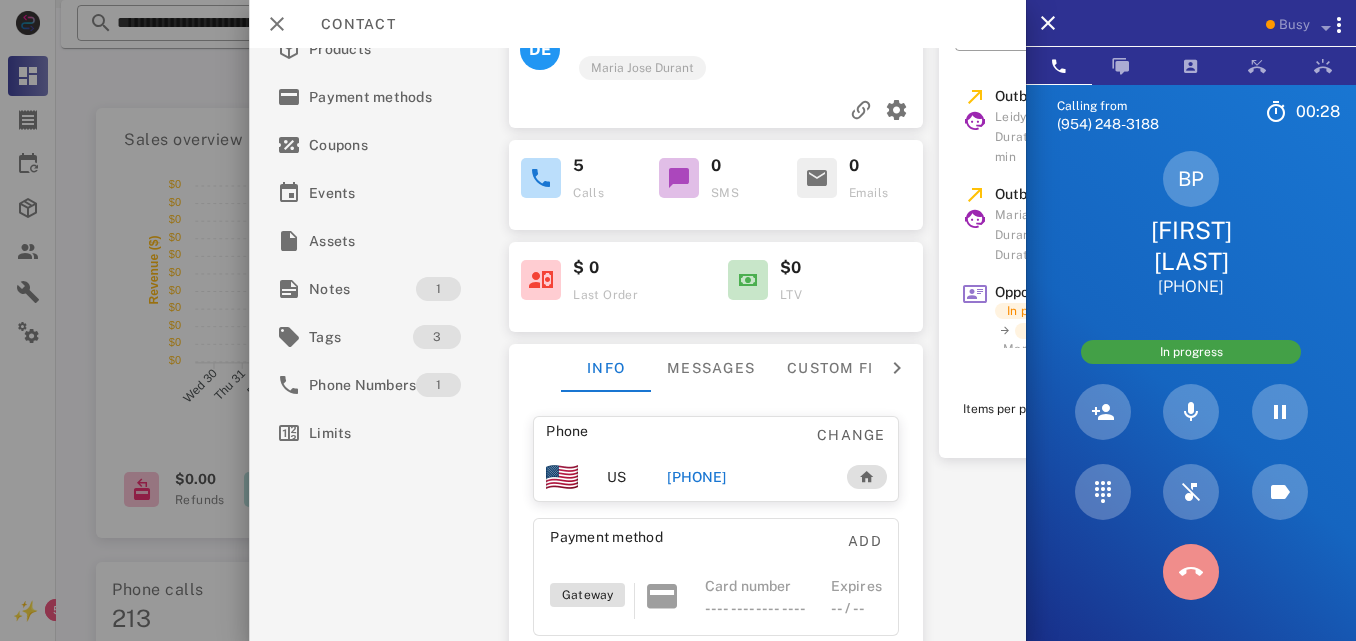 click at bounding box center [1191, 572] 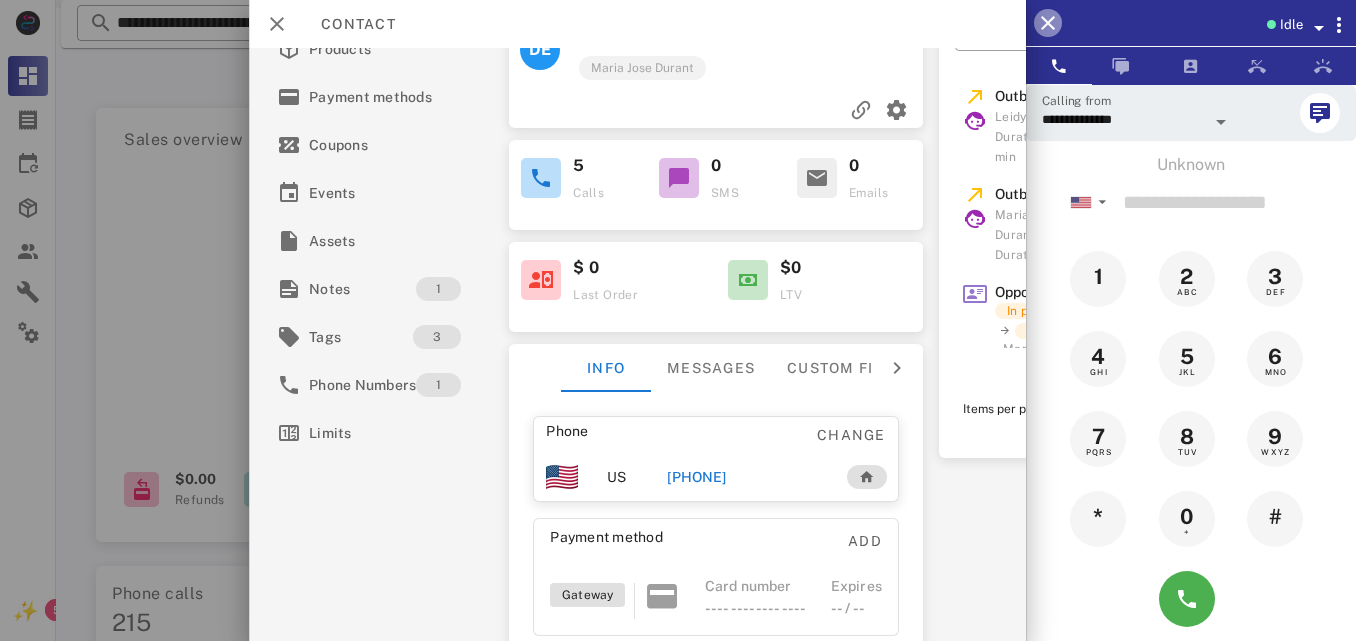 click at bounding box center [1048, 23] 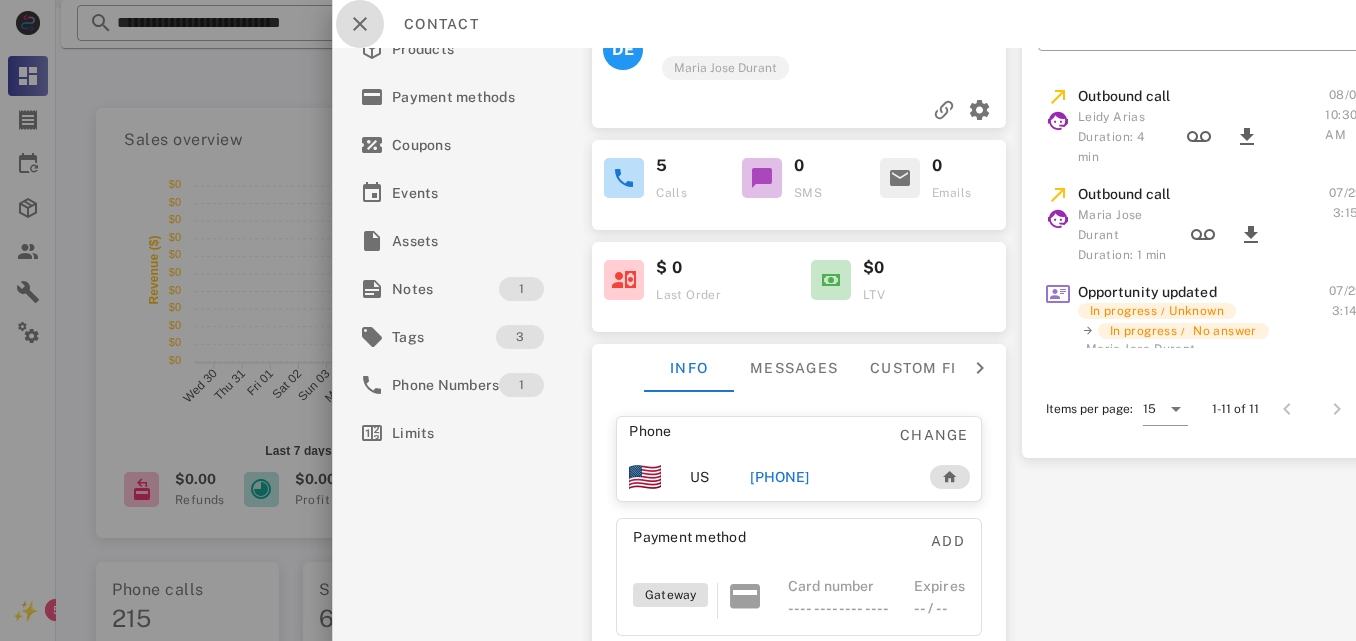 click at bounding box center [360, 24] 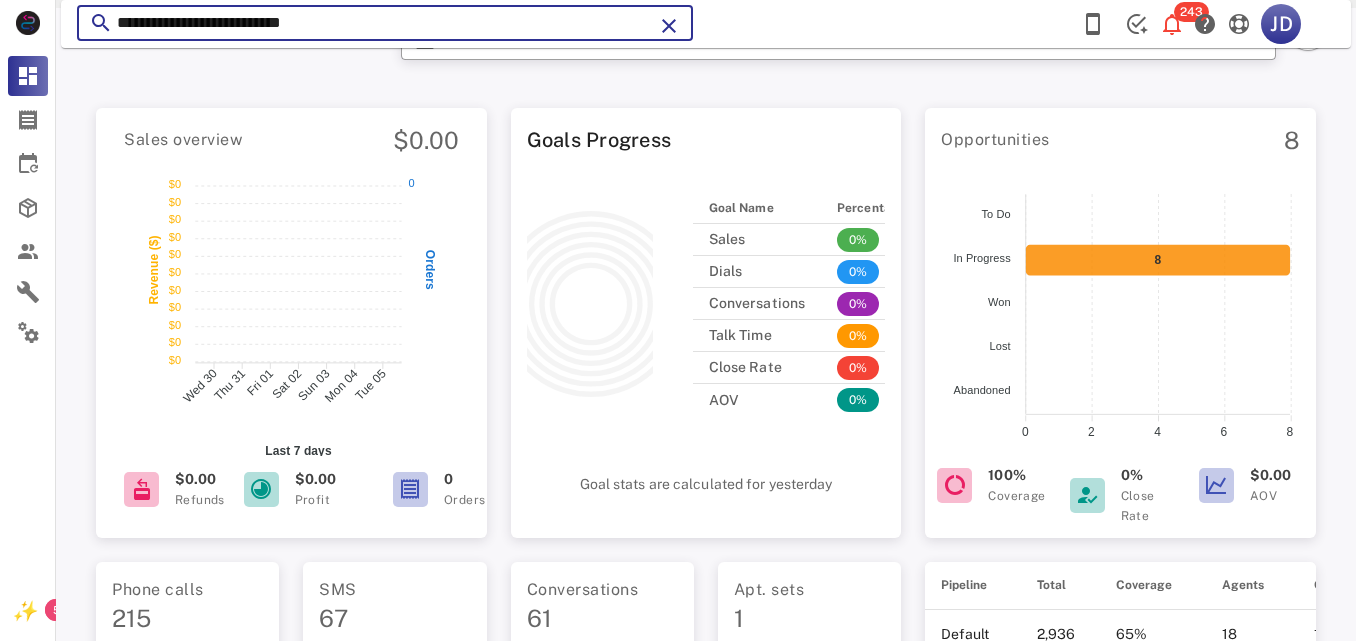 click on "**********" at bounding box center [385, 23] 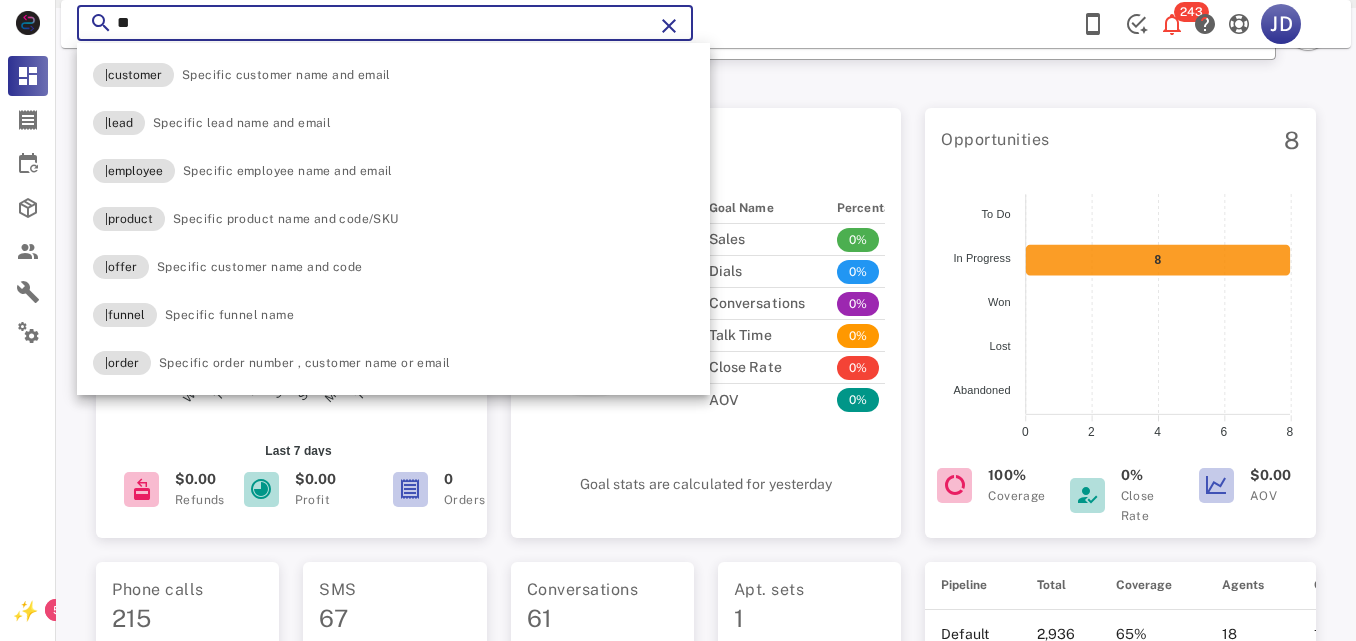 type on "*" 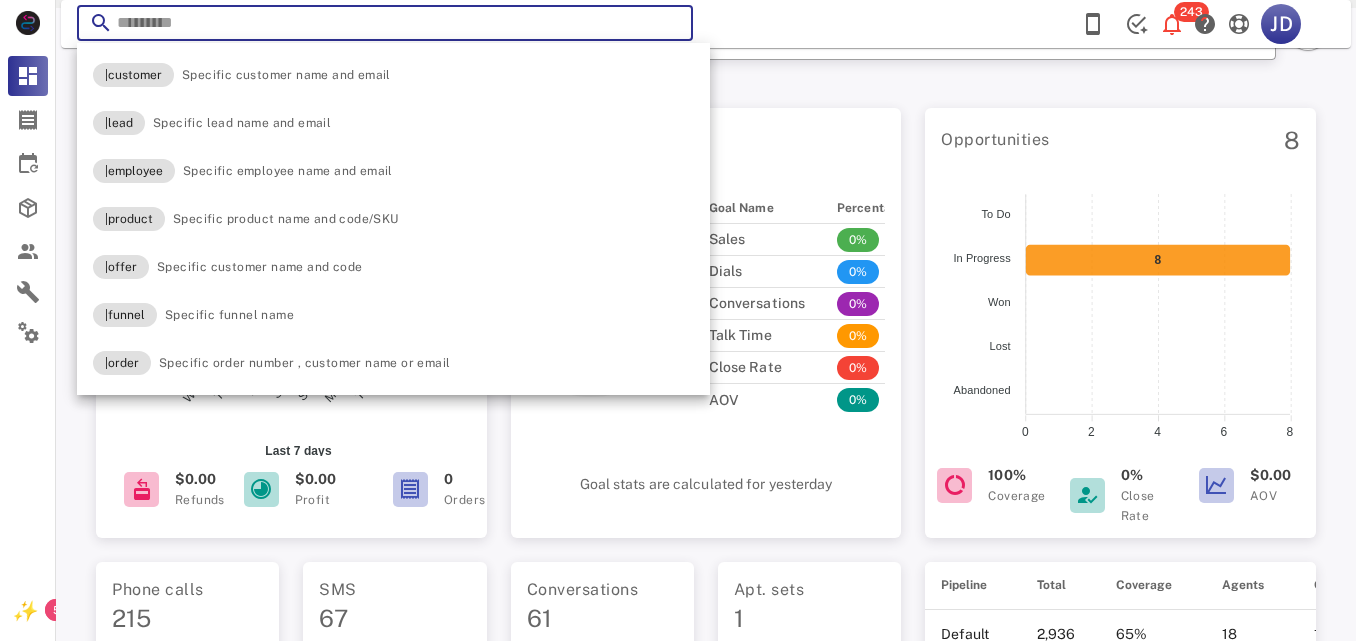 paste on "**********" 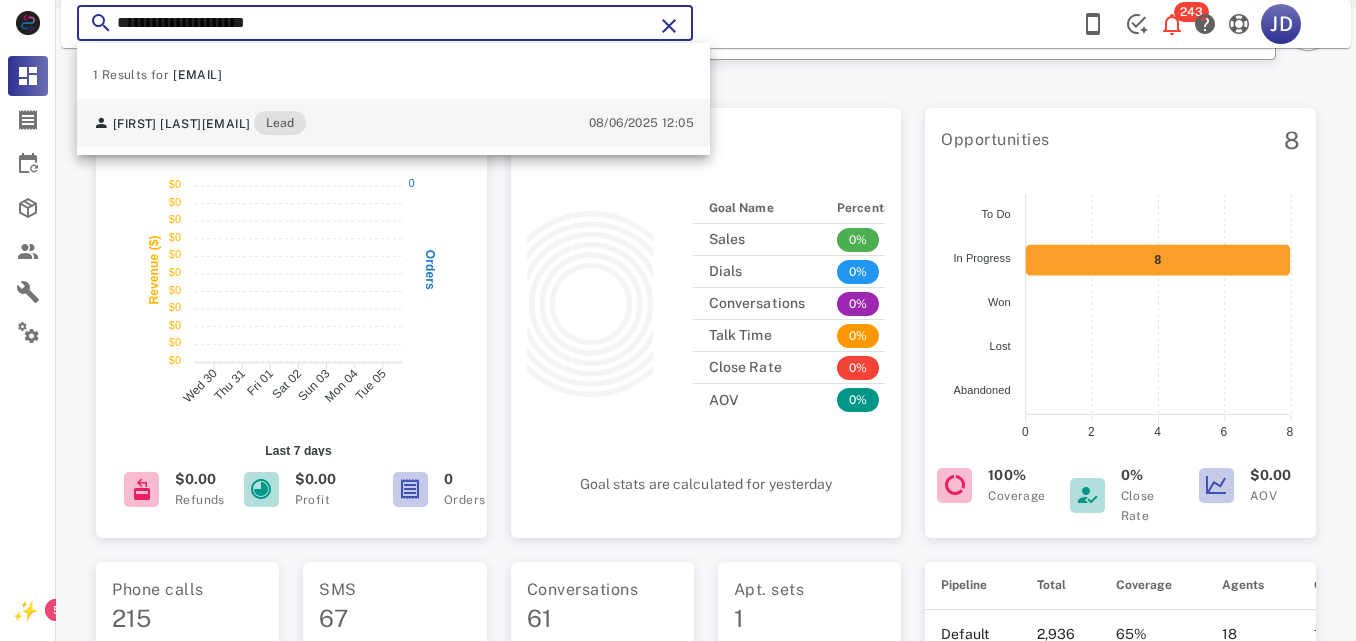 type on "**********" 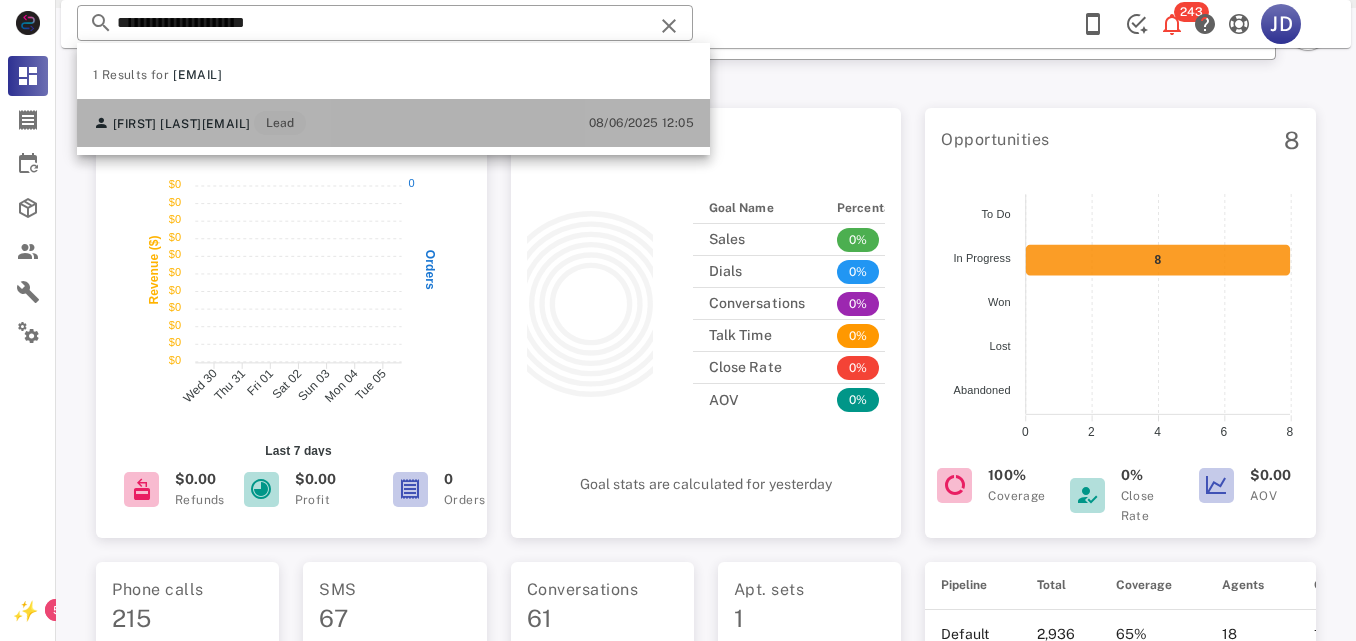 click on "[FIRST] [LAST]   mtzgabriela@example.com   Lead" at bounding box center [199, 123] 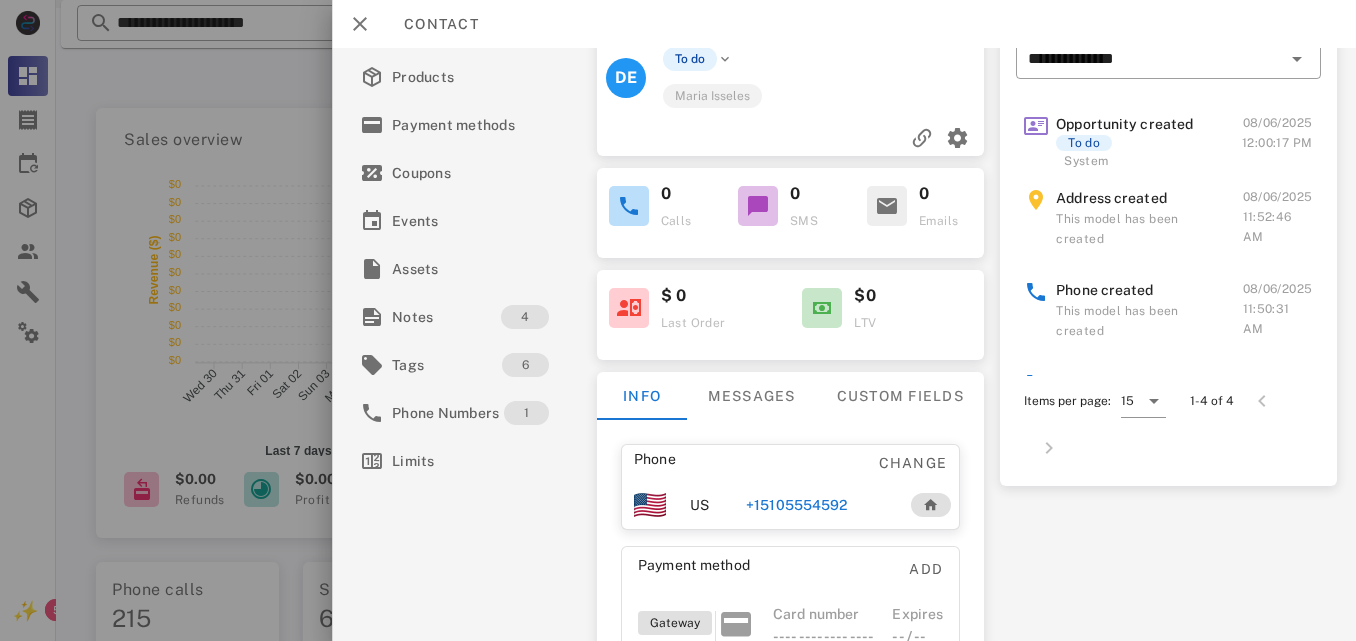 scroll, scrollTop: 150, scrollLeft: 0, axis: vertical 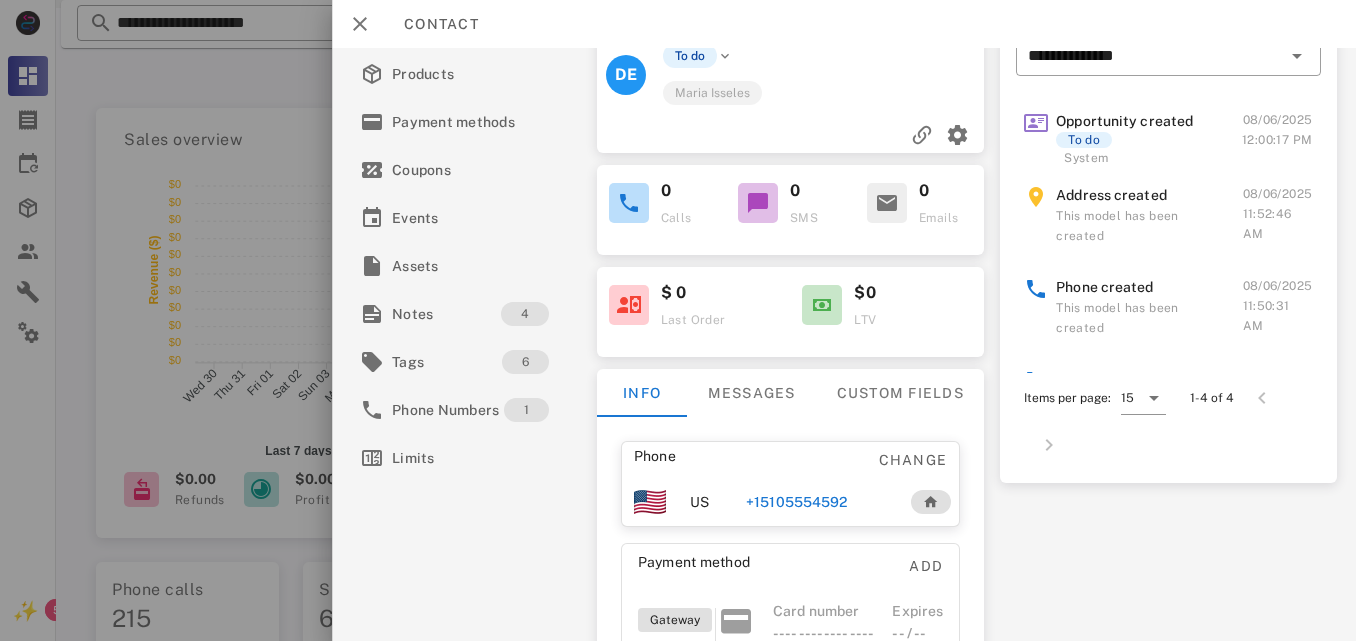 click on "+15105554592" at bounding box center (818, 502) 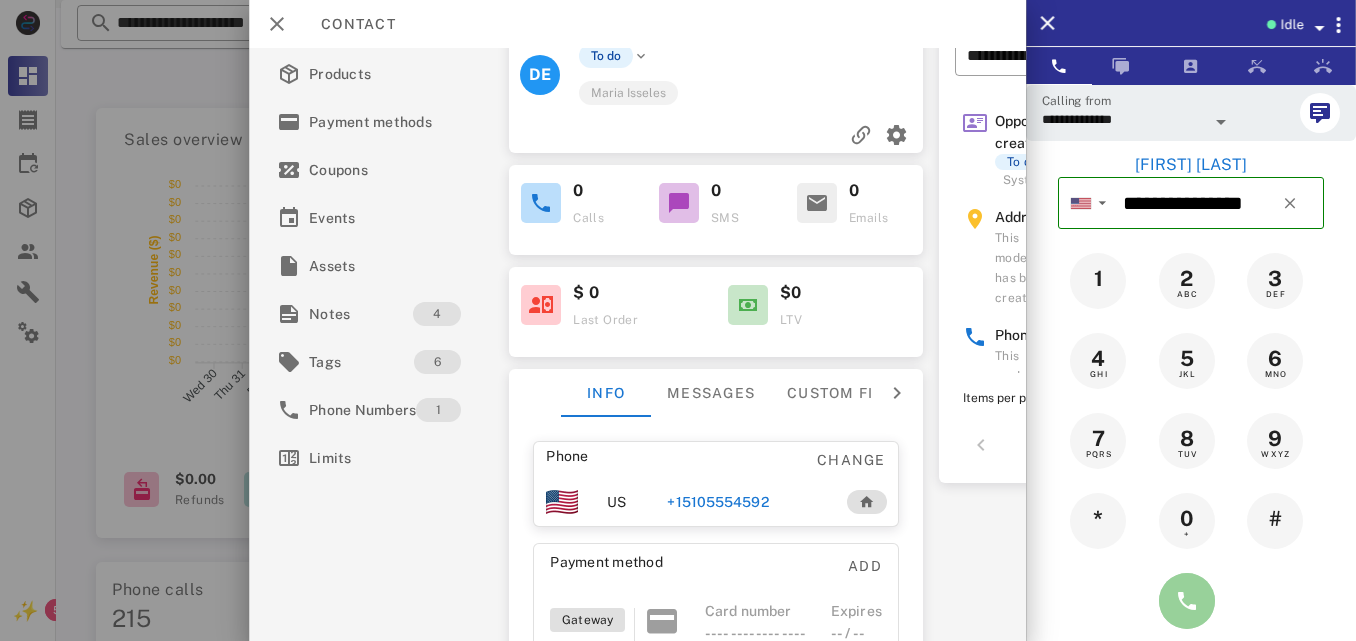 click at bounding box center [1187, 601] 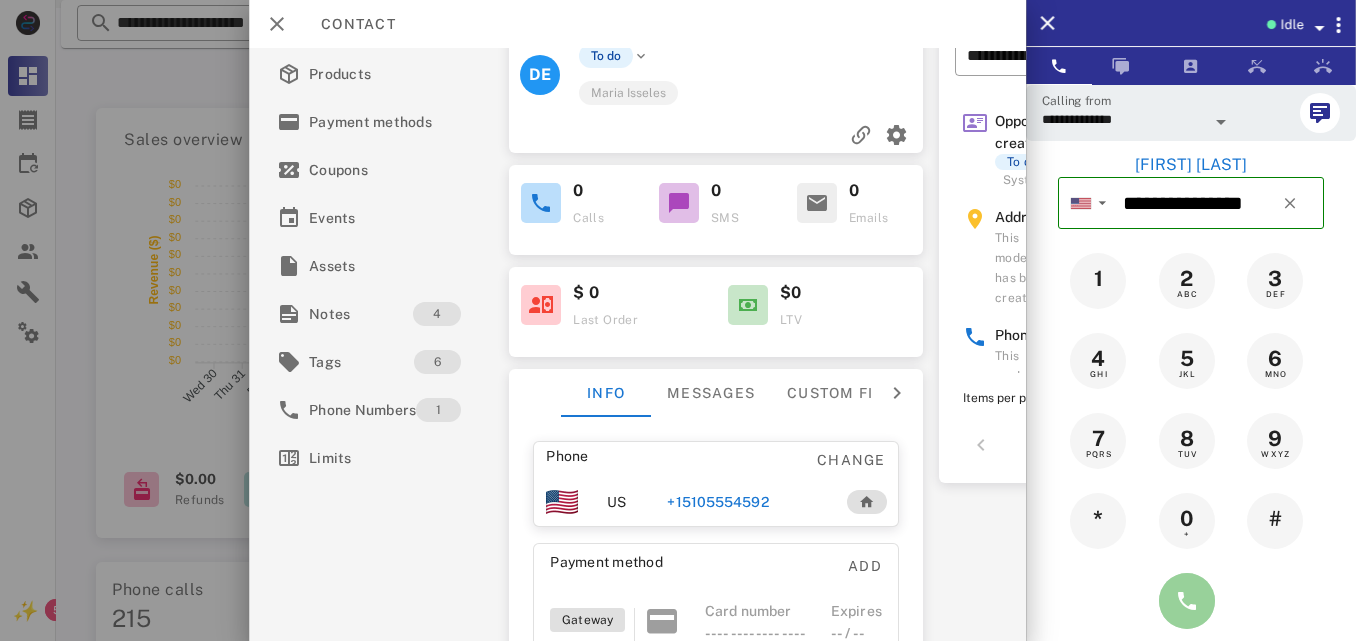 click at bounding box center [1187, 601] 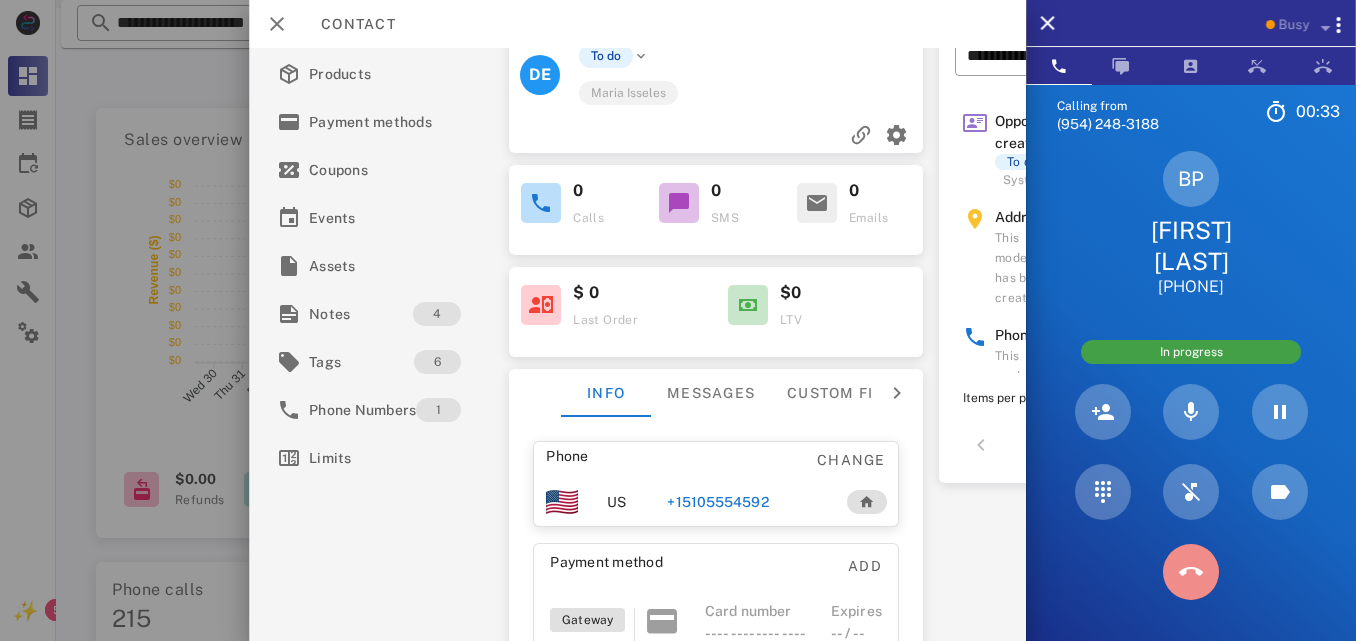 click at bounding box center (1191, 572) 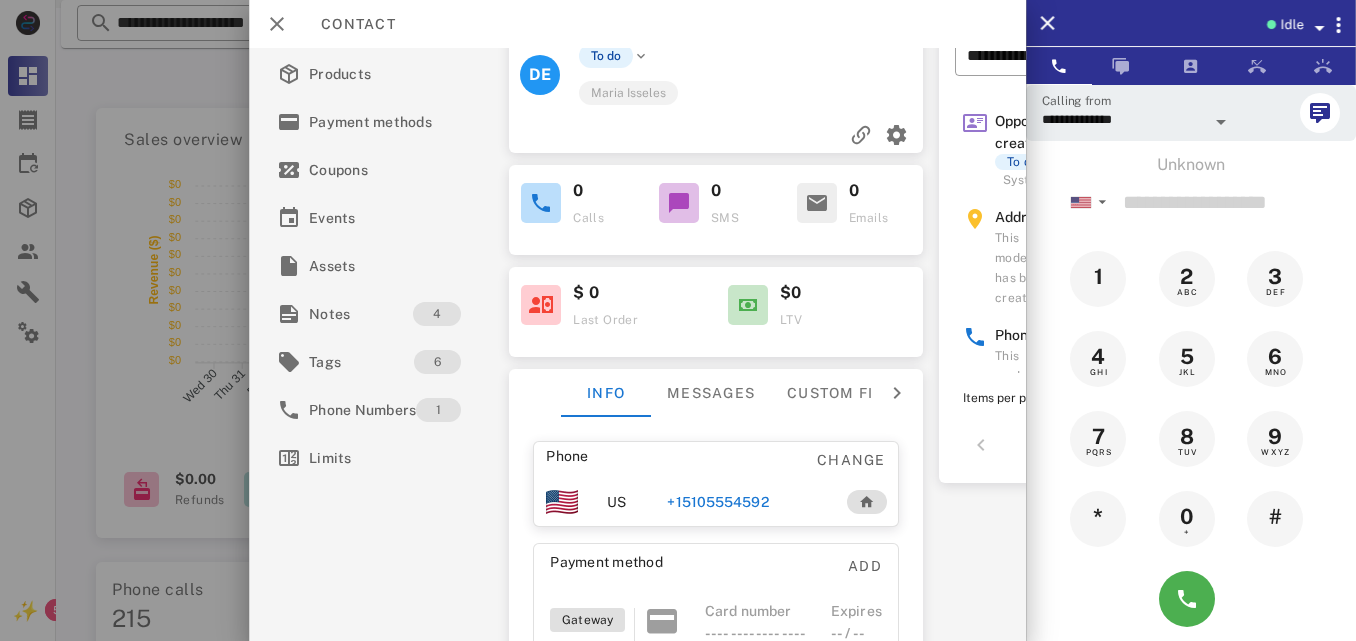 click on "+15105554592" at bounding box center (717, 502) 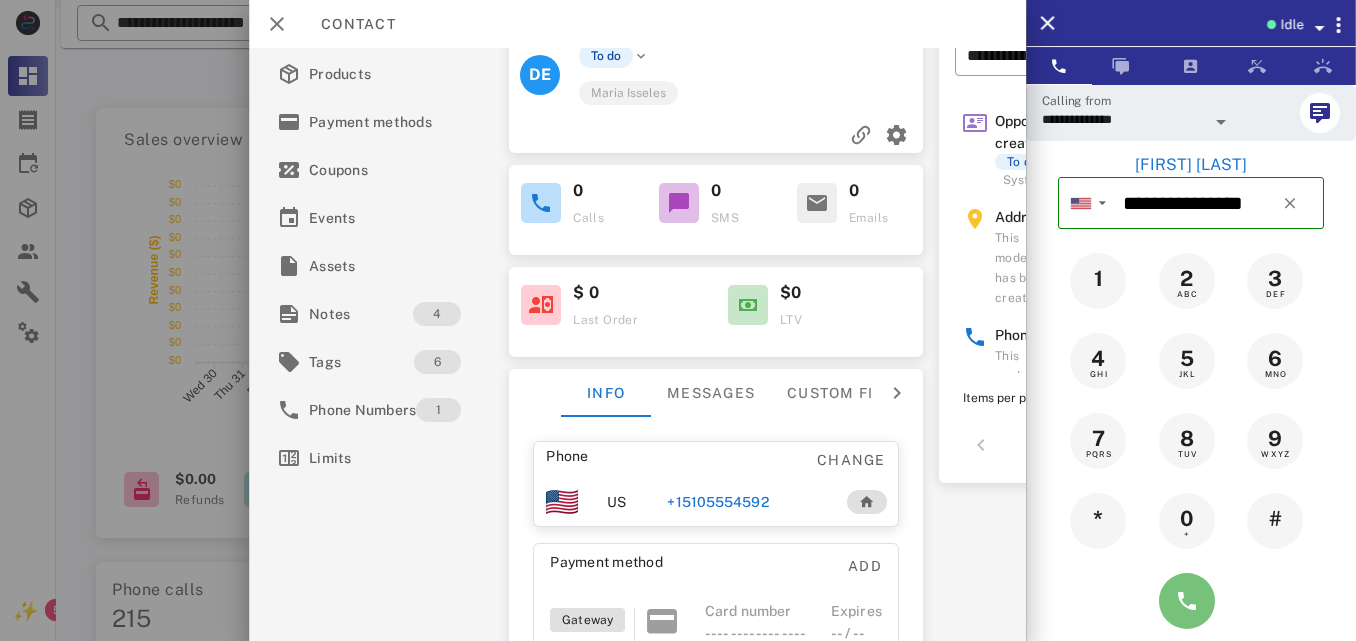 click at bounding box center [1187, 601] 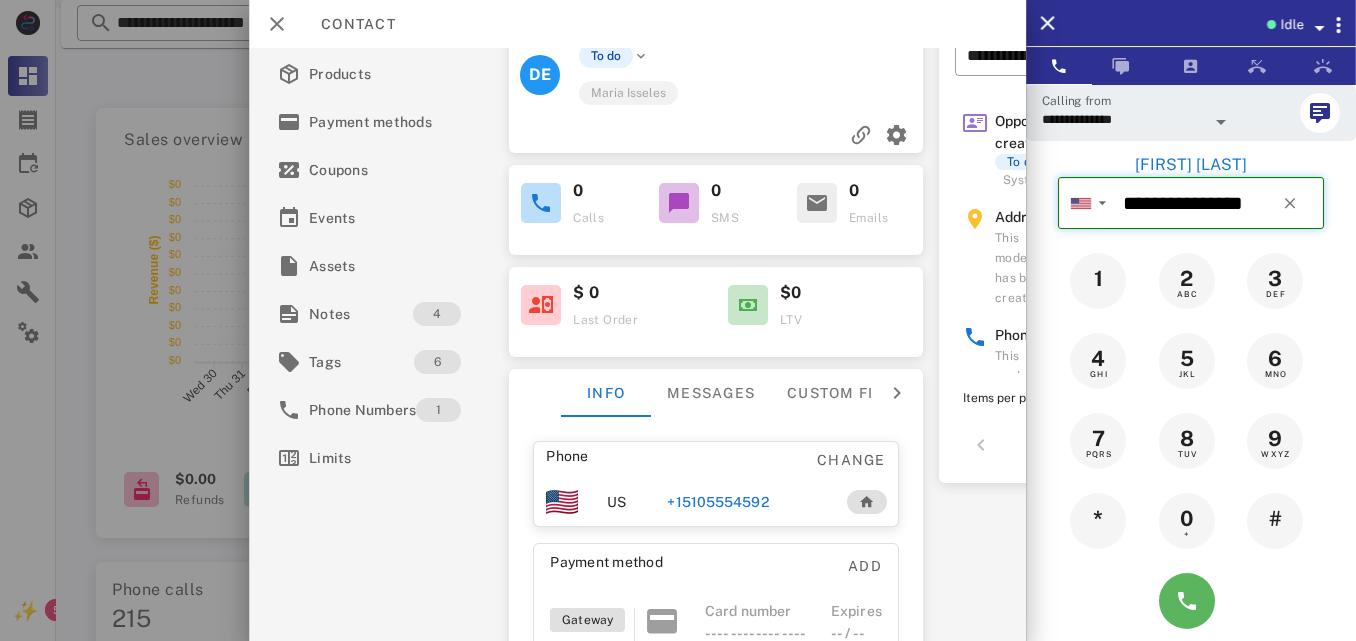 type 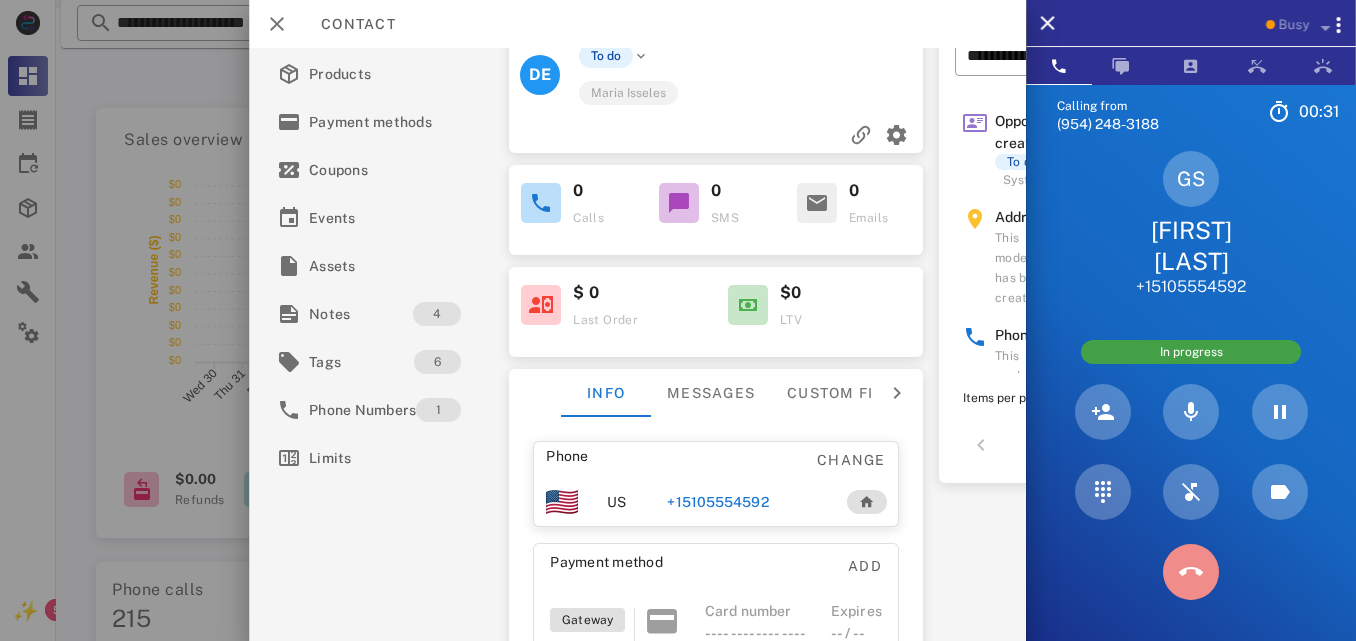 click at bounding box center [1191, 572] 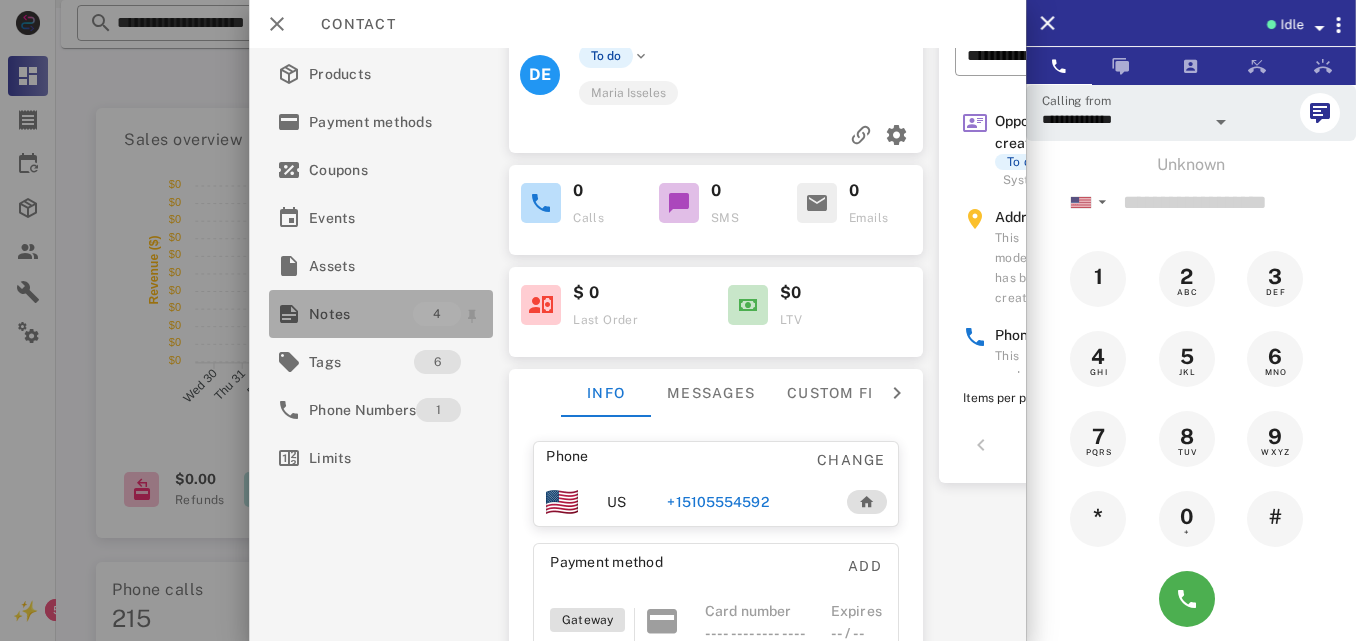click on "Notes" at bounding box center [361, 314] 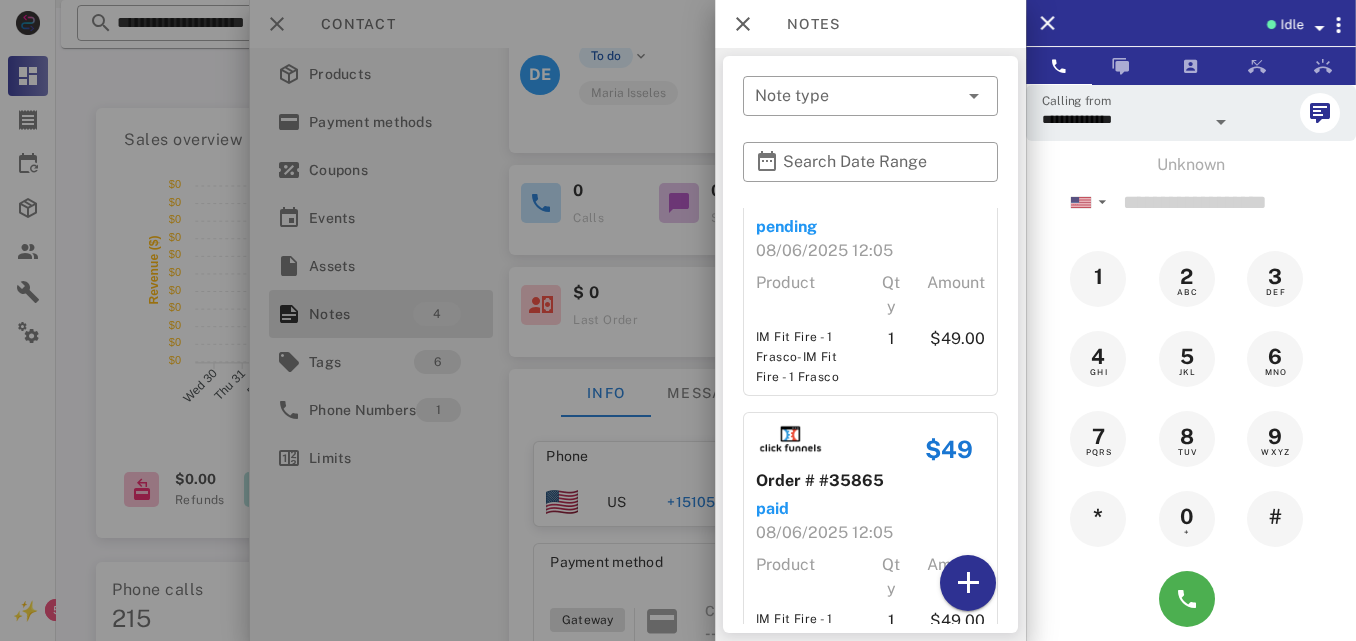 scroll, scrollTop: 584, scrollLeft: 0, axis: vertical 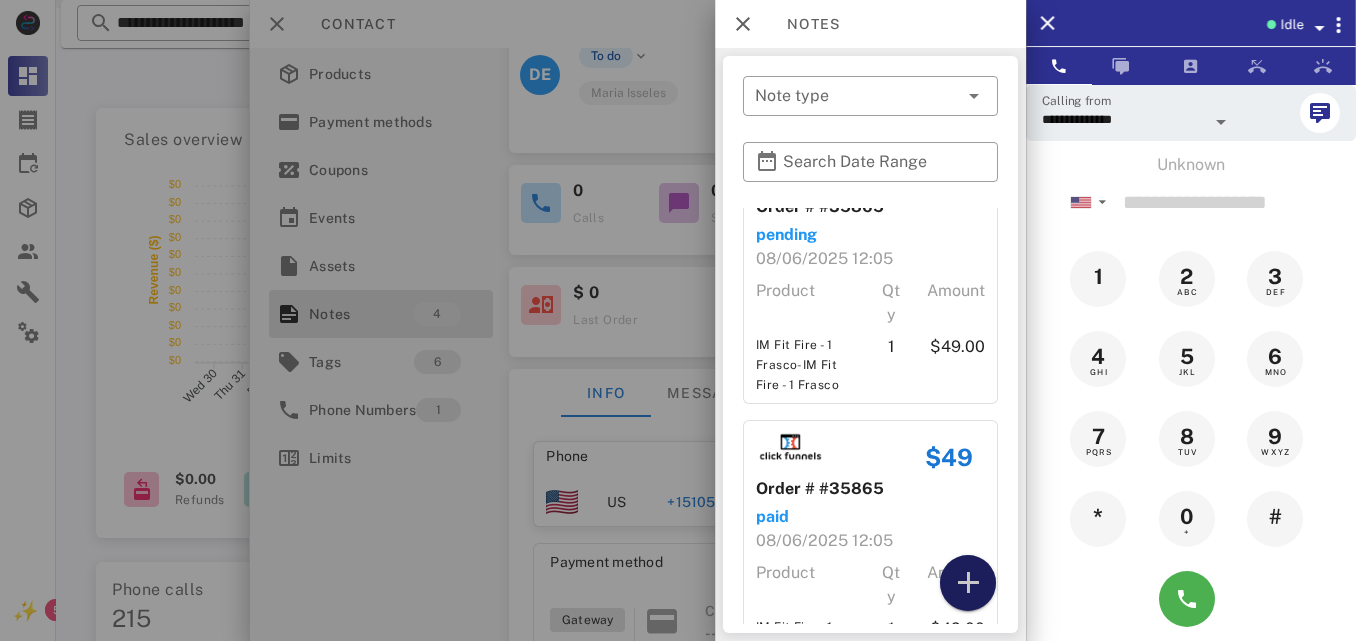 click at bounding box center (968, 583) 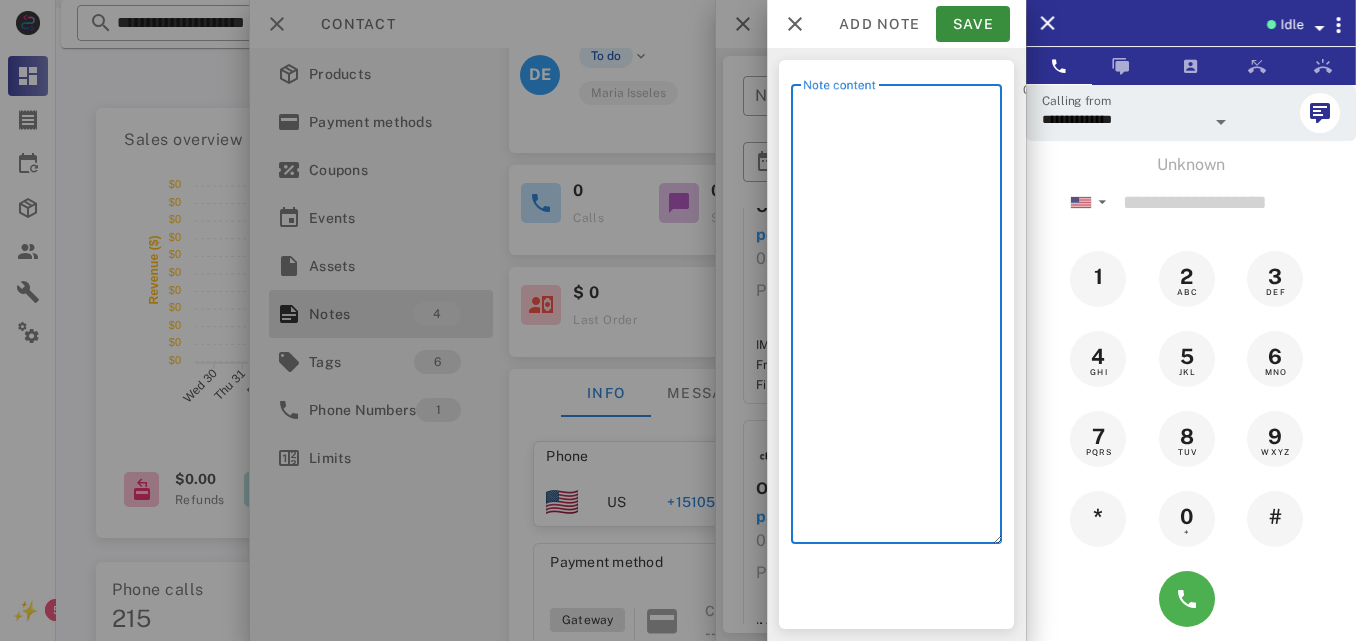 click on "Note content" at bounding box center [902, 319] 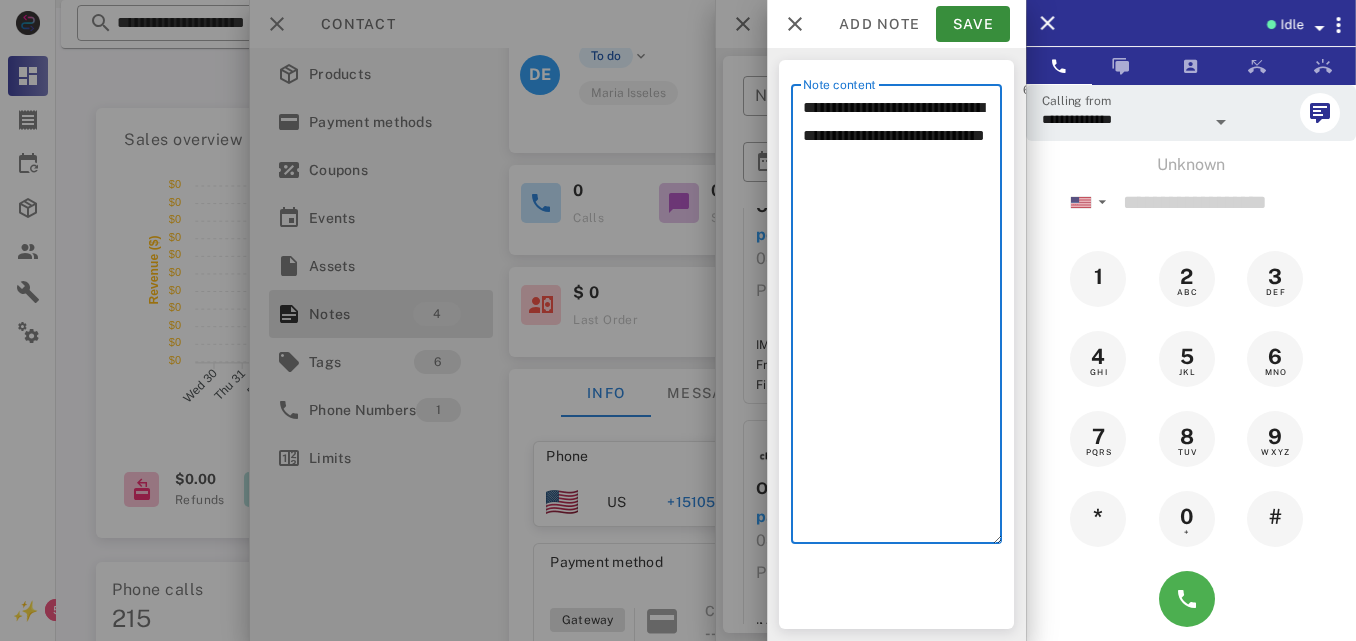 click on "**********" at bounding box center (902, 319) 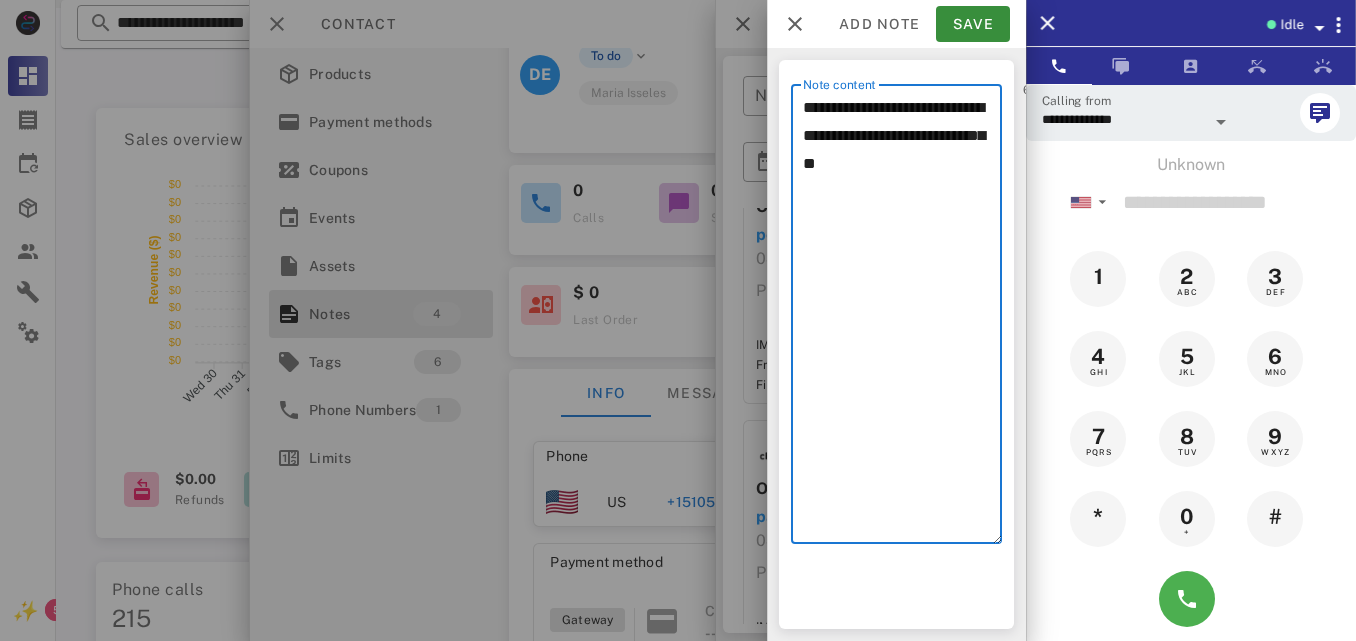 click on "**********" at bounding box center (902, 319) 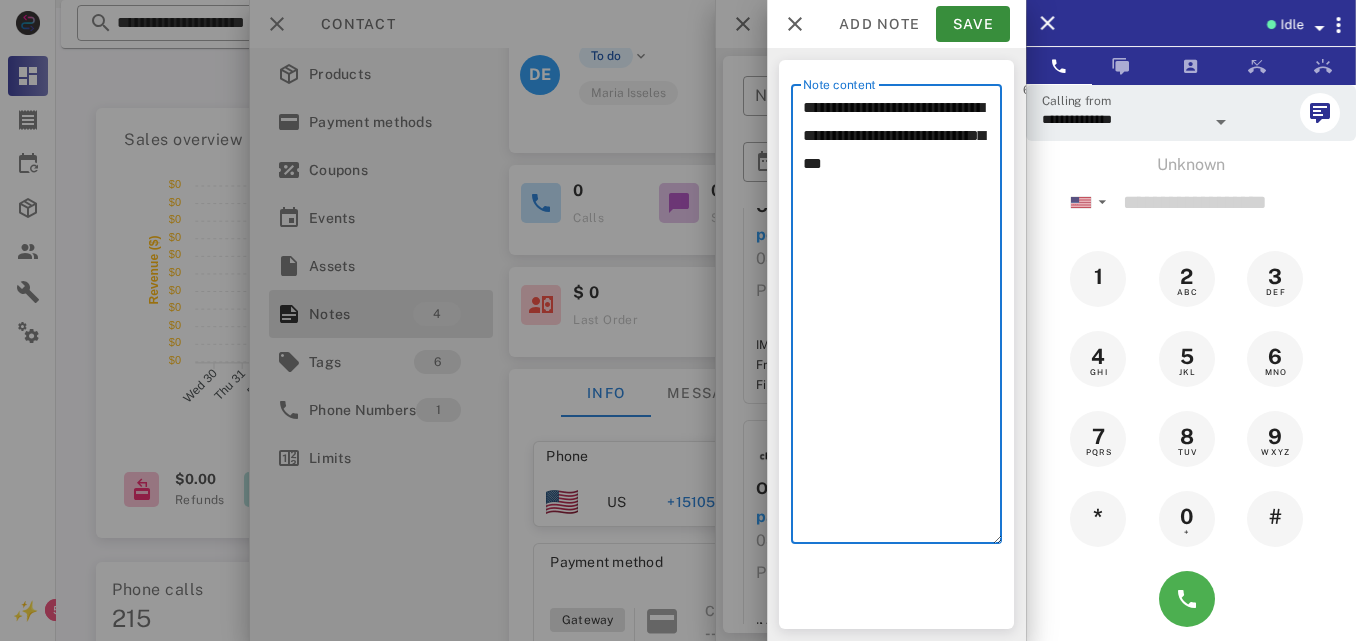 click on "**********" at bounding box center (902, 319) 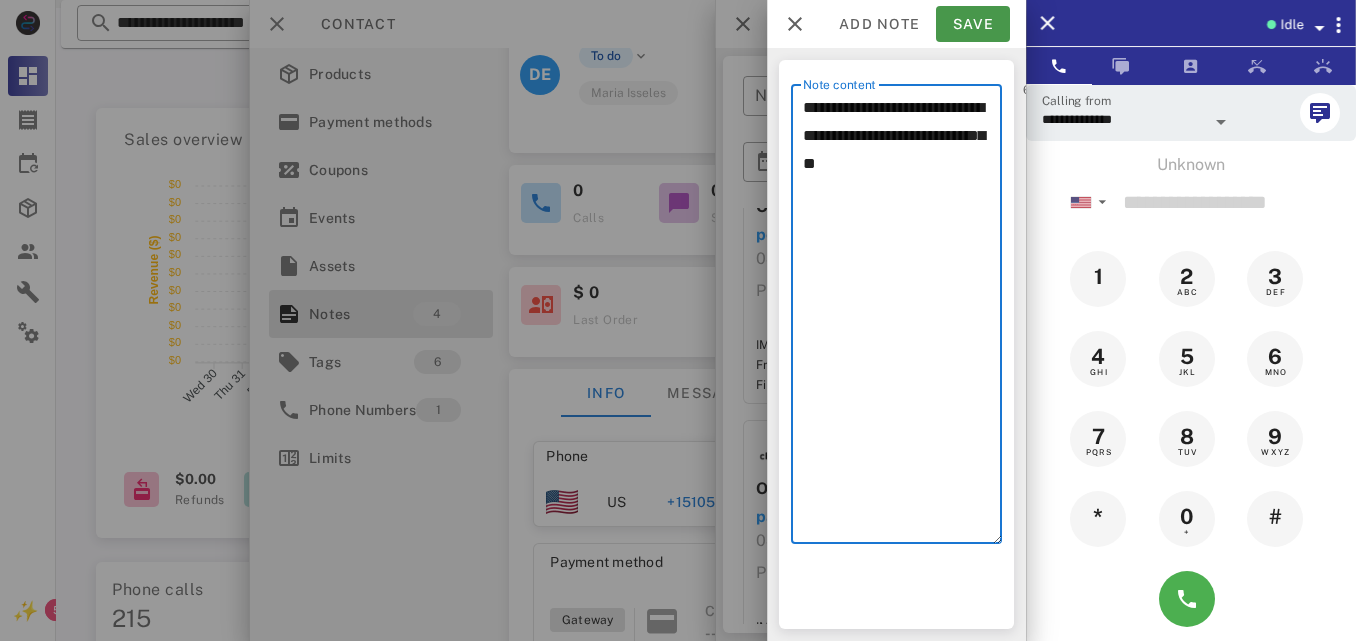 type on "**********" 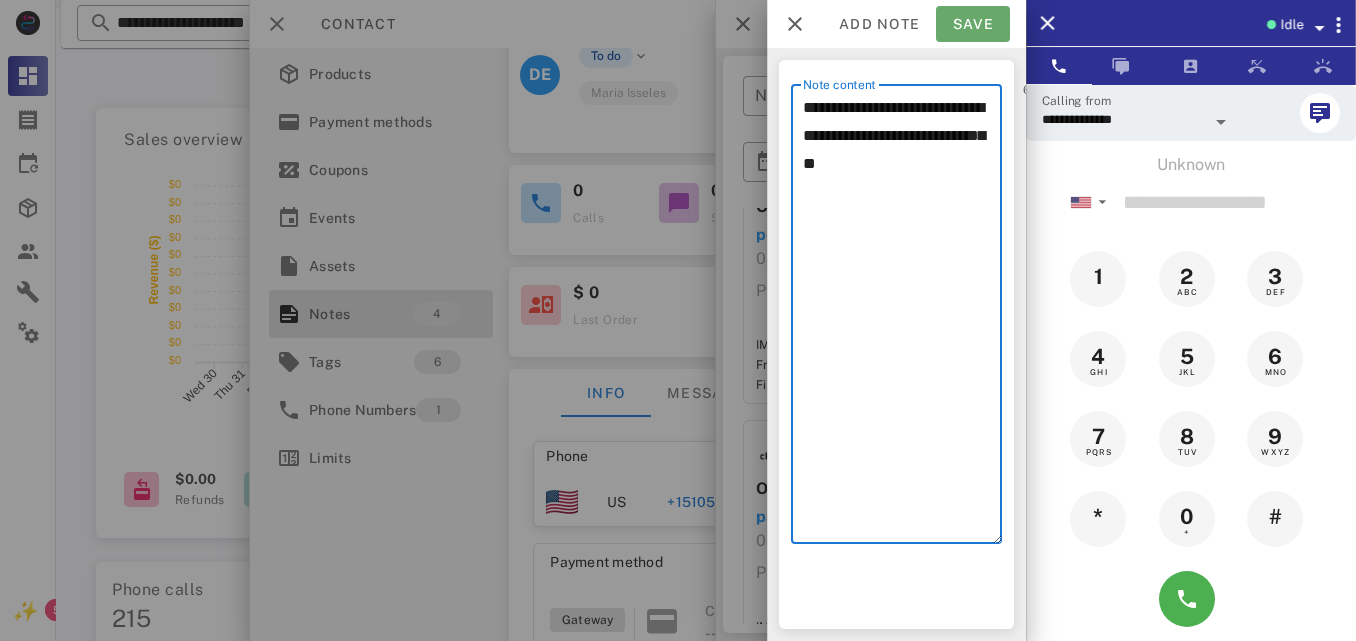 click on "Save" at bounding box center (973, 24) 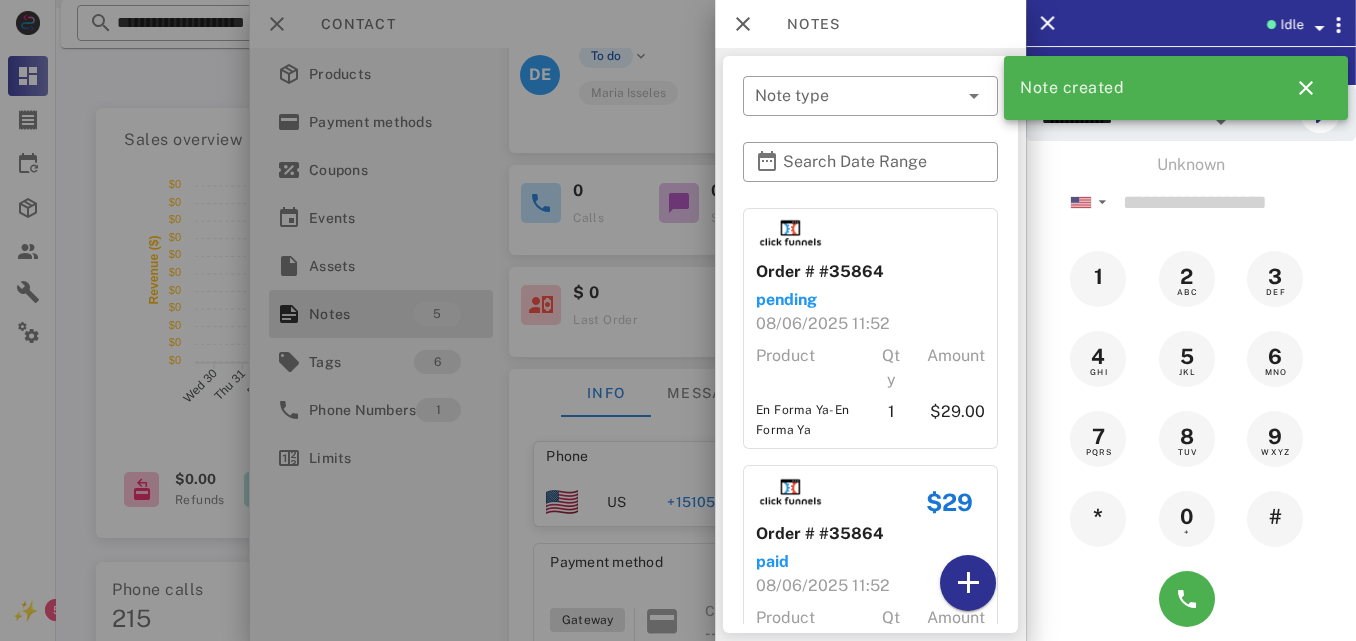 click at bounding box center [678, 320] 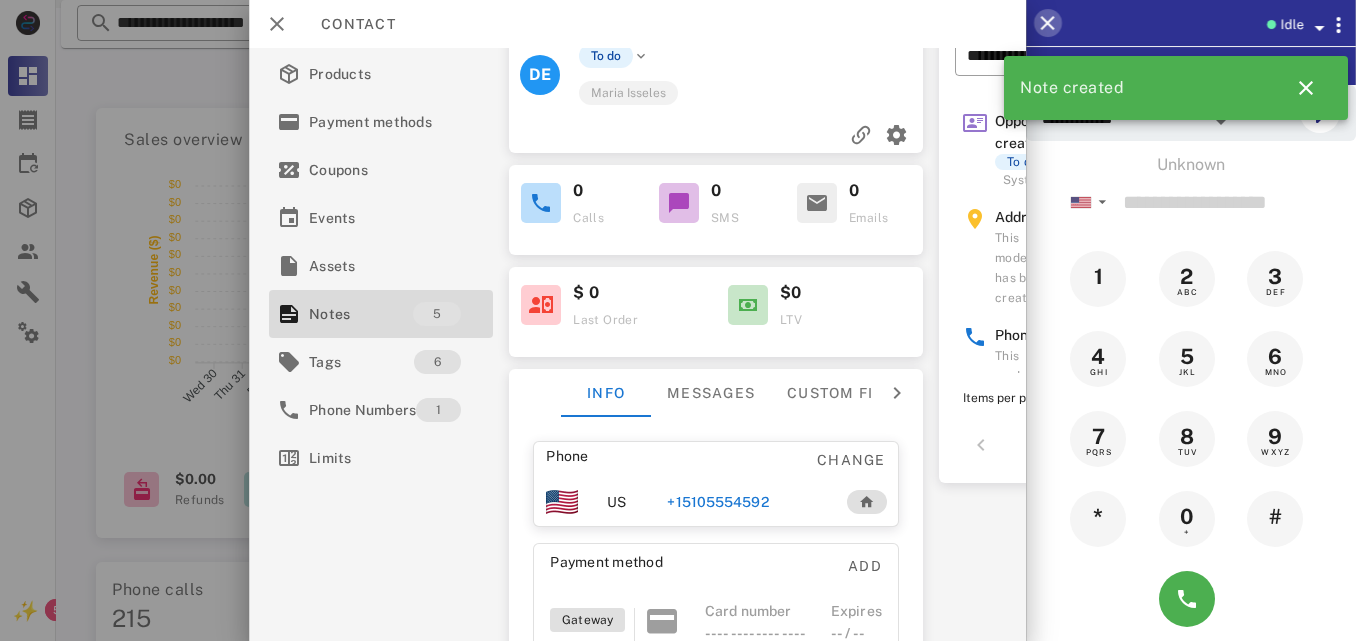 click at bounding box center [1048, 23] 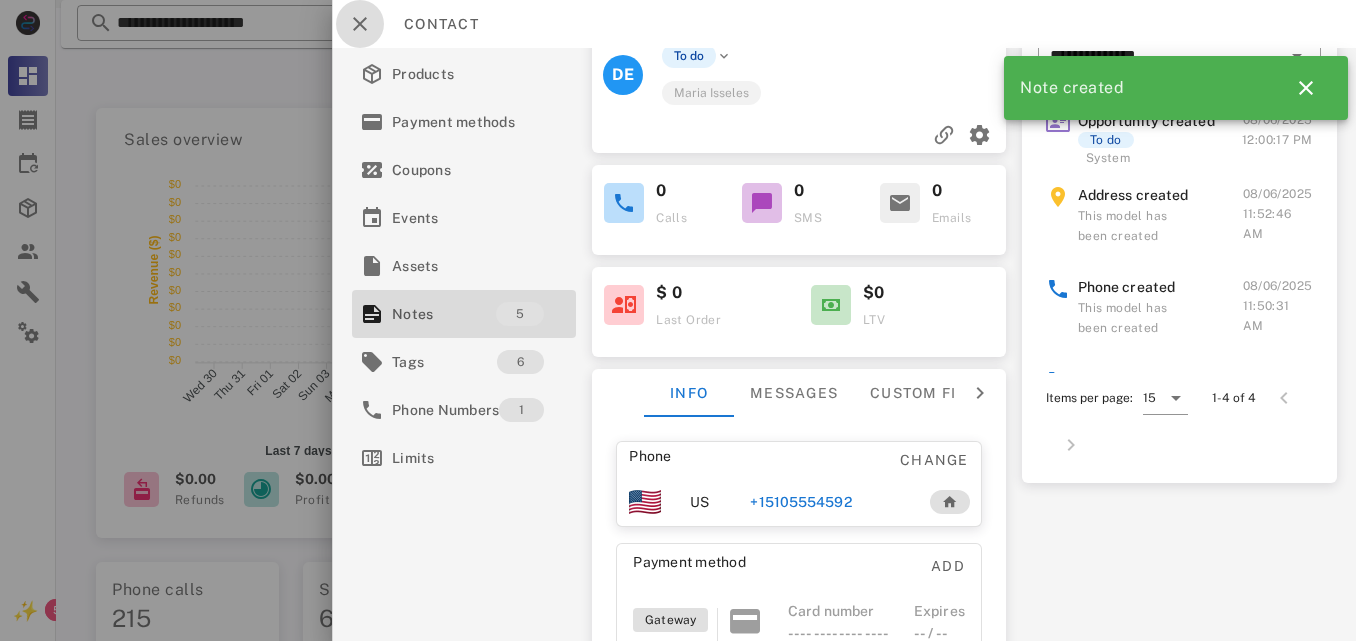 click at bounding box center [360, 24] 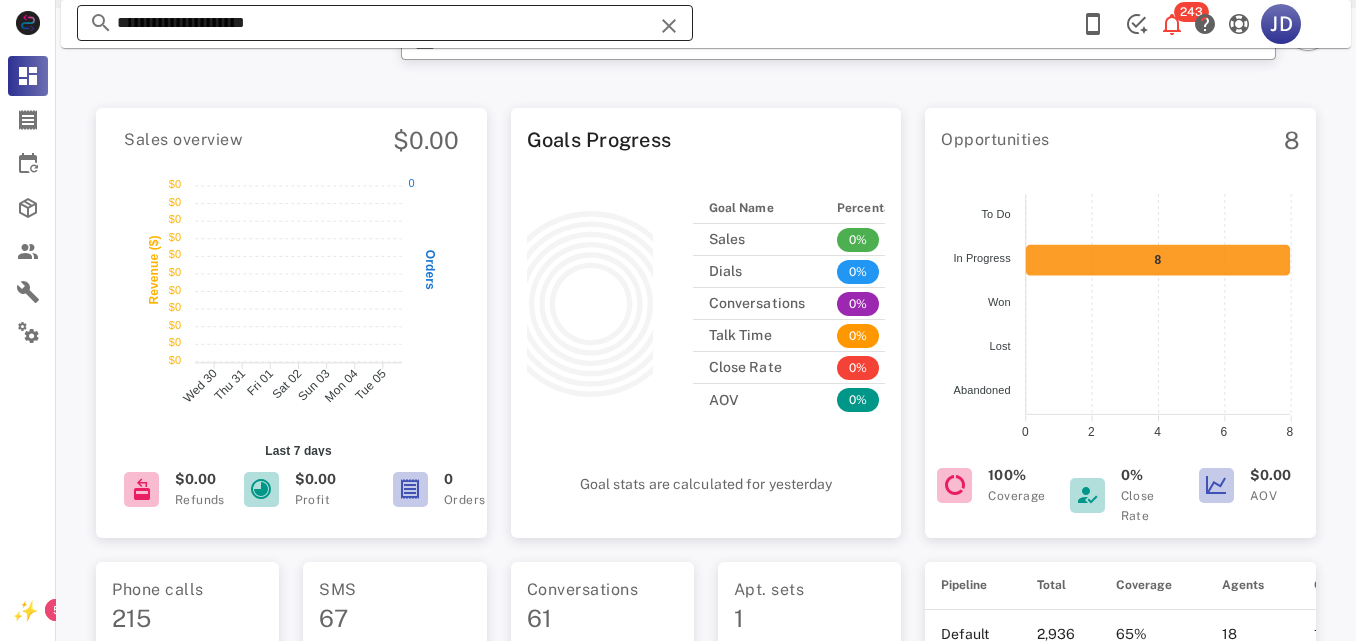 click on "**********" at bounding box center [385, 23] 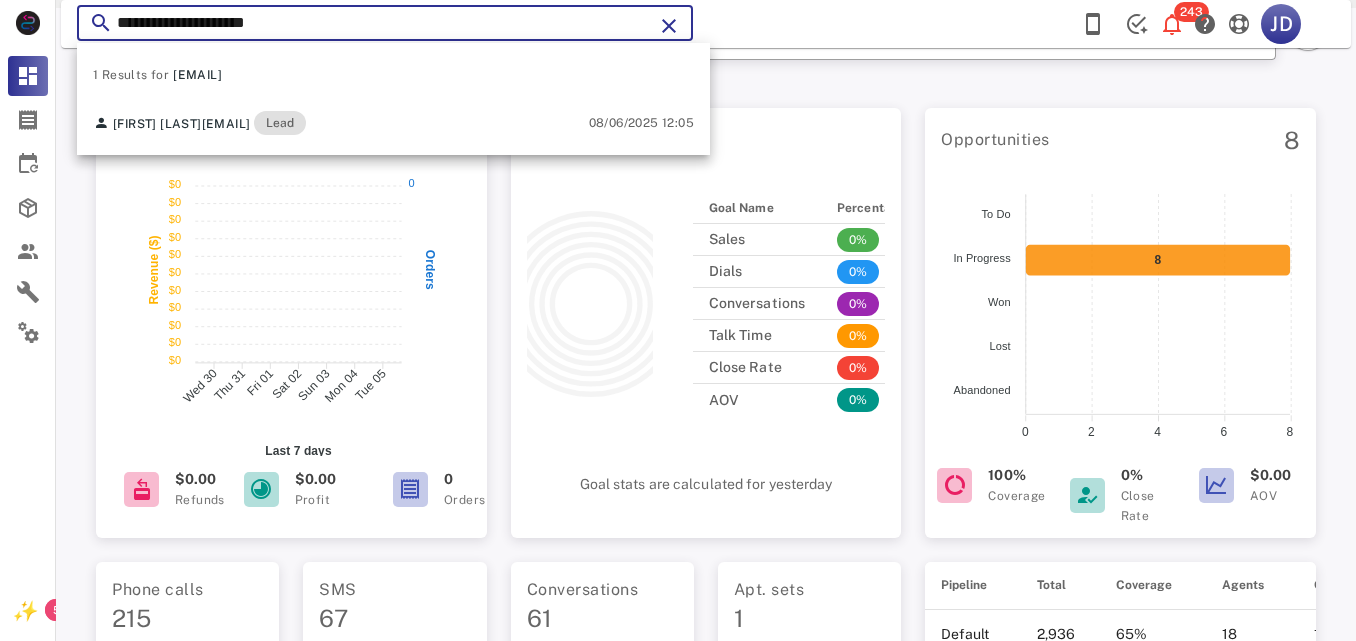 click at bounding box center [669, 26] 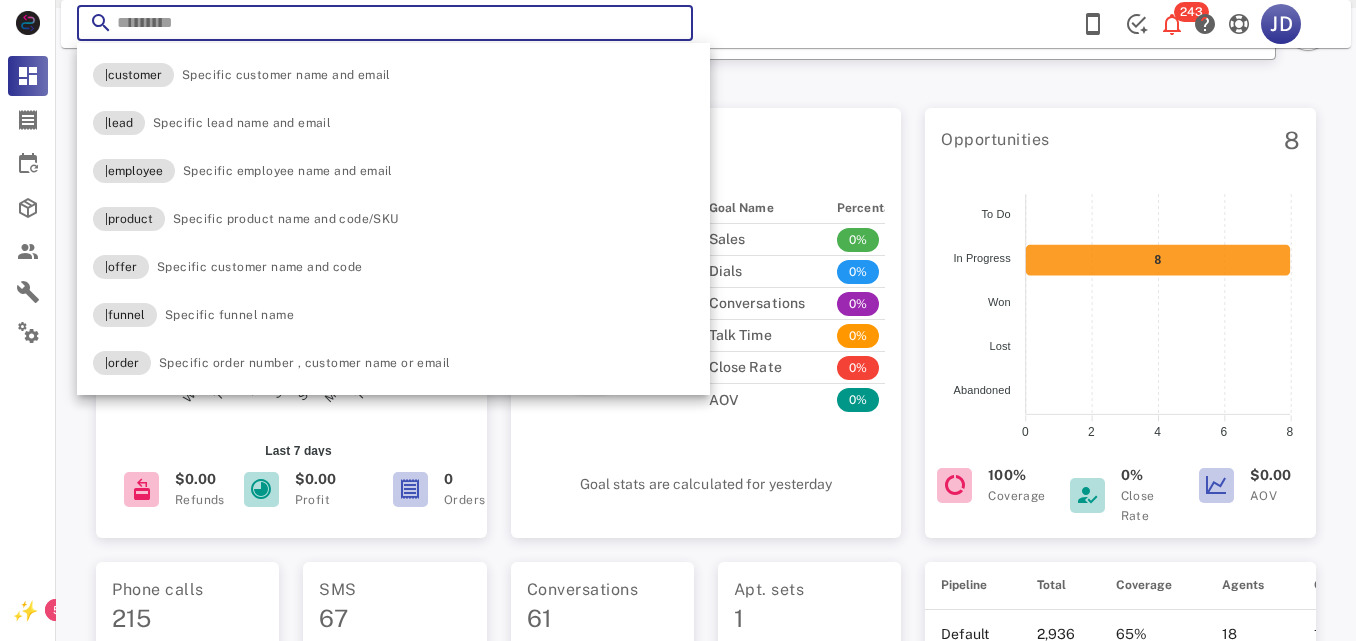 paste on "**********" 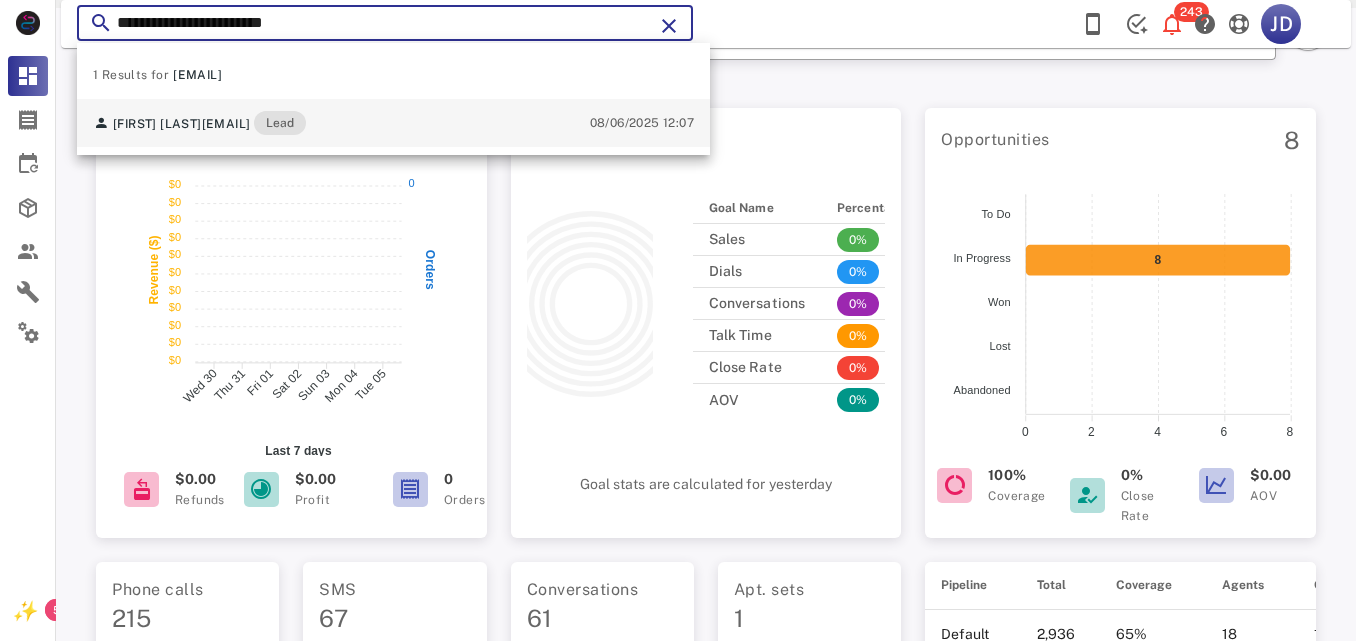 type on "**********" 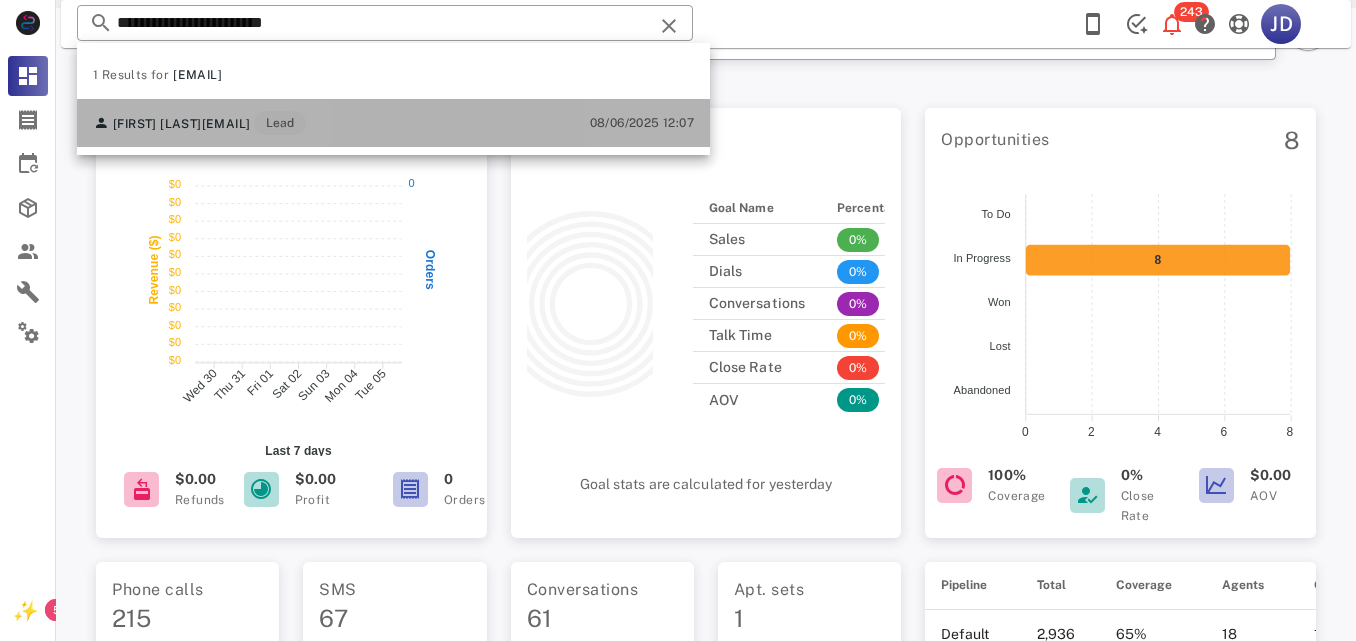 click on "[EMAIL]" at bounding box center [226, 124] 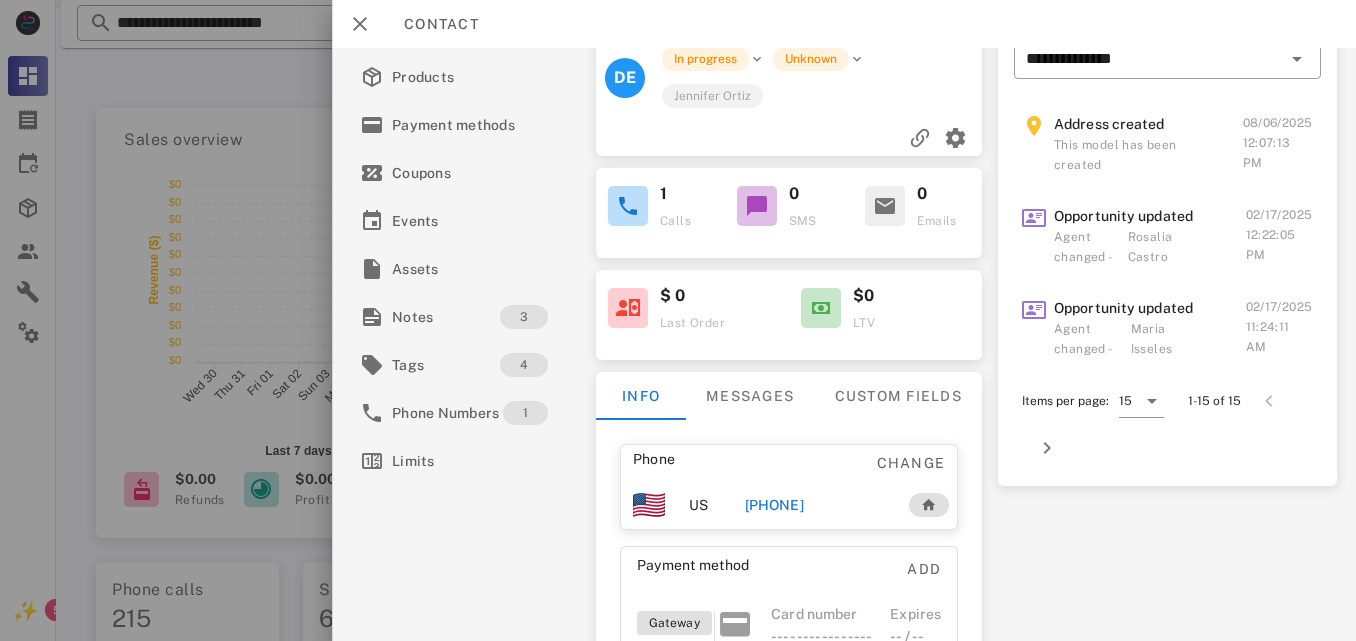 scroll, scrollTop: 196, scrollLeft: 0, axis: vertical 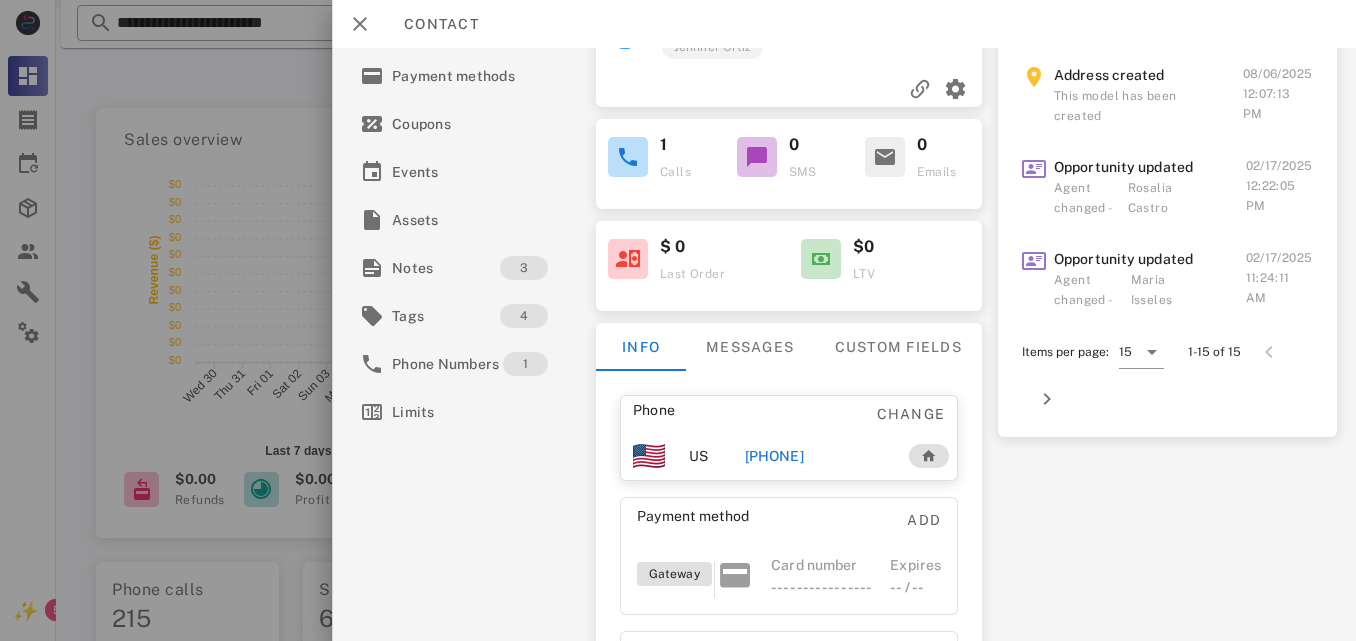 click on "[PHONE]" at bounding box center (773, 456) 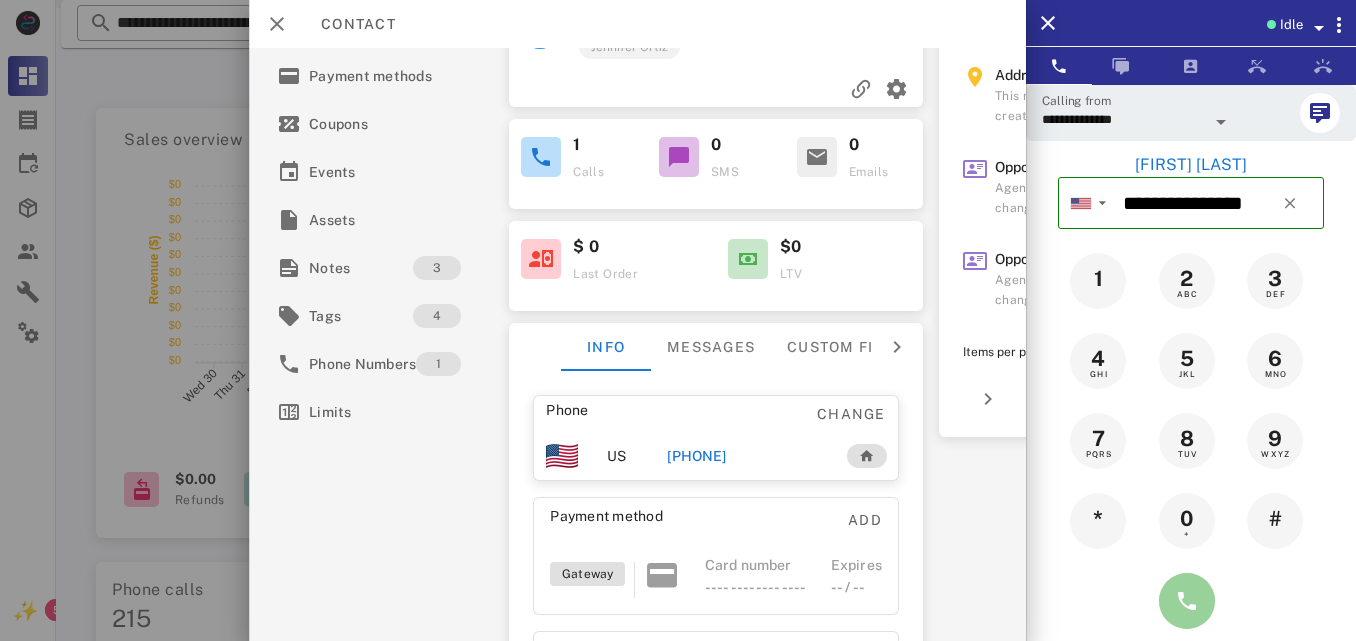 click at bounding box center [1187, 601] 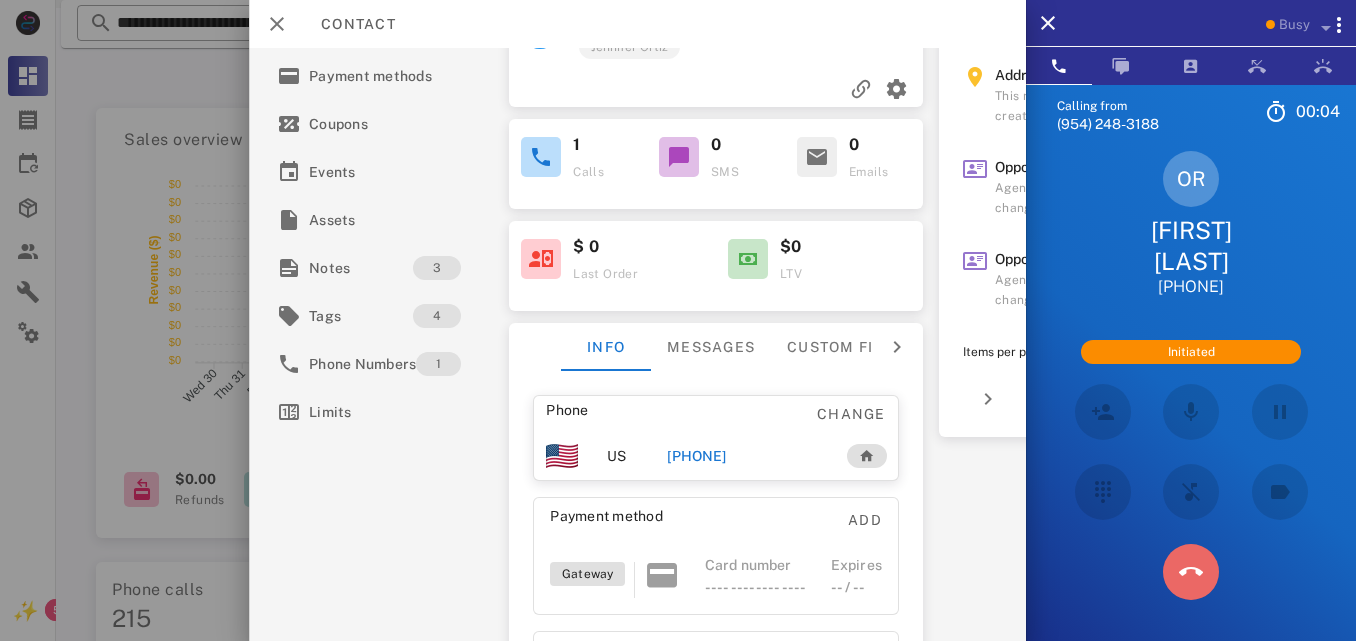 click at bounding box center (1191, 572) 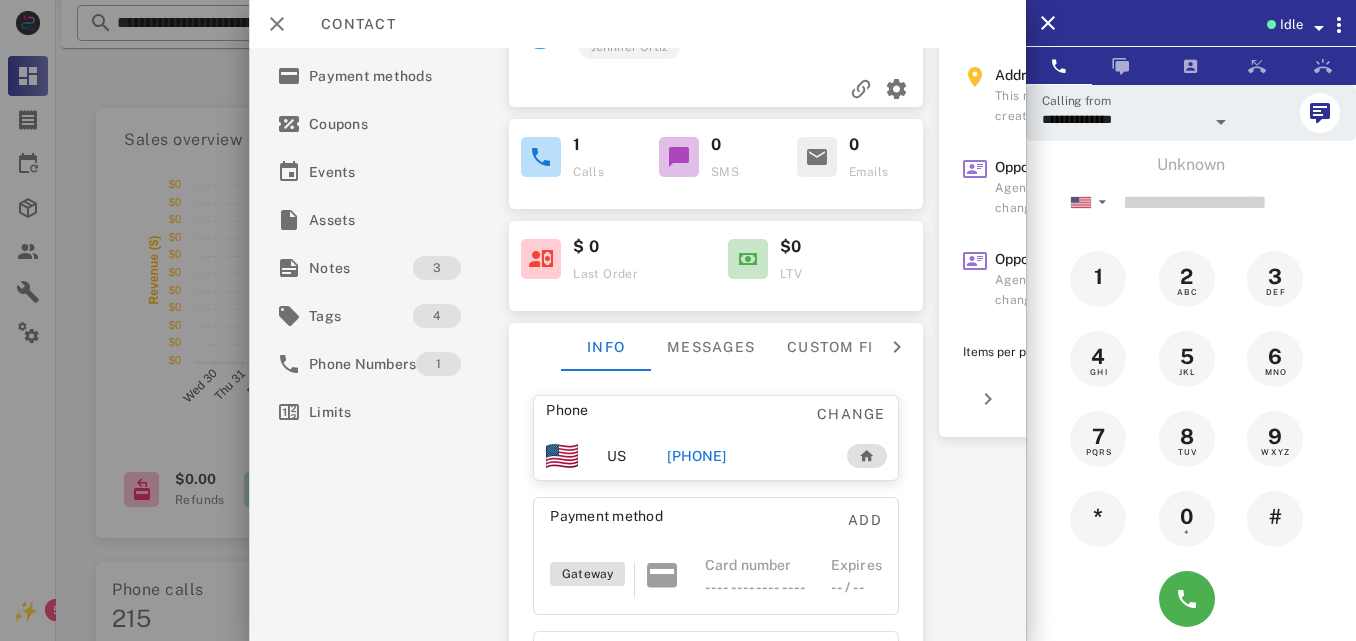 click on "[PHONE]" at bounding box center (696, 456) 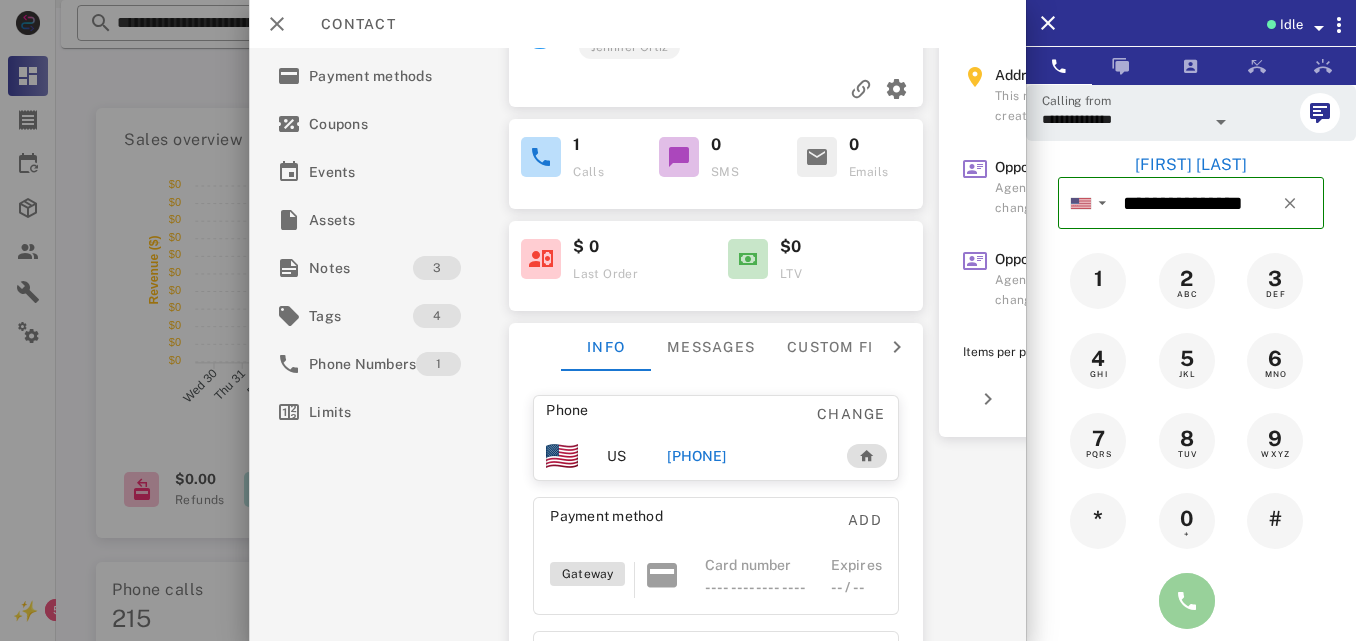 click at bounding box center (1187, 601) 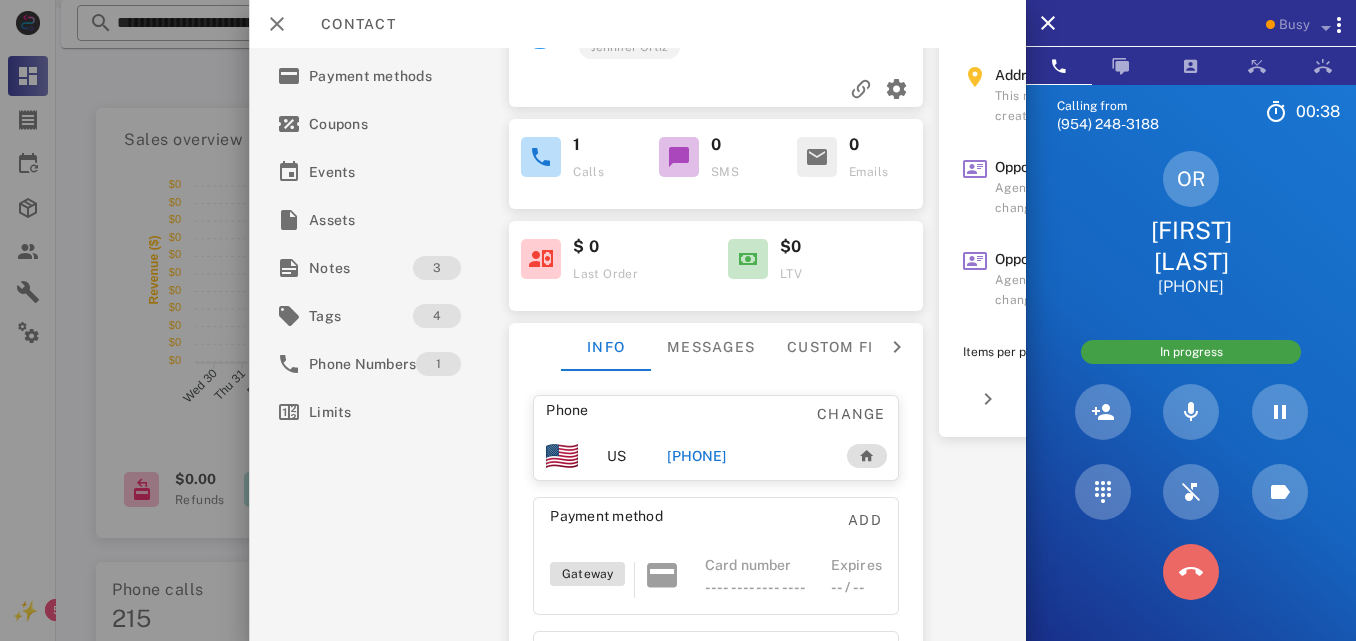 click at bounding box center [1191, 572] 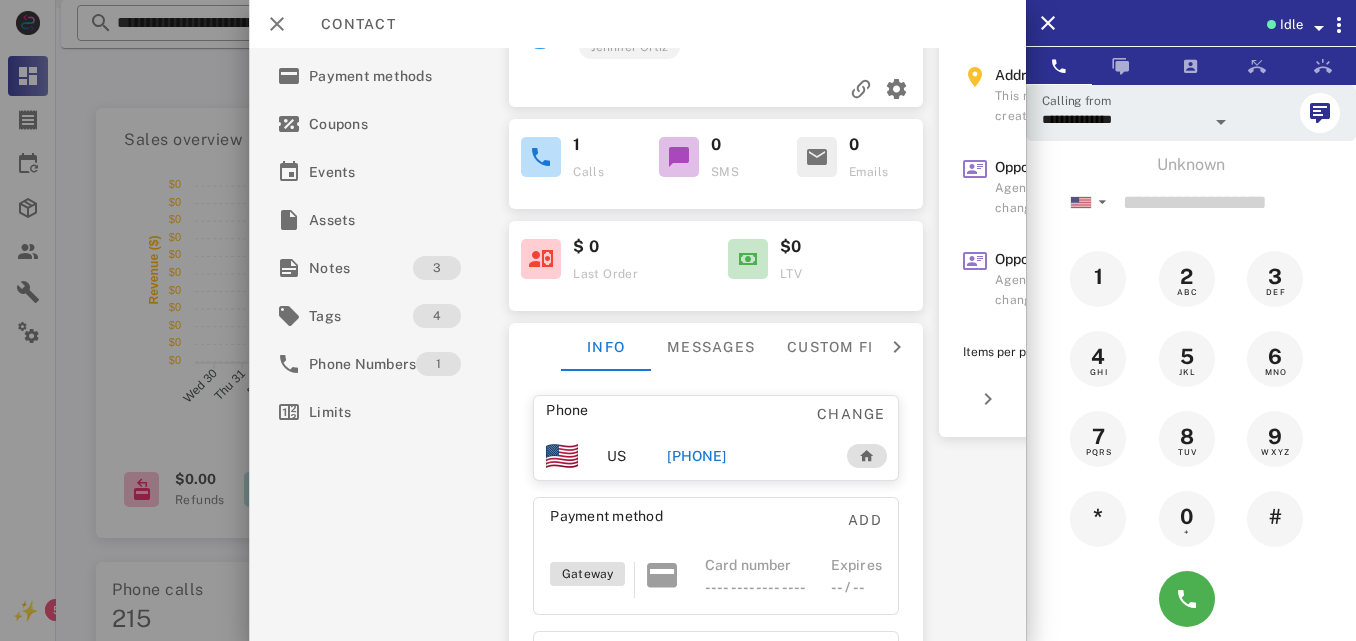 click on "[PHONE]" at bounding box center (696, 456) 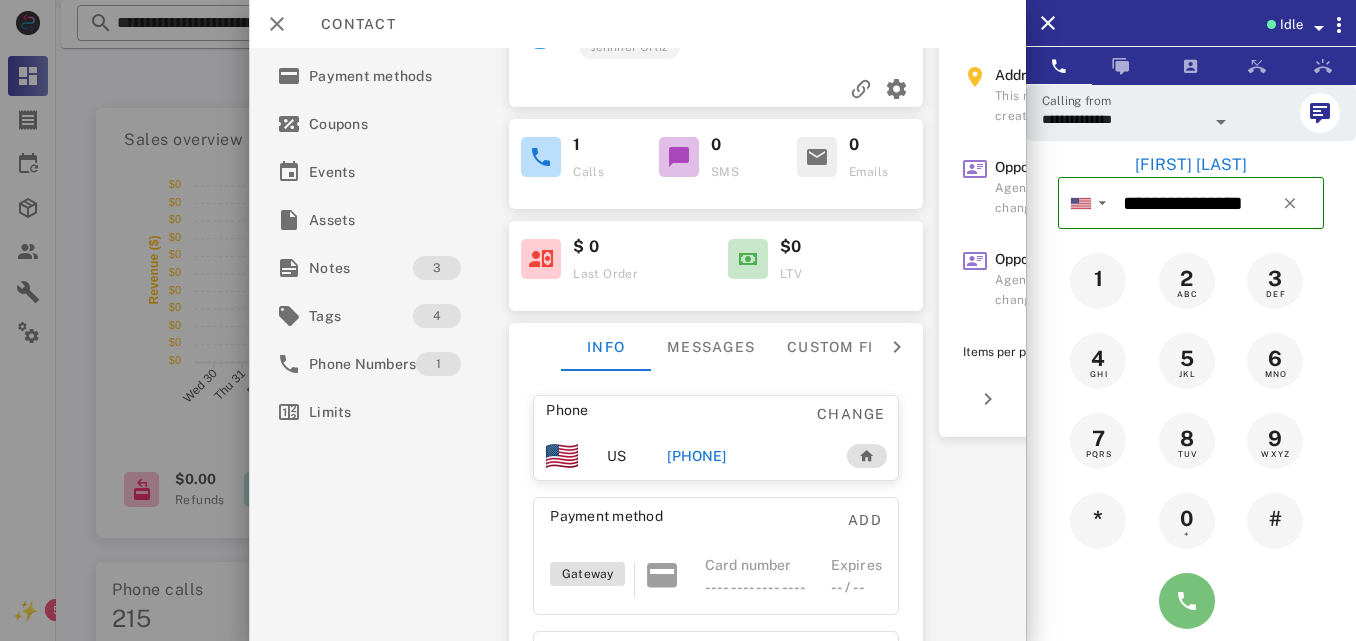 click at bounding box center [1187, 601] 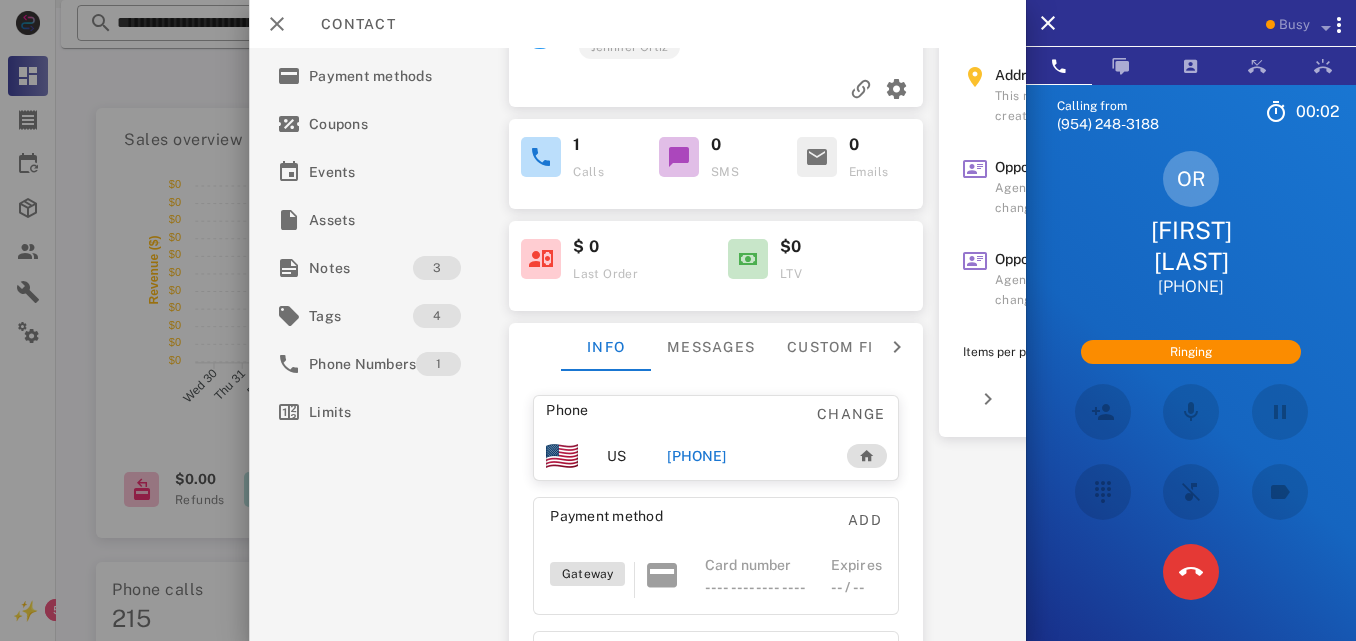 click on "Address created  This model has been created   08/06/2025   12:07:13 PM  Opportunity updated  Agent changed -  [FIRST] [LAST]  02/17/2025   12:22:05 PM  Opportunity updated  Agent changed -  [FIRST] [LAST]  02/17/2025   11:24:11 AM  Opportunity updated  Agent changed -  [FIRST] [LAST]  02/17/2025   8:34:23 AM  Opportunity updated  Agent changed -  [FIRST] [LAST]  02/16/2025   7:42:28 PM  Opportunity updated  Agent changed -  [FIRST] [LAST]  02/16/2025   6:11:13 PM  Opportunity updated  Agent changed -  [FIRST] [LAST]  02/16/2025   4:59:35 PM  Opportunity updated  Agent changed -  [FIRST] [LAST]  02/16/2025   4:43:31 PM  Opportunity updated  Agent changed -  [FIRST] [LAST]  02/16/2025   3:57:27 PM  Opportunity updated  Agent changed -  [FIRST] [LAST]  02/16/2025   3:29:14 PM  Opportunity updated  Agent changed -  [FIRST] [LAST]  02/16/2025   3:09:08 PM  Outbound call  [FIRST] [LAST]   Duration: 2 min   12/22/2024   9:44:26 AM  Opportunity created To do System  12/21/2024   9:20:06 PM  Phone created 15" at bounding box center (1108, 191) 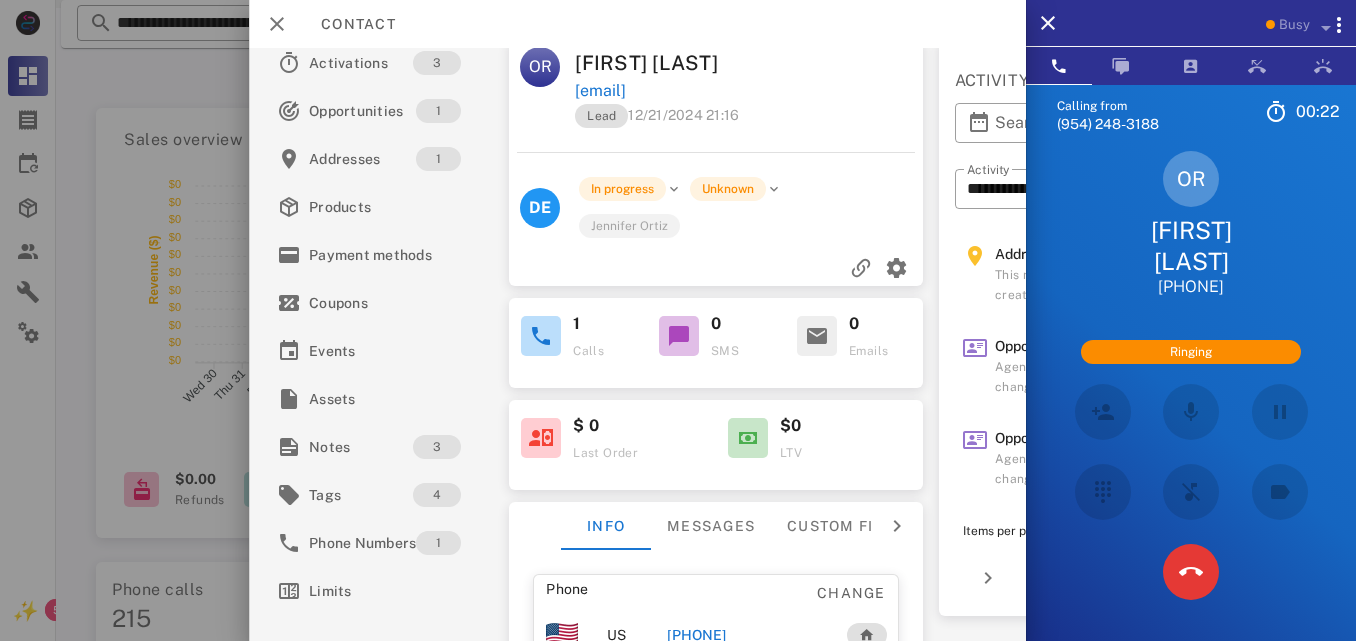 scroll, scrollTop: 0, scrollLeft: 0, axis: both 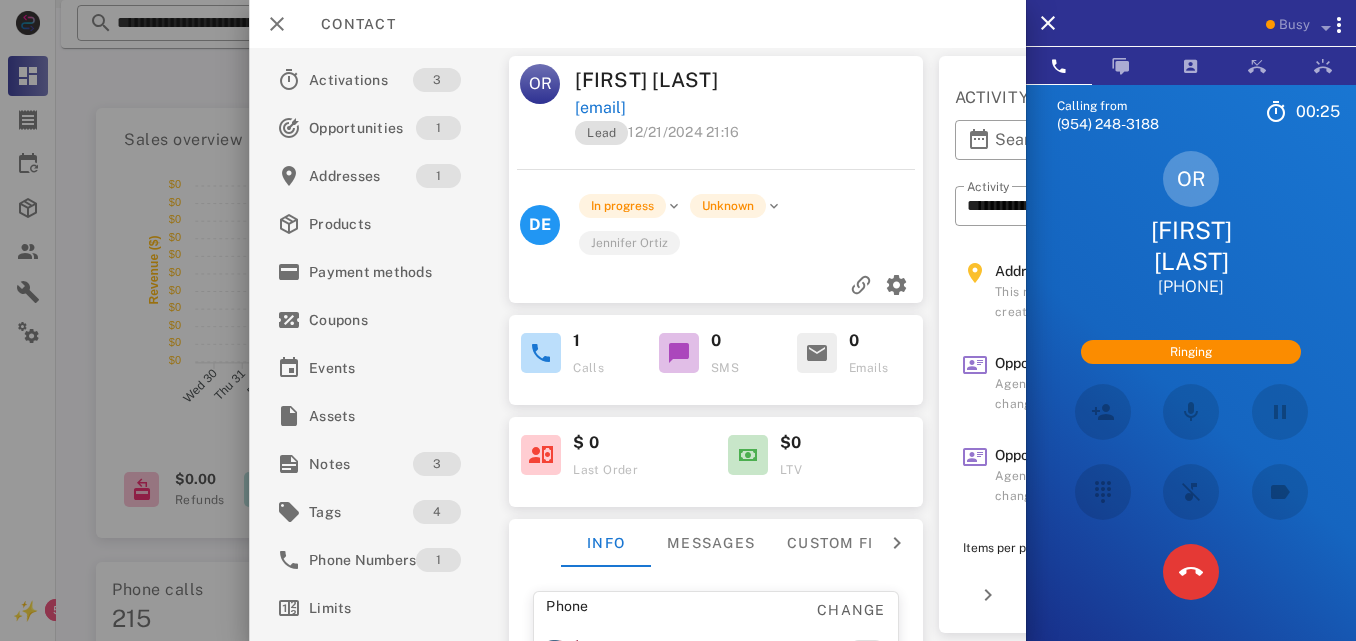 drag, startPoint x: 787, startPoint y: 113, endPoint x: 573, endPoint y: 105, distance: 214.14948 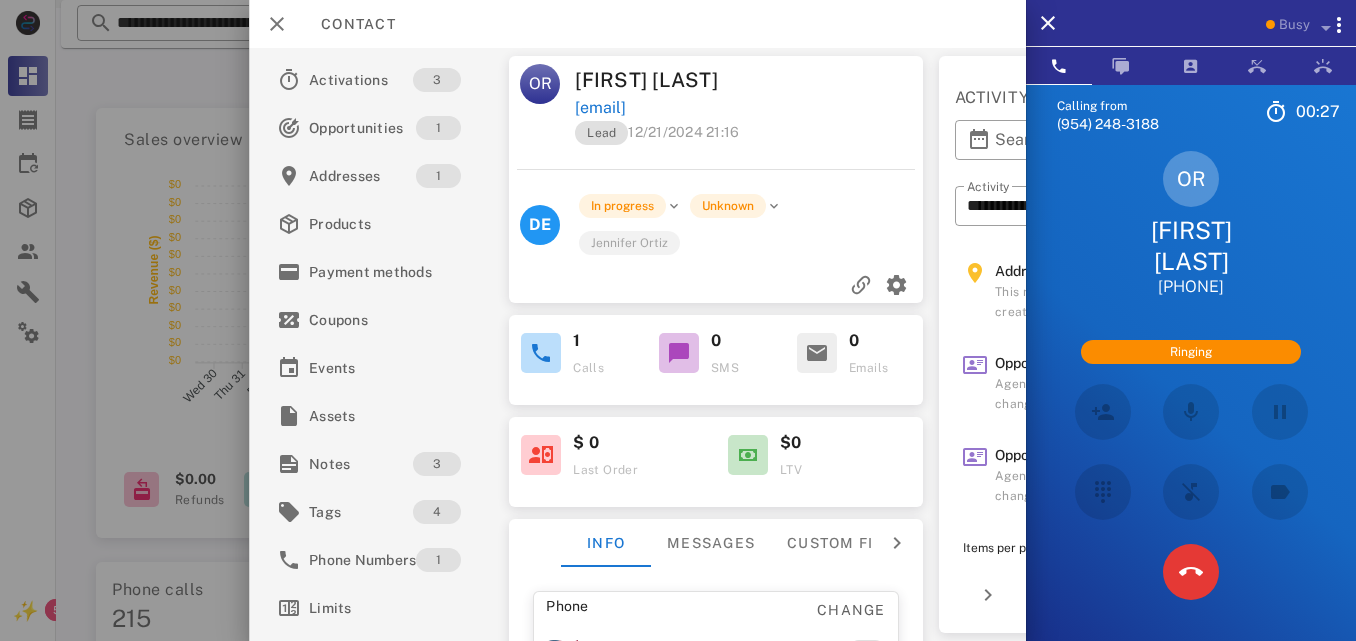 click on "[EMAIL]" at bounding box center (750, 108) 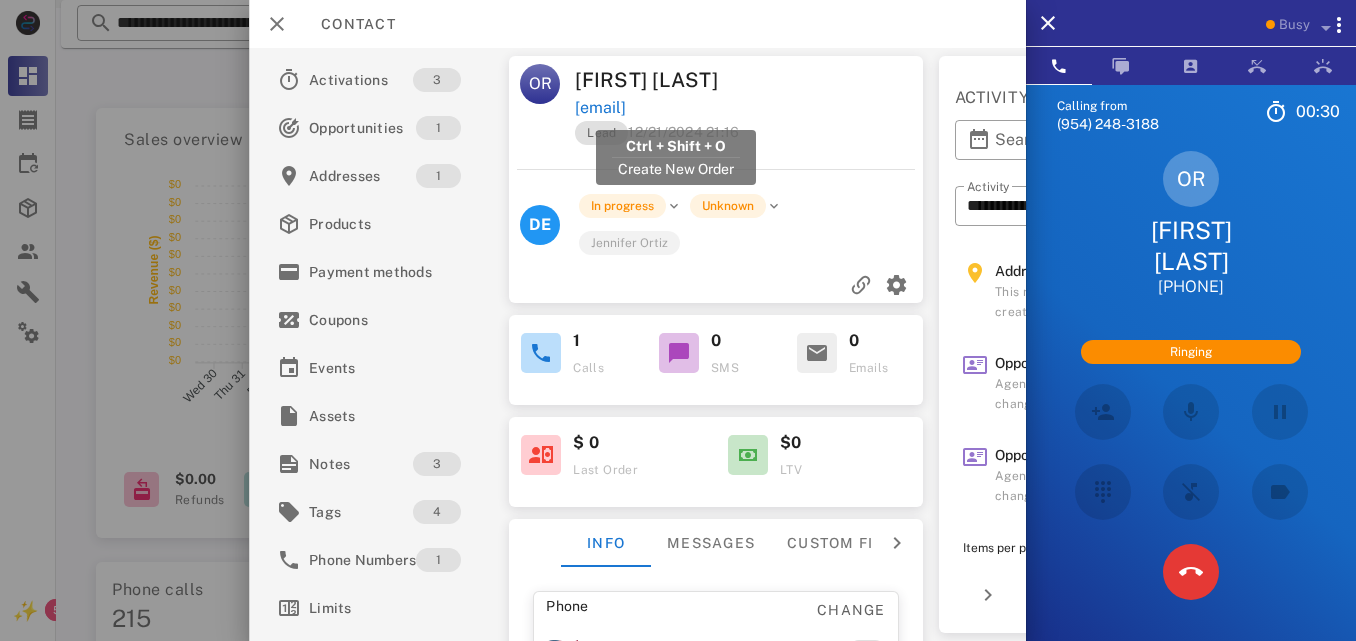 drag, startPoint x: 774, startPoint y: 104, endPoint x: 576, endPoint y: 109, distance: 198.06313 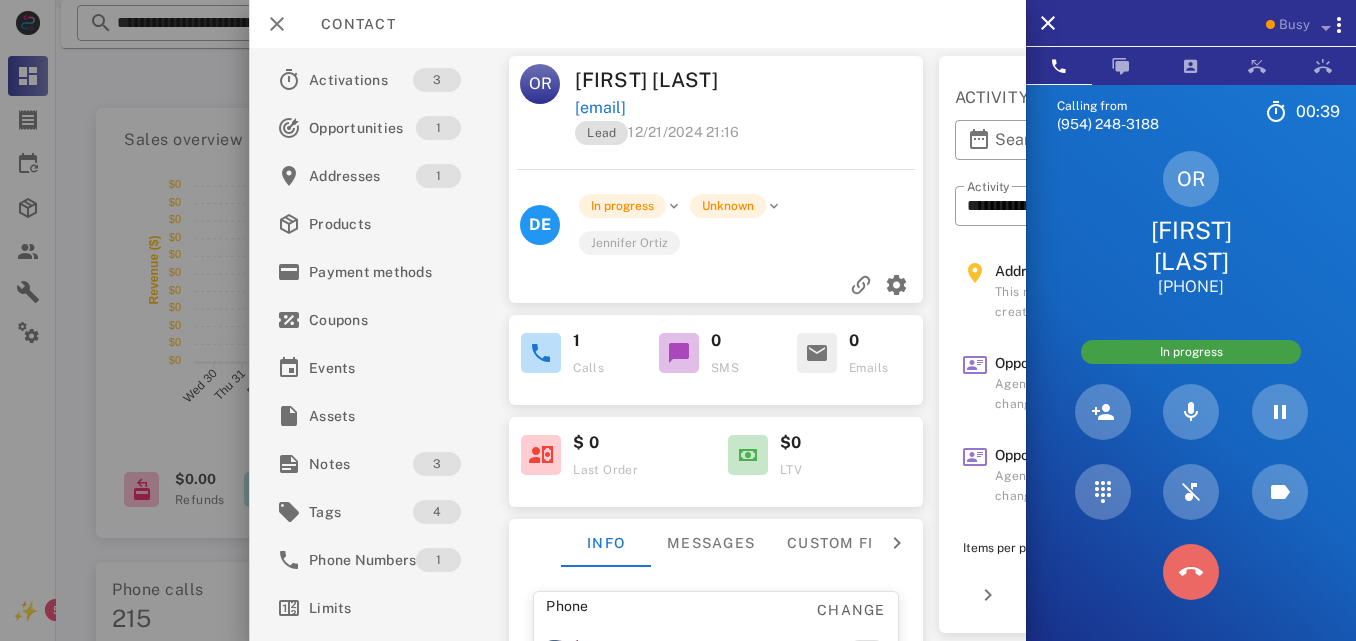 click at bounding box center [1190, 572] 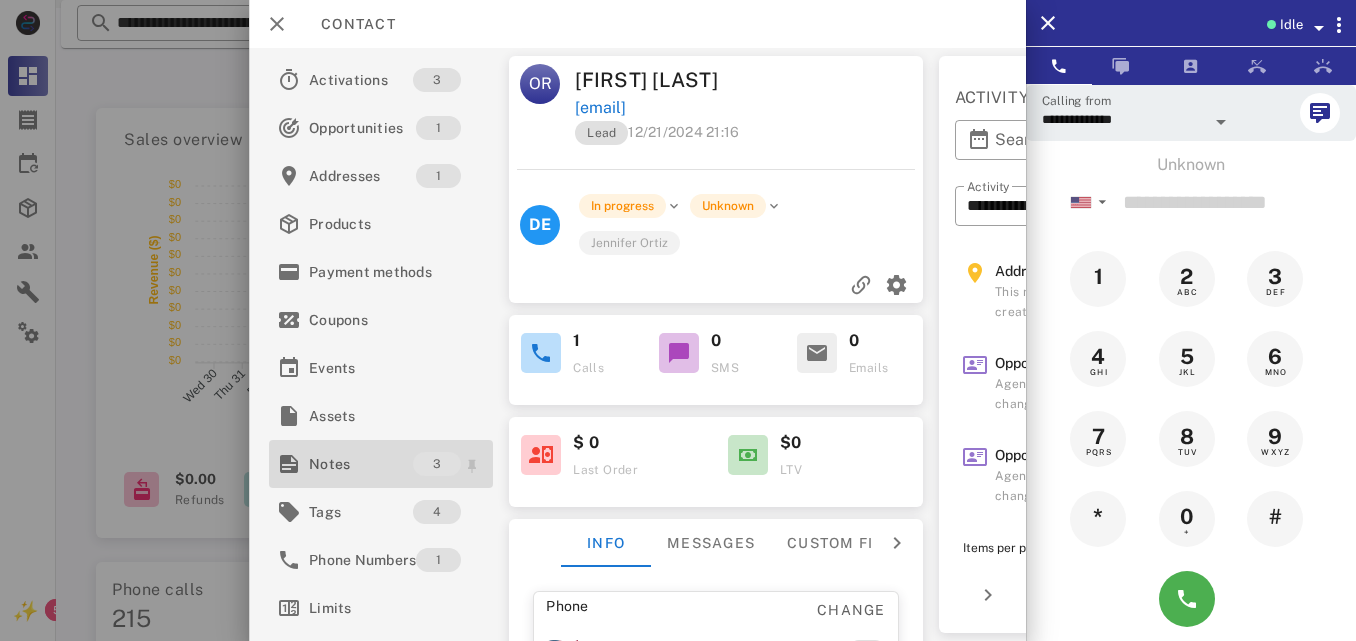 click on "Notes" at bounding box center [361, 464] 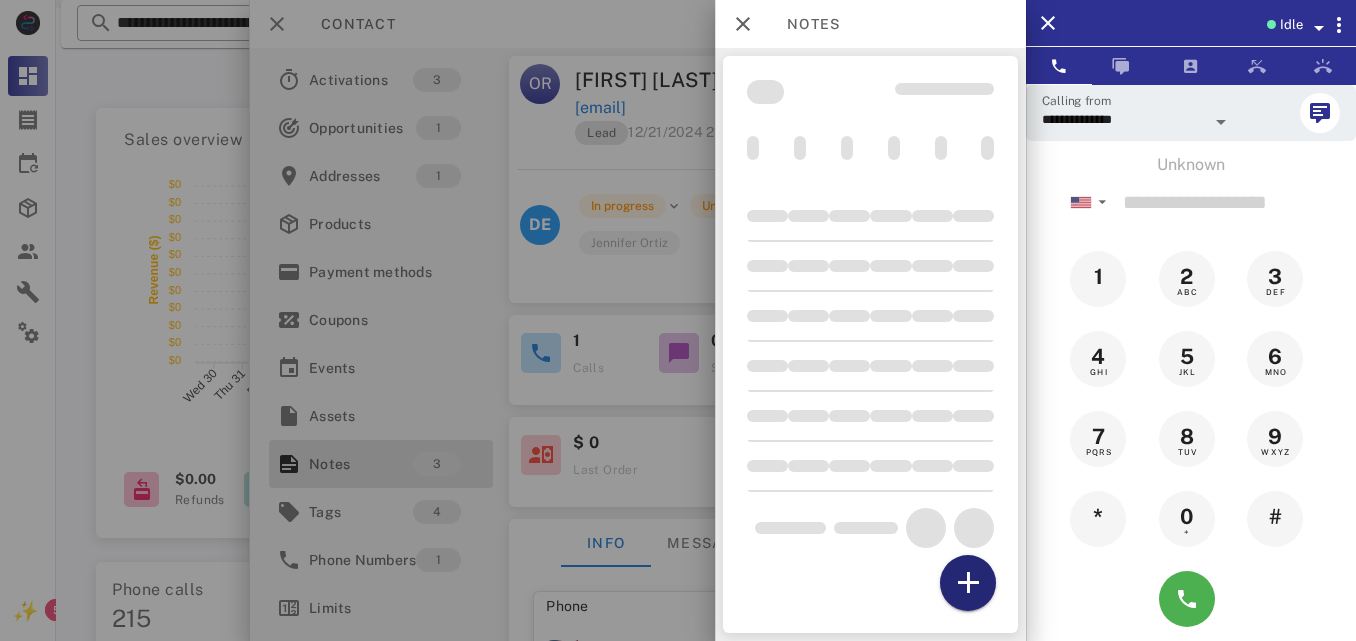 click at bounding box center (968, 583) 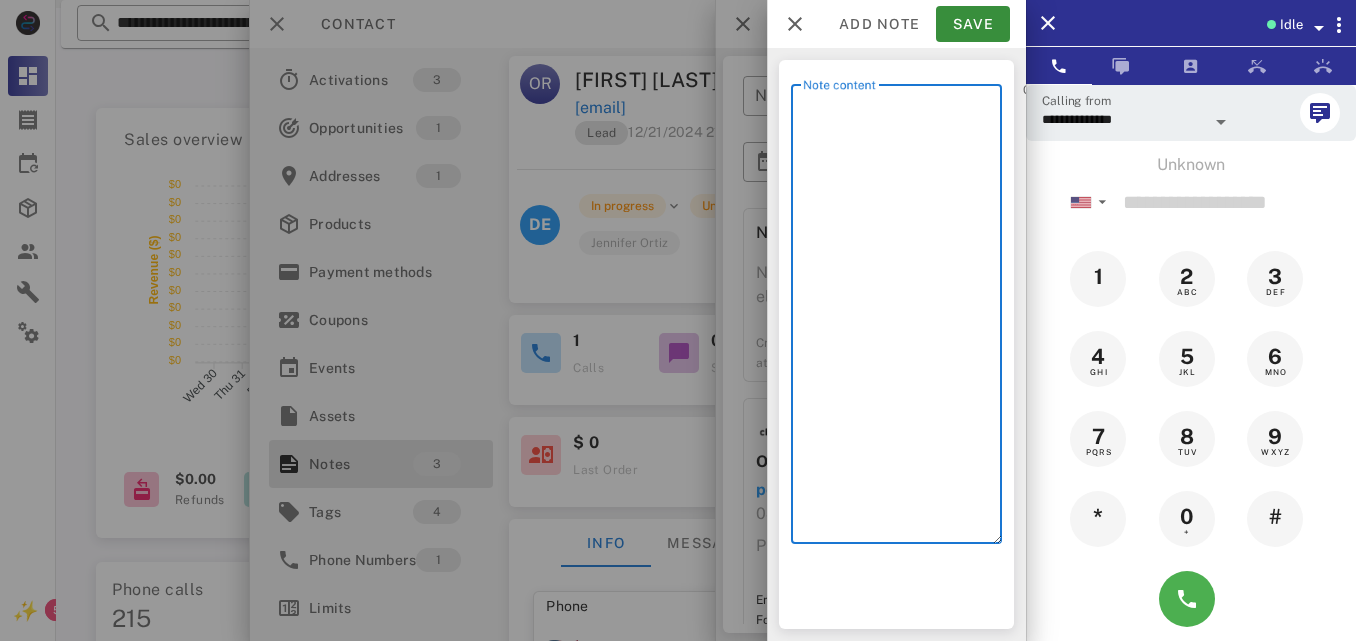 click on "Note content" at bounding box center [902, 319] 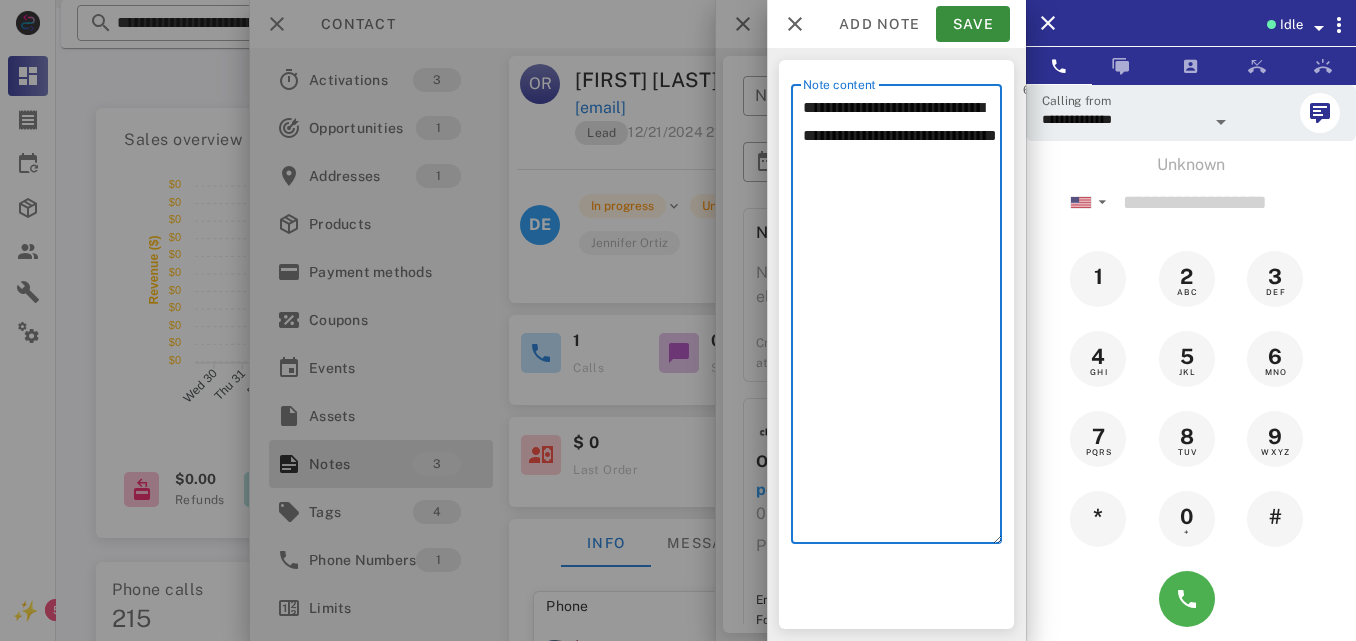 drag, startPoint x: 960, startPoint y: 186, endPoint x: 963, endPoint y: -78, distance: 264.01706 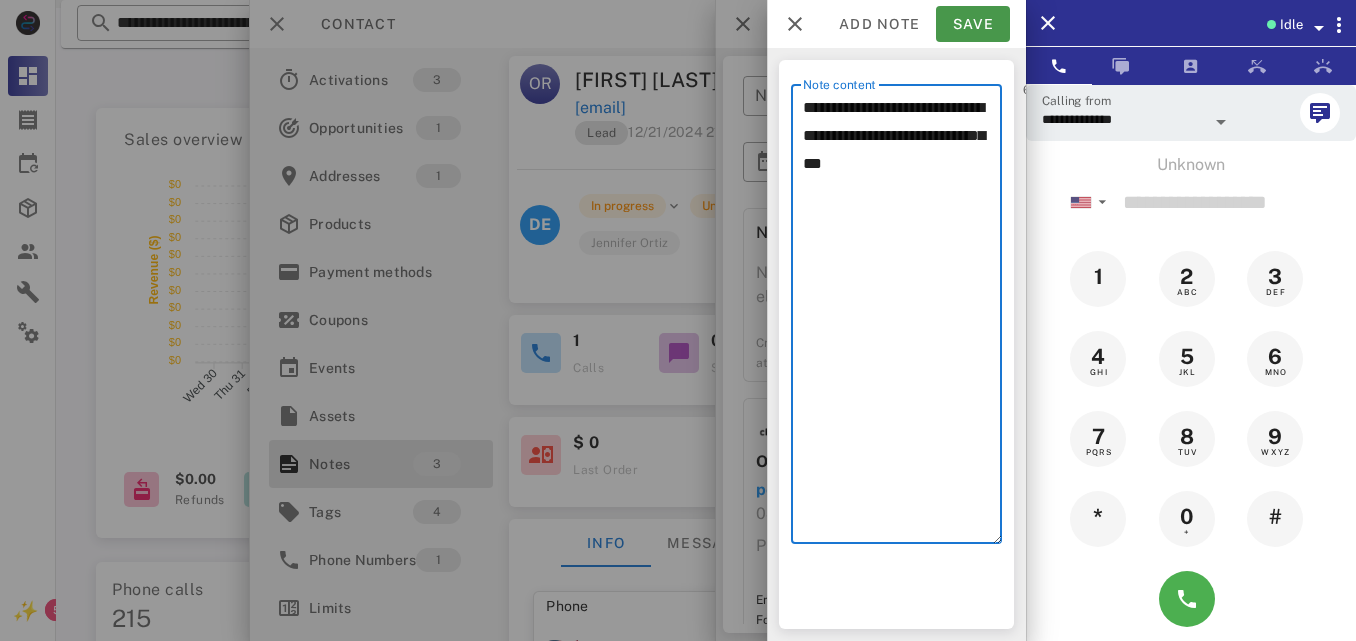 type on "**********" 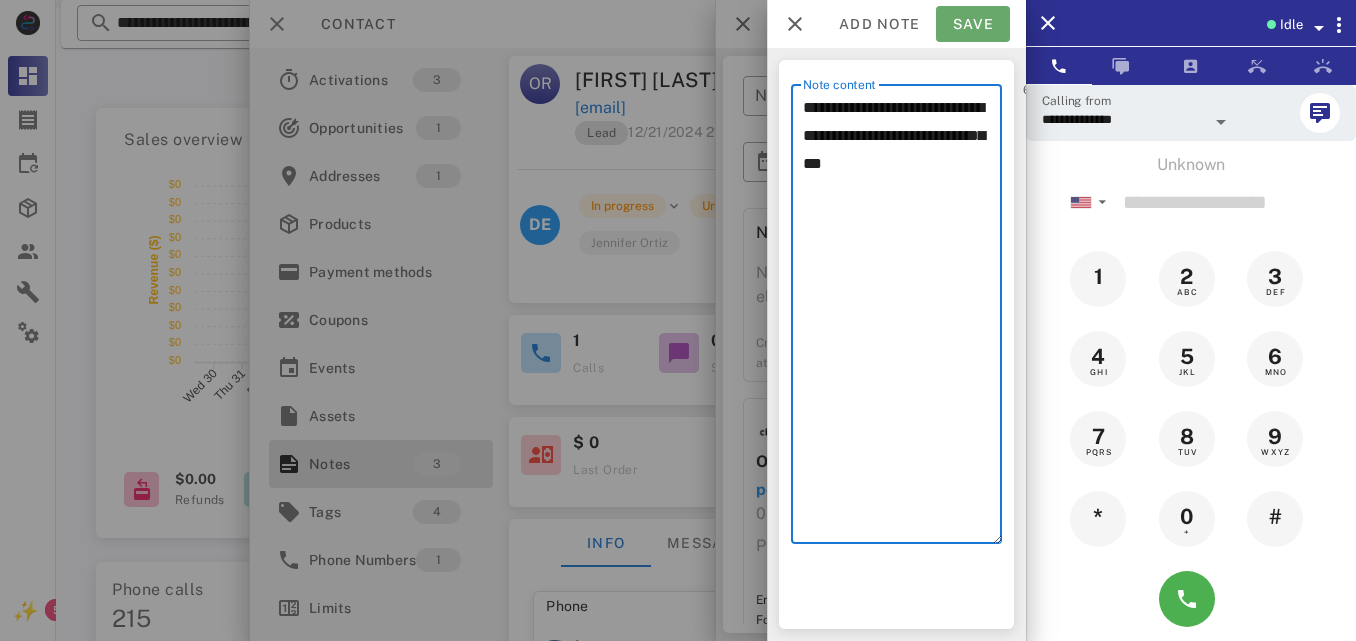 click on "Save" at bounding box center (973, 24) 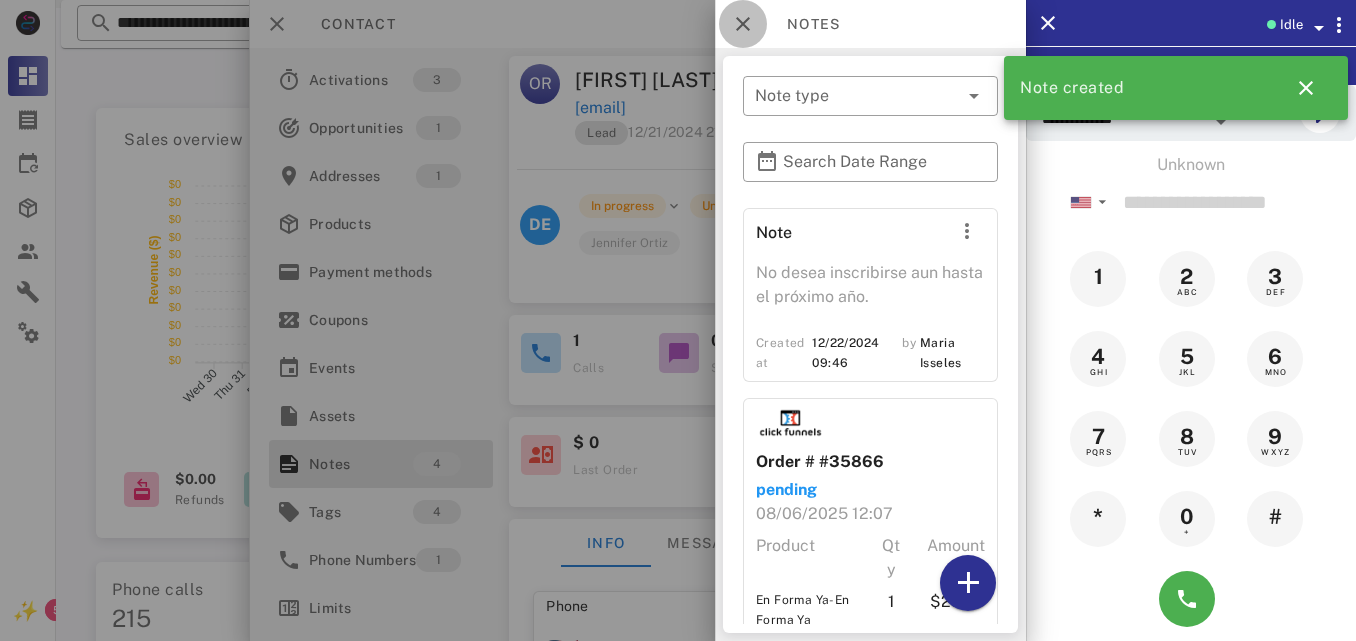 click at bounding box center (743, 24) 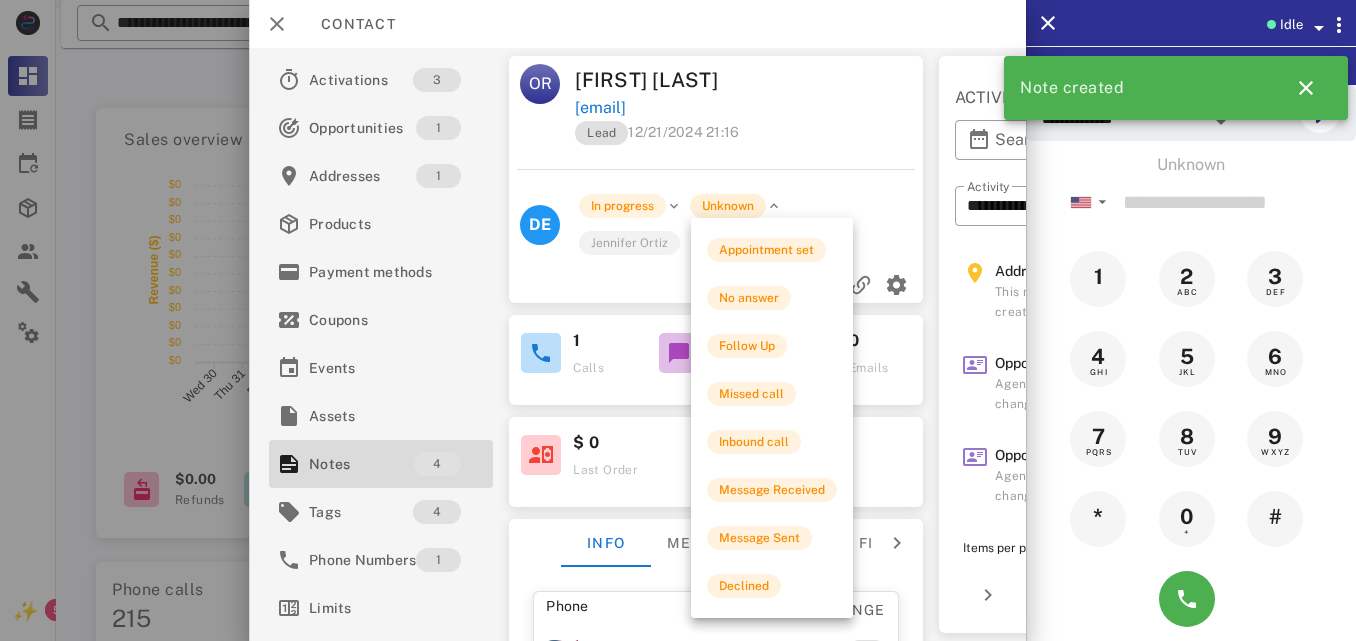 click on "Unknown" at bounding box center [728, 206] 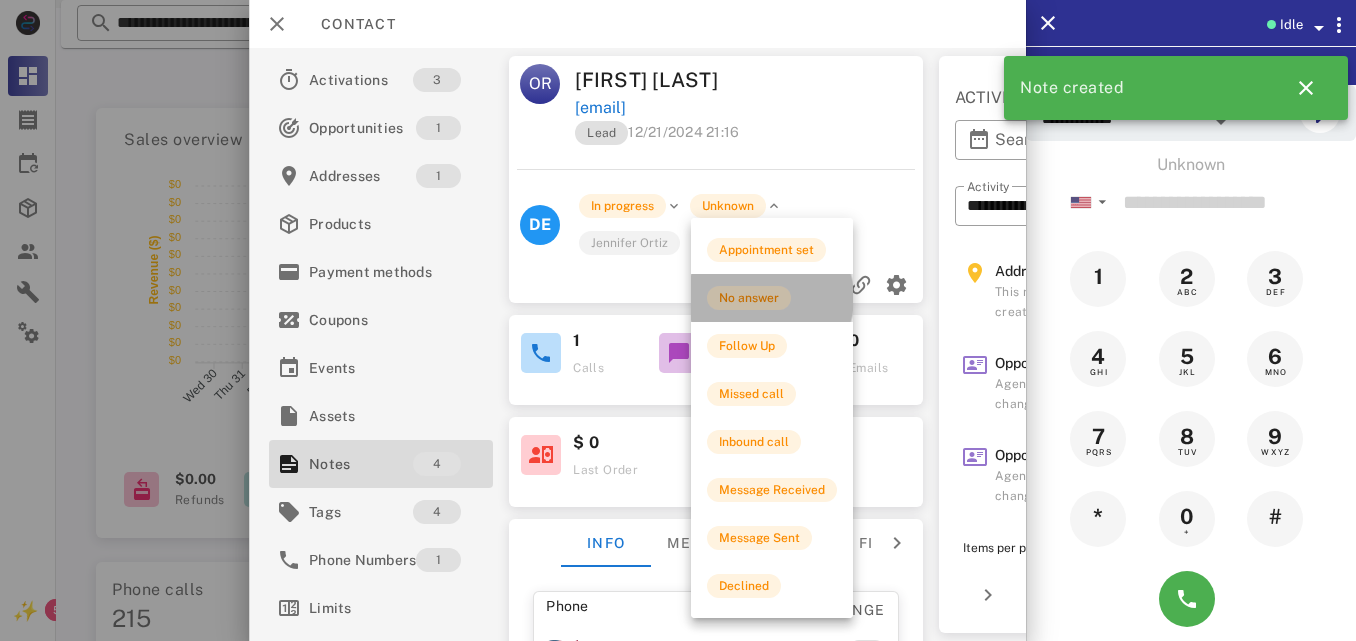 click on "No answer" at bounding box center (749, 298) 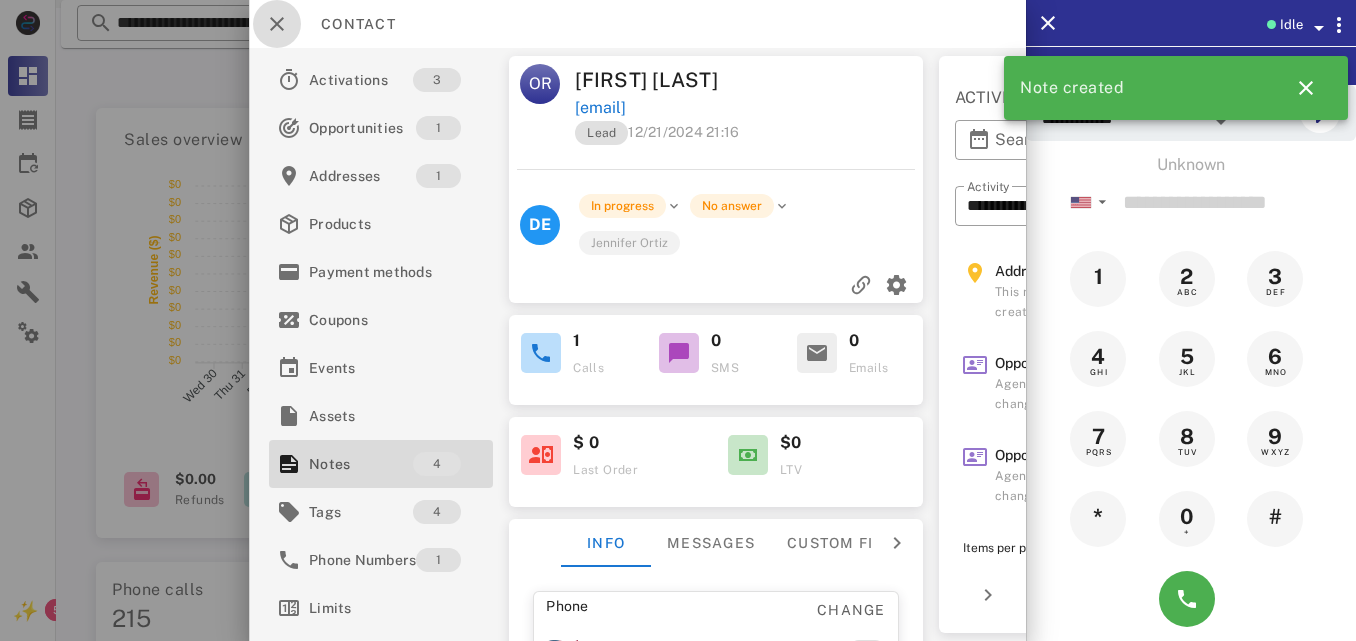 click at bounding box center [277, 24] 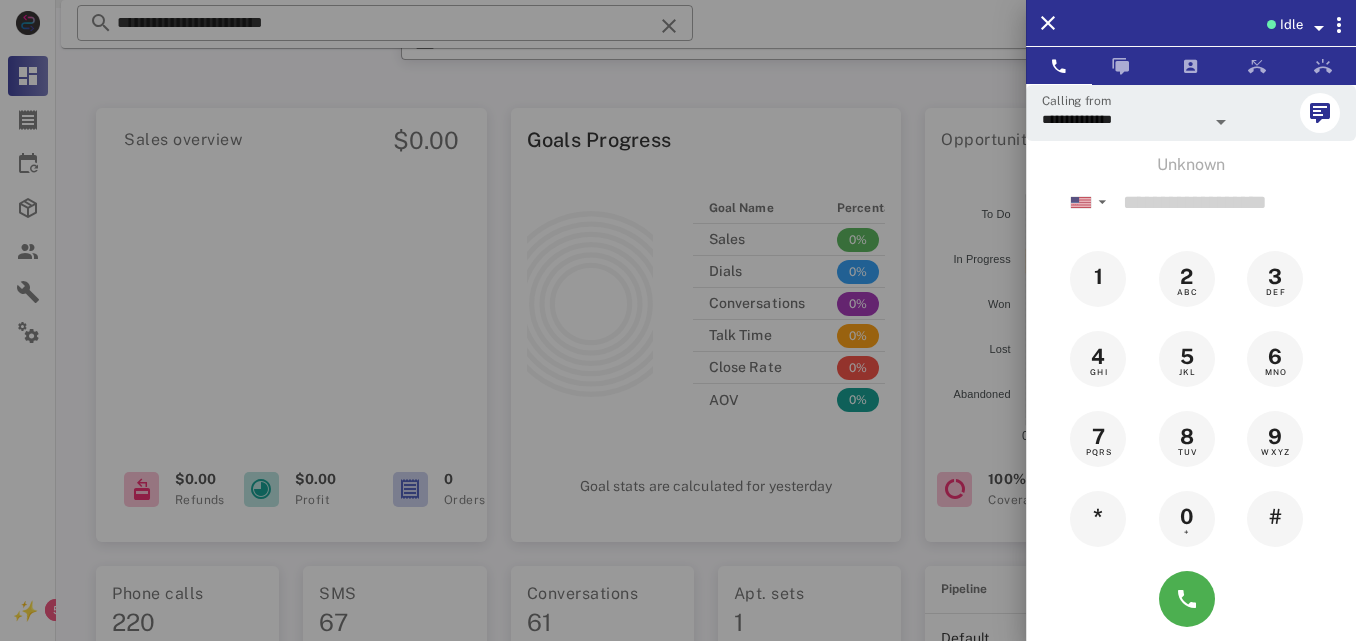 click at bounding box center [678, 320] 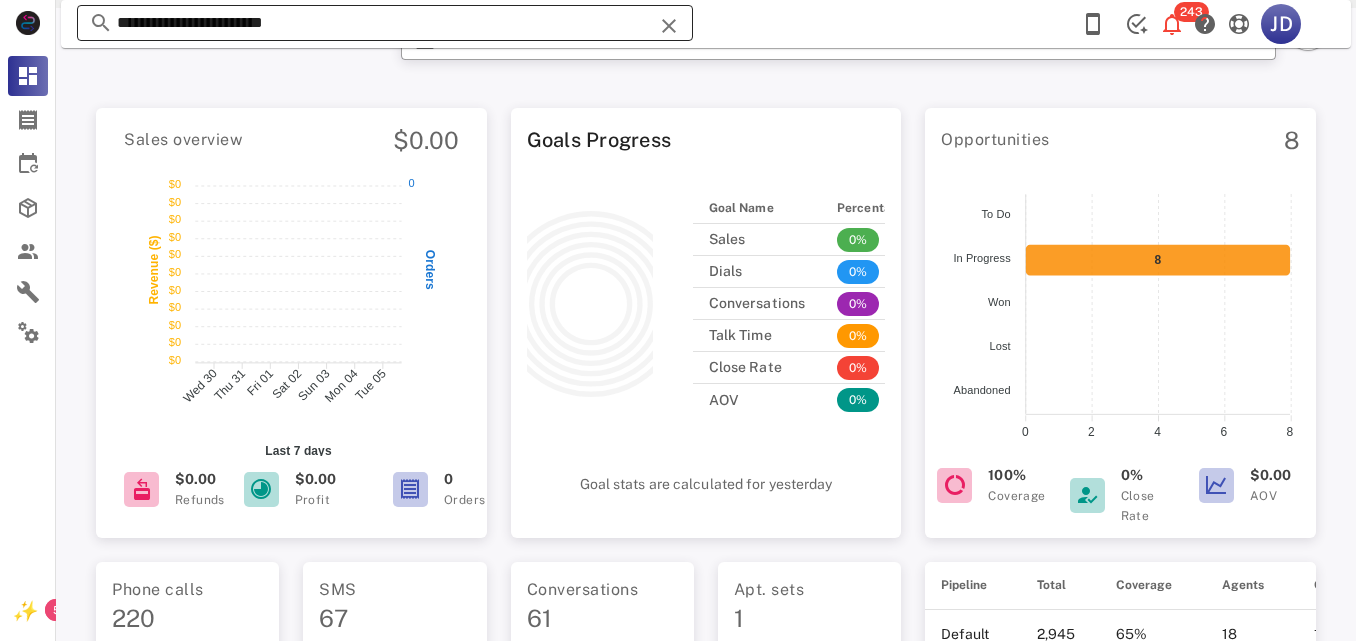 click on "**********" at bounding box center [385, 23] 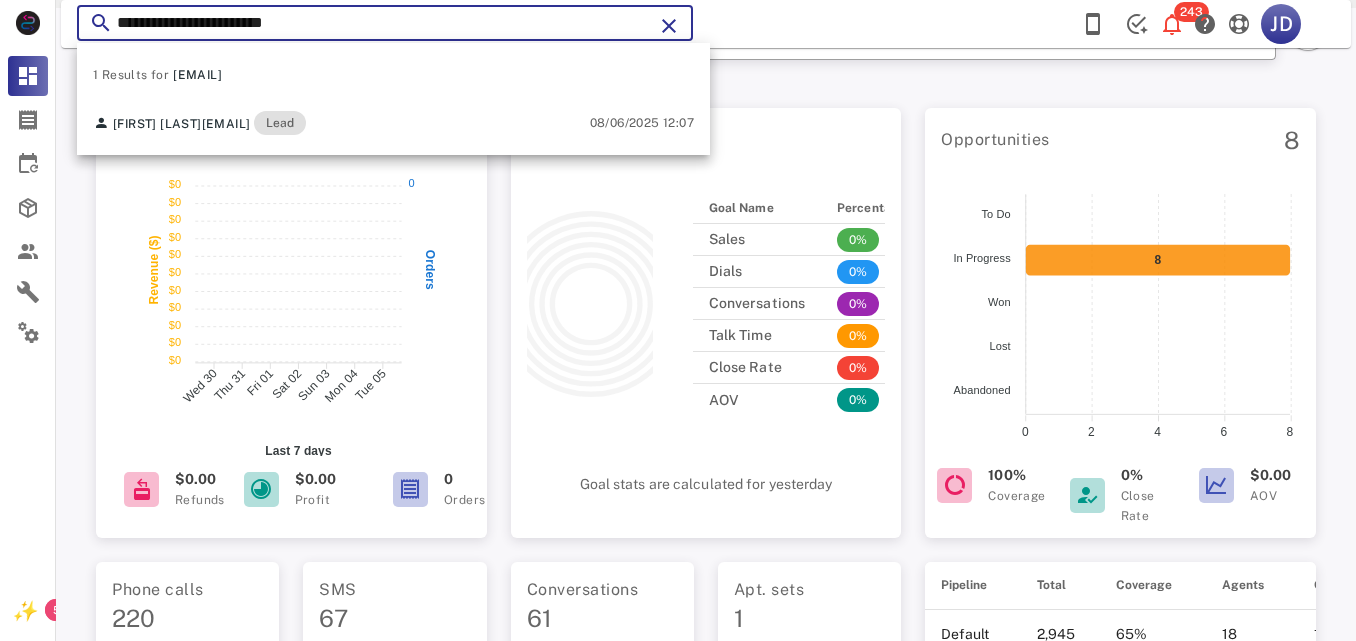 drag, startPoint x: 455, startPoint y: 25, endPoint x: 80, endPoint y: 54, distance: 376.11966 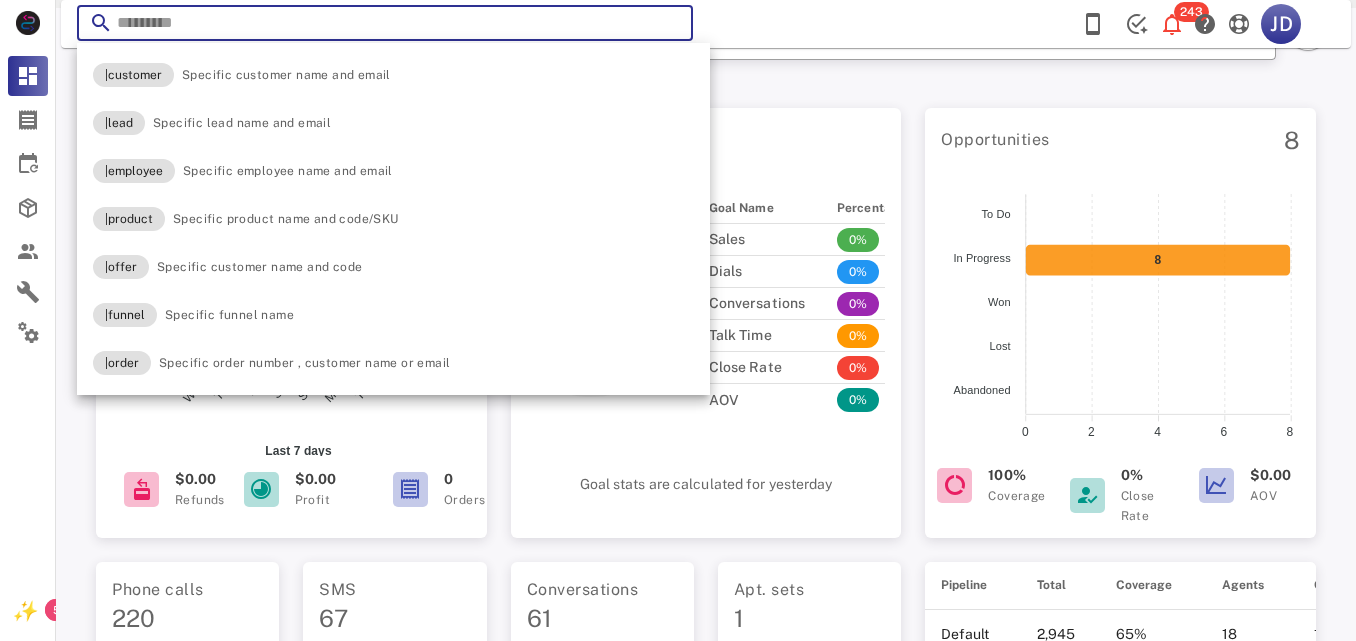 paste on "**********" 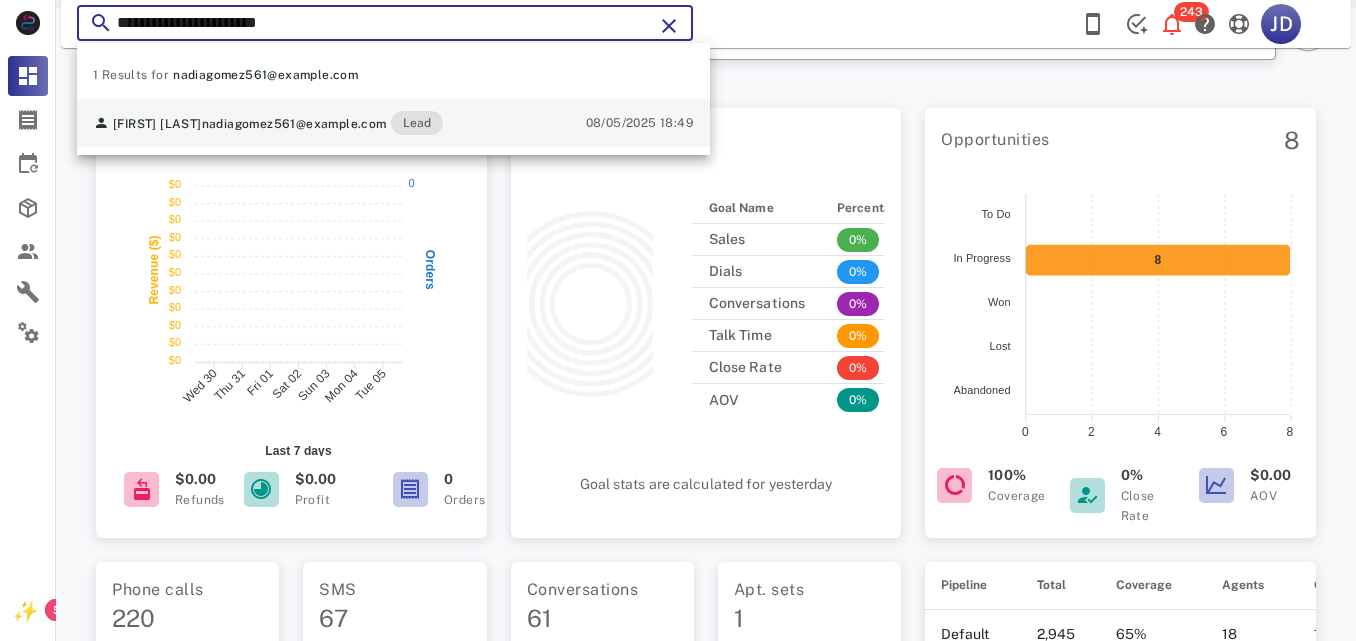 type on "**********" 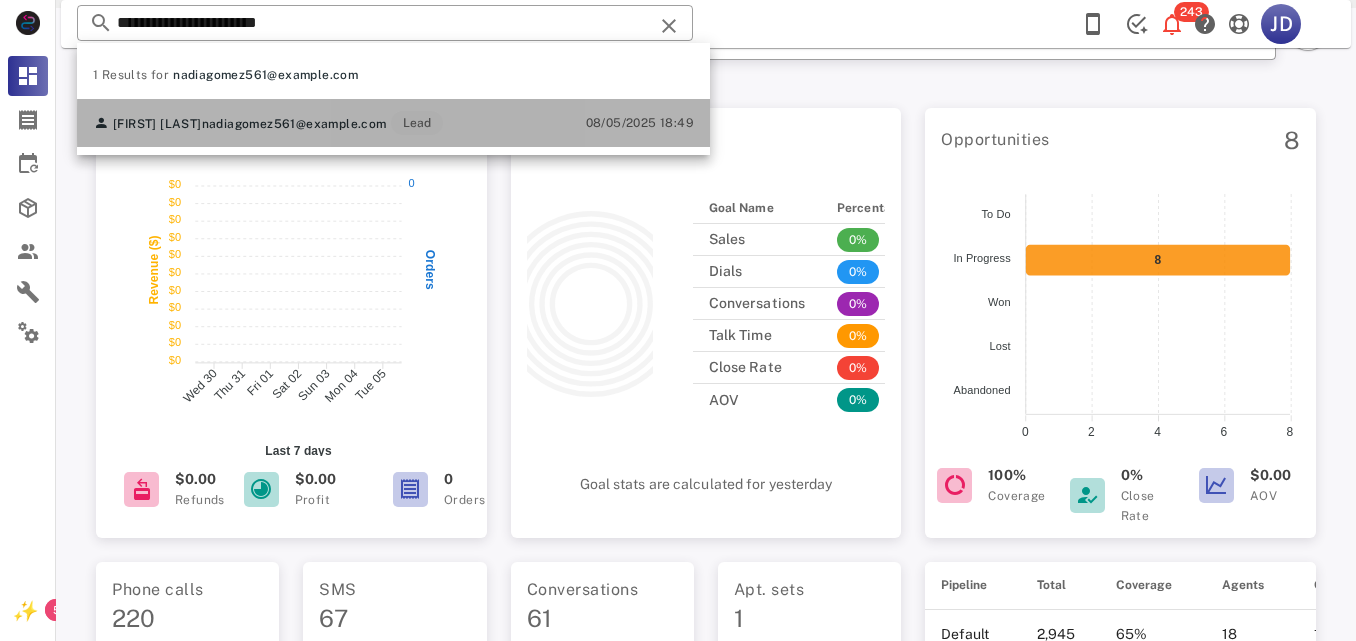 click on "[FIRST] [LAST]" at bounding box center (157, 124) 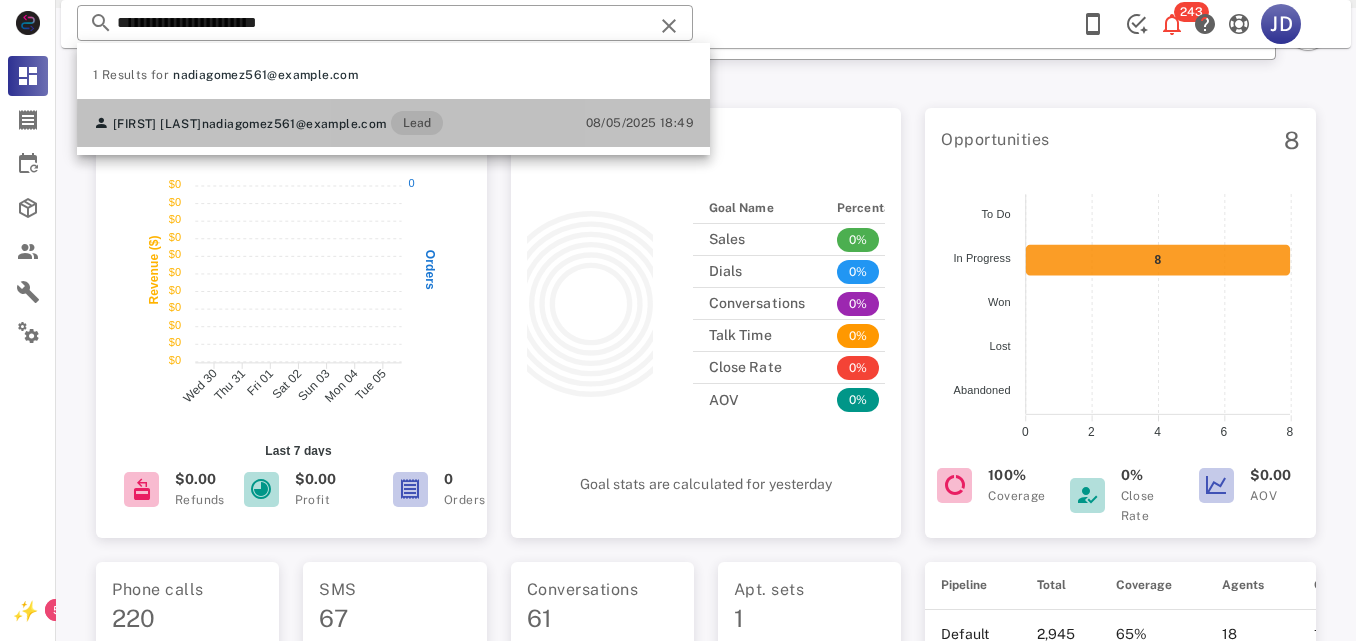 click on "Sales overview  $0.00 $0 $0 $0 $0 $0 $0 $0 $0 $0 $0 $0 $0 $0 $0 $0 $0 $0 $0 $0 $0 $0 $0 Revenue ($) Wed 30 Wed 30 Thu 31 Thu 31 Fri 01 Fri 01 Sat 02 Sat 02 Sun 03 Sun 03 Mon 04 Mon 04 Tue 05 Tue 05 Last 7 days 0 0 Orders $0.00 Refunds $0.00 Profit 0 Orders" at bounding box center (291, 323) 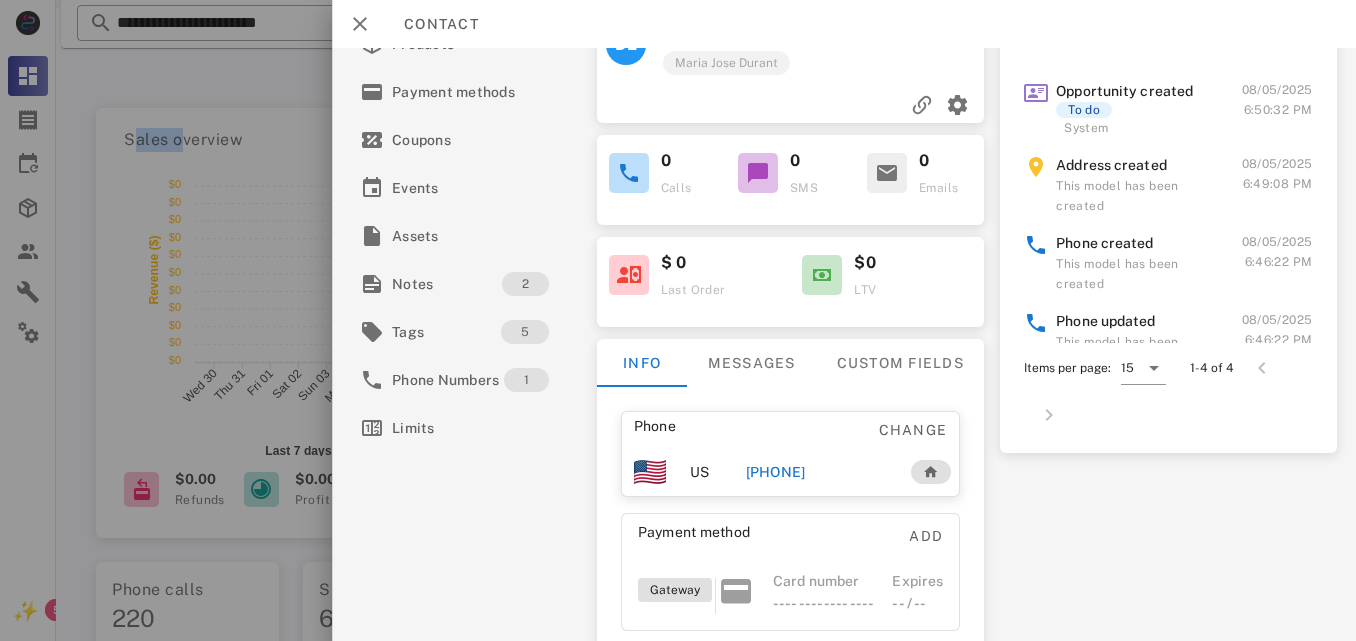 scroll, scrollTop: 181, scrollLeft: 0, axis: vertical 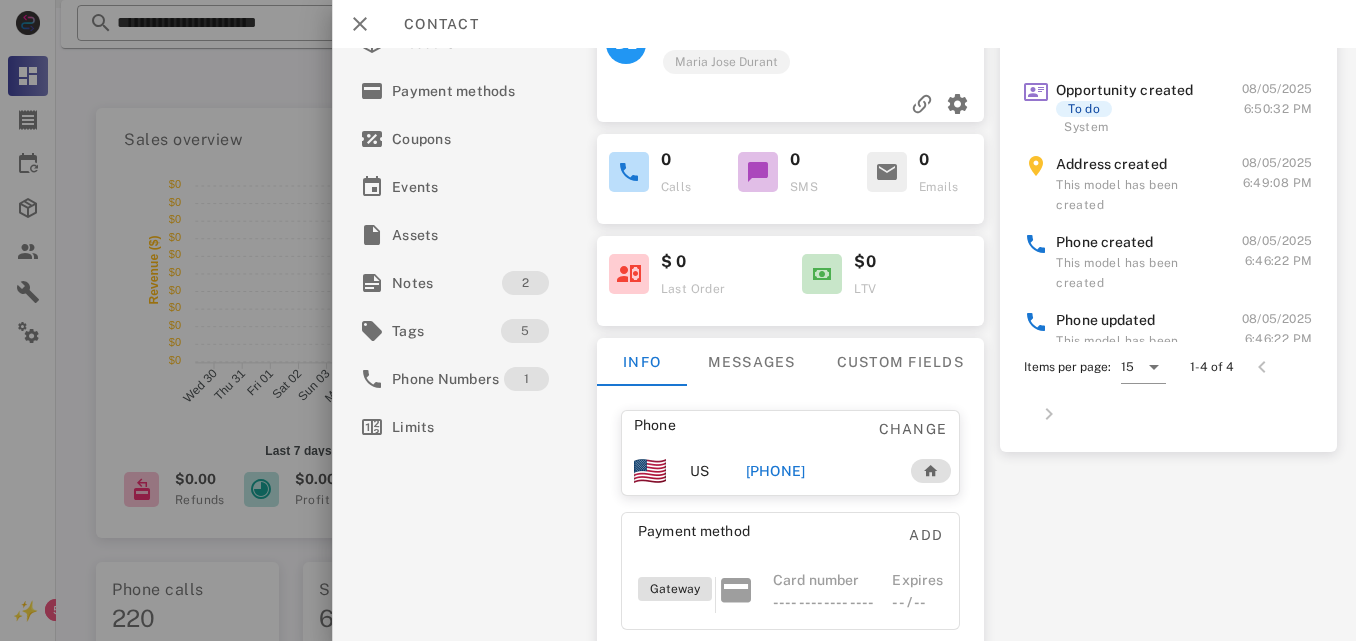 click on "[PHONE]" at bounding box center [775, 471] 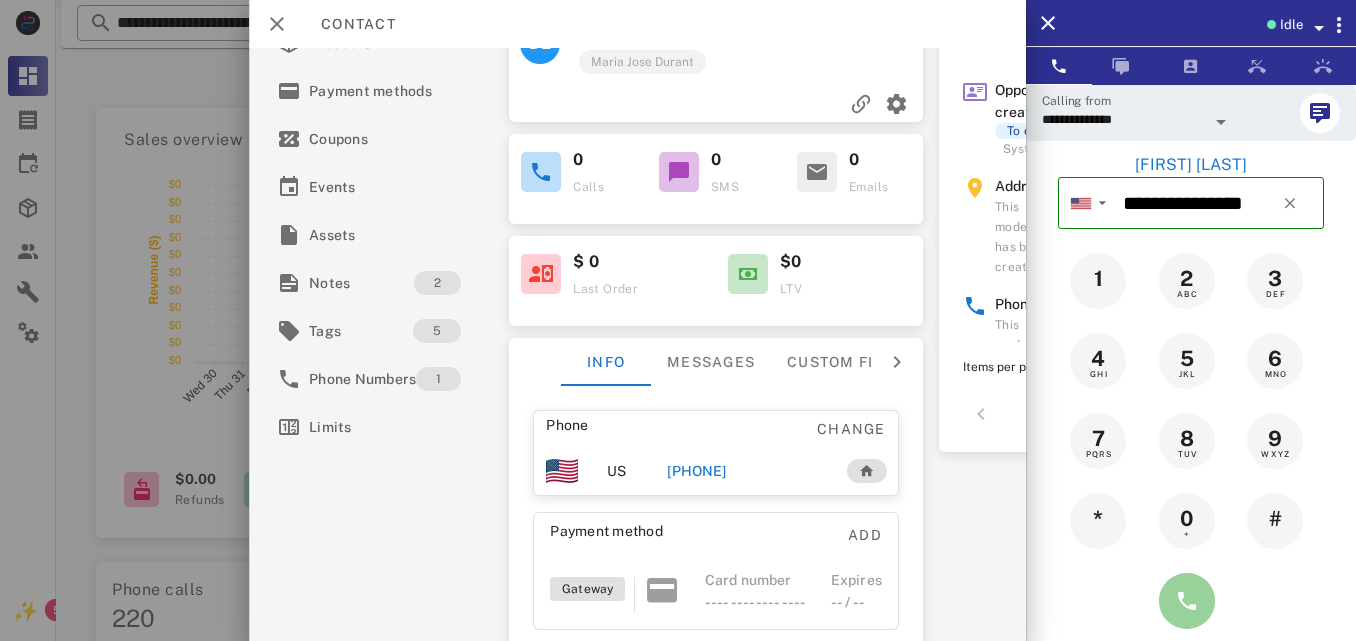 click at bounding box center (1187, 601) 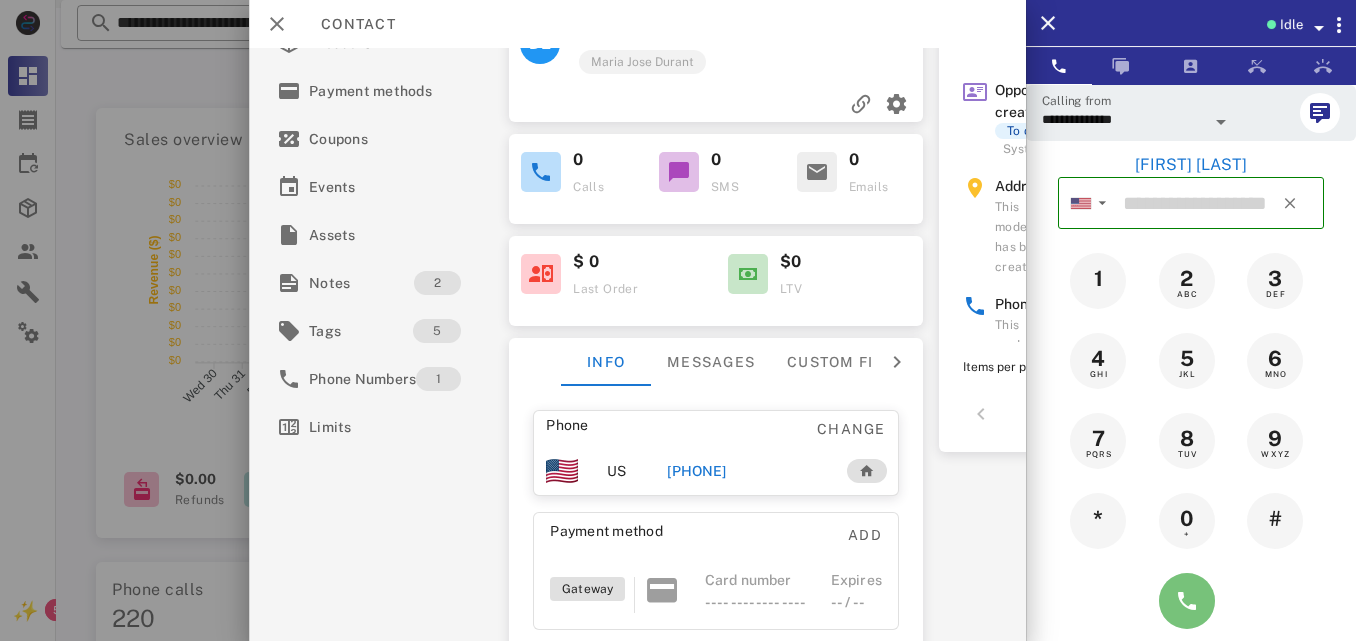 click on "▼     [COUNTRY]
+376
[COUNTRY]
+54
[COUNTRY]
+297
[COUNTRY]
+61
[COUNTRY] (België)
+32
[COUNTRY]
+591
[COUNTRY] (Brasil)
+55
[COUNTRY]
+1
[COUNTRY]
+56
[COUNTRY]
+57
[COUNTRY]
+506
[COUNTRY] (República Dominicana)
+1
[COUNTRY]
+593
[COUNTRY]
+503
[COUNTRY]
+33
[COUNTRY] (Deutschland)
+49
[COUNTRY]
+590
[COUNTRY]
+502
[COUNTRY]
+504
[COUNTRY] (Ísland)
+354
[COUNTRY] (भारत)
+91
[COUNTRY] (‫ישראל‬‎)
+972
[COUNTRY] (Italia)
+39
[COUNTRY] (日本)" at bounding box center (1191, 397) 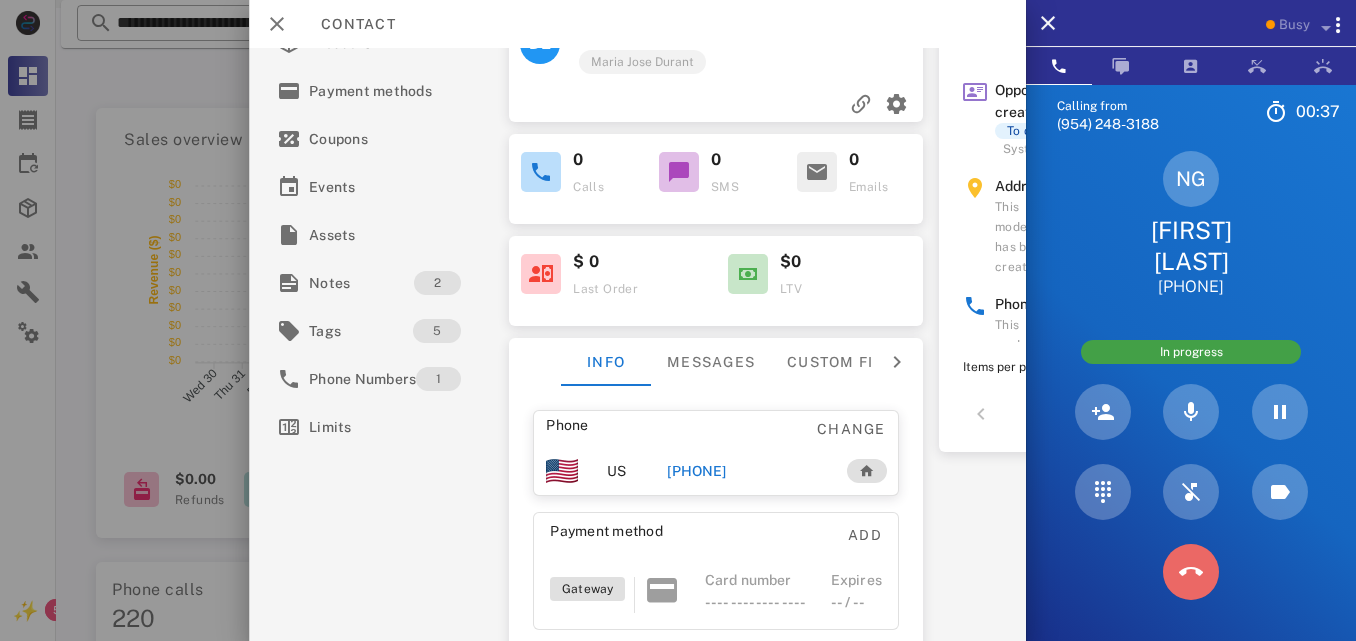 click at bounding box center (1191, 572) 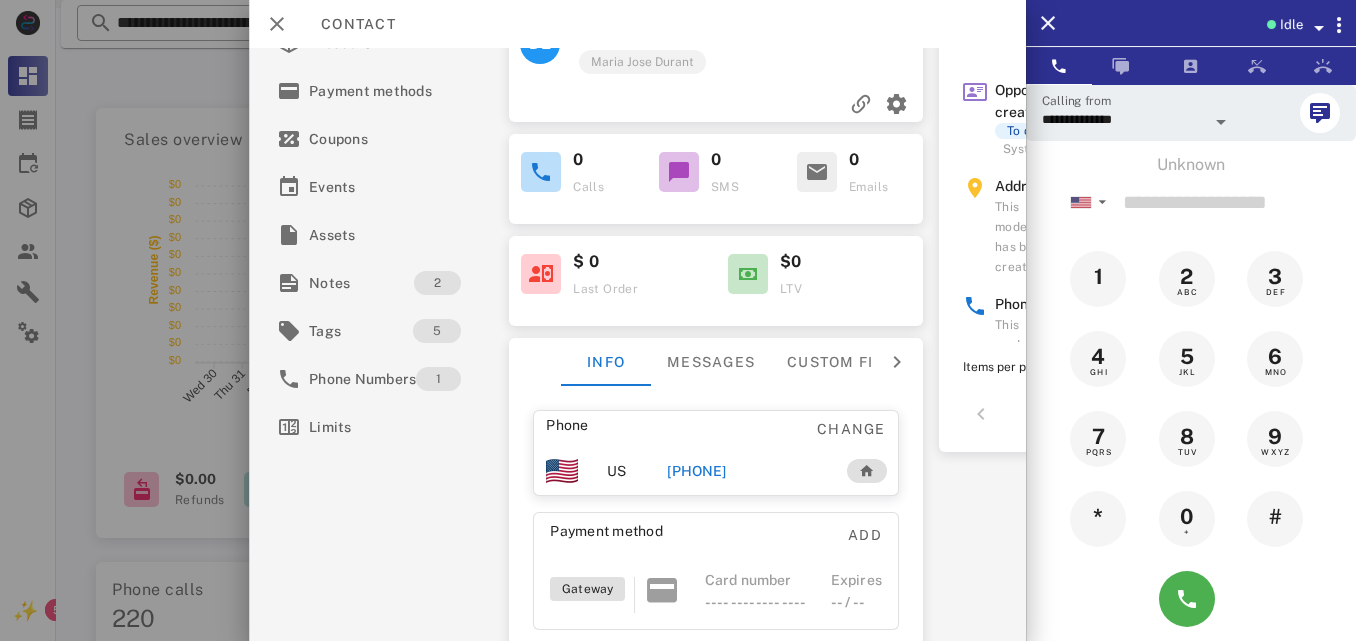click on "[PHONE]" at bounding box center (696, 471) 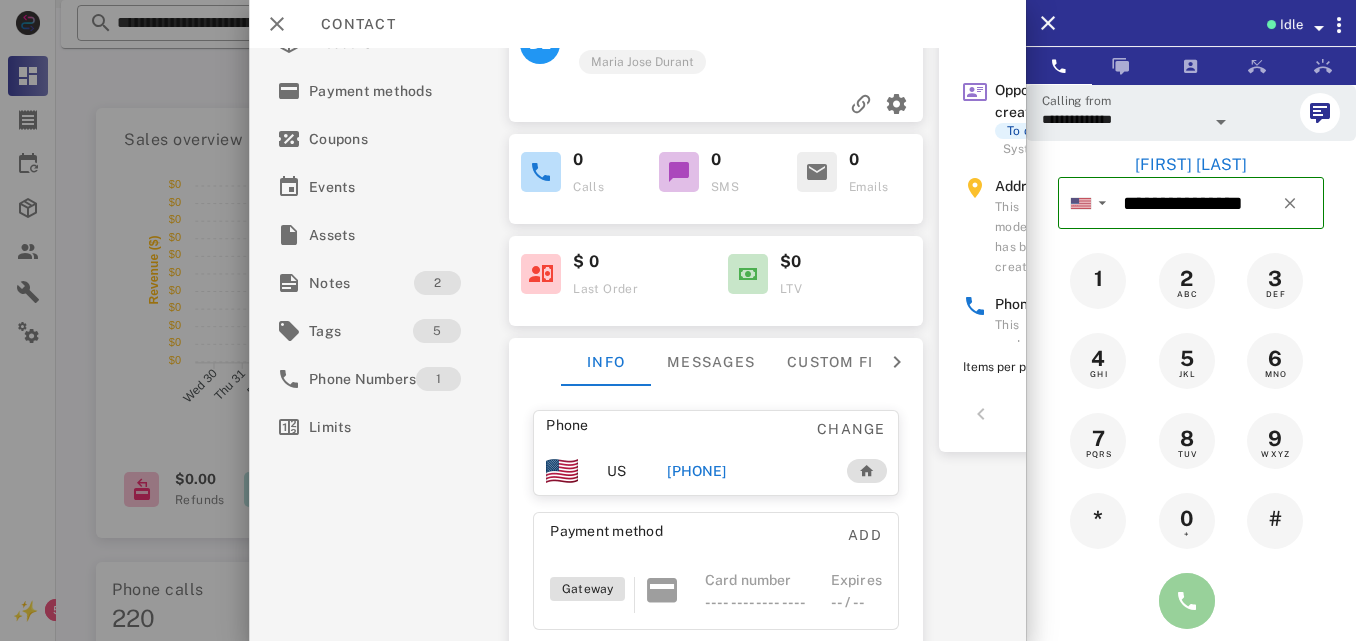 click at bounding box center [1187, 601] 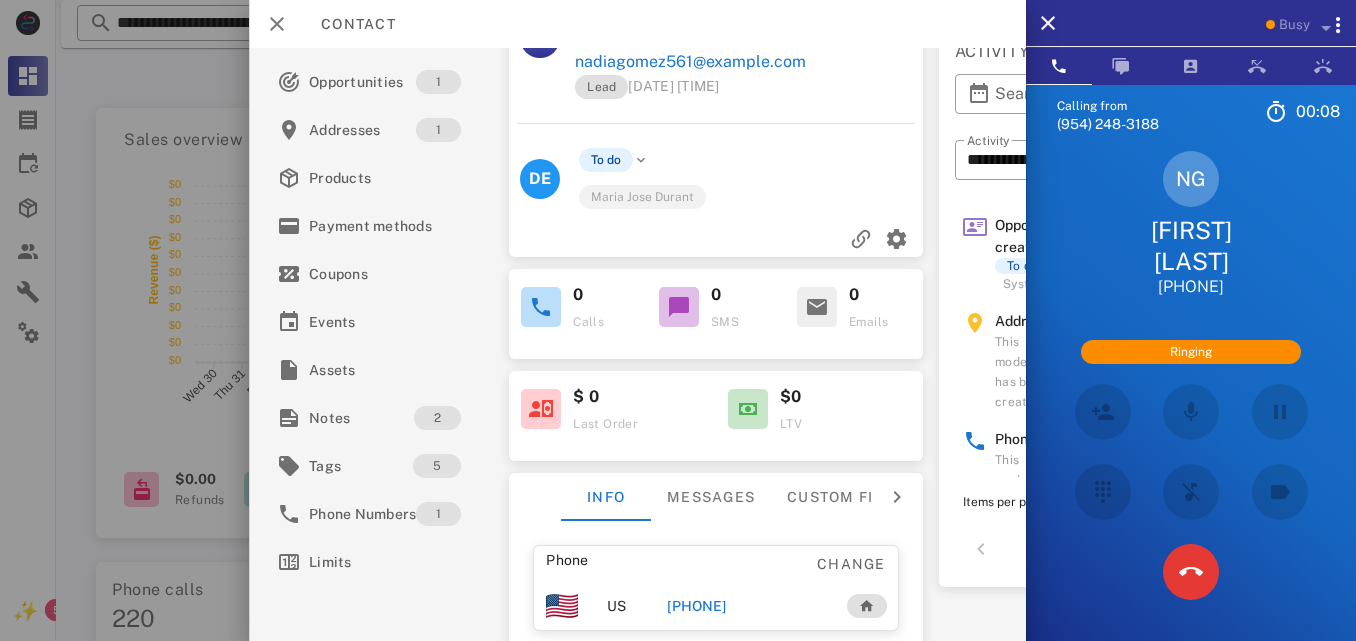 scroll, scrollTop: 0, scrollLeft: 0, axis: both 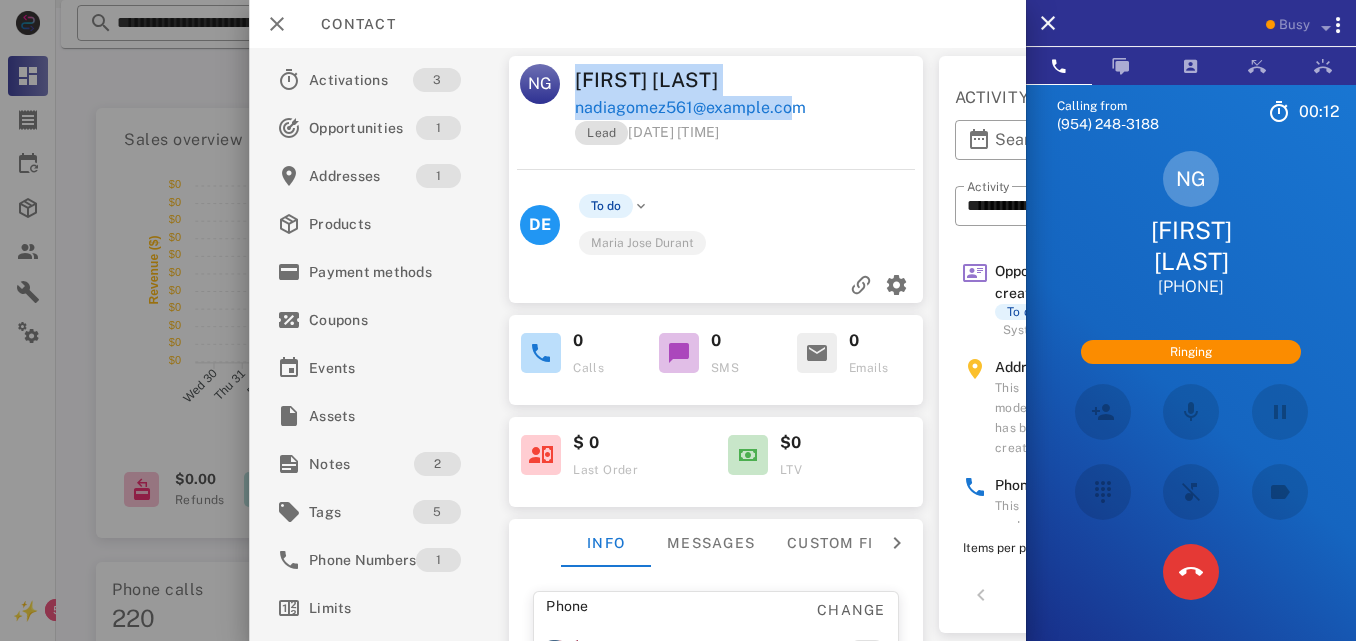 drag, startPoint x: 789, startPoint y: 104, endPoint x: 575, endPoint y: 112, distance: 214.14948 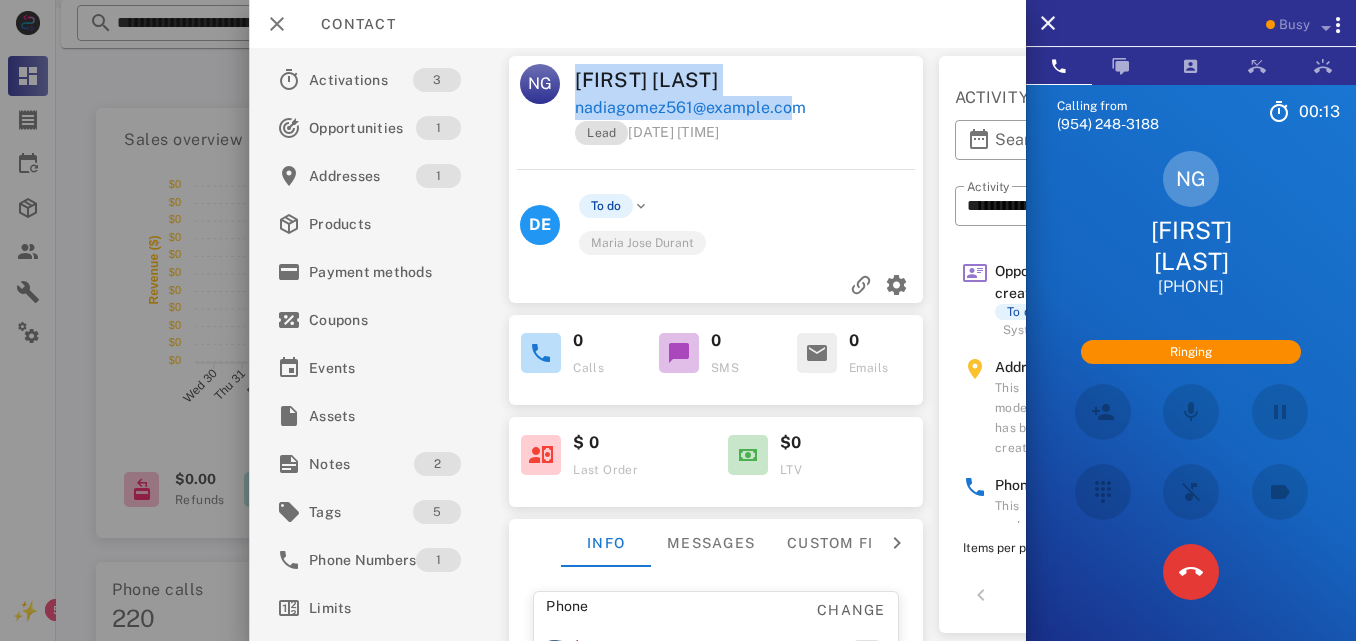 click at bounding box center (839, 80) 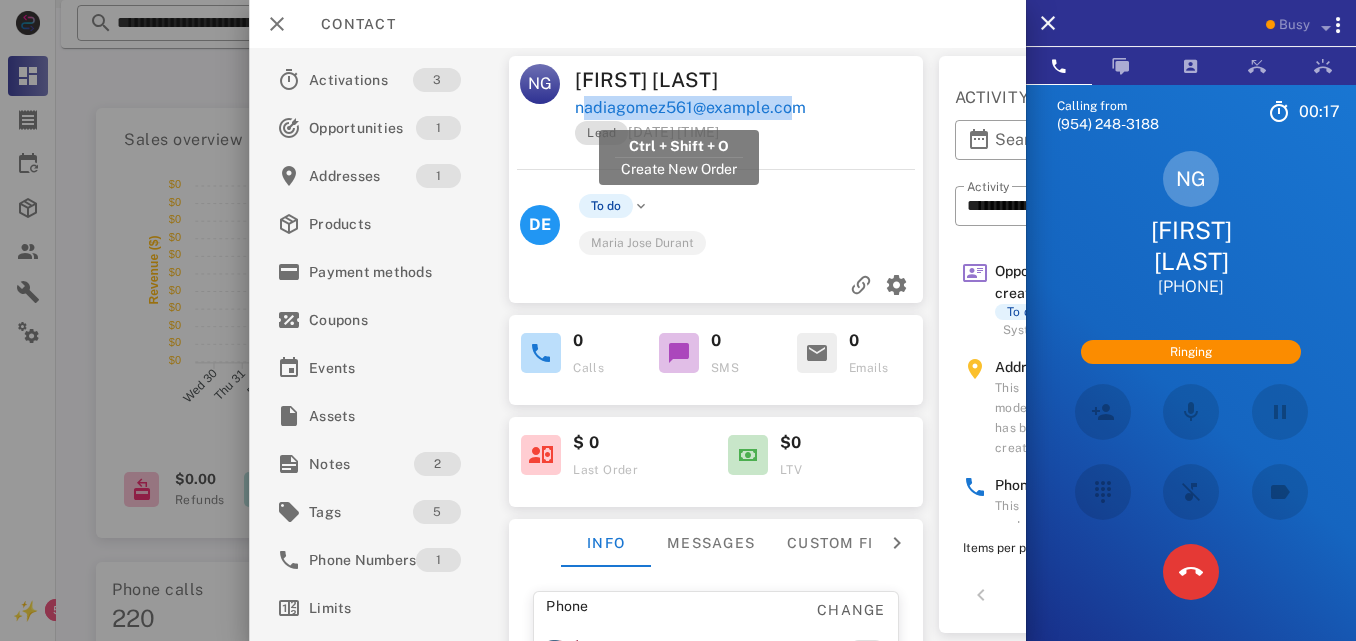 drag, startPoint x: 795, startPoint y: 100, endPoint x: 577, endPoint y: 106, distance: 218.08255 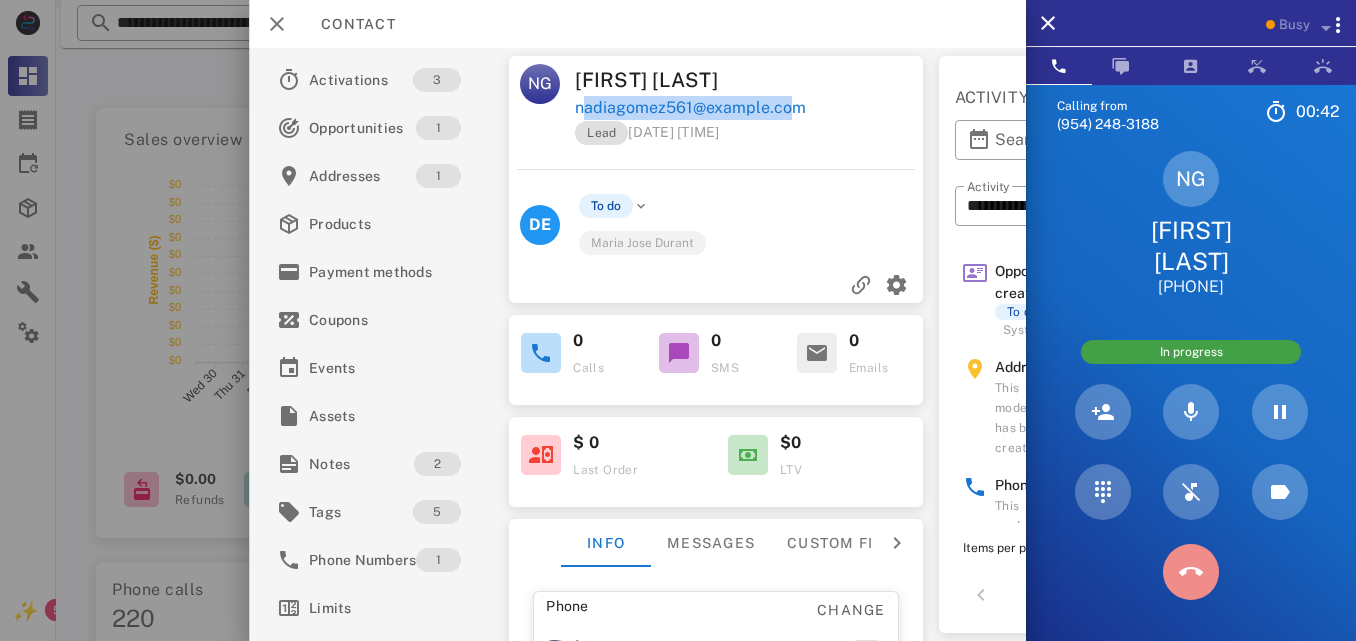 click at bounding box center [1191, 572] 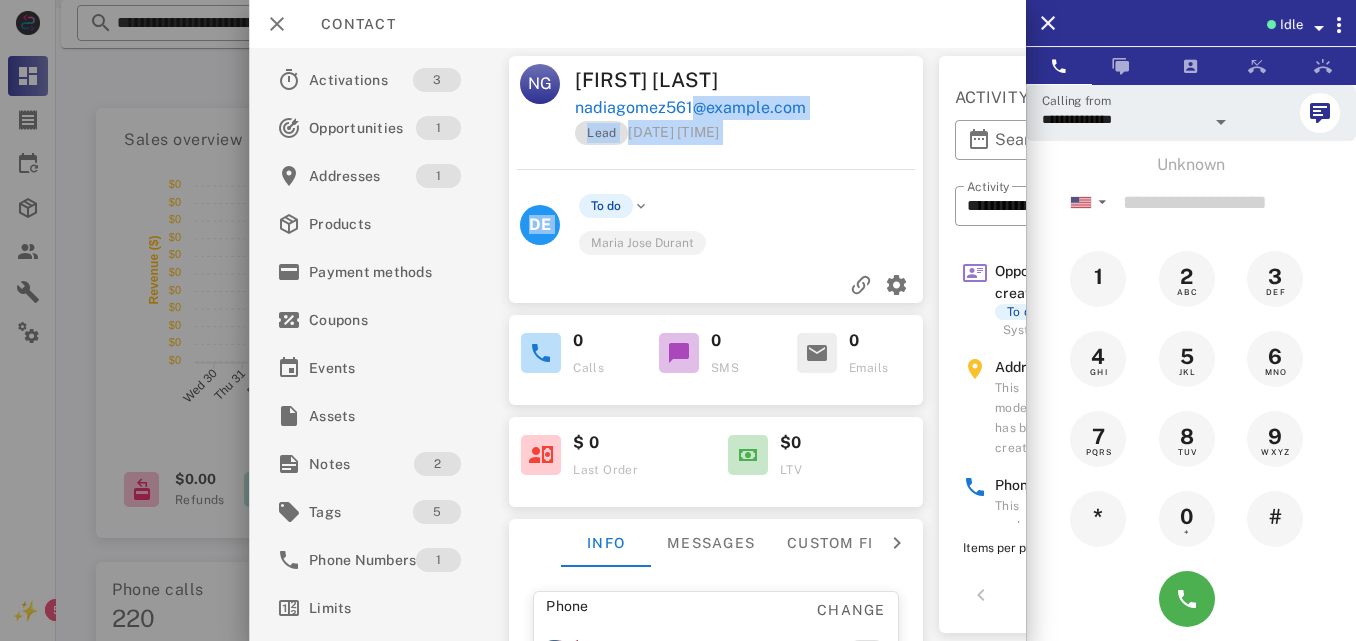 drag, startPoint x: 652, startPoint y: 255, endPoint x: 698, endPoint y: 78, distance: 182.87975 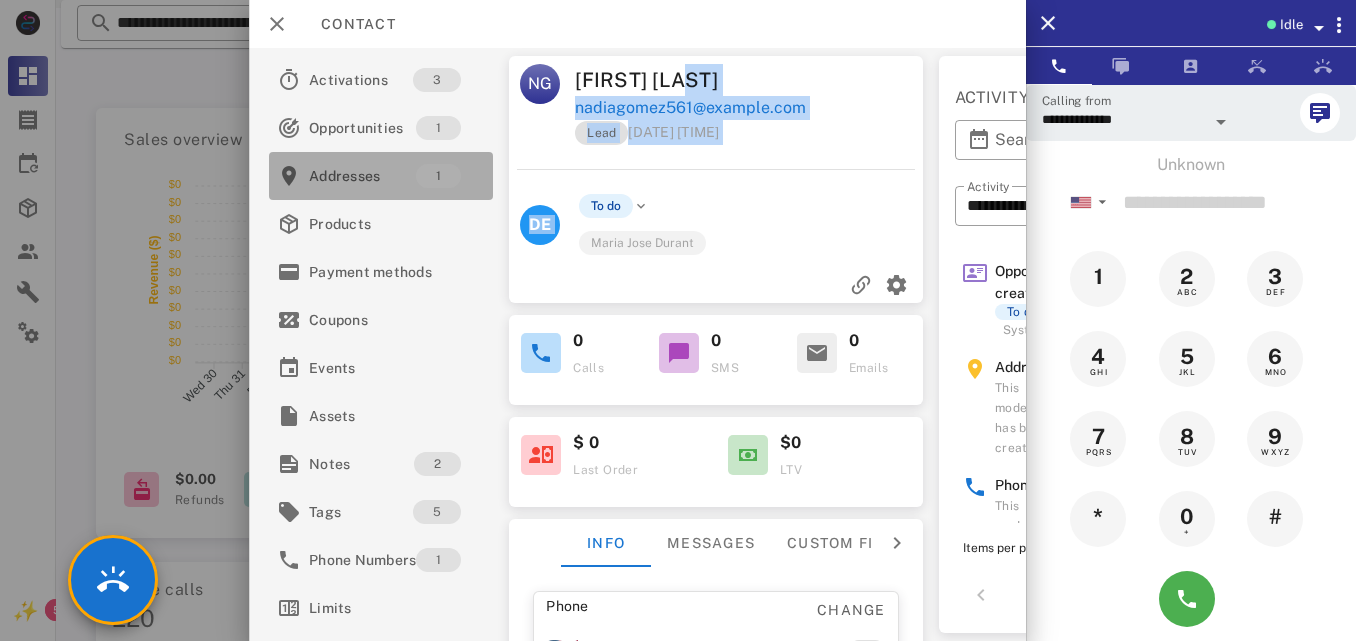 drag, startPoint x: 297, startPoint y: 188, endPoint x: 245, endPoint y: 259, distance: 88.005684 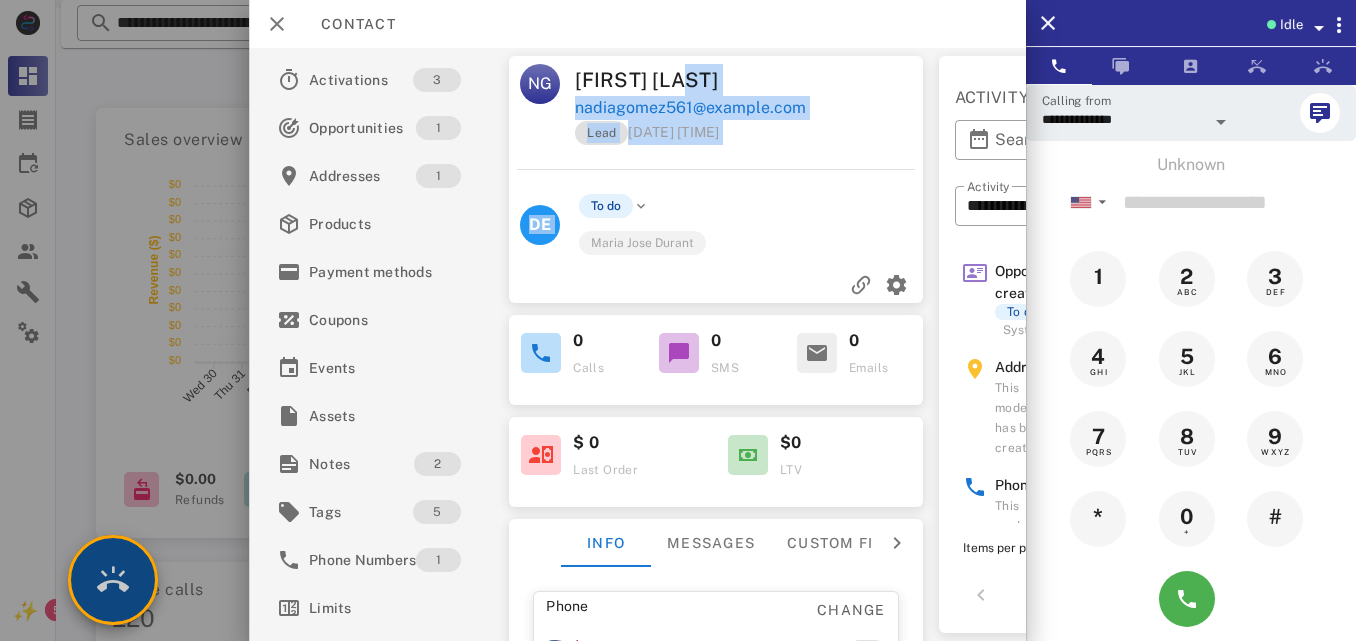 click at bounding box center [113, 580] 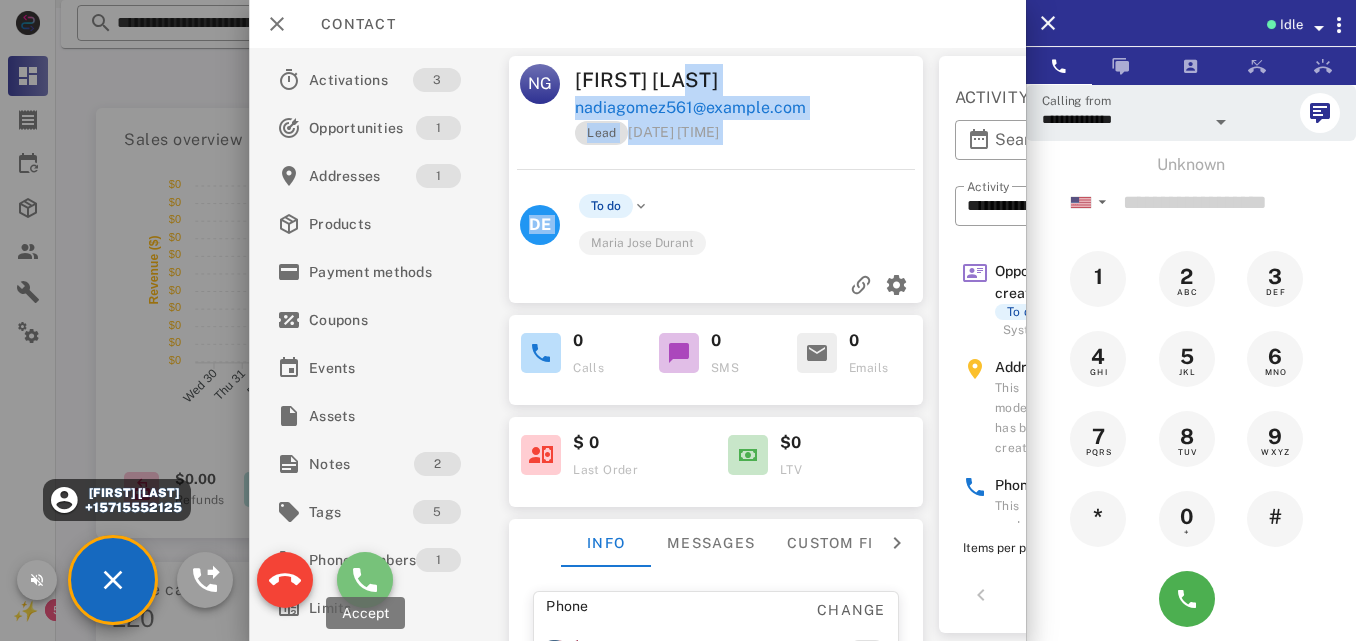 click at bounding box center [365, 580] 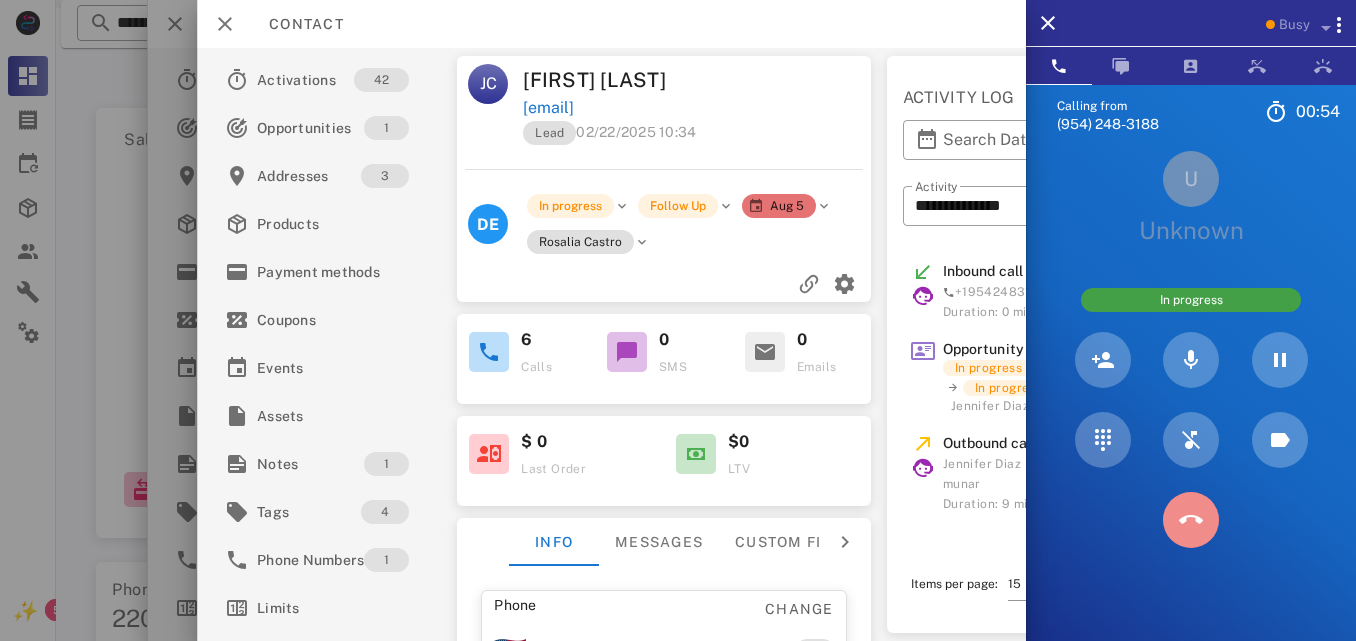 click at bounding box center (1191, 520) 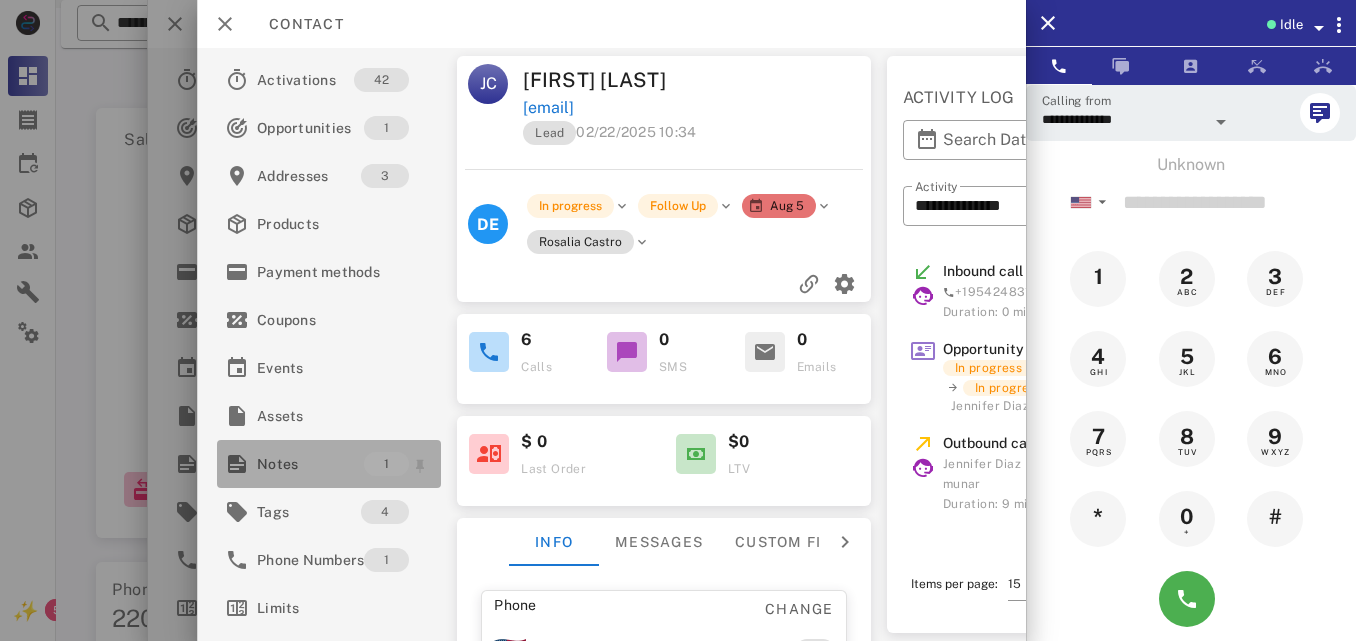 click on "Notes" at bounding box center (310, 464) 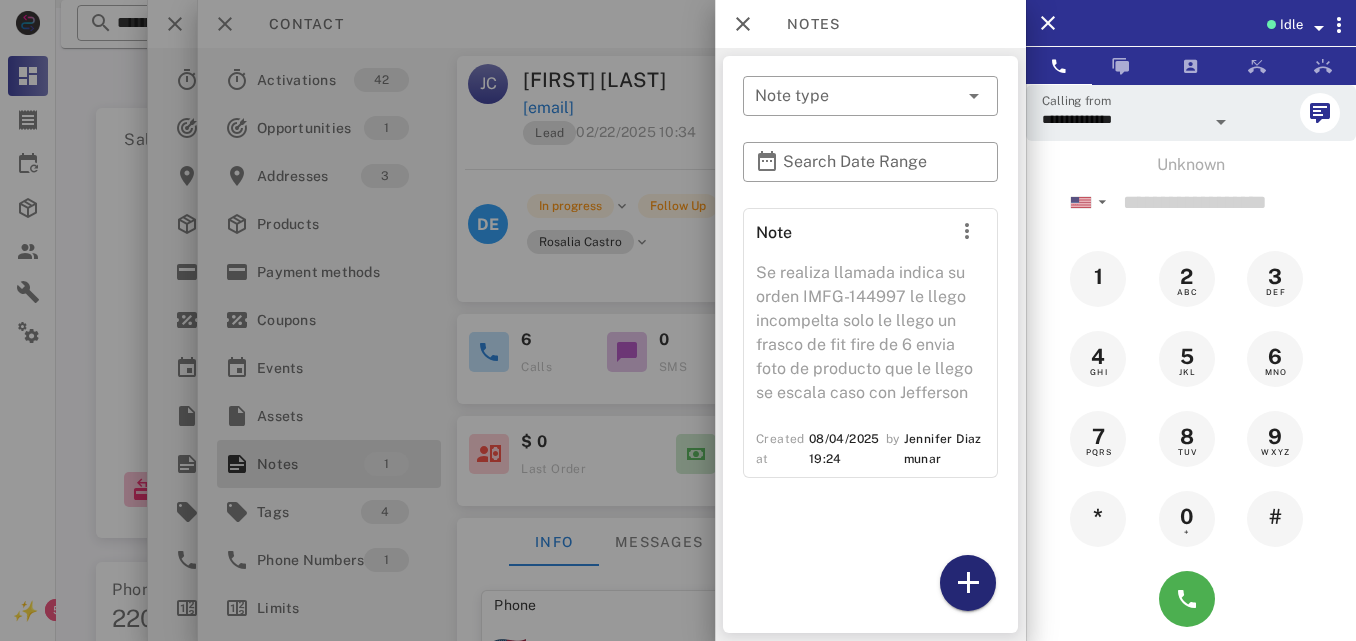 click at bounding box center [968, 583] 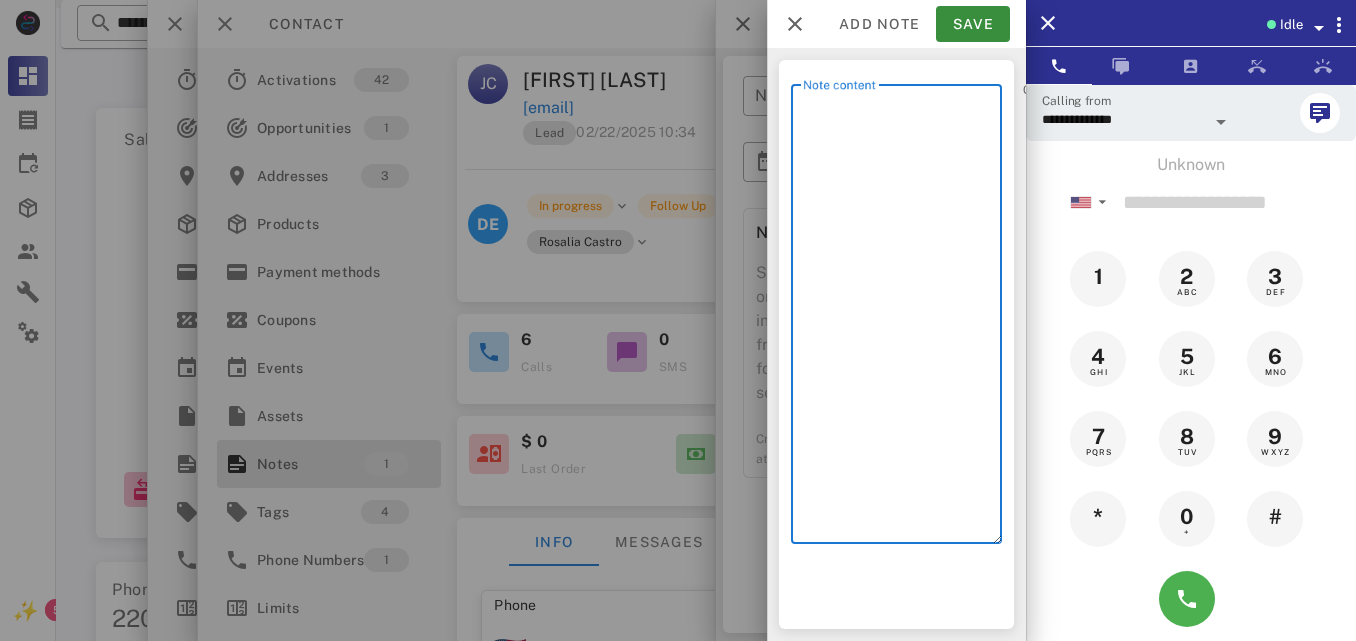 click on "Note content" at bounding box center (902, 319) 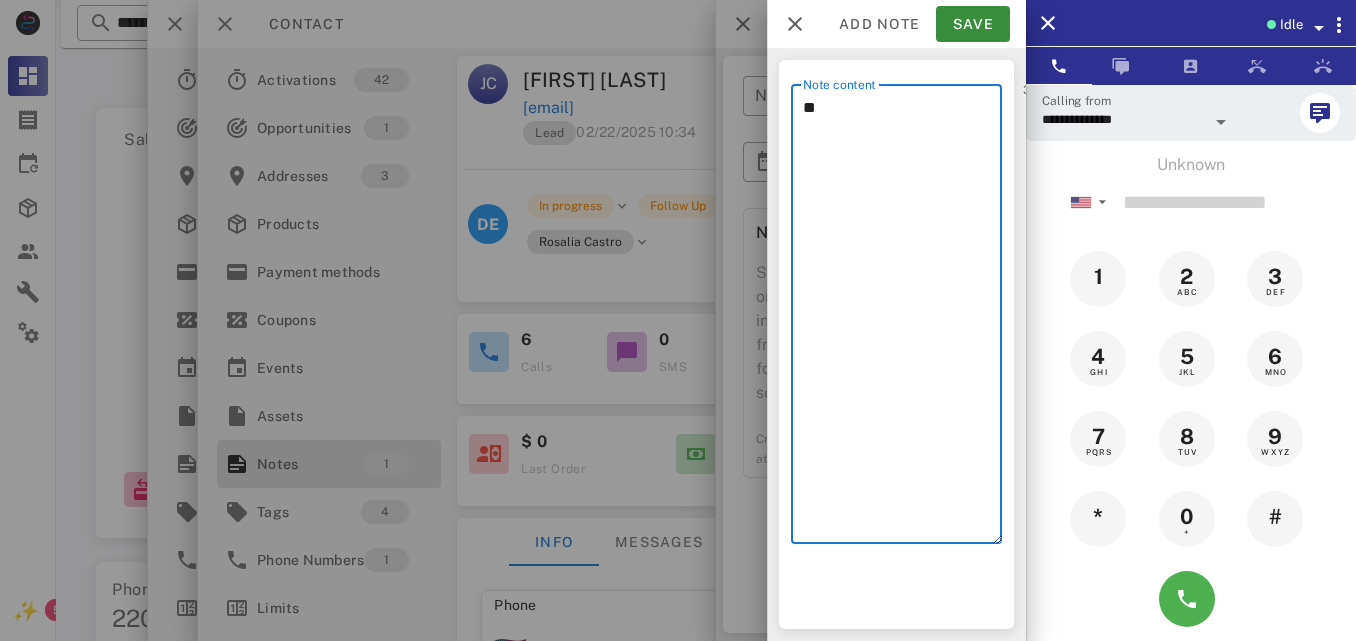 type on "*" 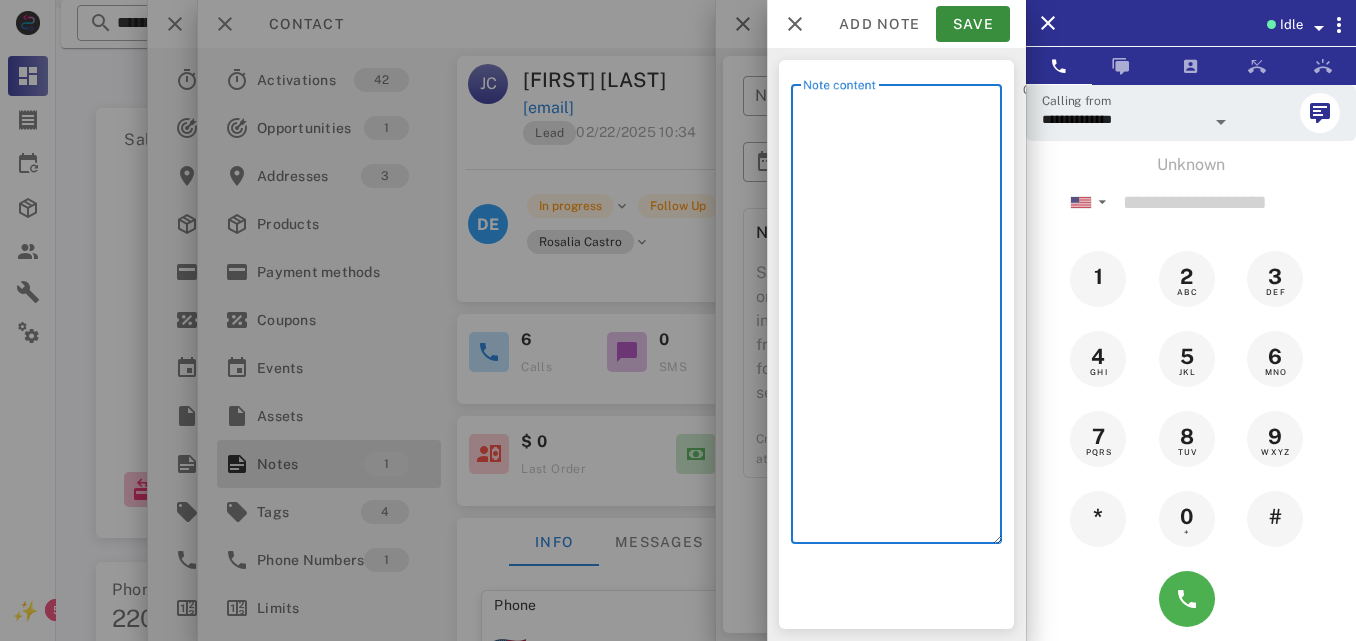 type on "*" 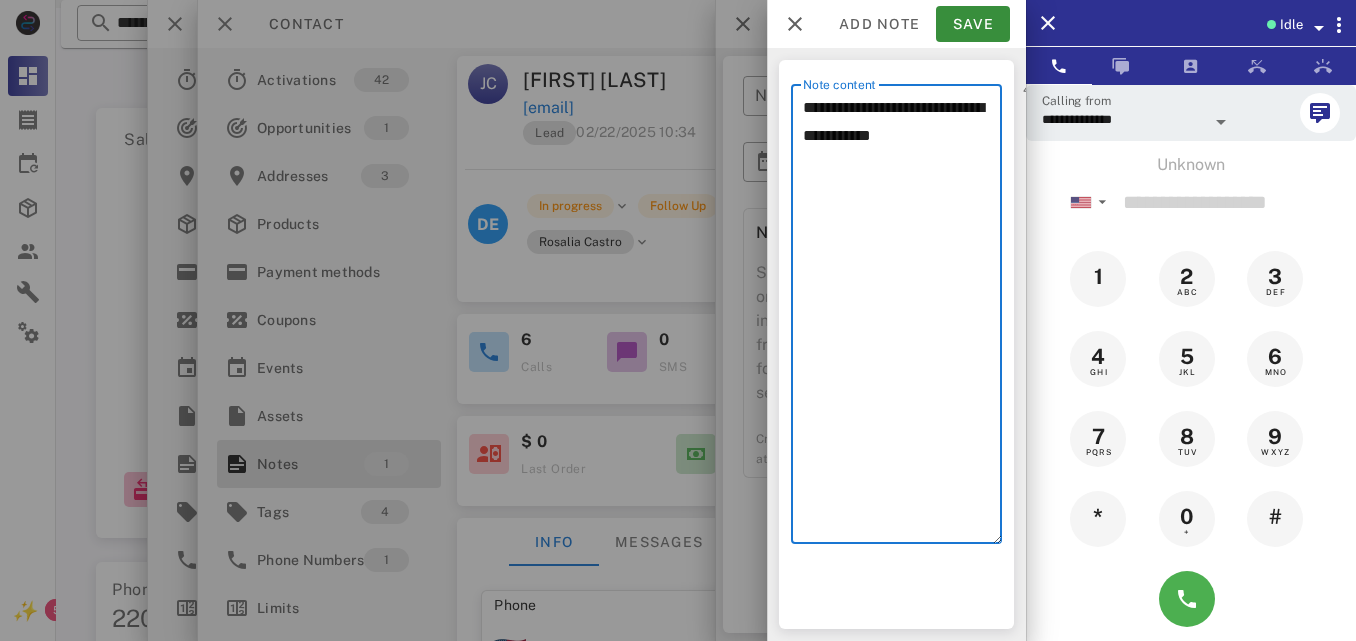 drag, startPoint x: 912, startPoint y: 139, endPoint x: 824, endPoint y: 140, distance: 88.005684 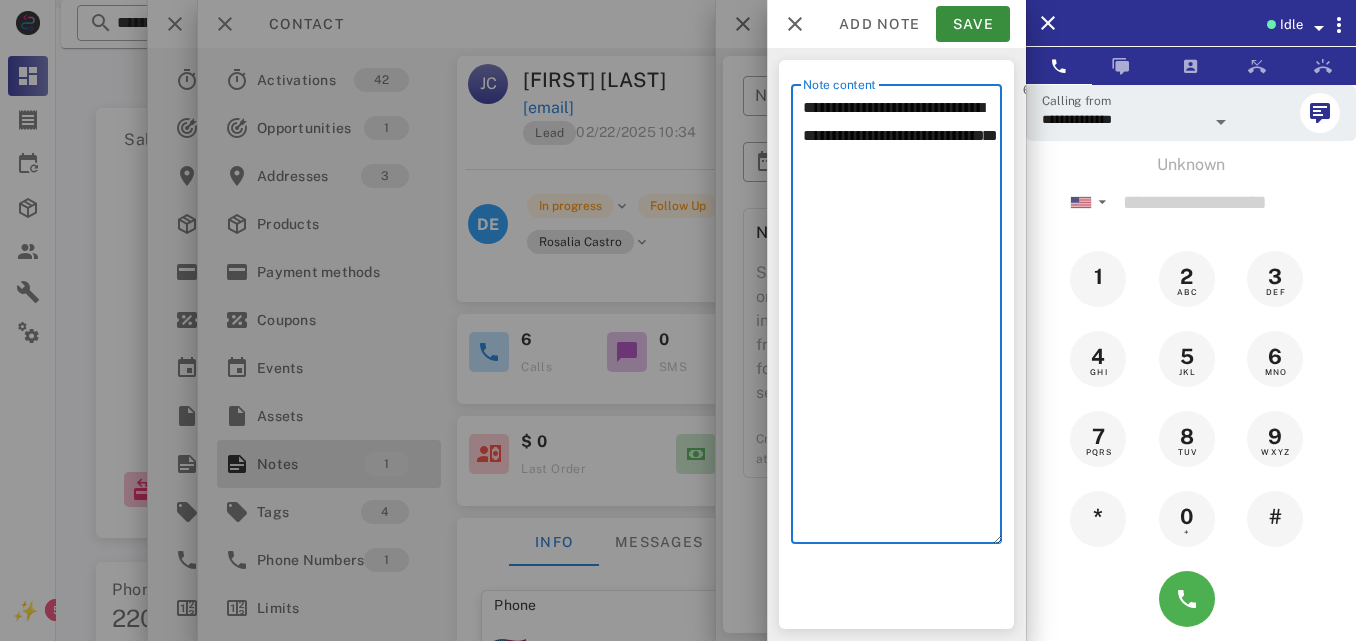 drag, startPoint x: 909, startPoint y: 138, endPoint x: 970, endPoint y: 144, distance: 61.294373 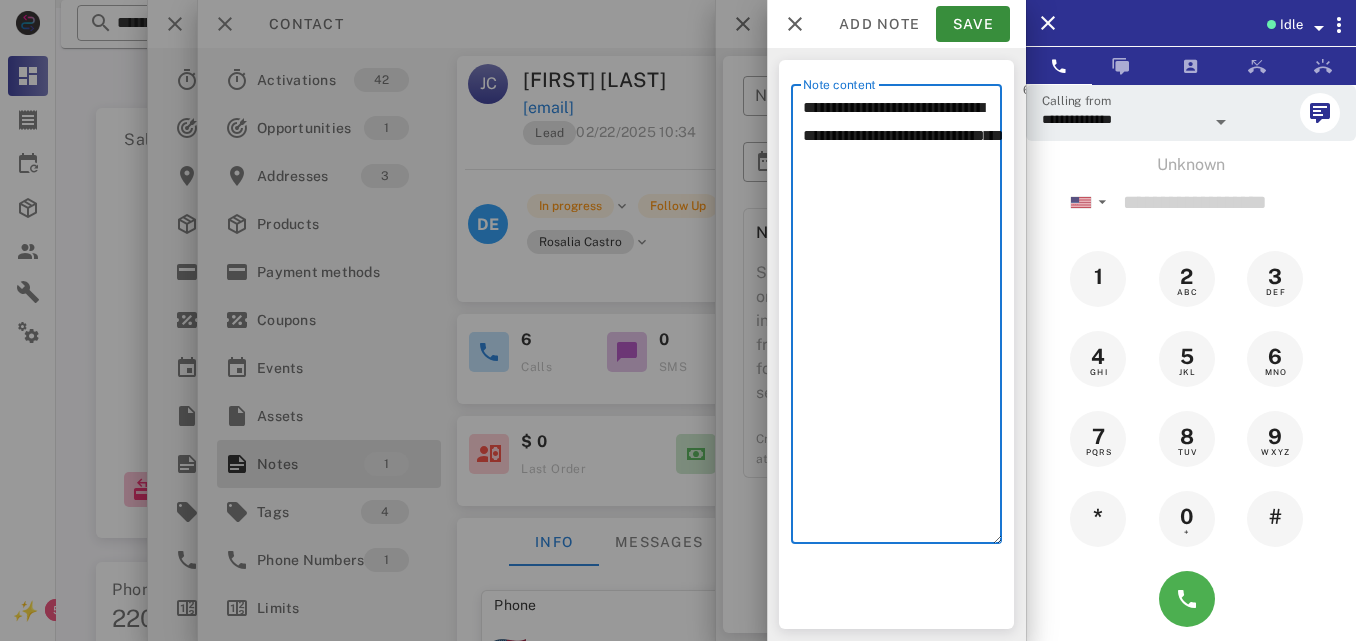 click on "**********" at bounding box center (902, 319) 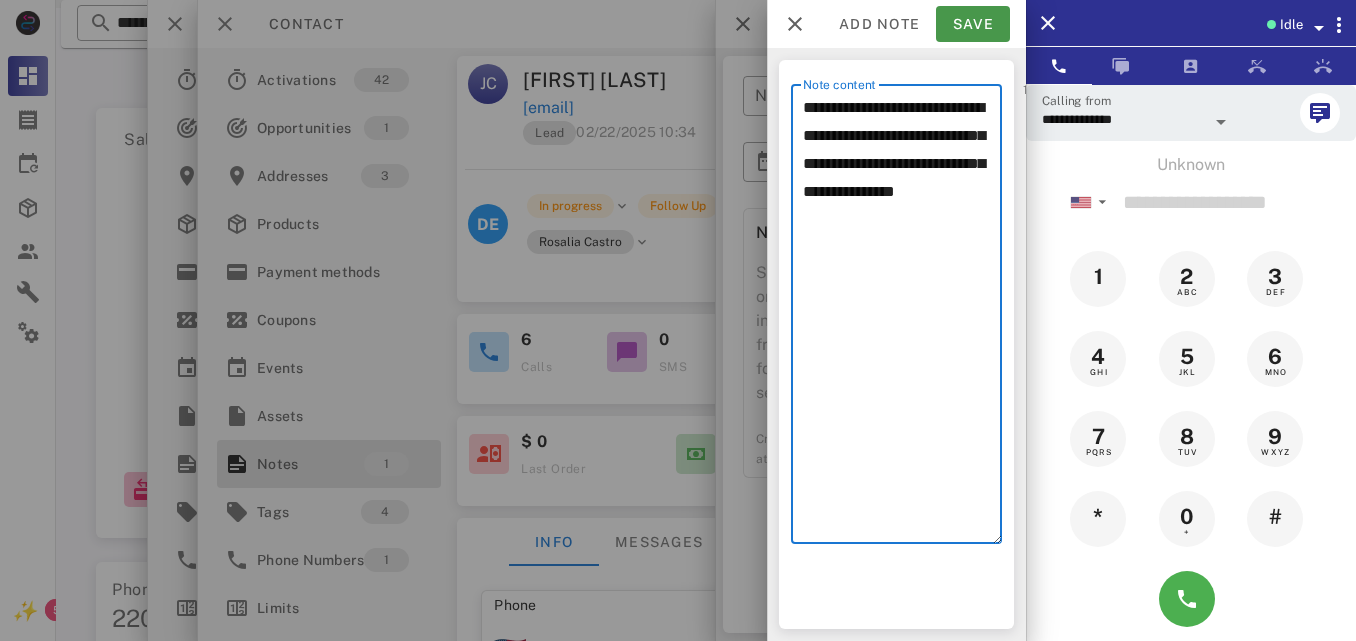 type on "**********" 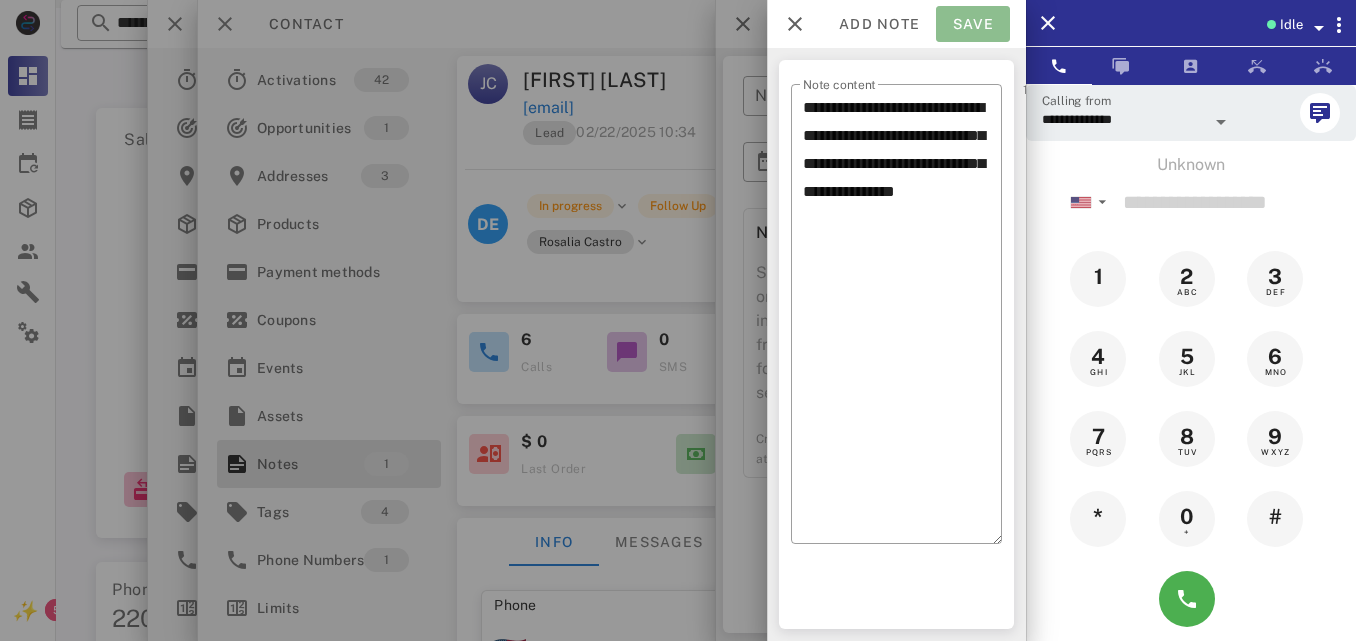click on "Save" at bounding box center [973, 24] 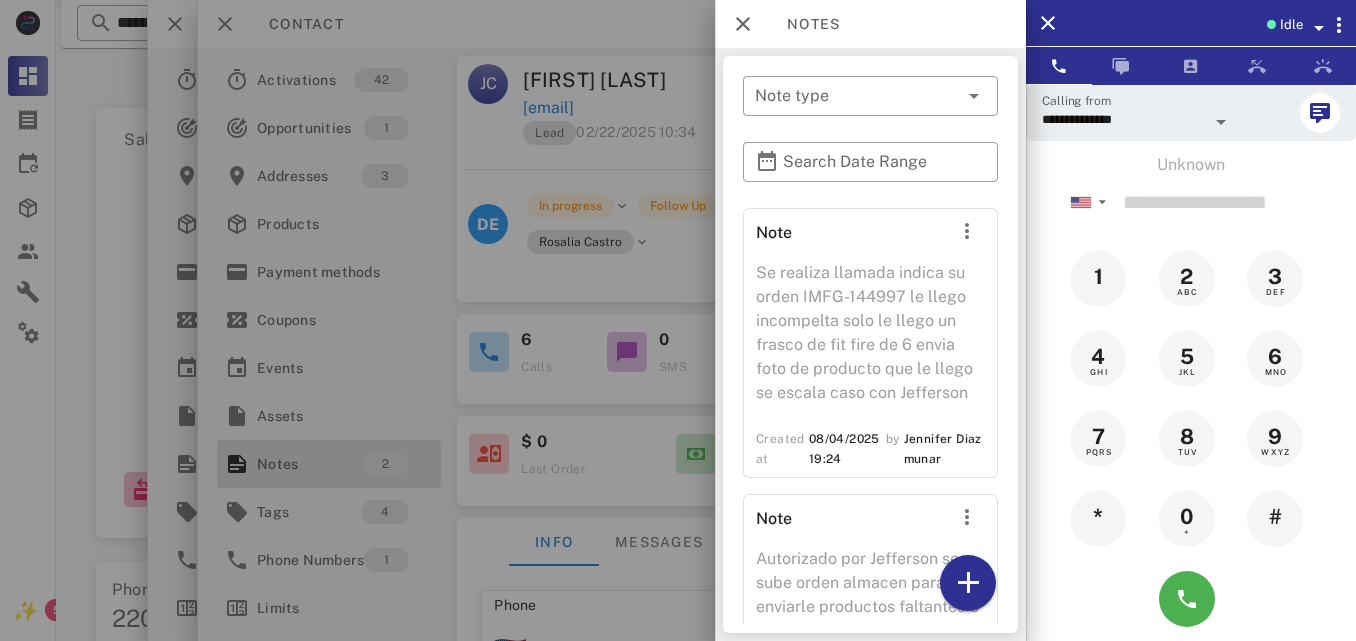 click at bounding box center [678, 320] 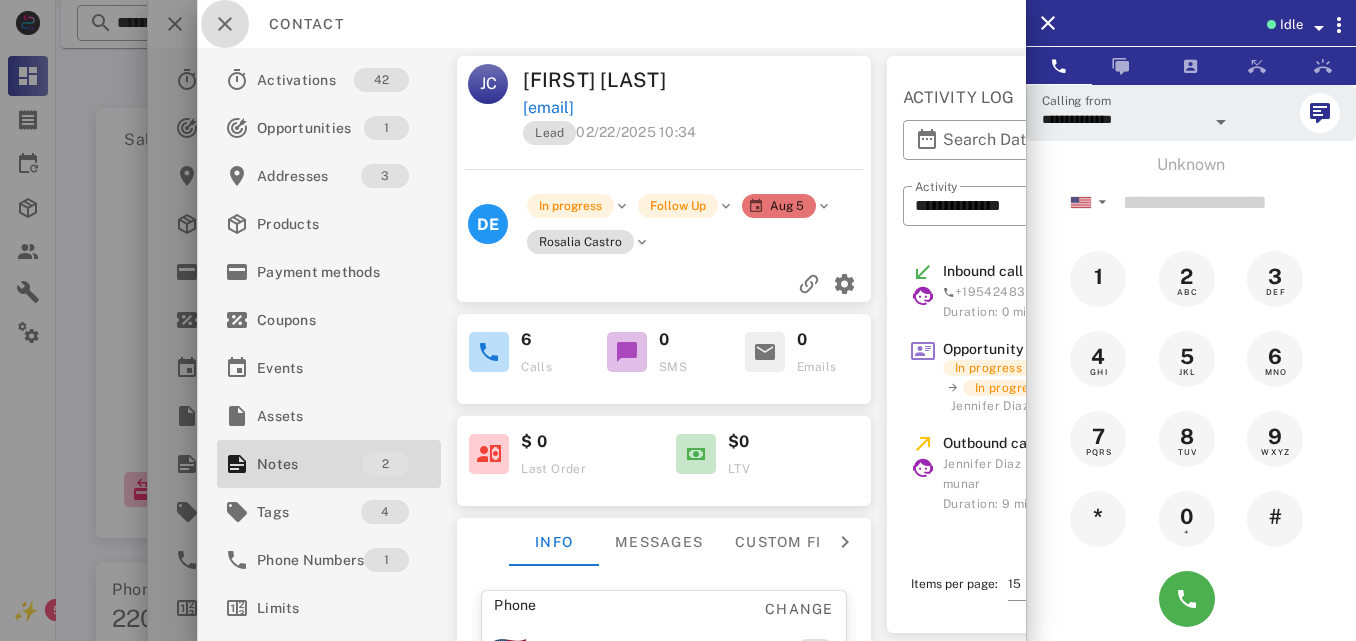 click at bounding box center (225, 24) 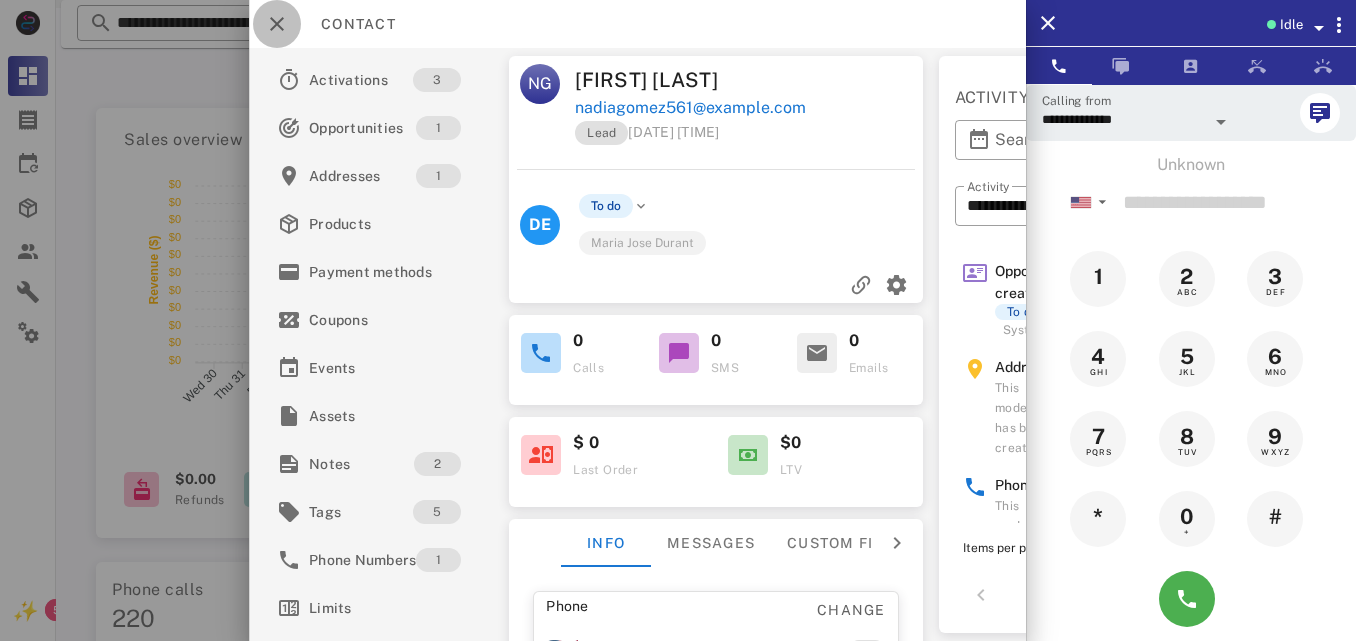 click at bounding box center [277, 24] 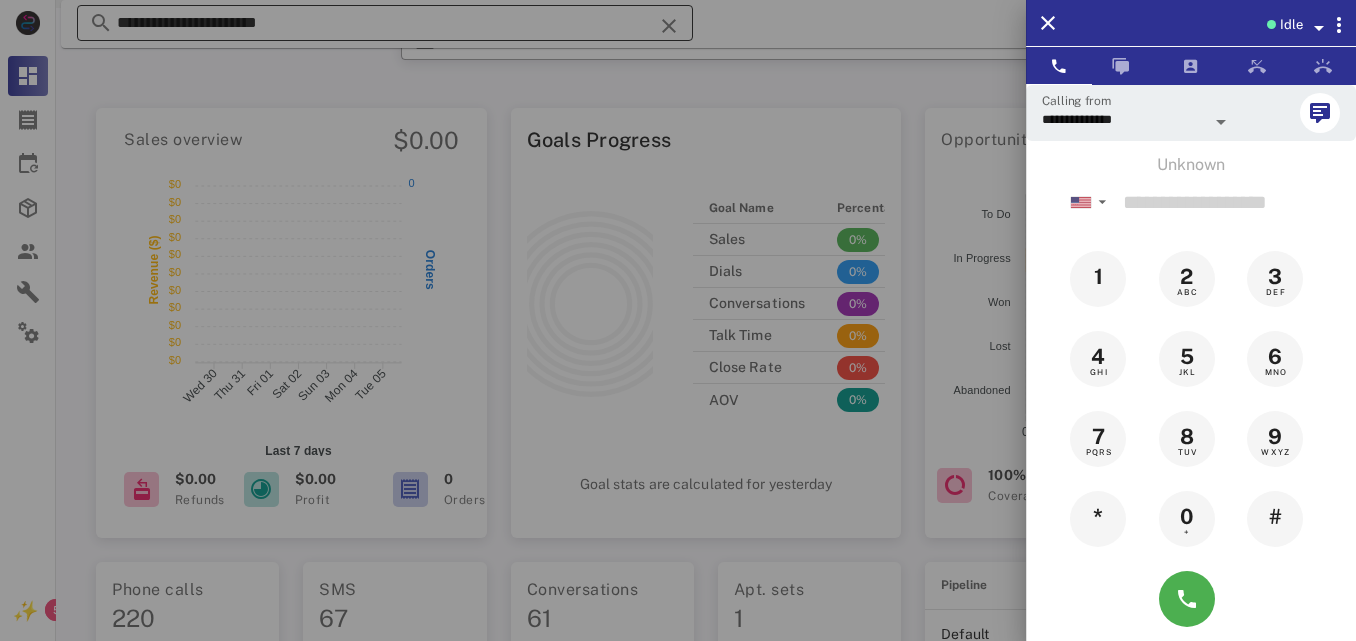 click at bounding box center (678, 320) 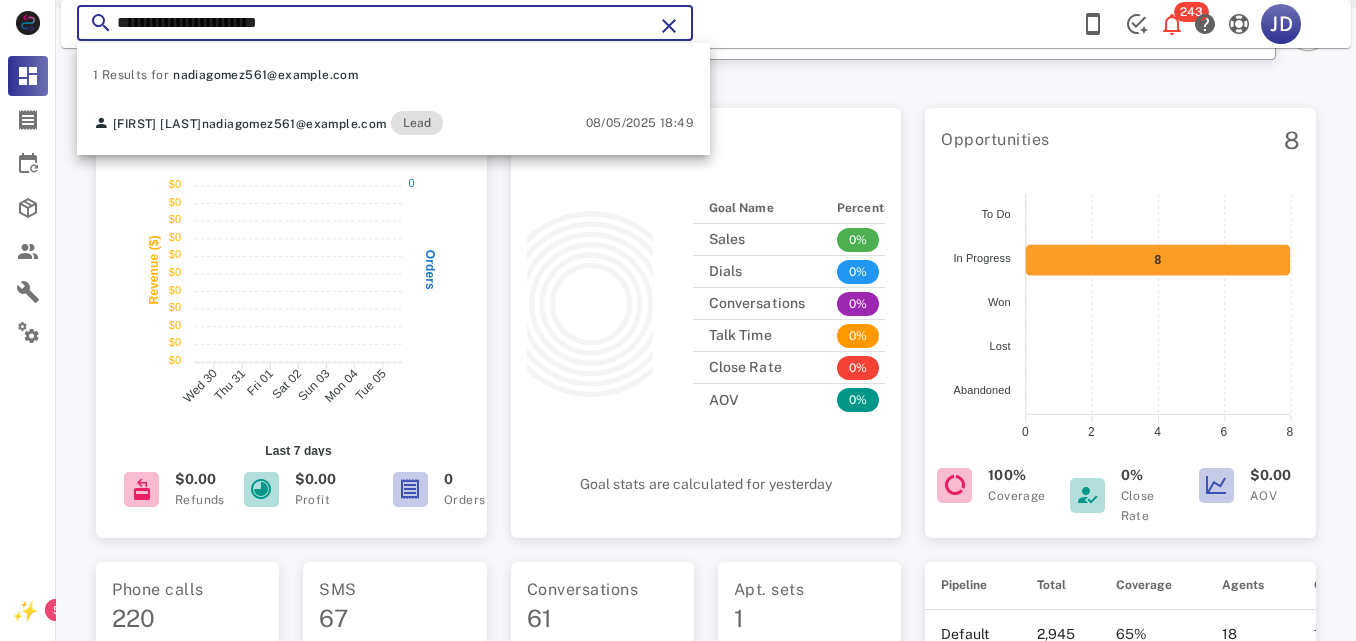 click on "**********" at bounding box center [385, 23] 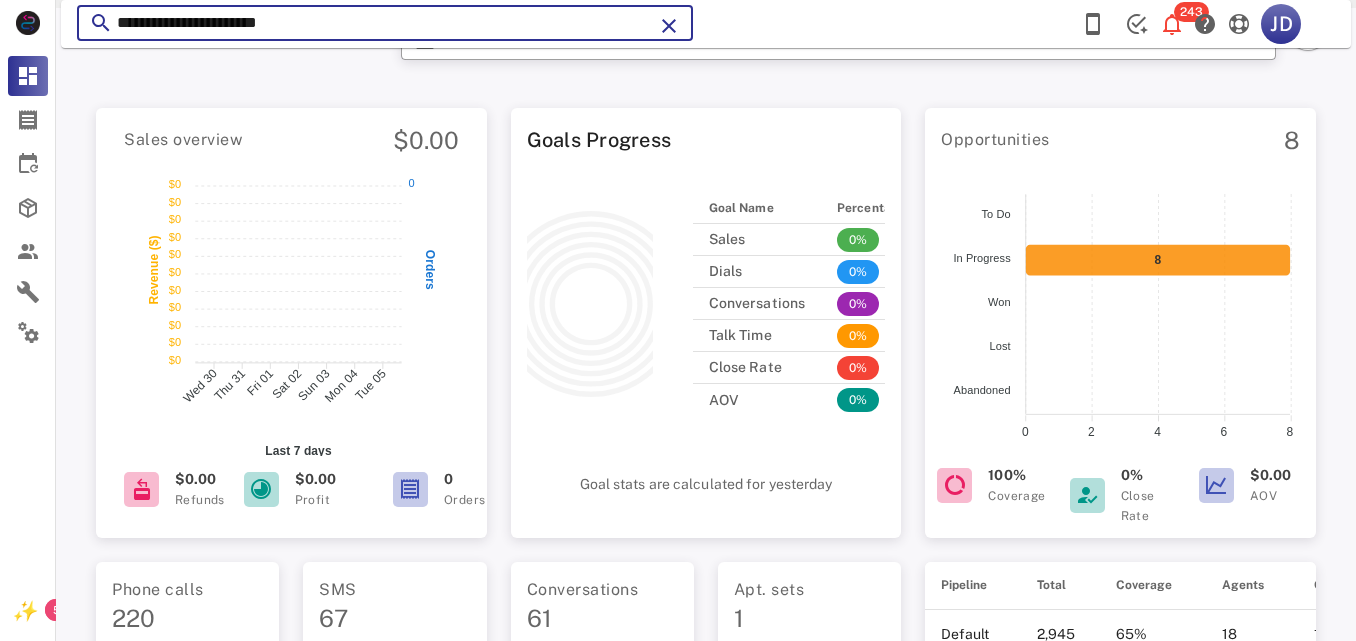 drag, startPoint x: 195, startPoint y: 33, endPoint x: 125, endPoint y: 35, distance: 70.028564 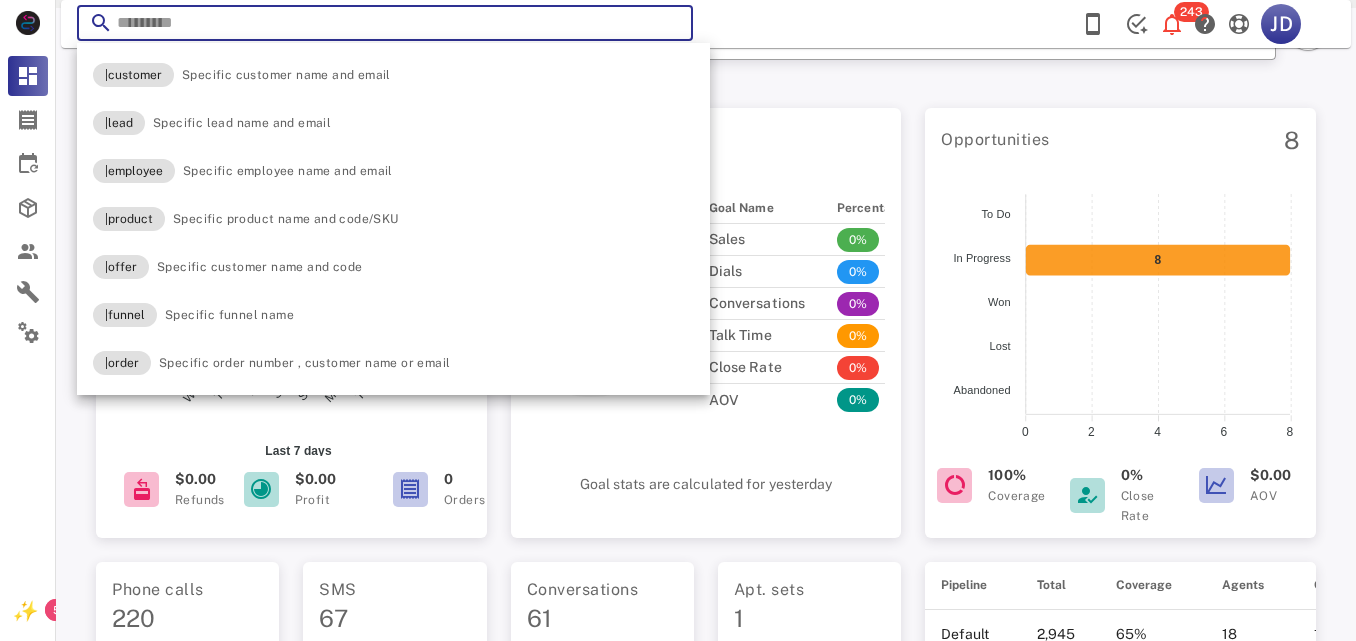 paste on "**********" 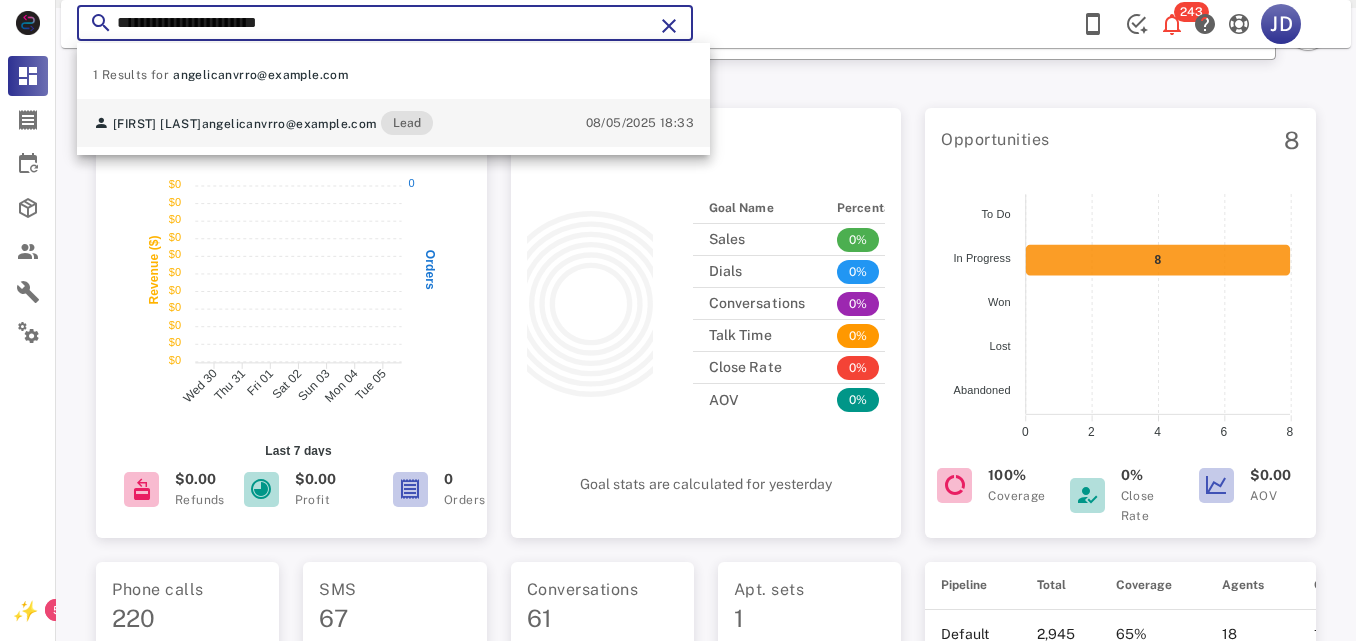 type on "**********" 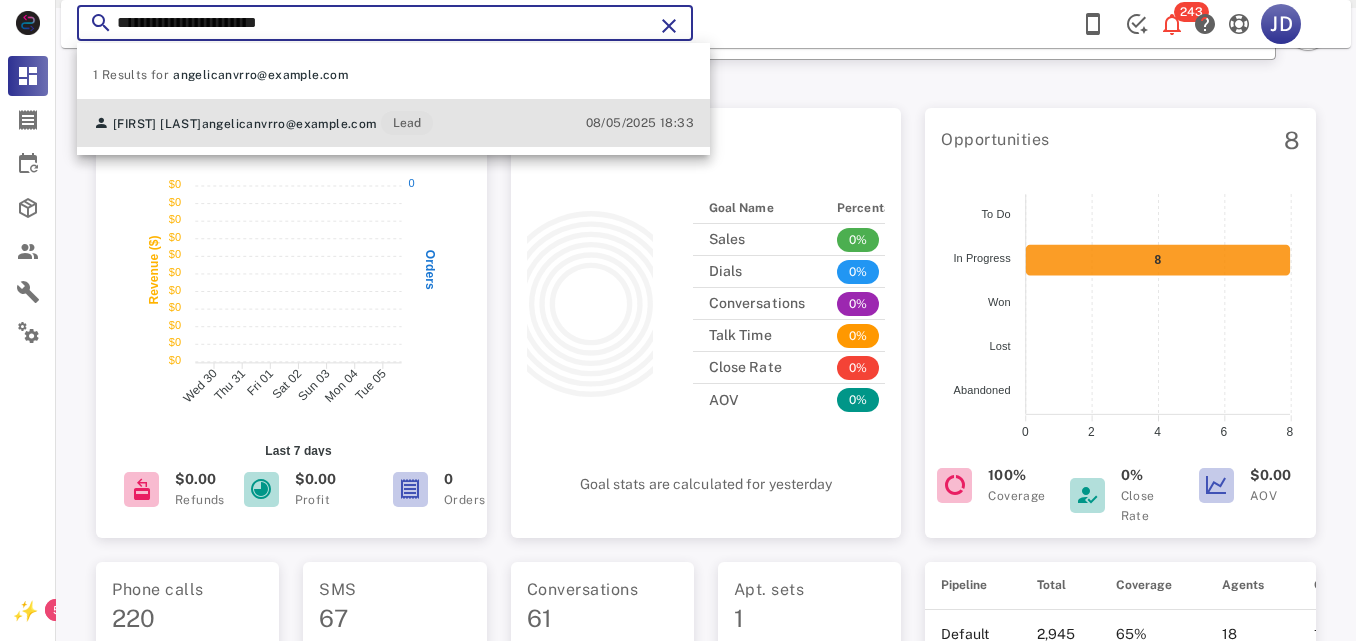click on "[FIRST] [LAST]" at bounding box center (157, 124) 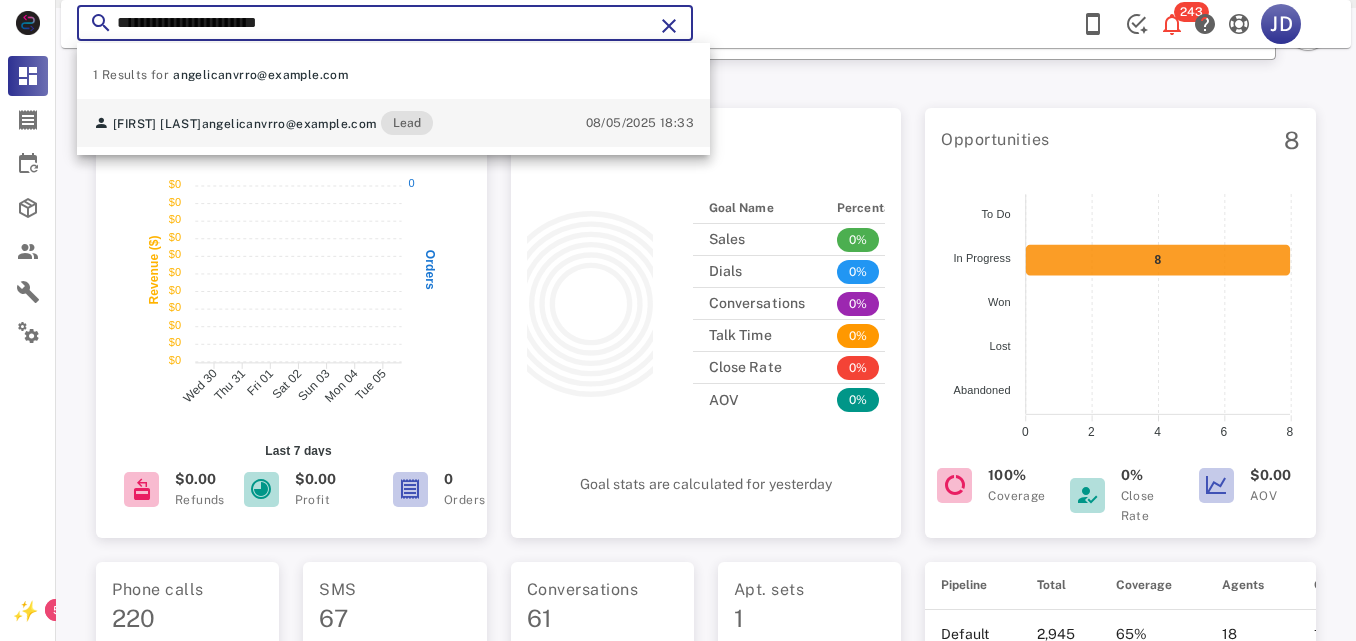 click on "**********" at bounding box center (706, 610) 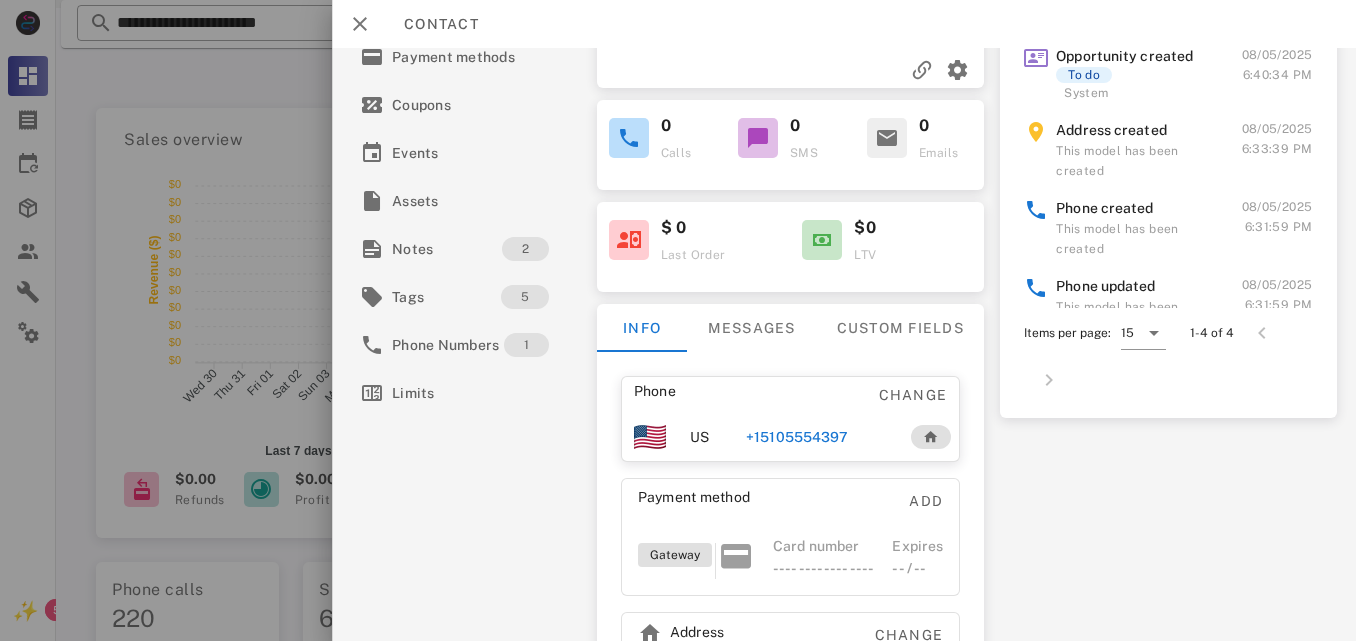 scroll, scrollTop: 271, scrollLeft: 0, axis: vertical 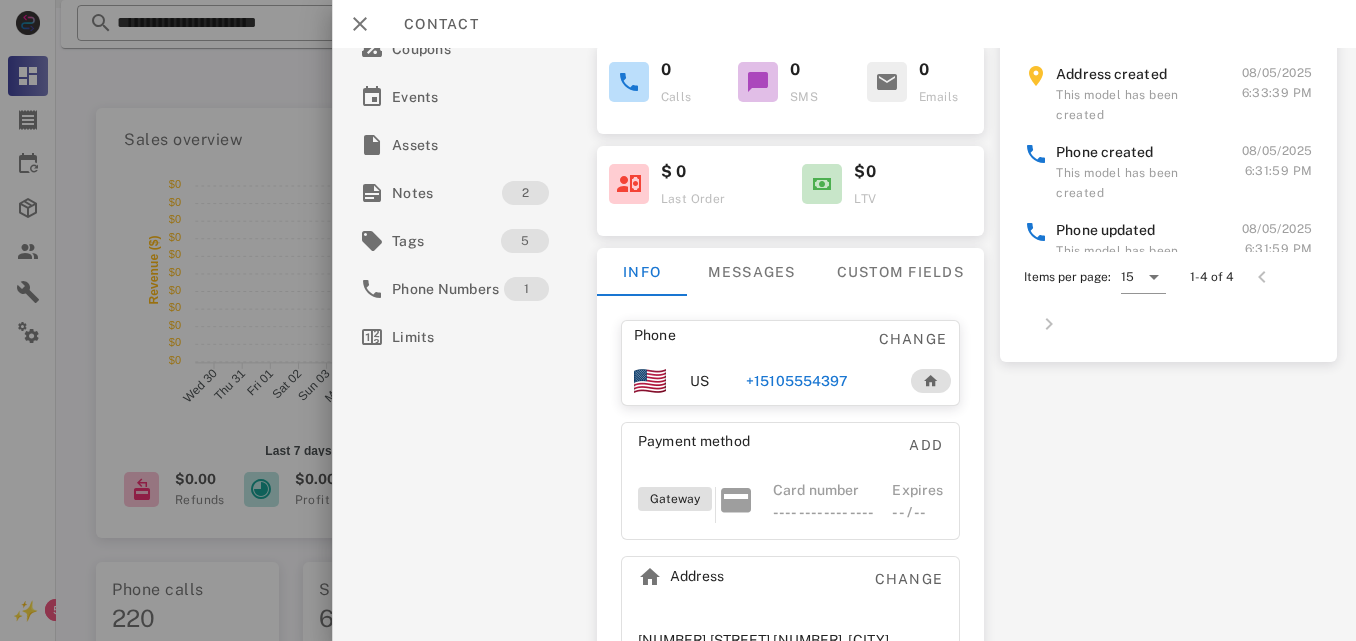 click on "+15105554397" at bounding box center [797, 381] 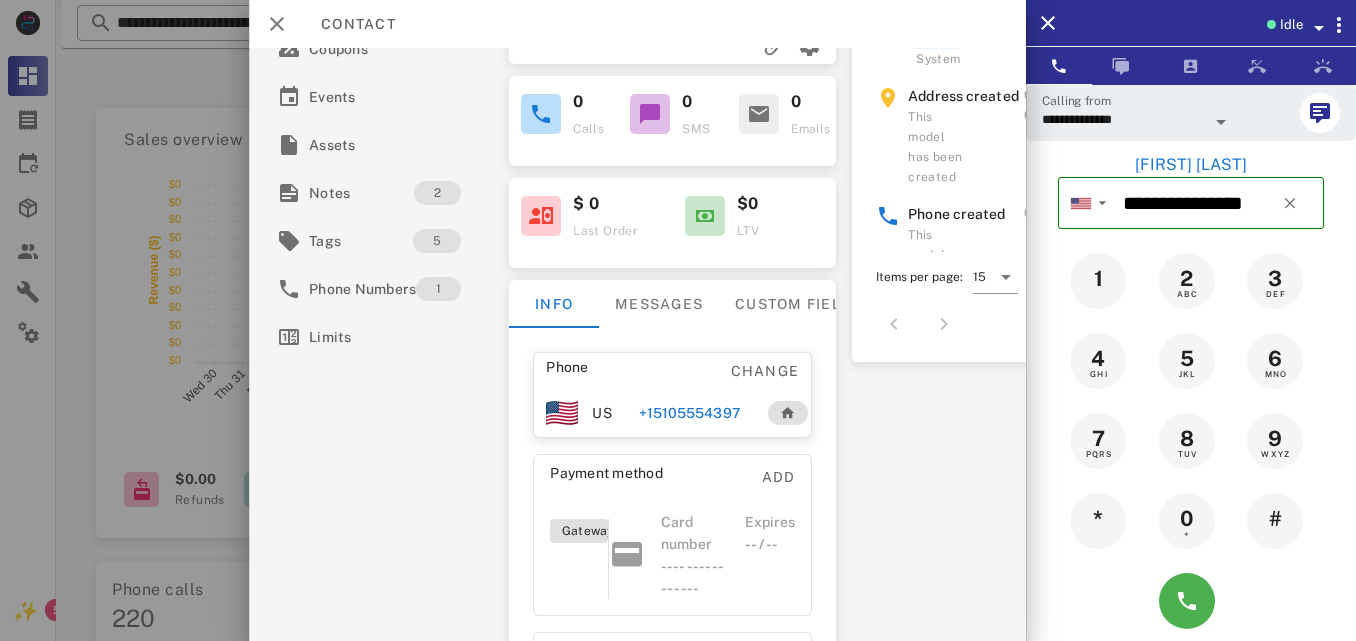 click on "[NUMBER] [STREET] .
[CITY], [STATE], [POSTAL_CODE].
[COUNTRY]" at bounding box center (637, 344) 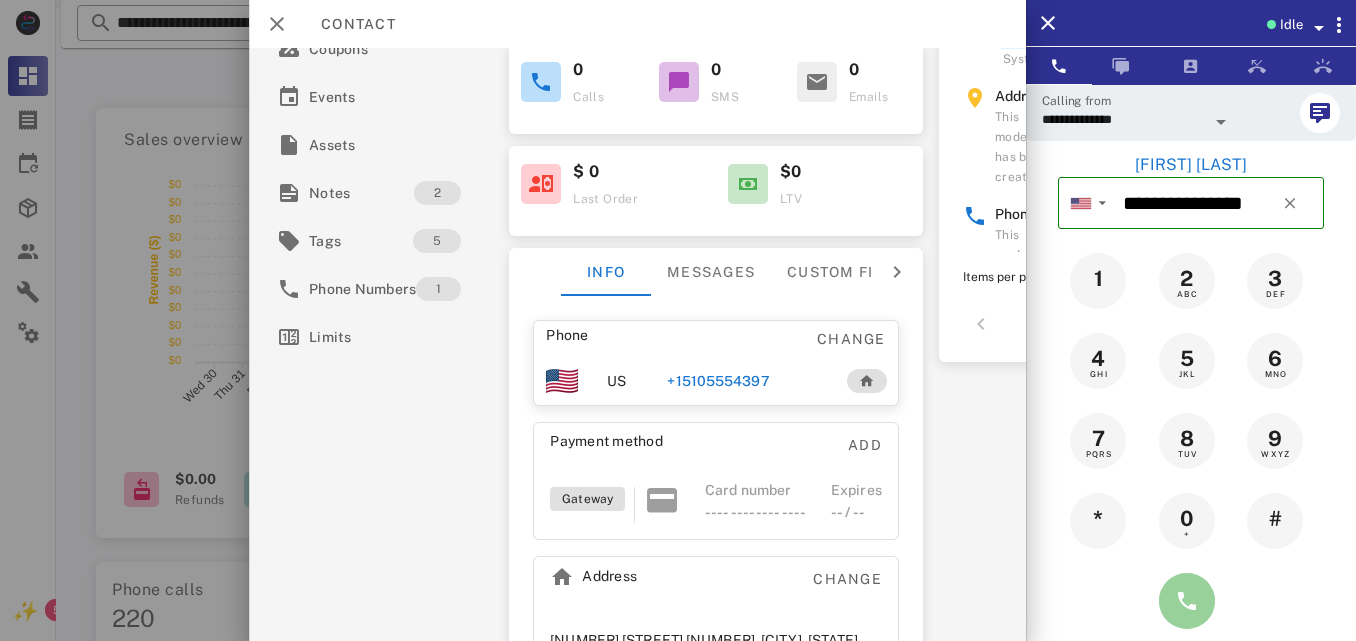 click at bounding box center (1187, 601) 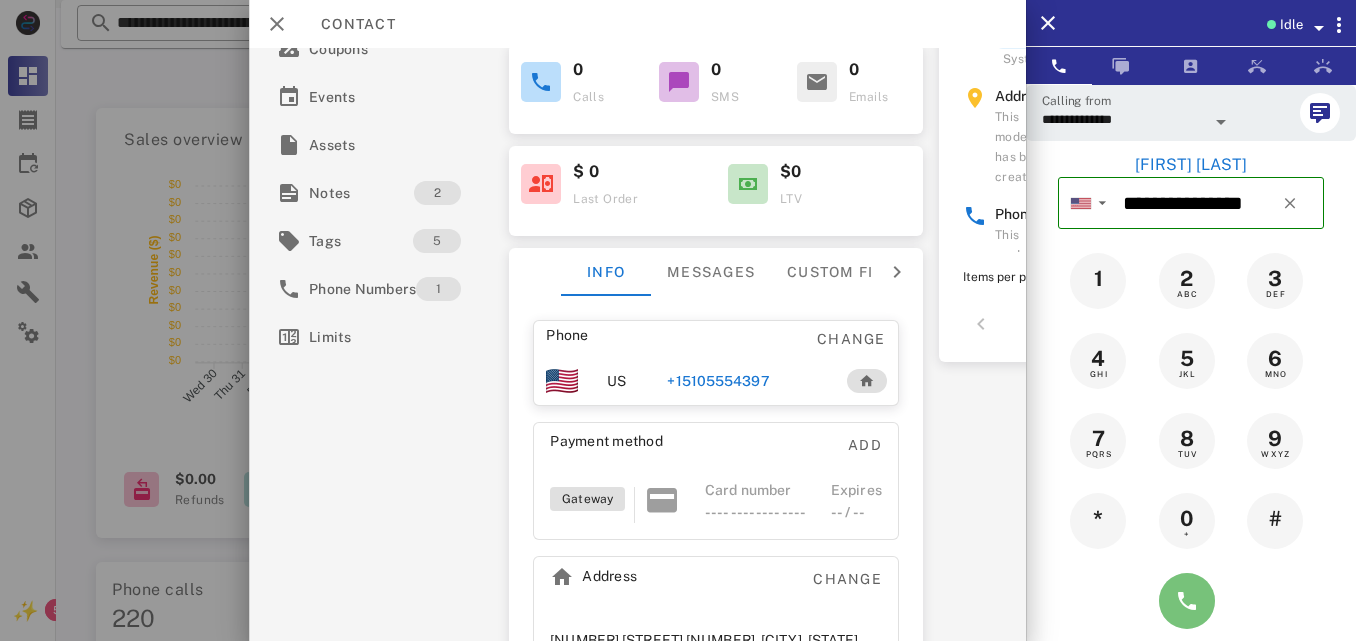 click at bounding box center [1187, 601] 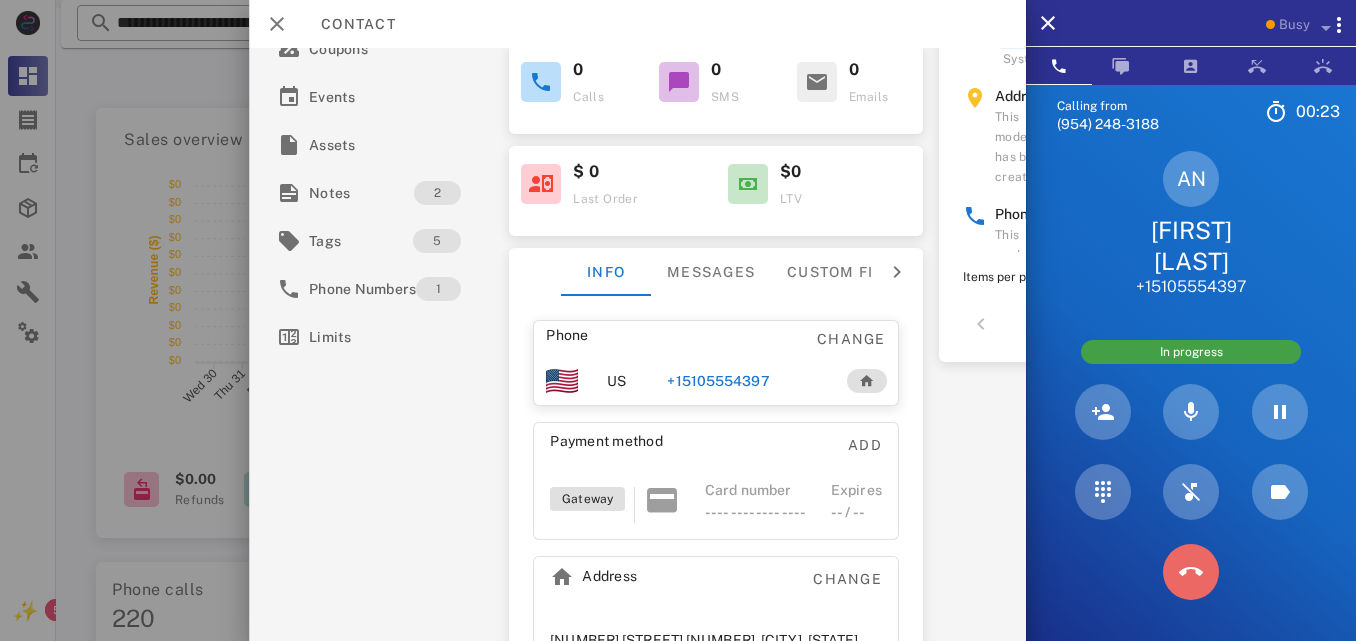 click at bounding box center (1191, 572) 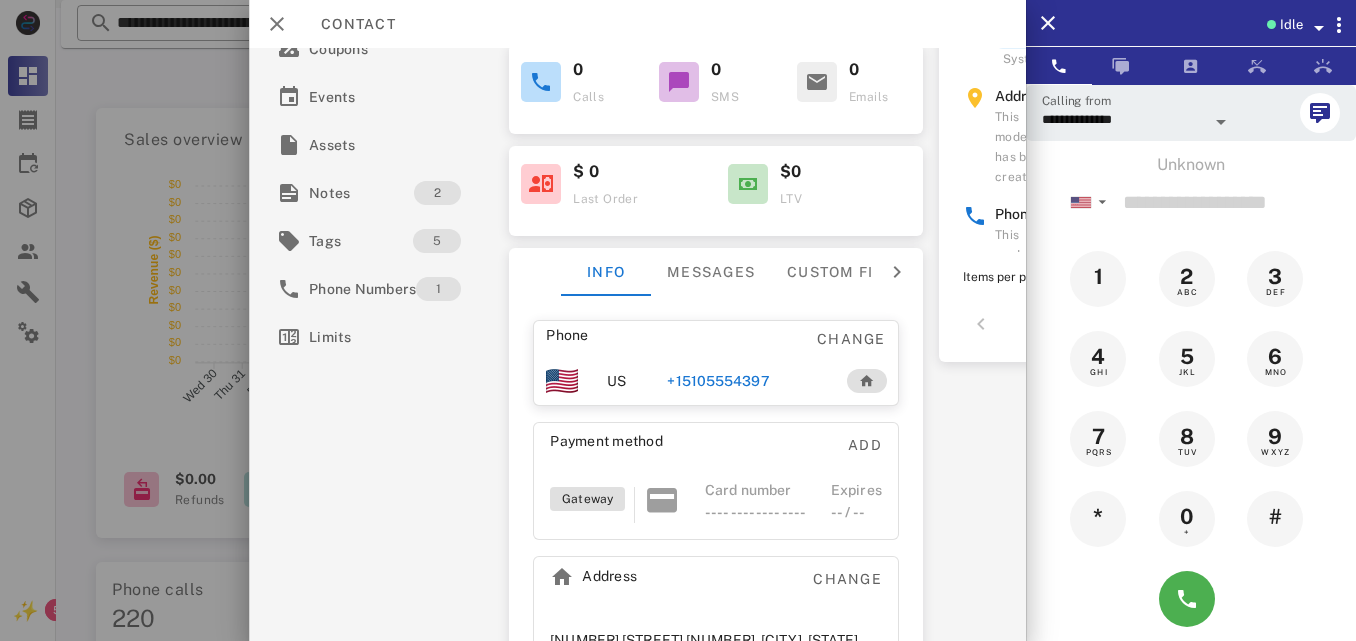 drag, startPoint x: 659, startPoint y: 316, endPoint x: 690, endPoint y: 329, distance: 33.61547 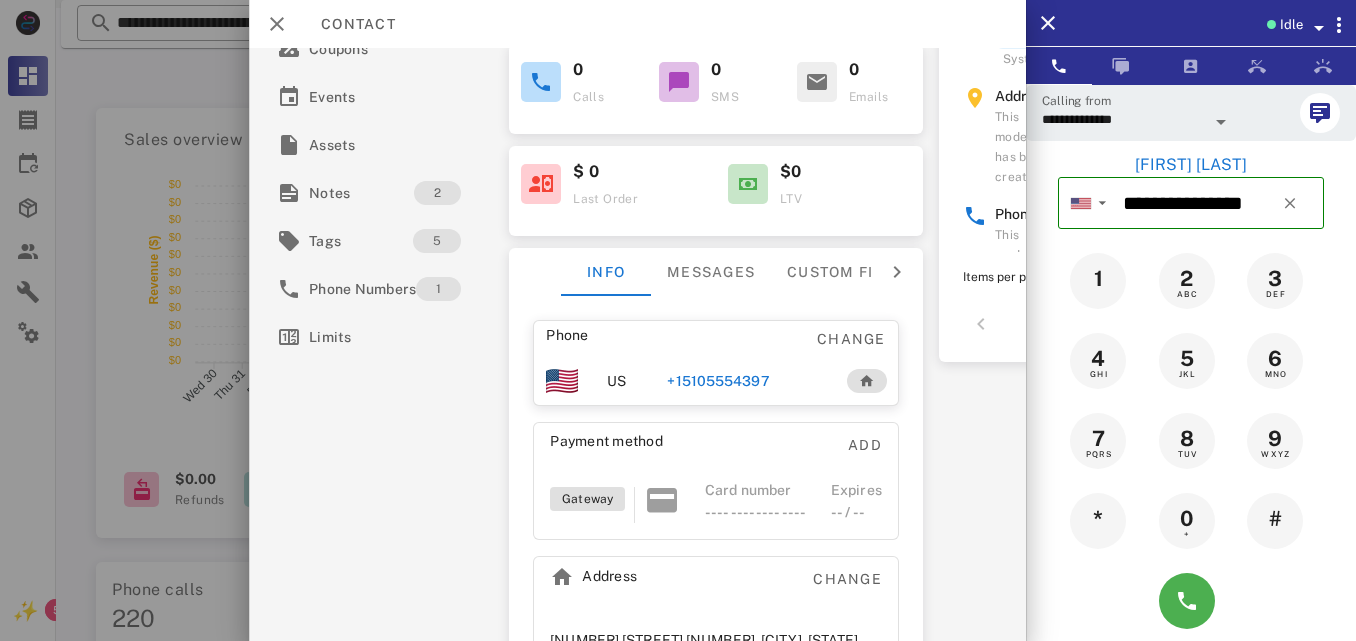 click on "+15105554397" at bounding box center [718, 381] 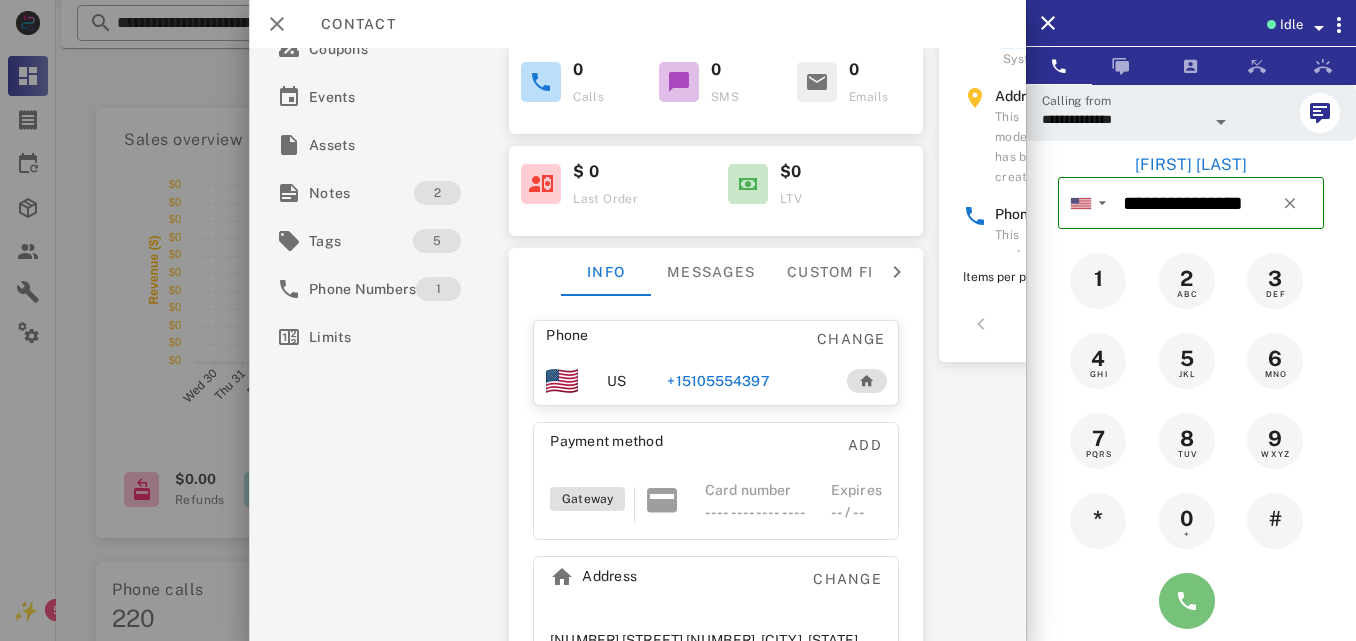 click at bounding box center [1187, 601] 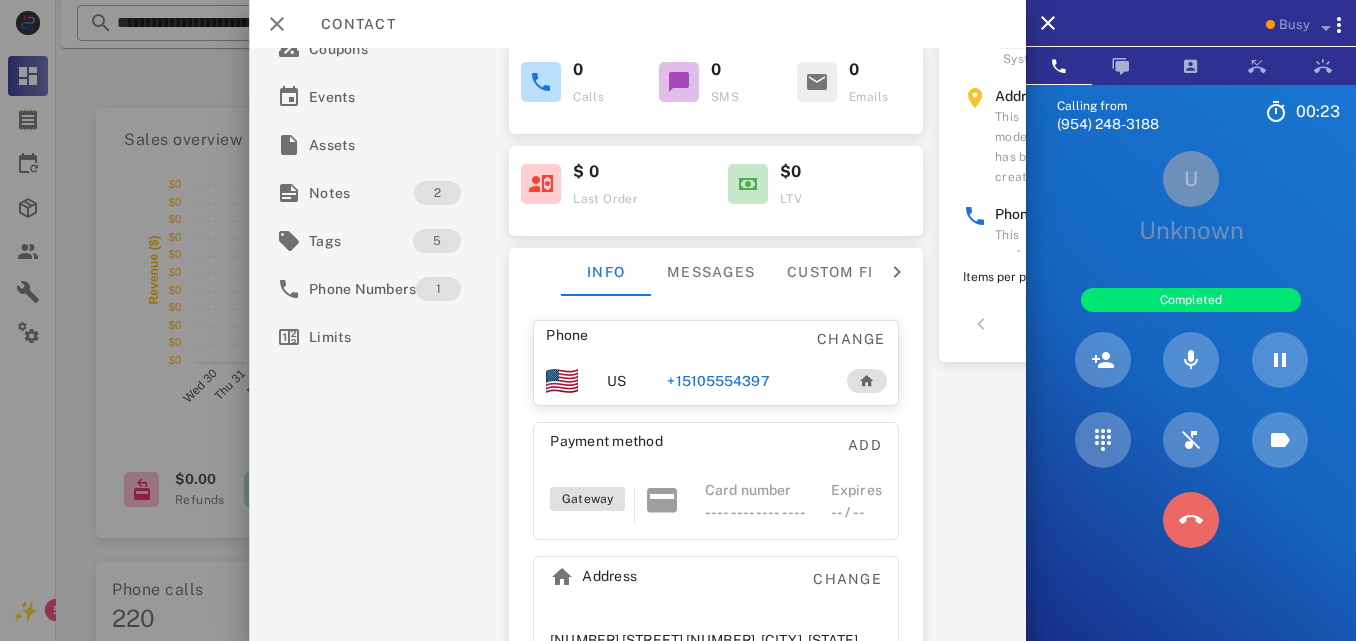 click at bounding box center [1191, 520] 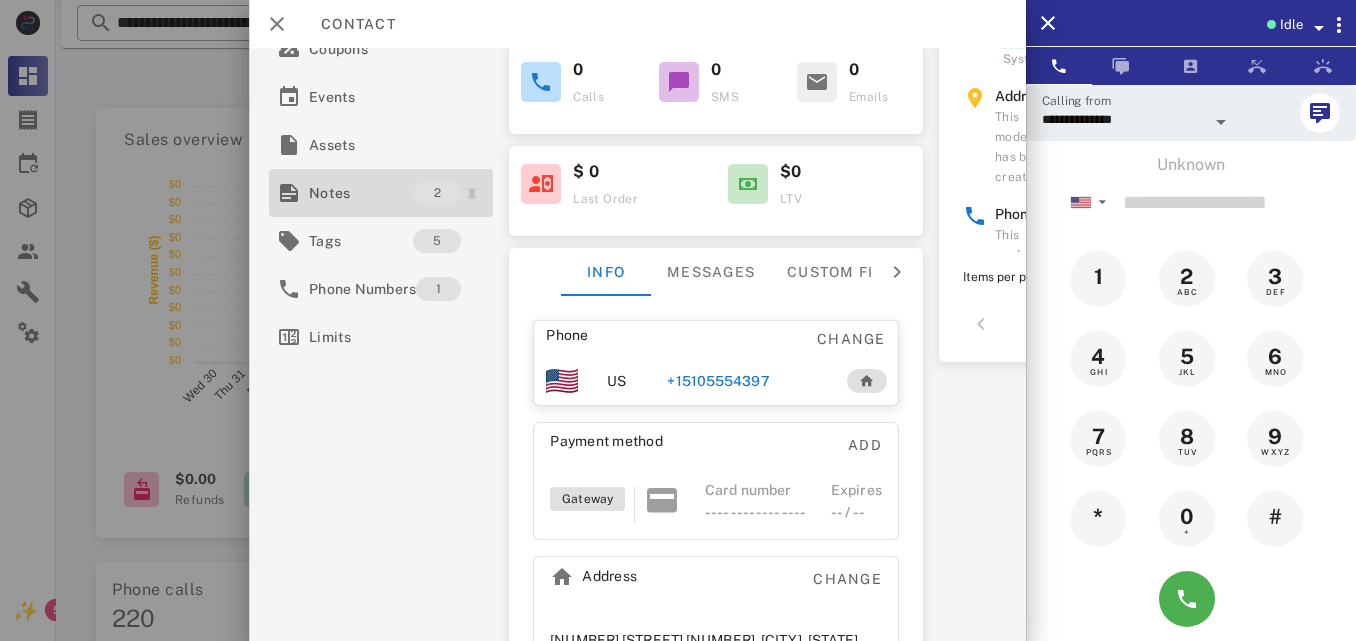 click on "Notes" at bounding box center (361, 193) 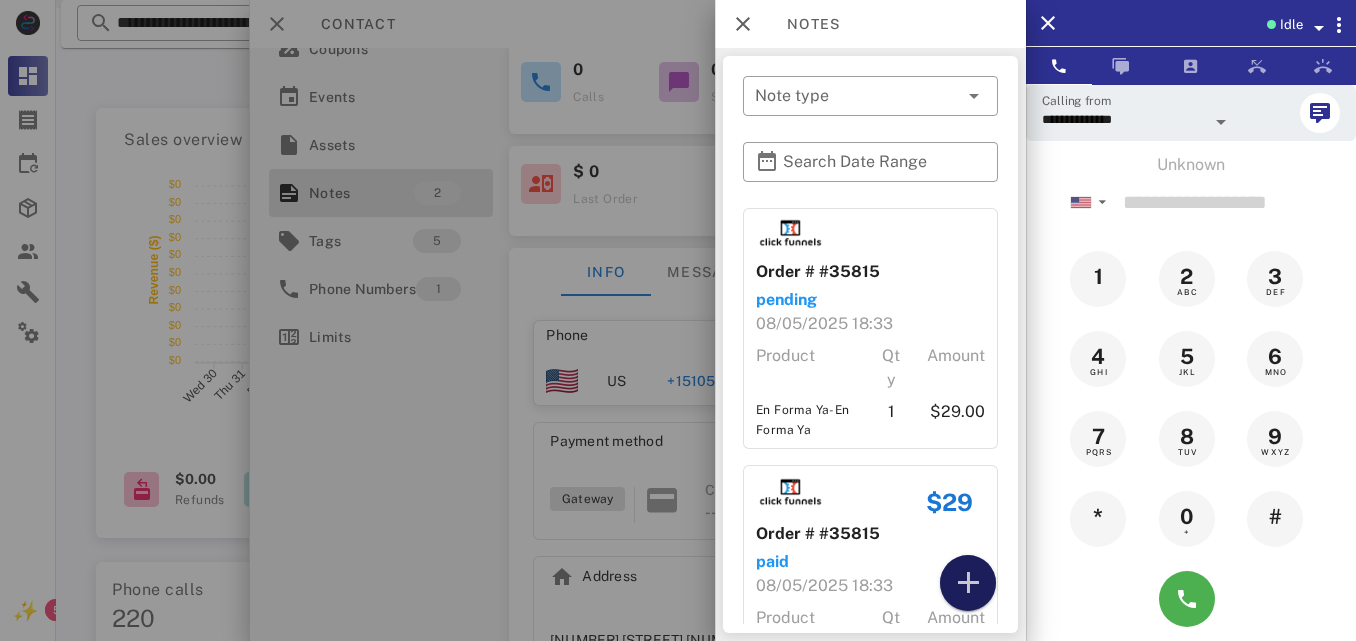 click at bounding box center [968, 583] 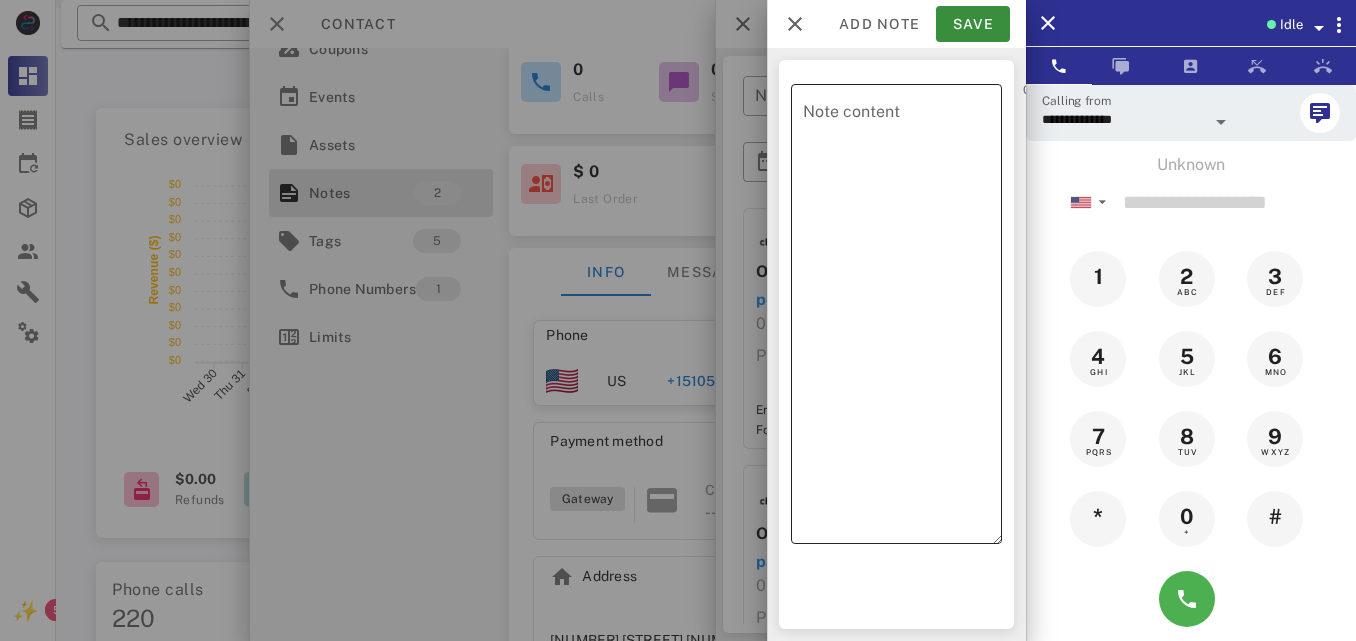 click on "Note content" at bounding box center (902, 319) 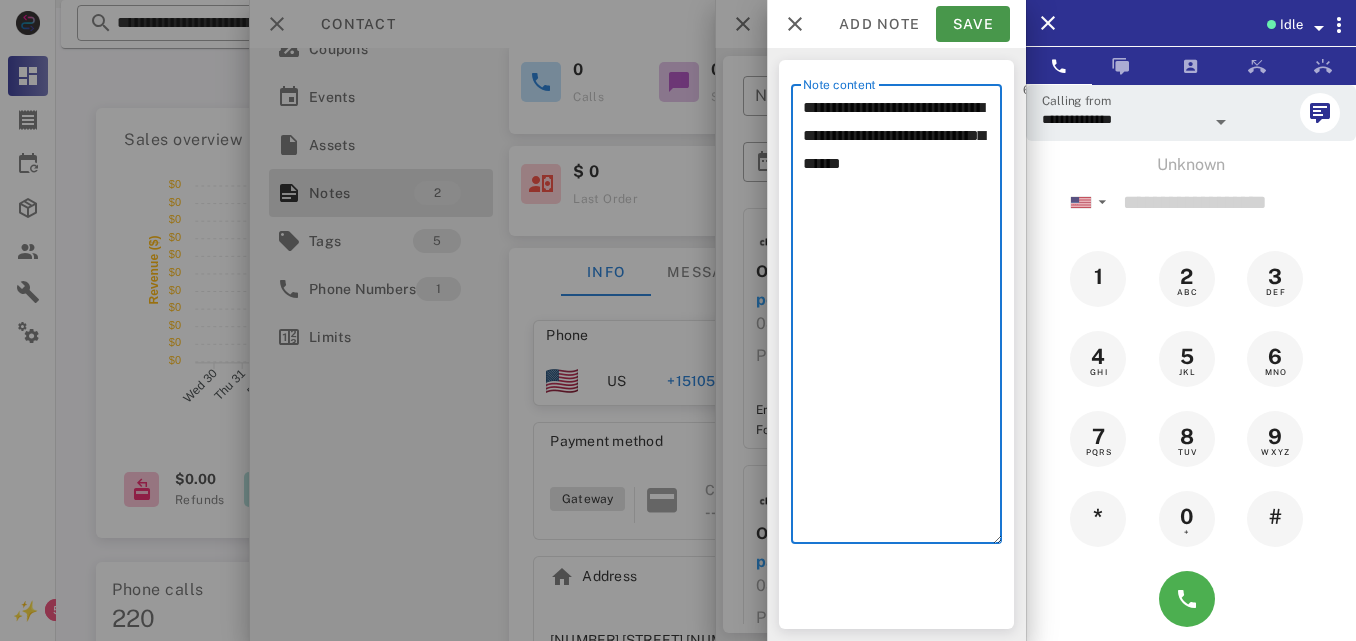 type on "**********" 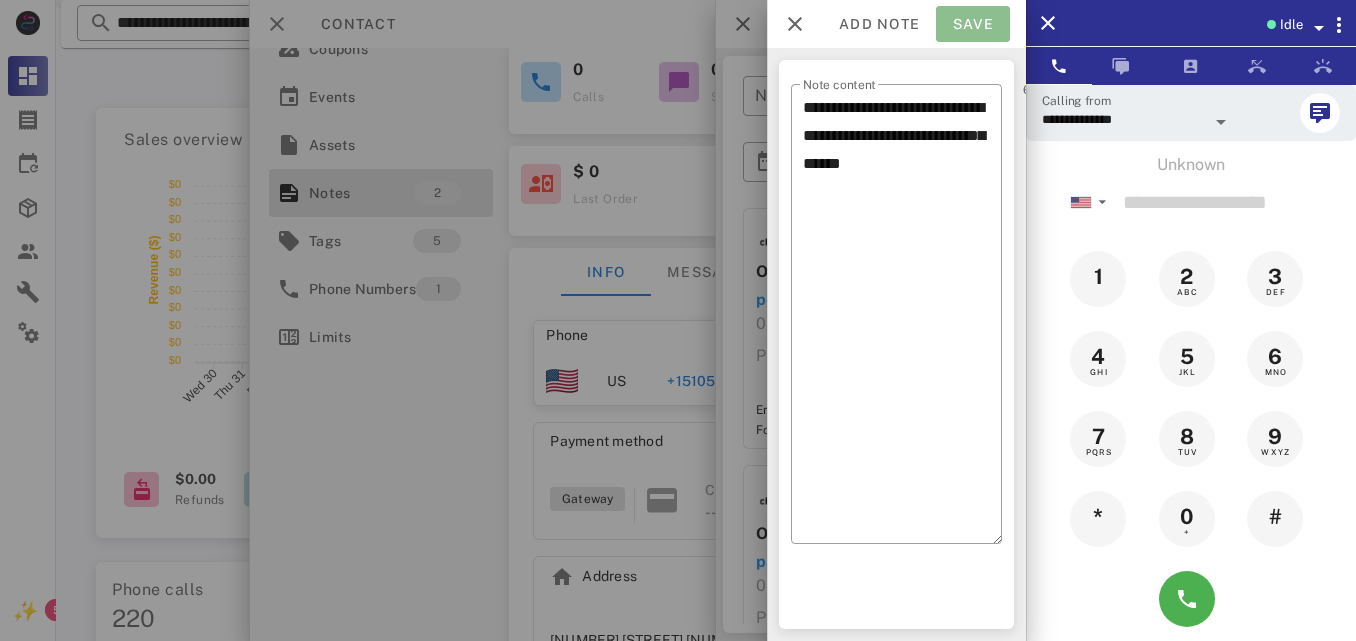 click on "Save" at bounding box center [973, 24] 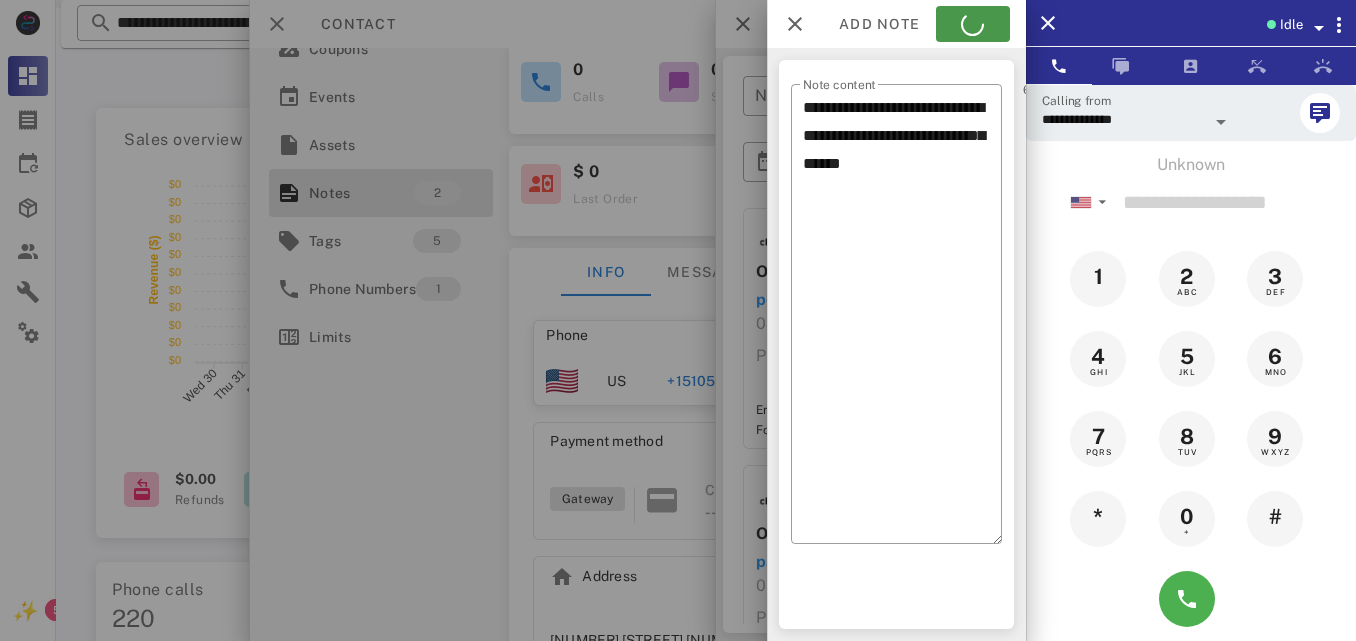 click on "Add note Save" at bounding box center (896, 24) 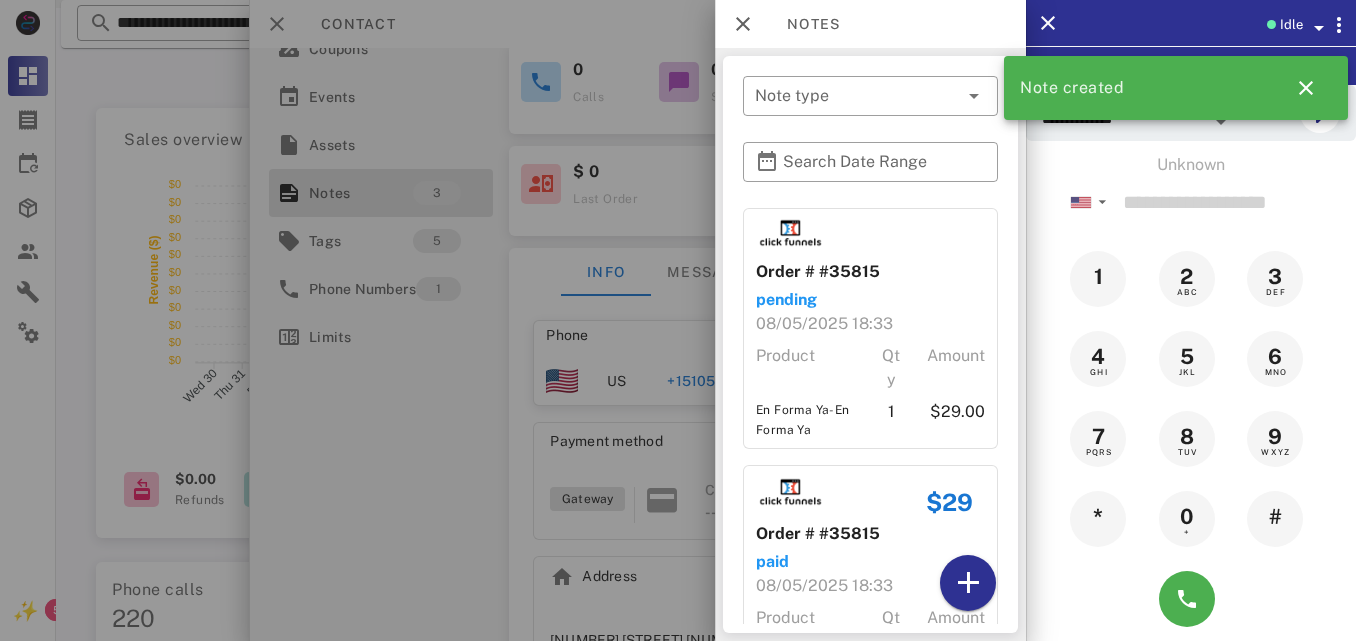 click at bounding box center (678, 320) 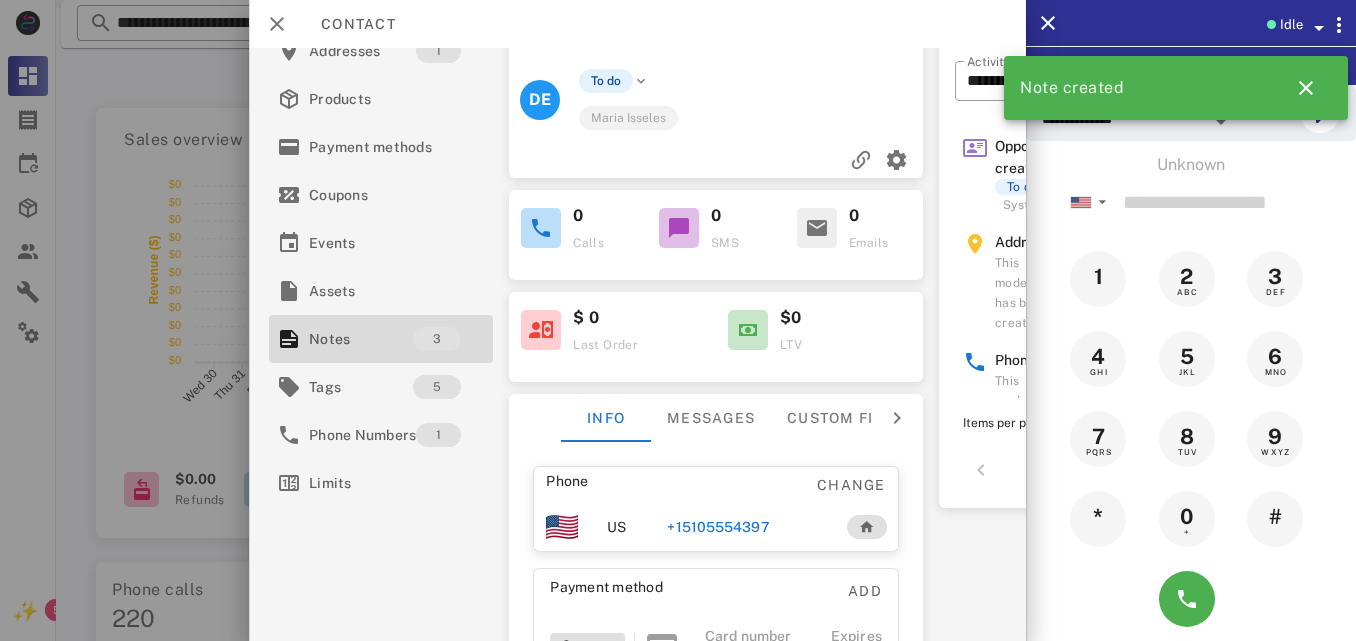 scroll, scrollTop: 0, scrollLeft: 0, axis: both 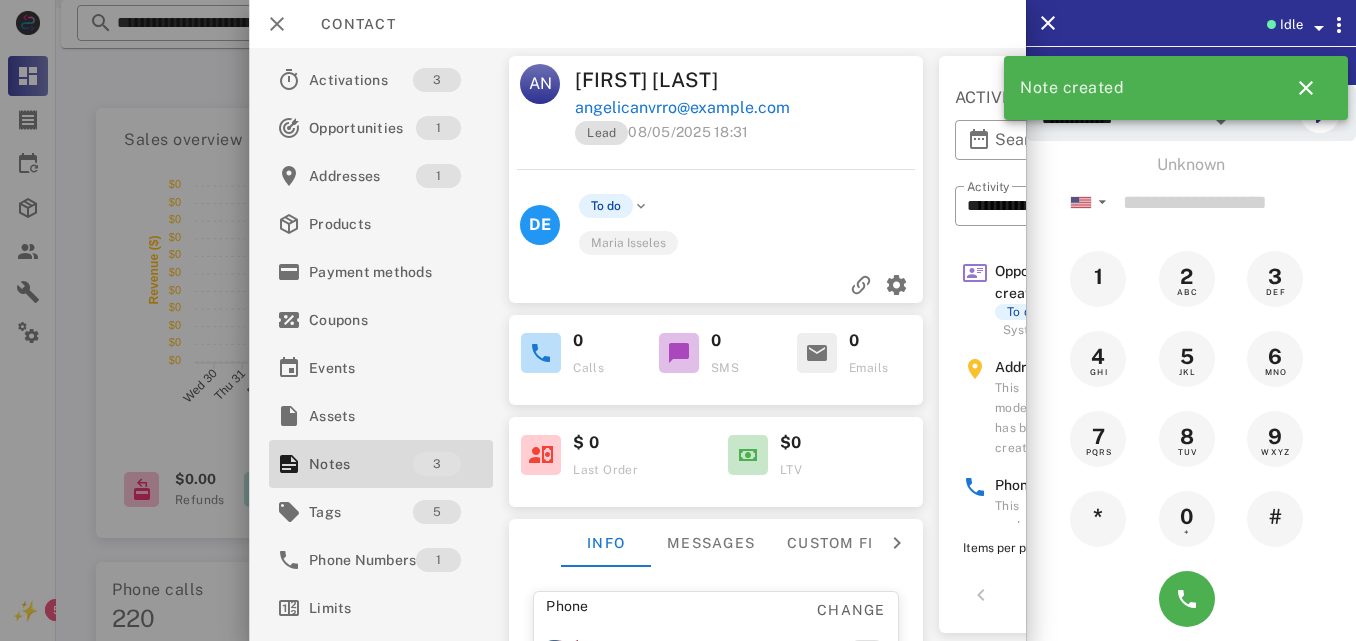 click on "To do   Maria Isseles" at bounding box center (752, 224) 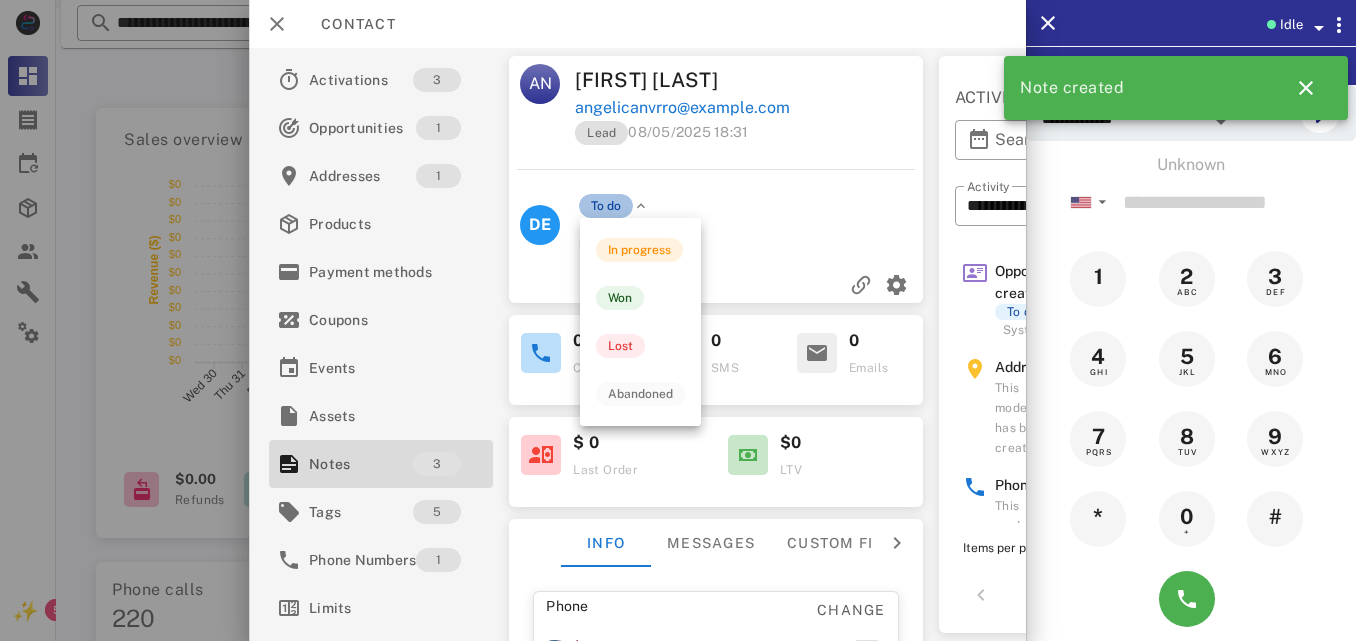 click on "To do" at bounding box center (606, 206) 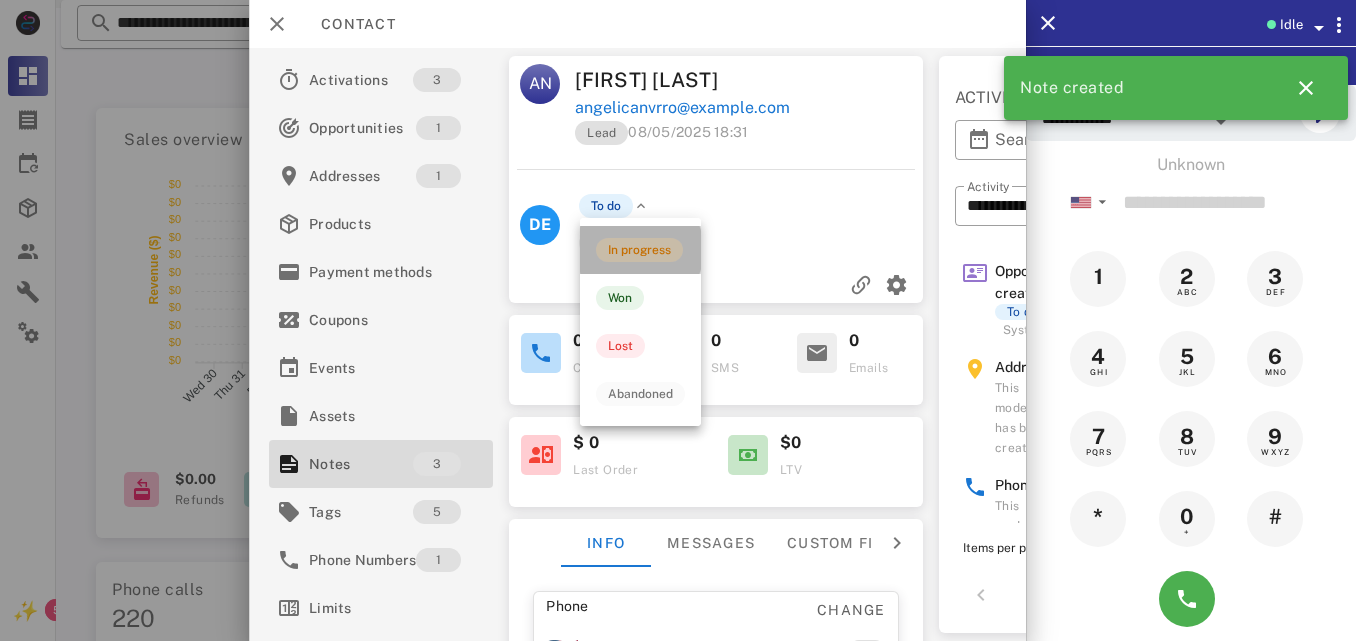 click on "In progress" at bounding box center [639, 250] 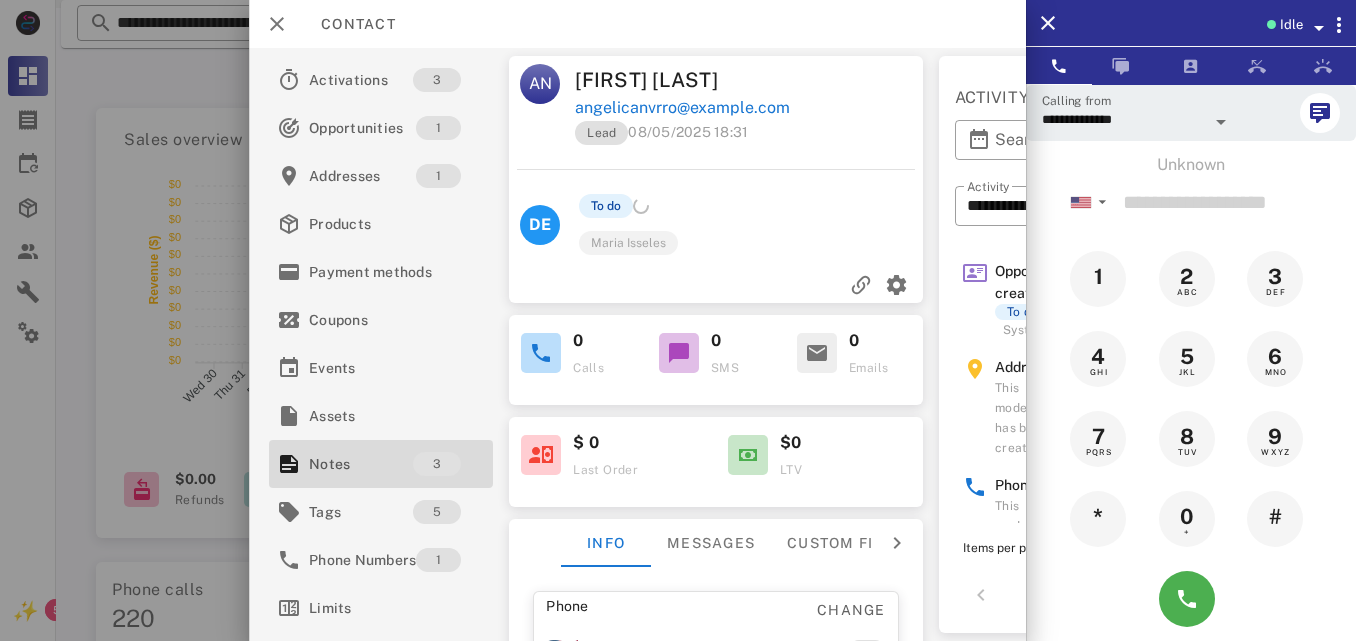 click on "To do   Maria Isseles" at bounding box center [752, 224] 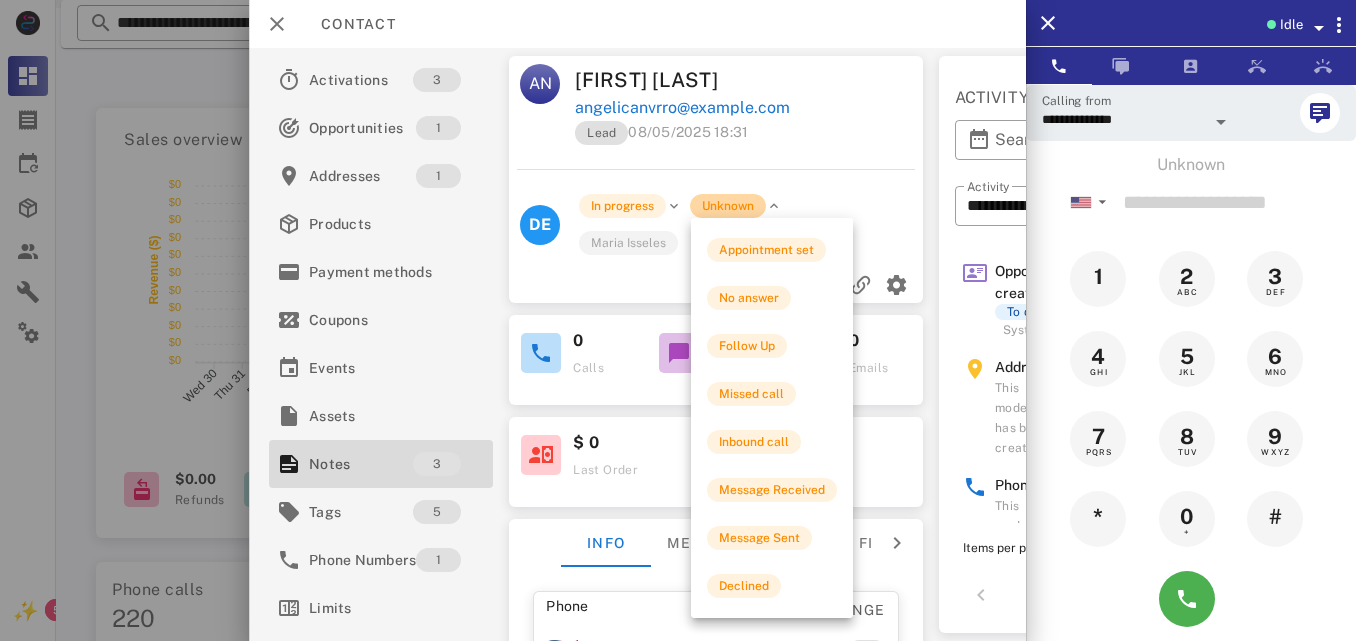 click on "Unknown" at bounding box center (728, 206) 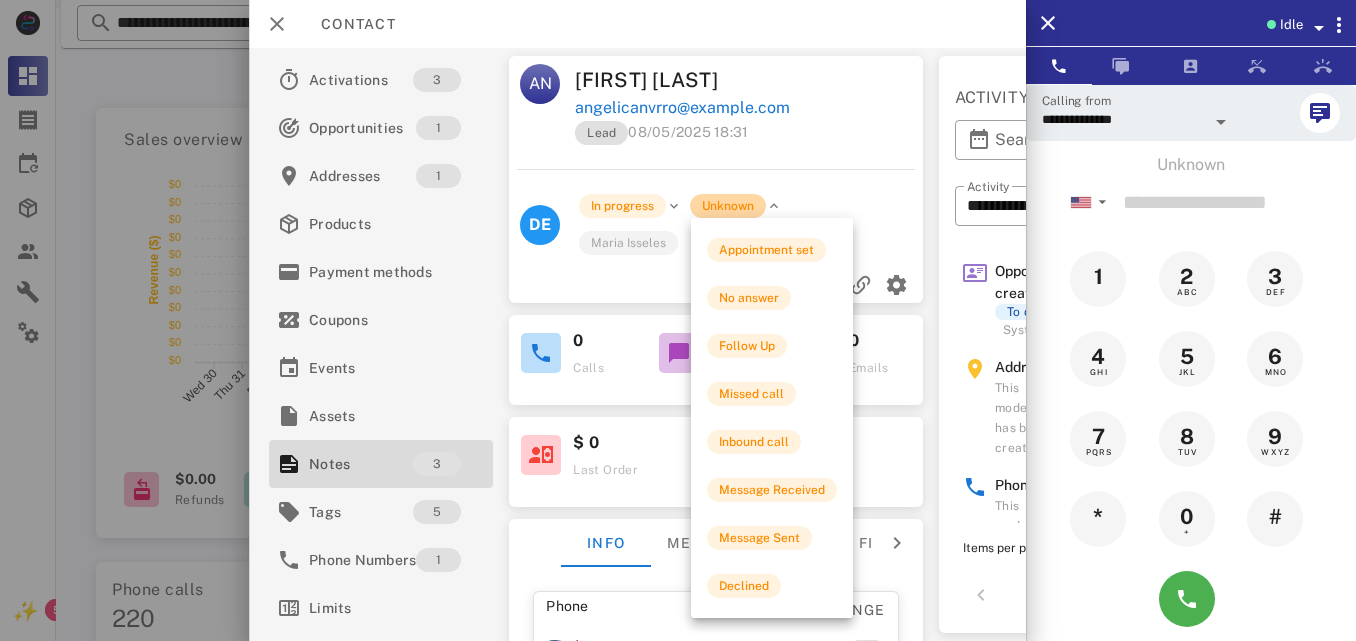 click on "Unknown" at bounding box center [728, 206] 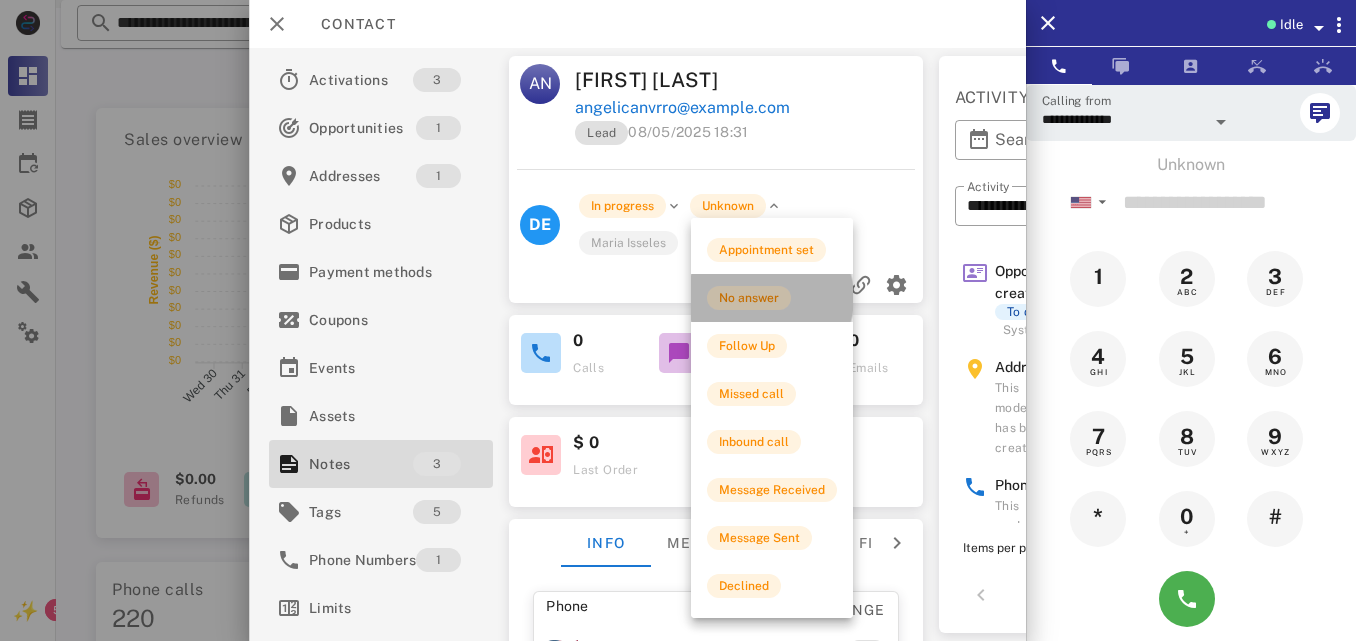 click on "No answer" at bounding box center (749, 298) 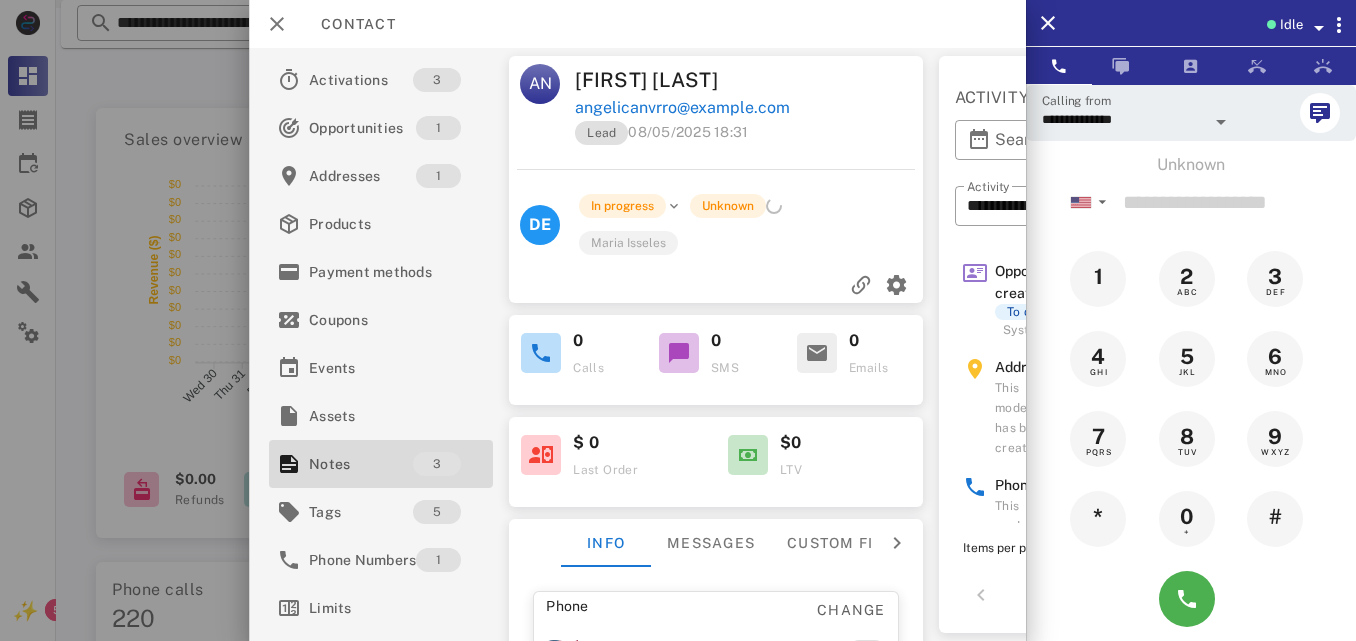 click at bounding box center [716, 285] 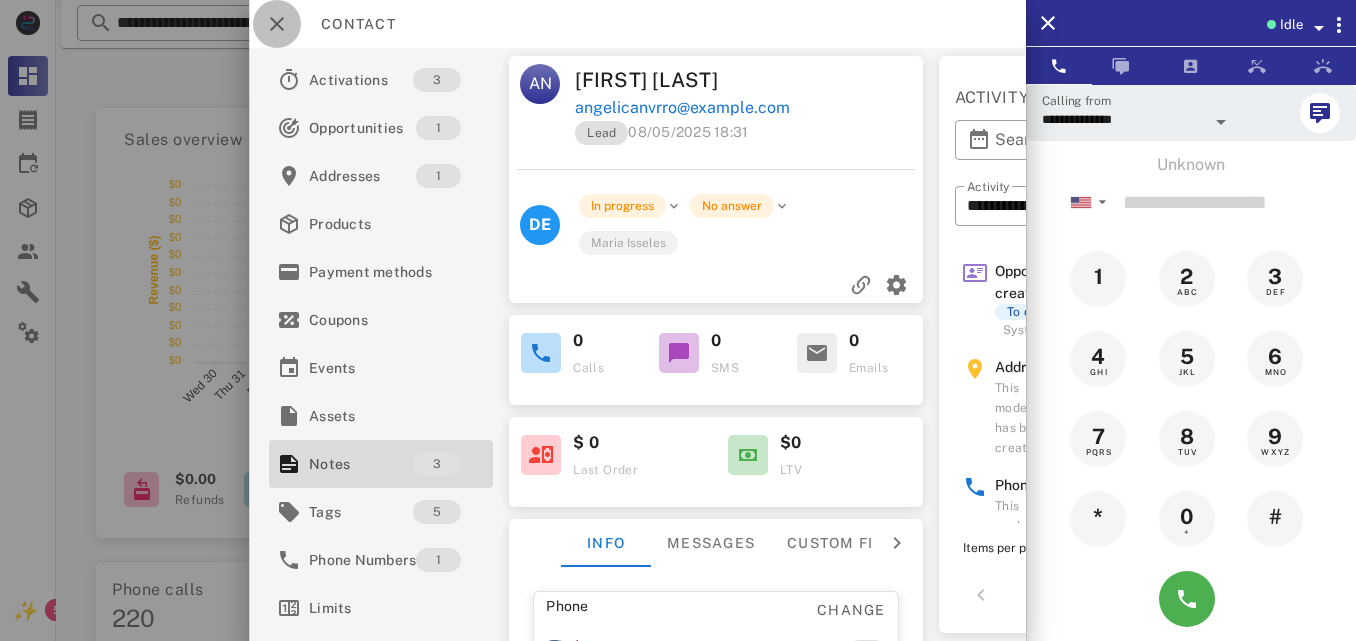 click at bounding box center [277, 24] 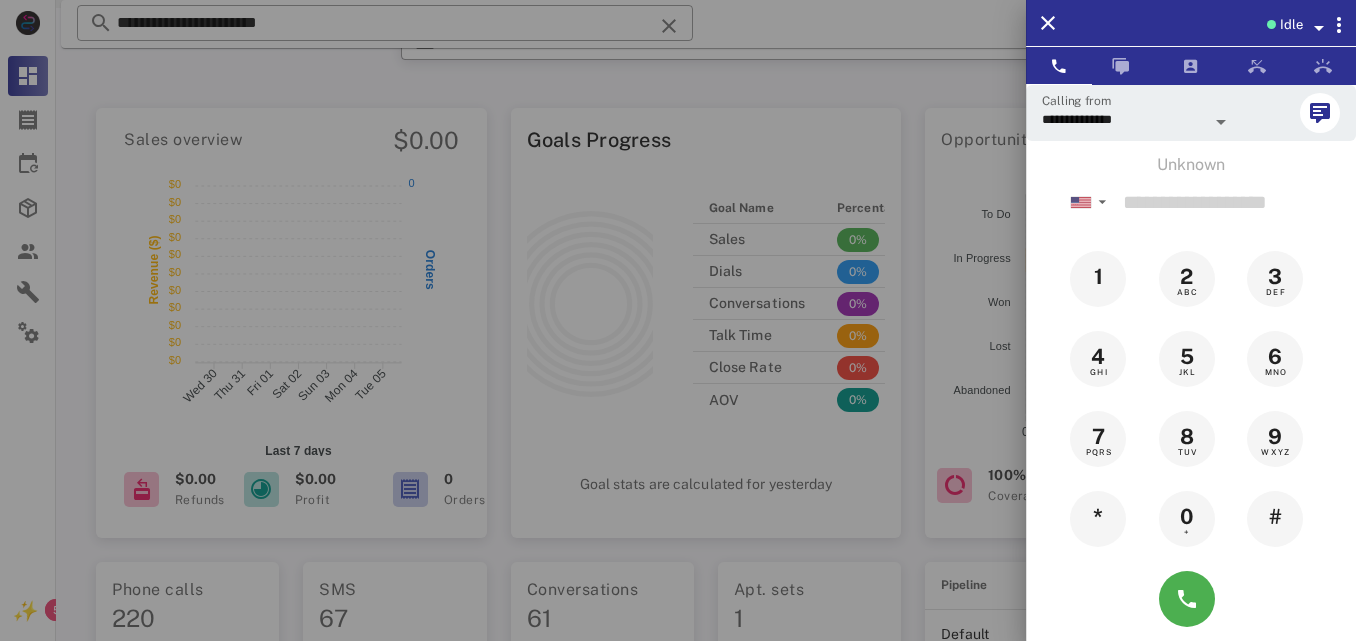 click at bounding box center [678, 320] 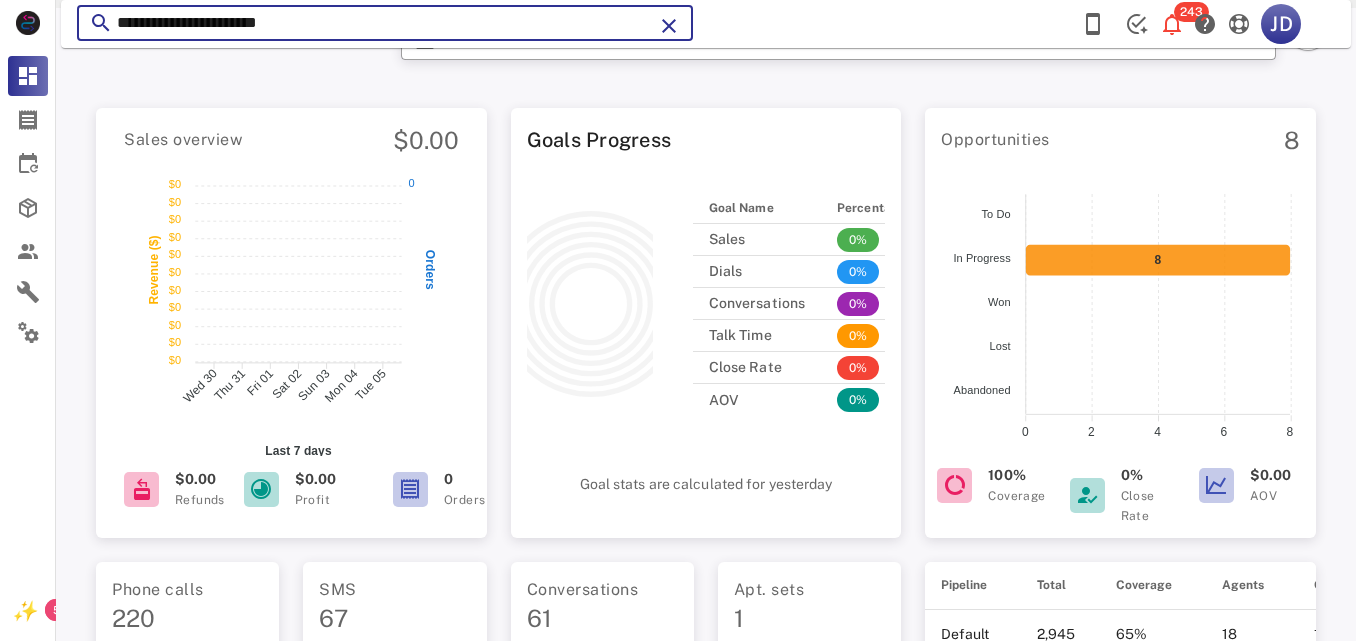 click on "**********" at bounding box center [385, 23] 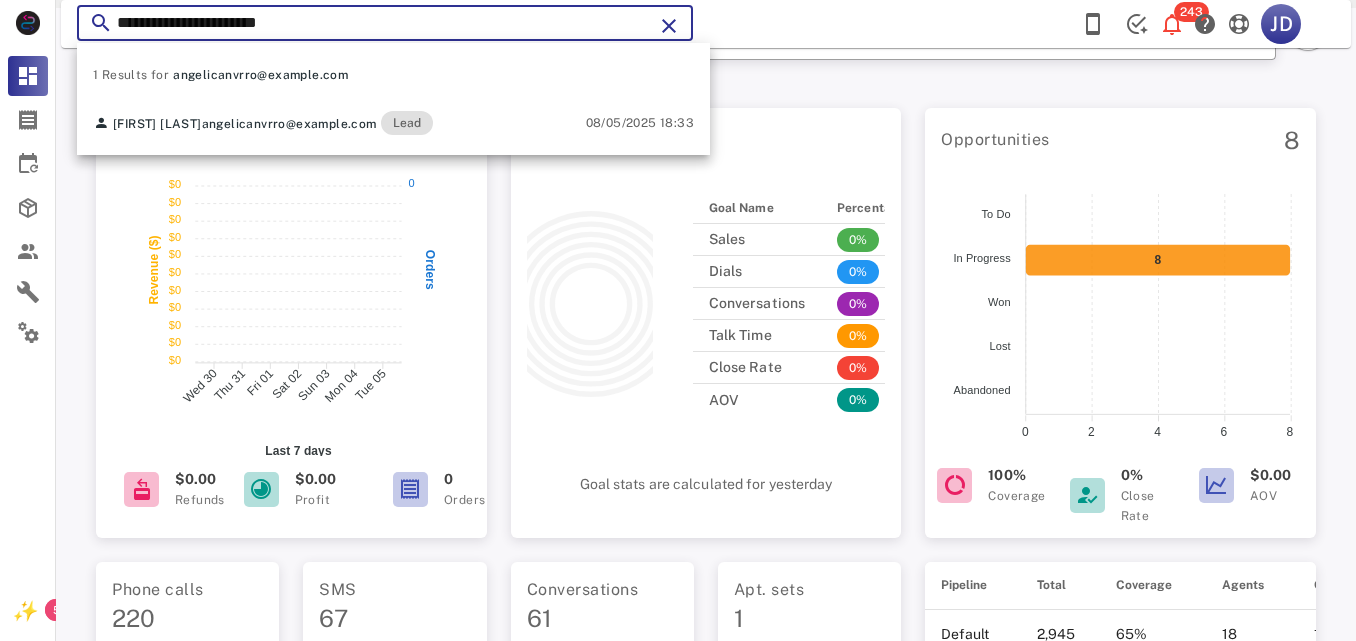 drag, startPoint x: 343, startPoint y: 22, endPoint x: 65, endPoint y: 48, distance: 279.21317 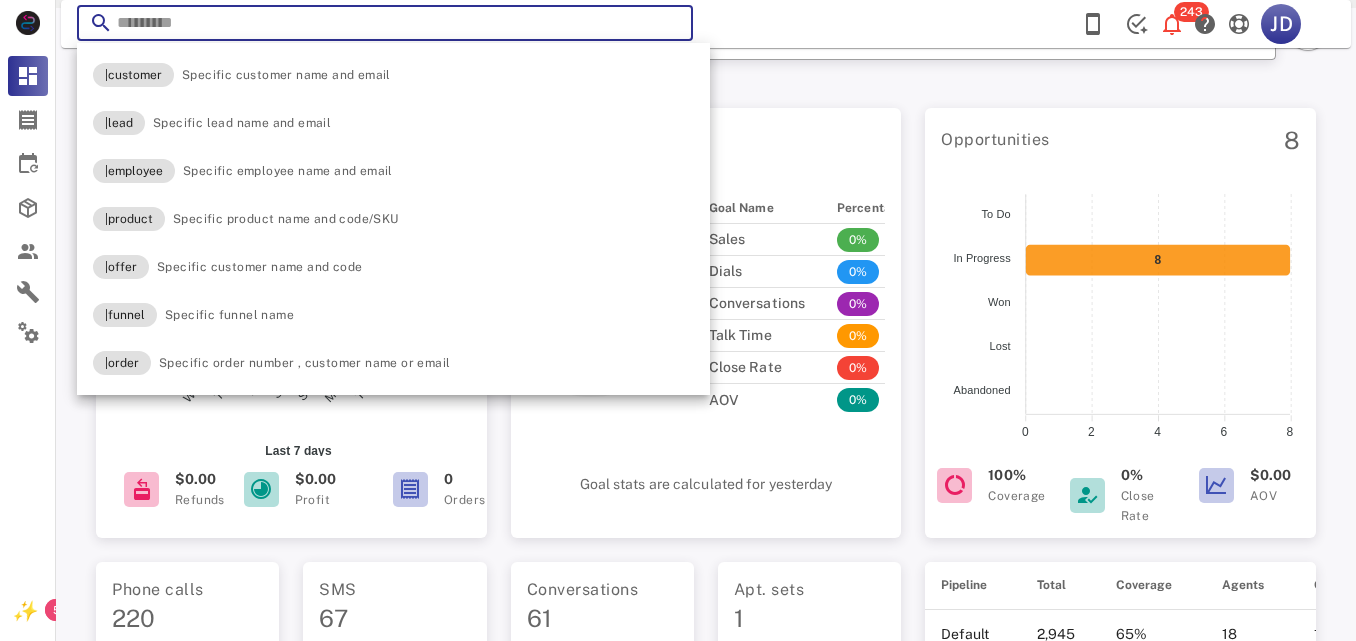 paste on "**********" 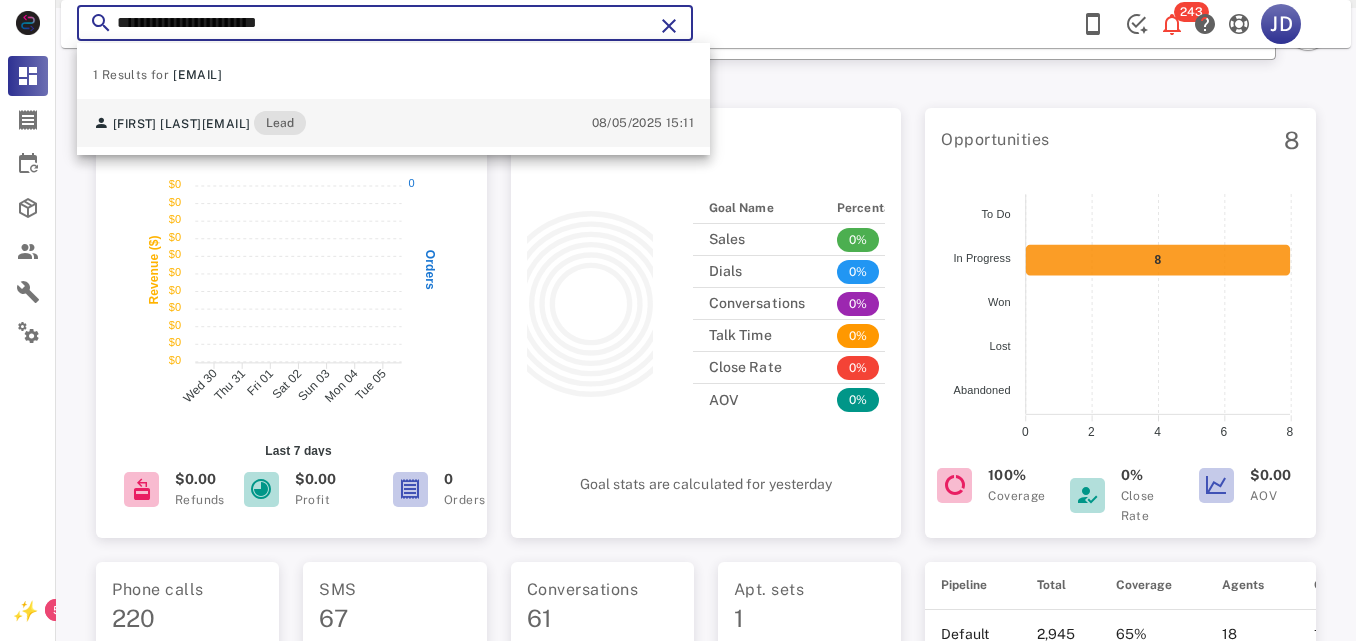 type on "**********" 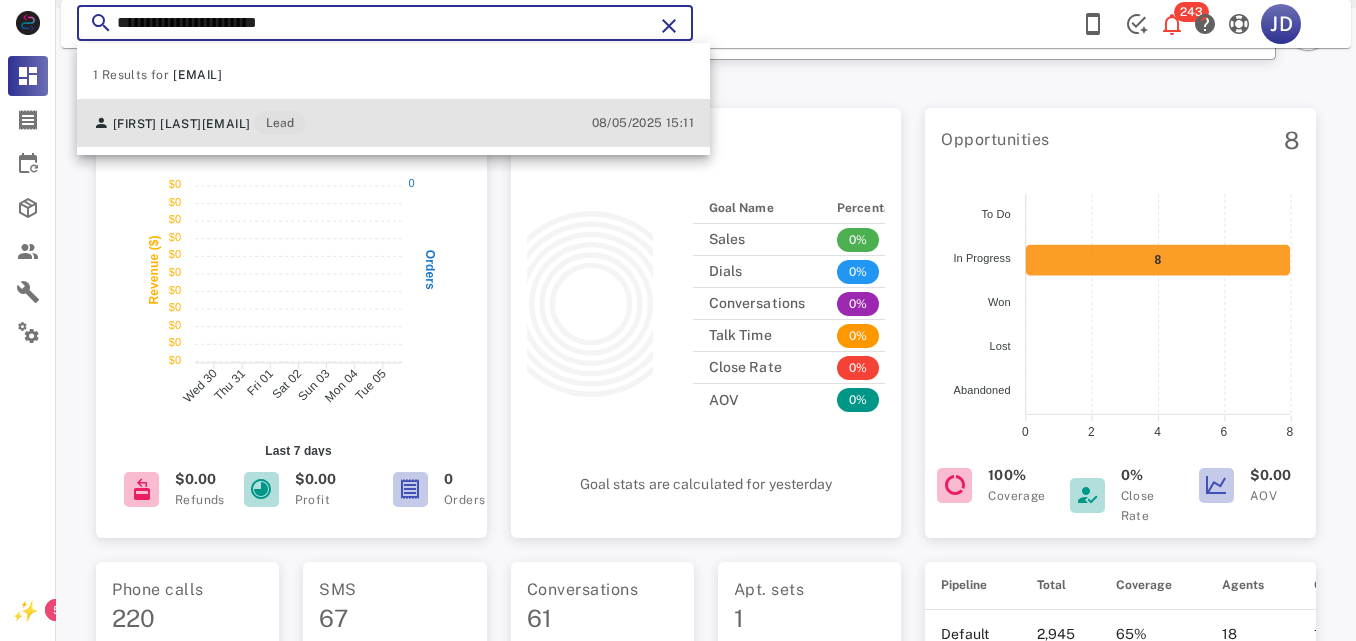 click on "[FIRST] [LAST]   [EMAIL]   Lead" at bounding box center (199, 123) 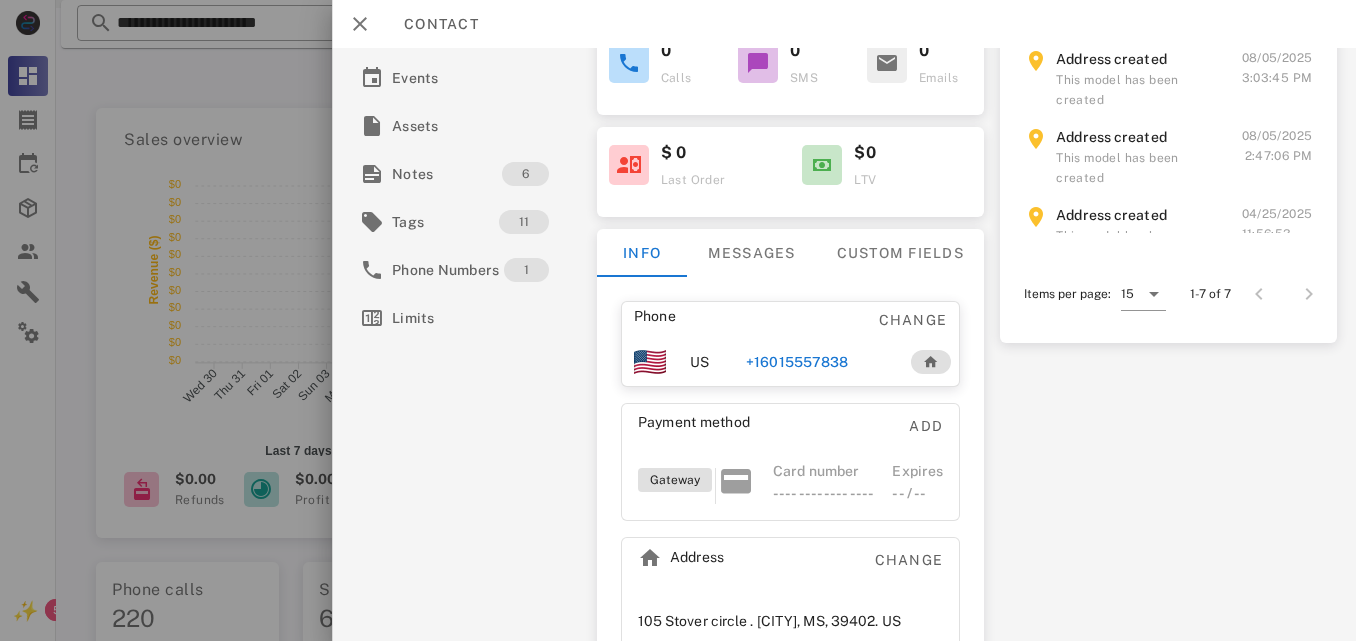 scroll, scrollTop: 340, scrollLeft: 0, axis: vertical 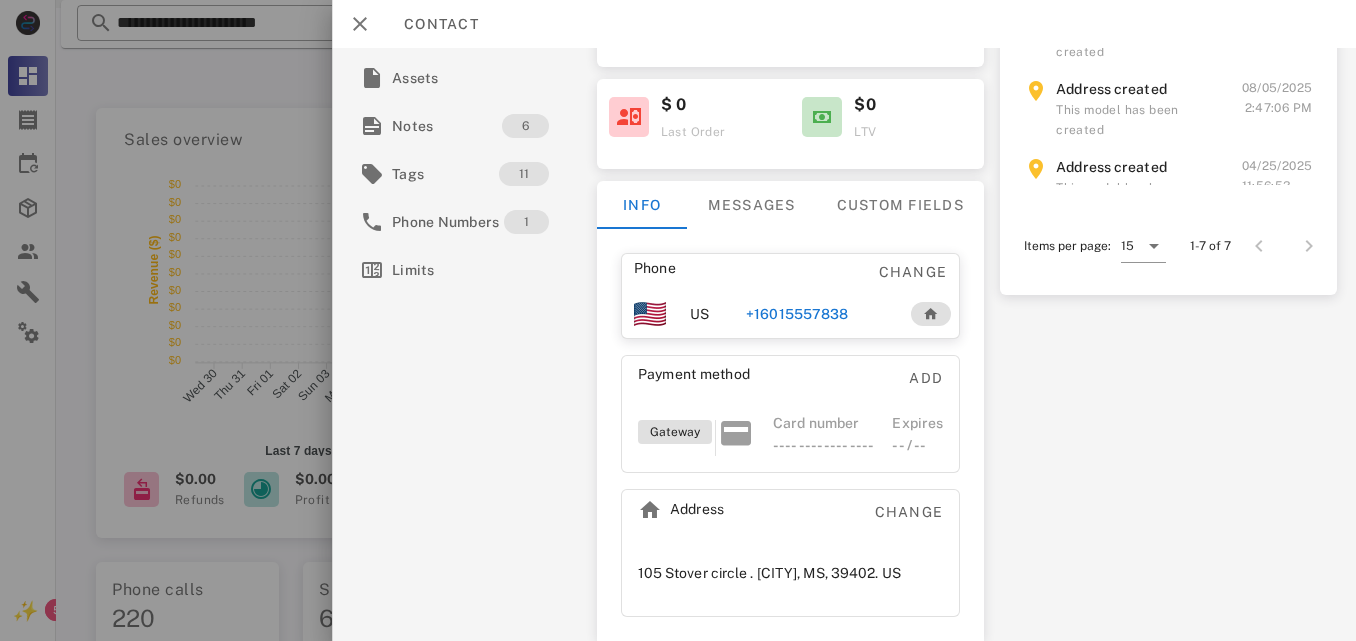 click on "+16015557838" at bounding box center [818, 314] 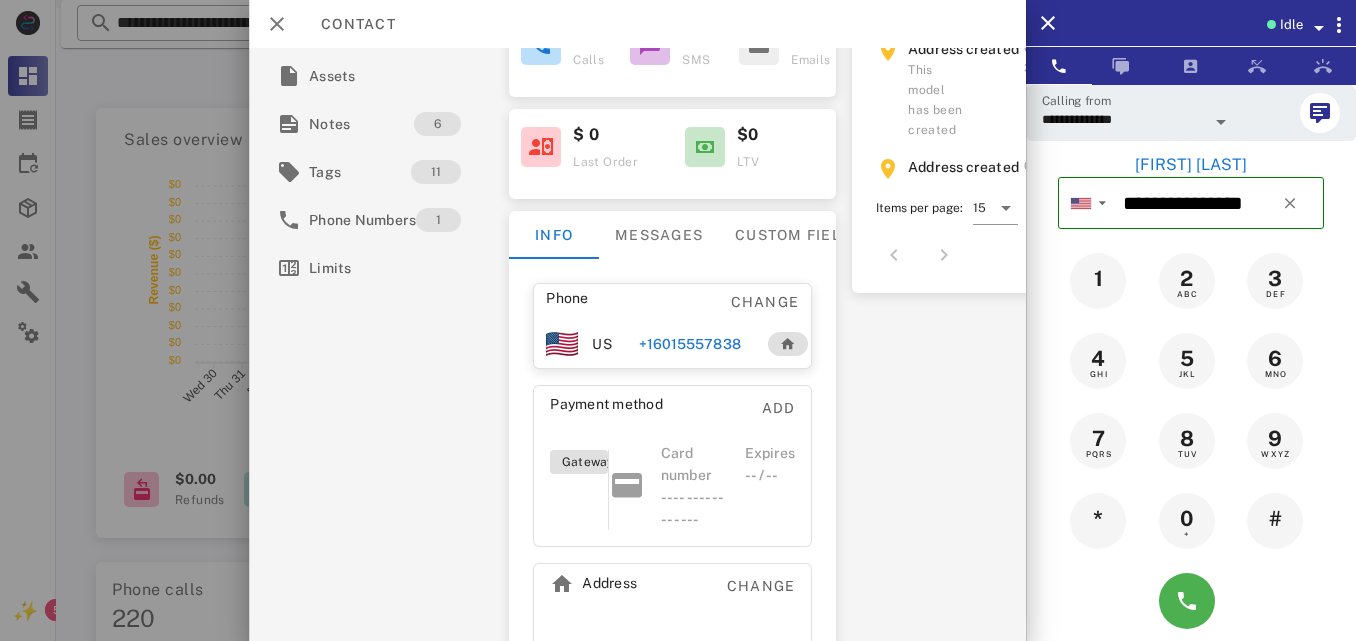 click on "Phone   Change   US   +16015557838" at bounding box center (672, 326) 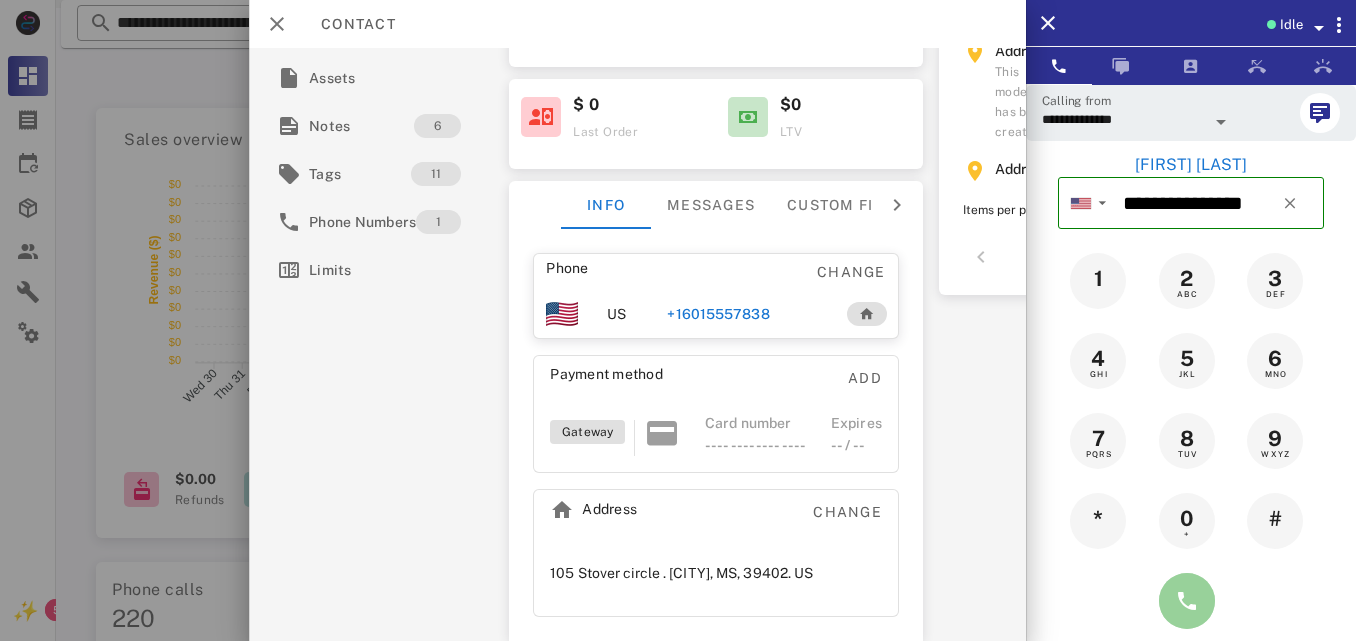 click at bounding box center [1187, 601] 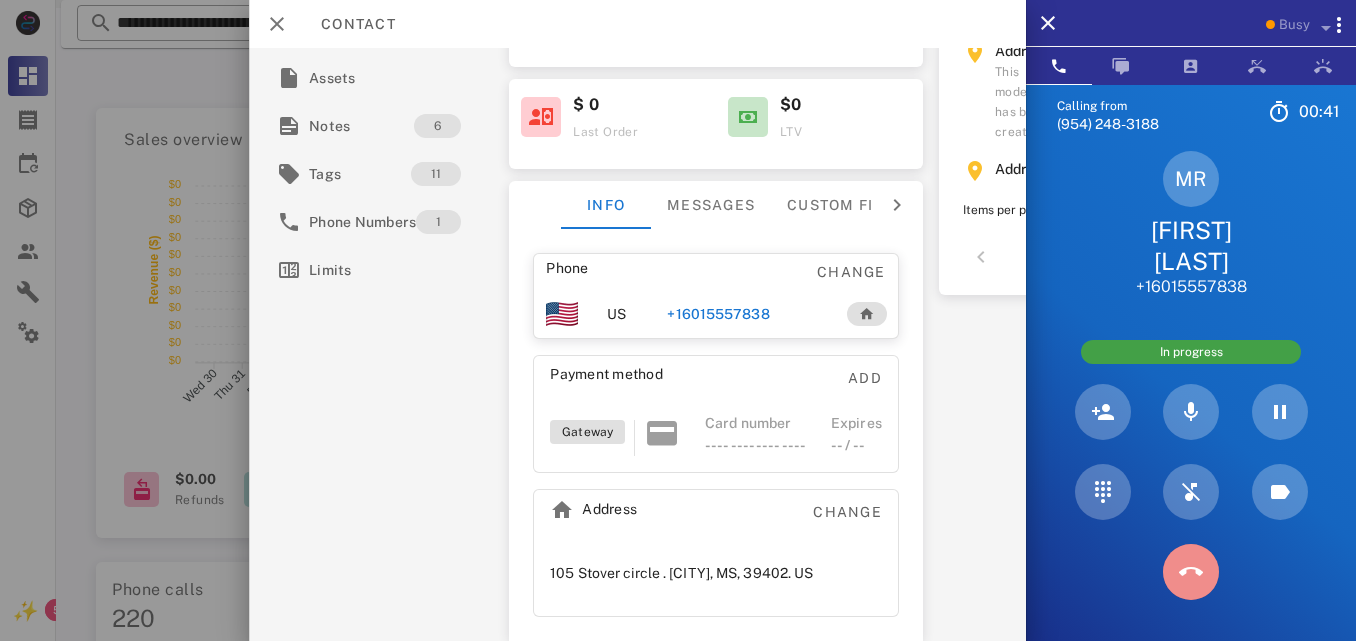 click at bounding box center (1191, 572) 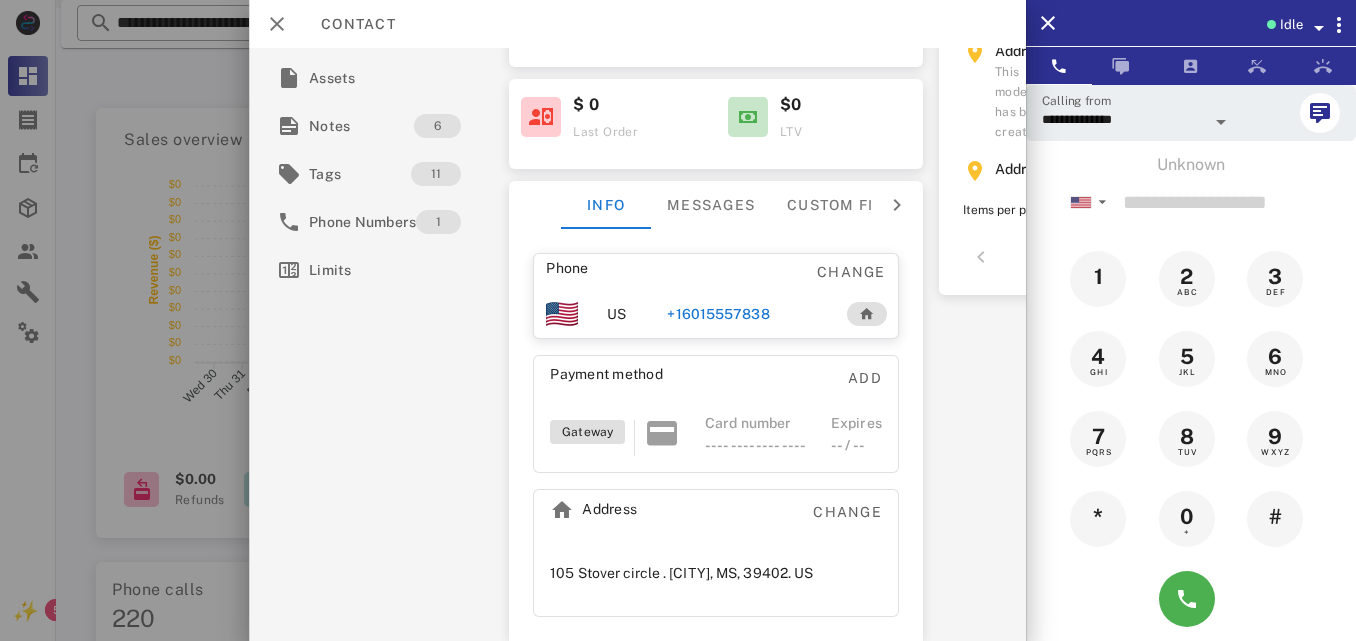 click on "+16015557838" at bounding box center [718, 314] 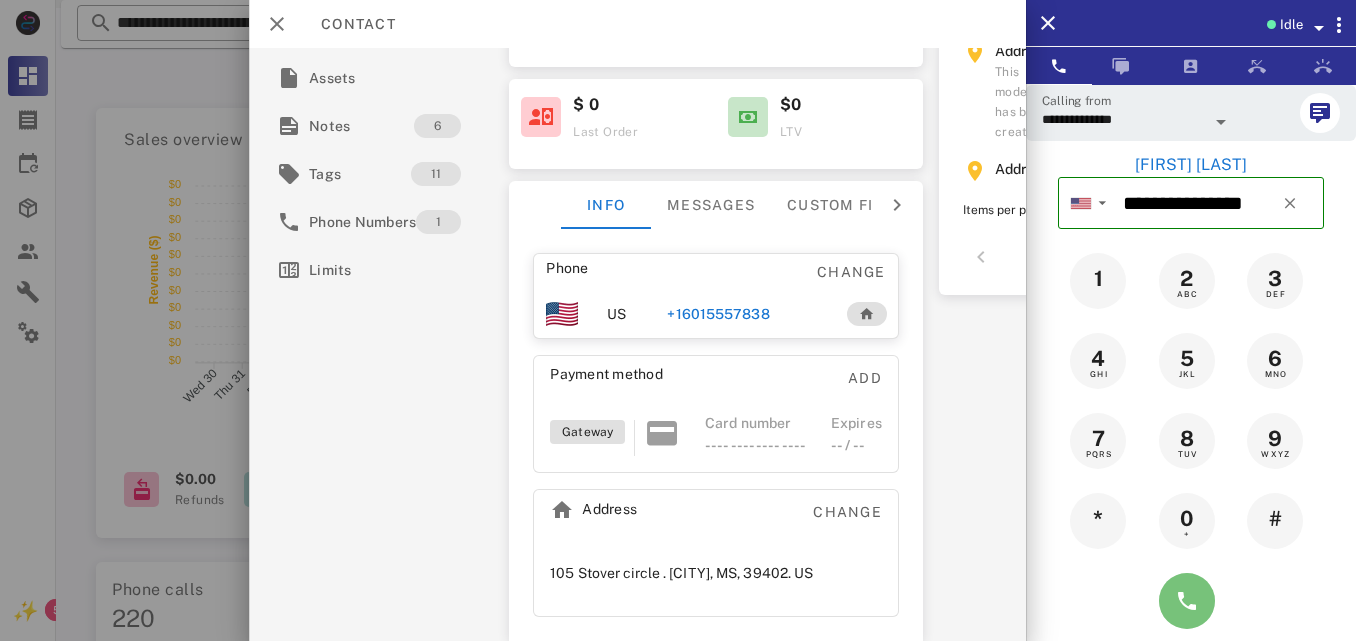 click at bounding box center (1187, 601) 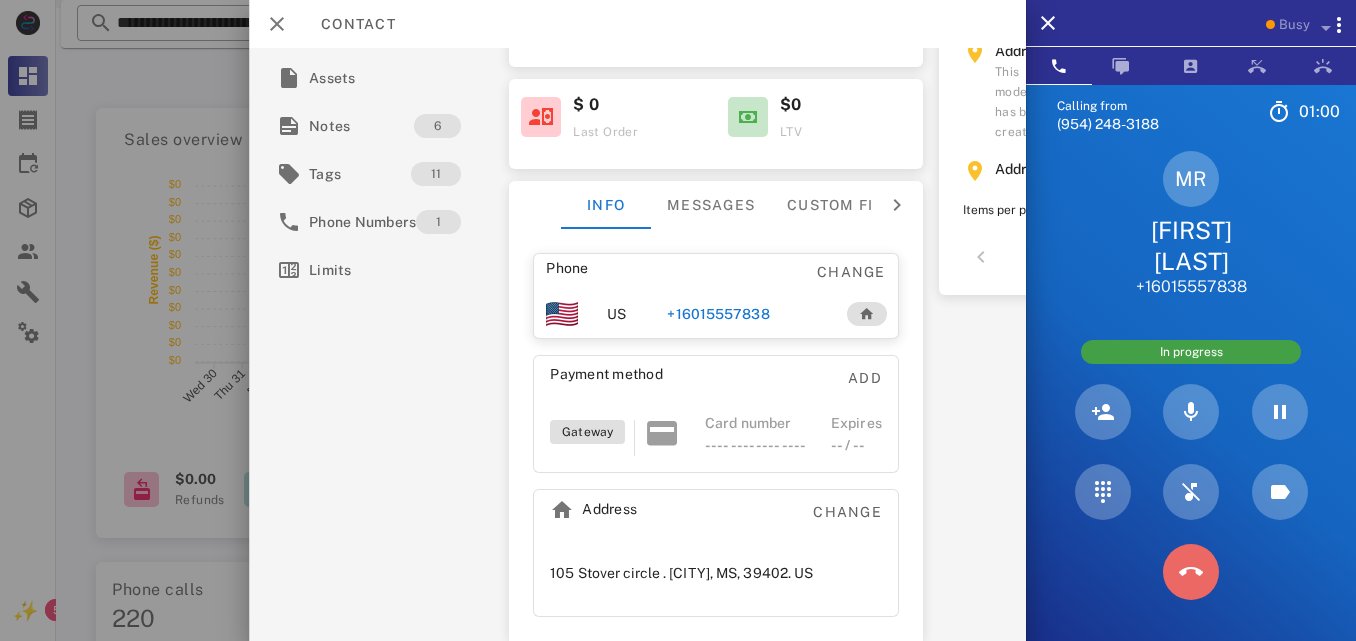 click at bounding box center (1191, 572) 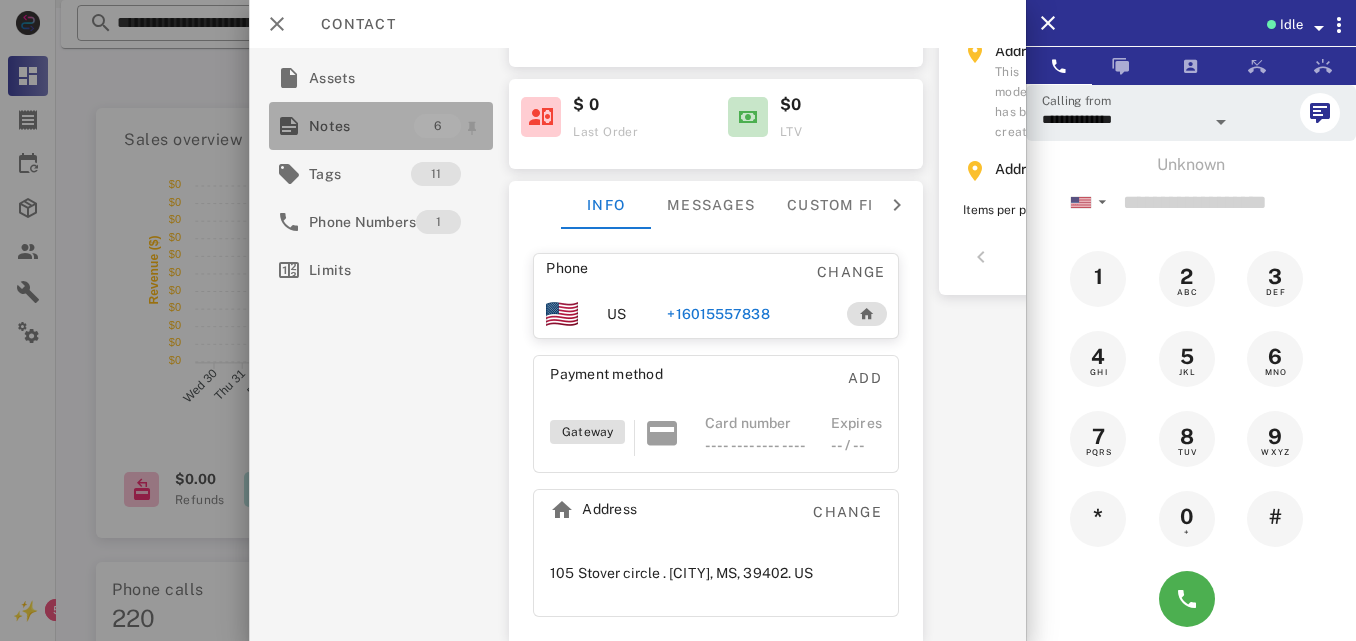click on "Notes" at bounding box center [361, 126] 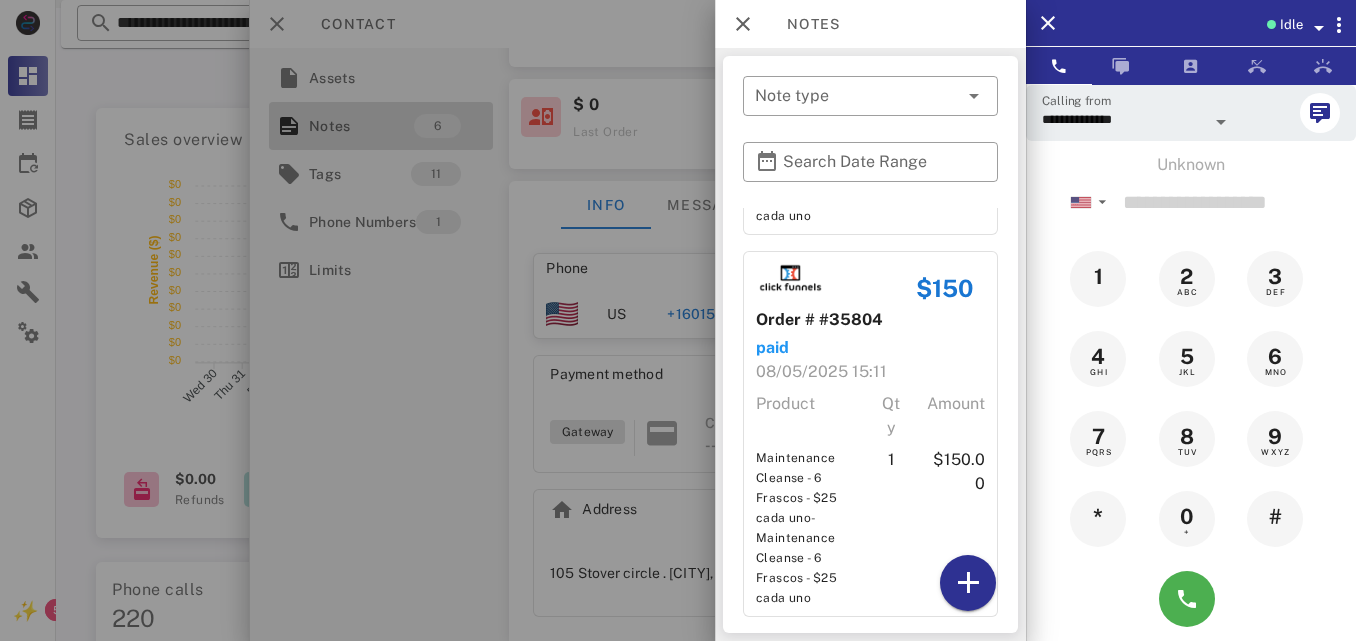 scroll, scrollTop: 1509, scrollLeft: 0, axis: vertical 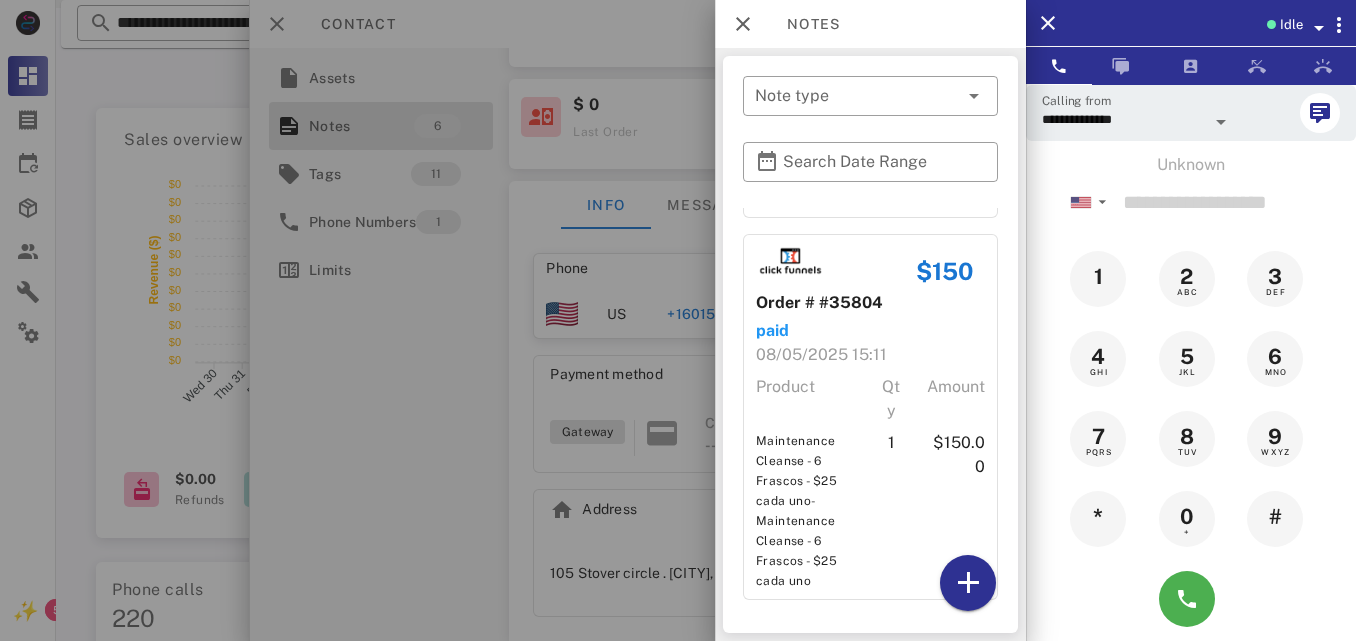 click on "[EMAIL]   pending   [DATE] [TIME]   Product Qty Amount  En Forma Ya-En Forma Ya  1 $29.00  $29   Order # #35802   paid   [DATE] [TIME]   Product Qty Amount  En Forma Ya-En Forma Ya  1 $29.00  Order # #35803   pending   [DATE] [TIME]   Product Qty Amount  IM Fit Fire - 6 Frascos - $29 cada uno-IM Fit Fire - 6 Frascos - $29 cada uno  1 $174.00  $174   Order # #35803   paid   [DATE] [TIME]   Product Qty Amount  IM Fit Fire - 6 Frascos - $29 cada uno-IM Fit Fire - 6 Frascos - $29 cada uno  1 $174.00  Order # #35804   pending   [DATE] [TIME]   Product Qty Amount  Maintenance Cleanse - 6 Frascos - $25 cada uno-Maintenance Cleanse - 6 Frascos - $25 cada uno  1 $150.00  $150   Order # #35804   paid   [DATE] [TIME]   Product Qty Amount  Maintenance Cleanse - 6 Frascos - $25 cada uno-Maintenance Cleanse - 6 Frascos - $25 cada uno  1 $150.00" at bounding box center (870, -337) 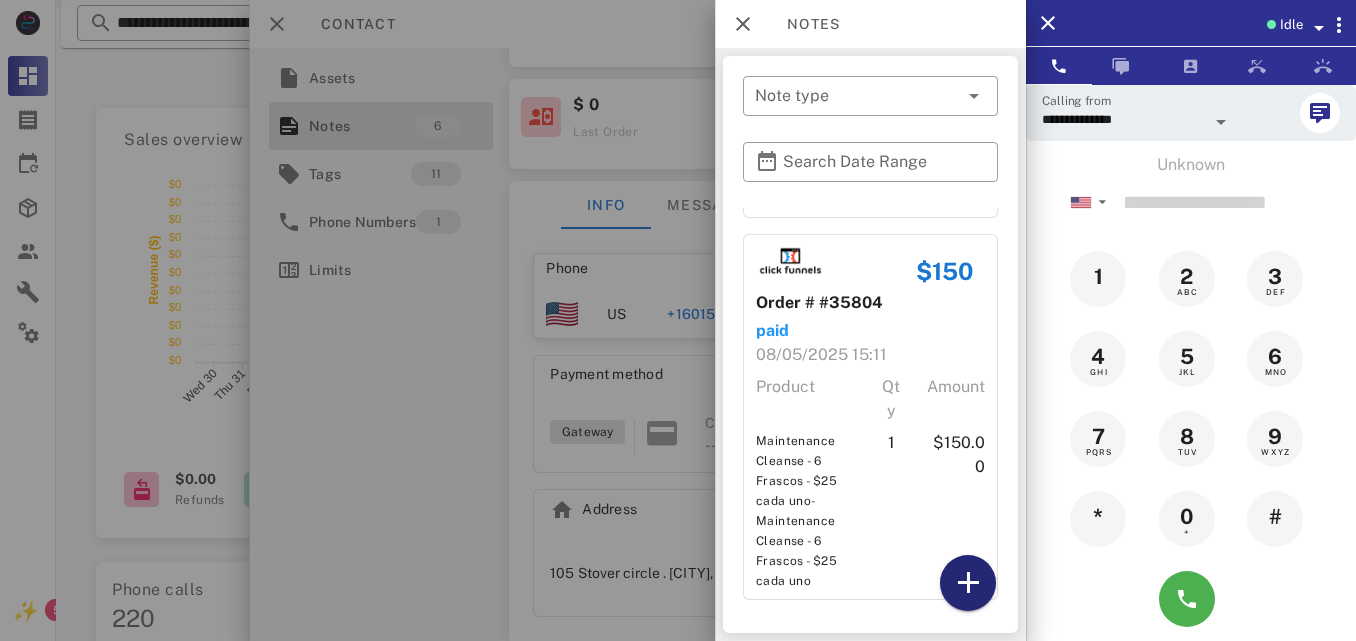 click at bounding box center (968, 583) 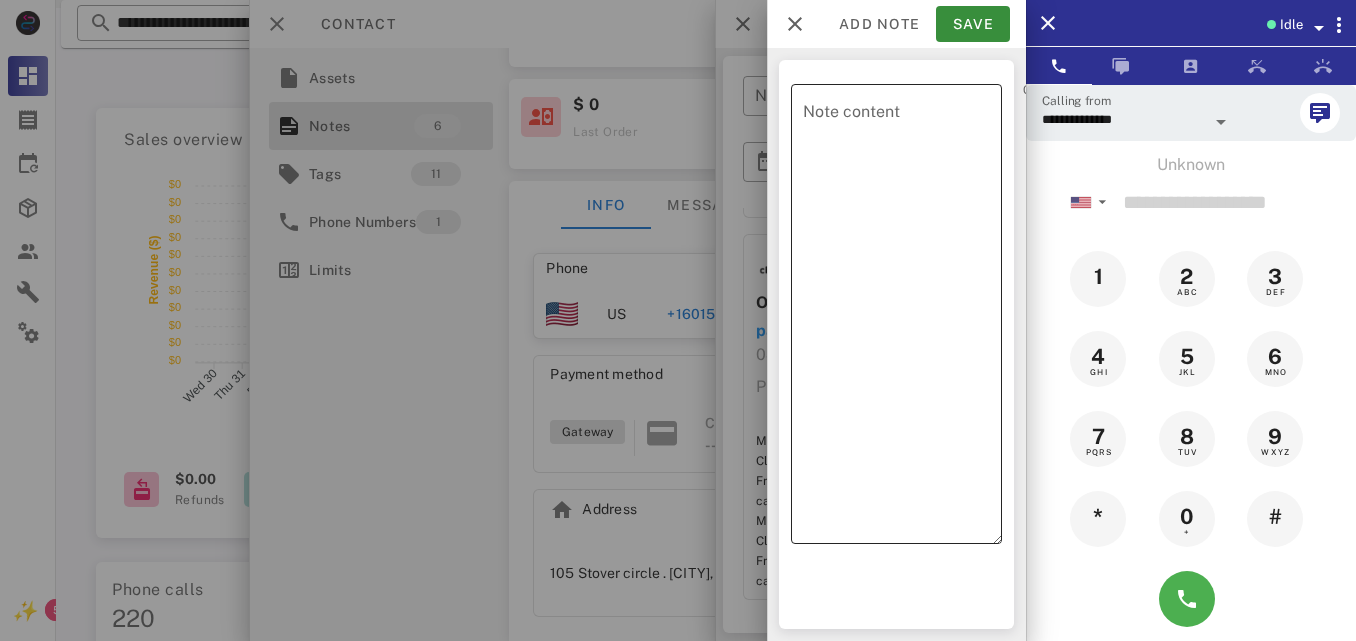 drag, startPoint x: 868, startPoint y: 82, endPoint x: 860, endPoint y: 135, distance: 53.600372 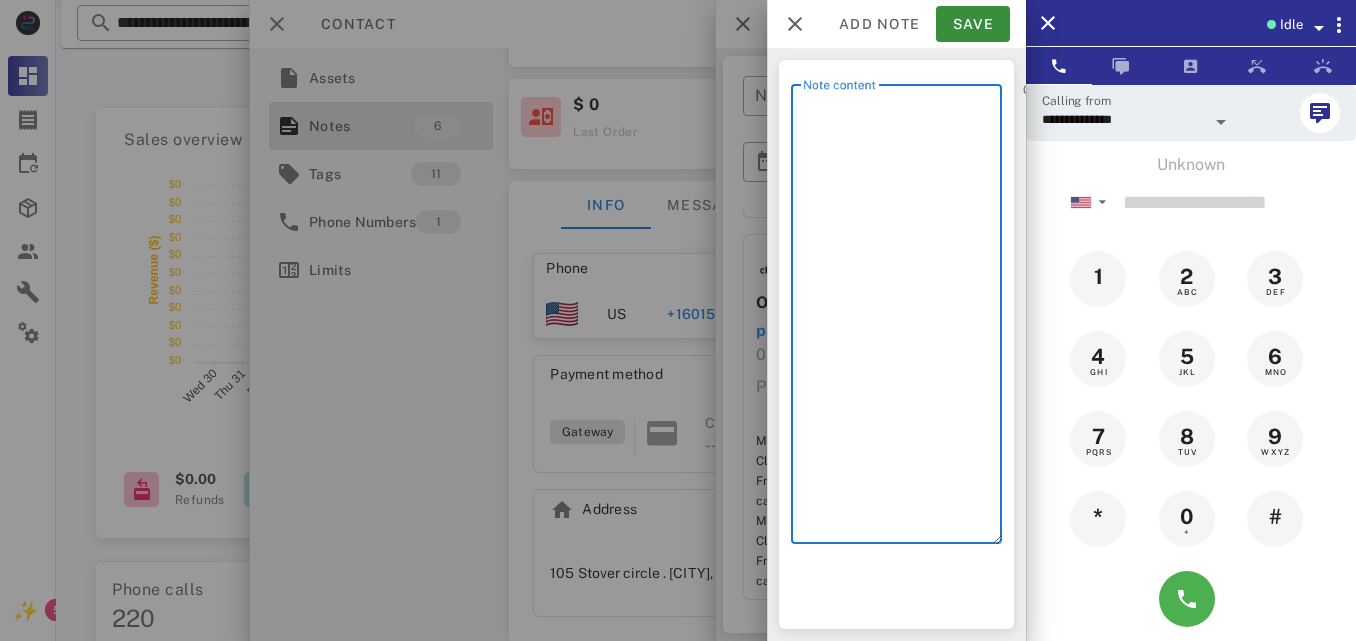 click on "Note content" at bounding box center (902, 319) 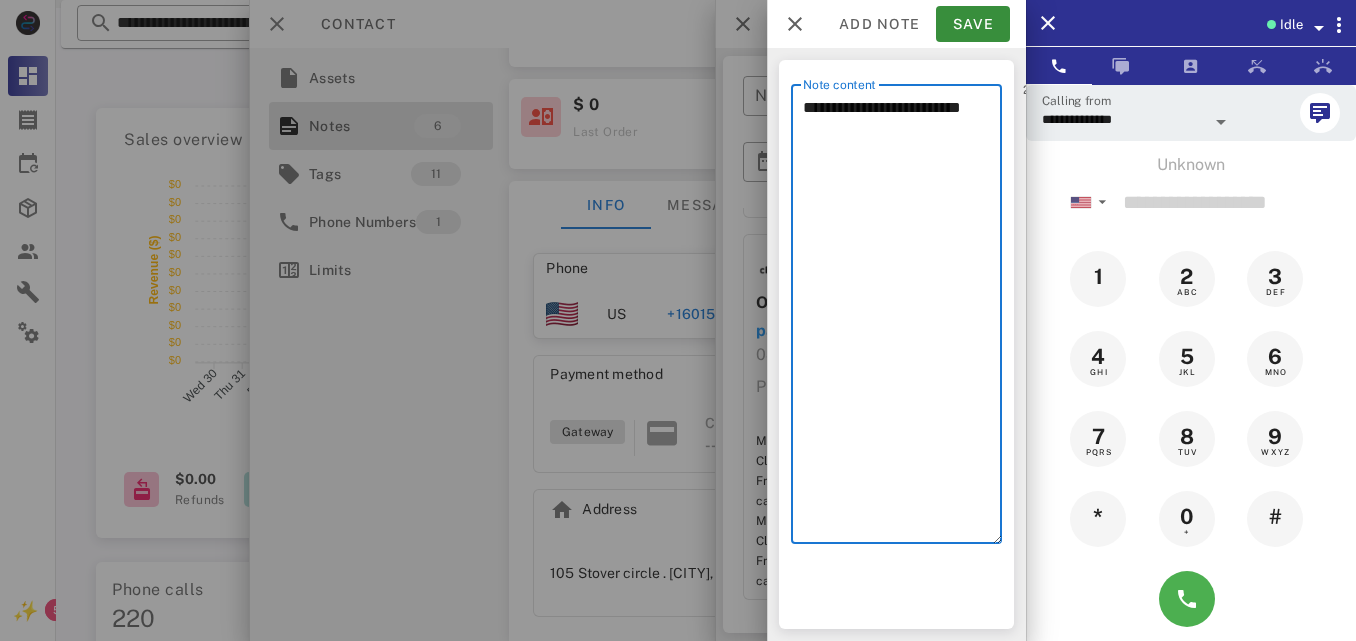 click on "**********" at bounding box center [902, 319] 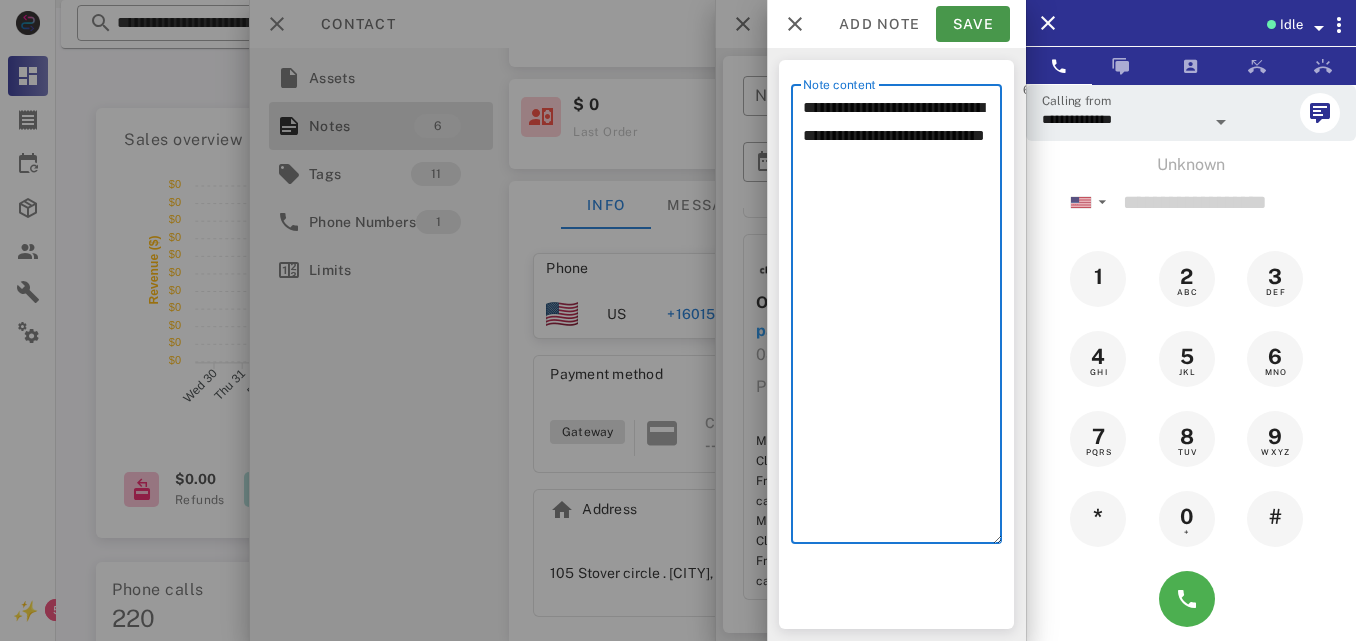 type on "**********" 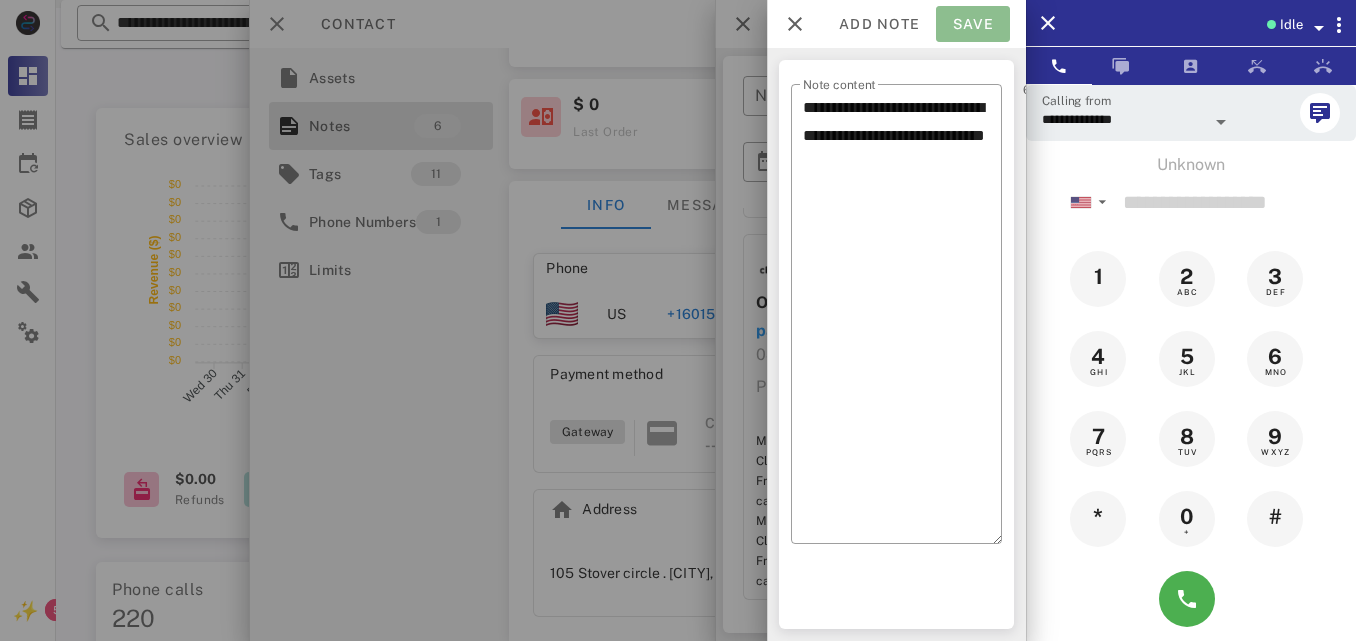 click on "Save" at bounding box center [973, 24] 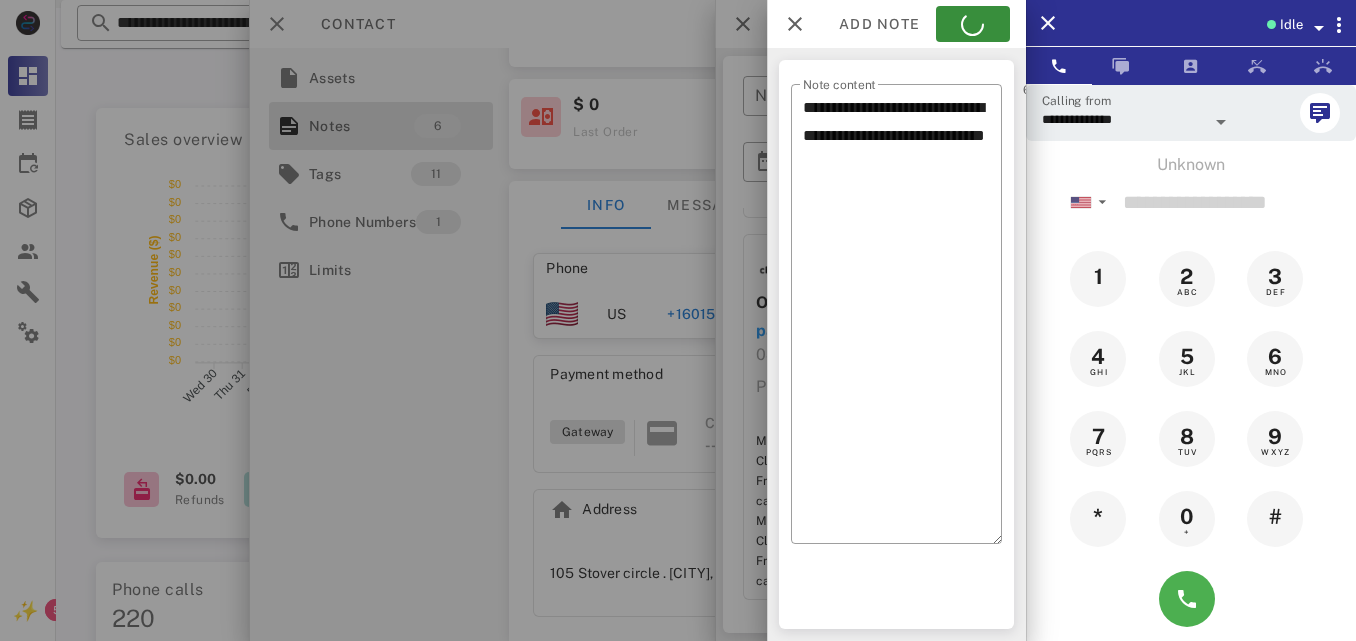 click on "Add note Save" at bounding box center (896, 24) 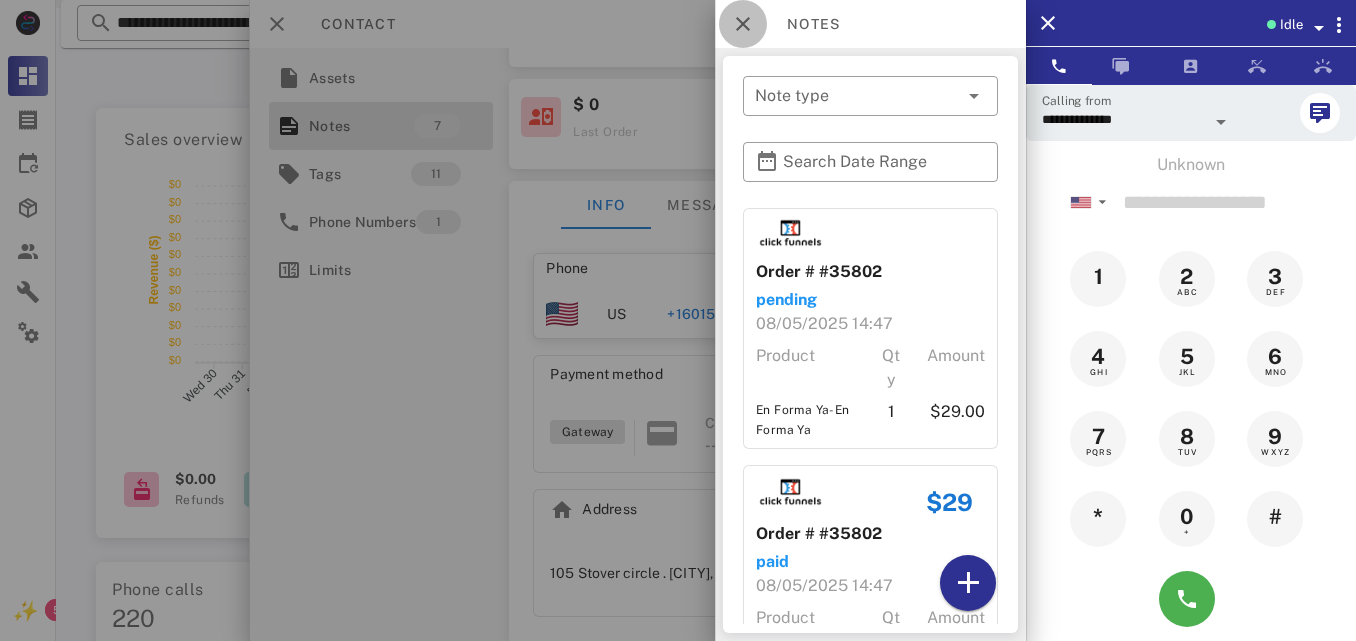 click at bounding box center [743, 24] 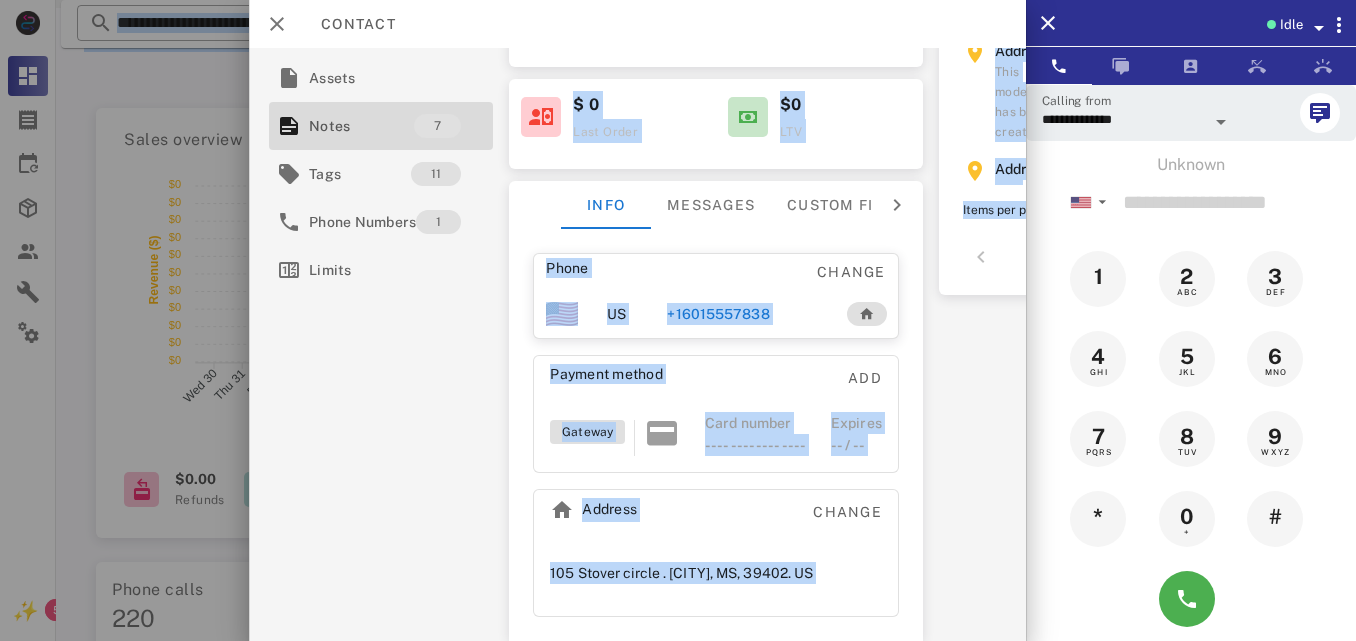 drag, startPoint x: 400, startPoint y: 18, endPoint x: 242, endPoint y: -22, distance: 162.98466 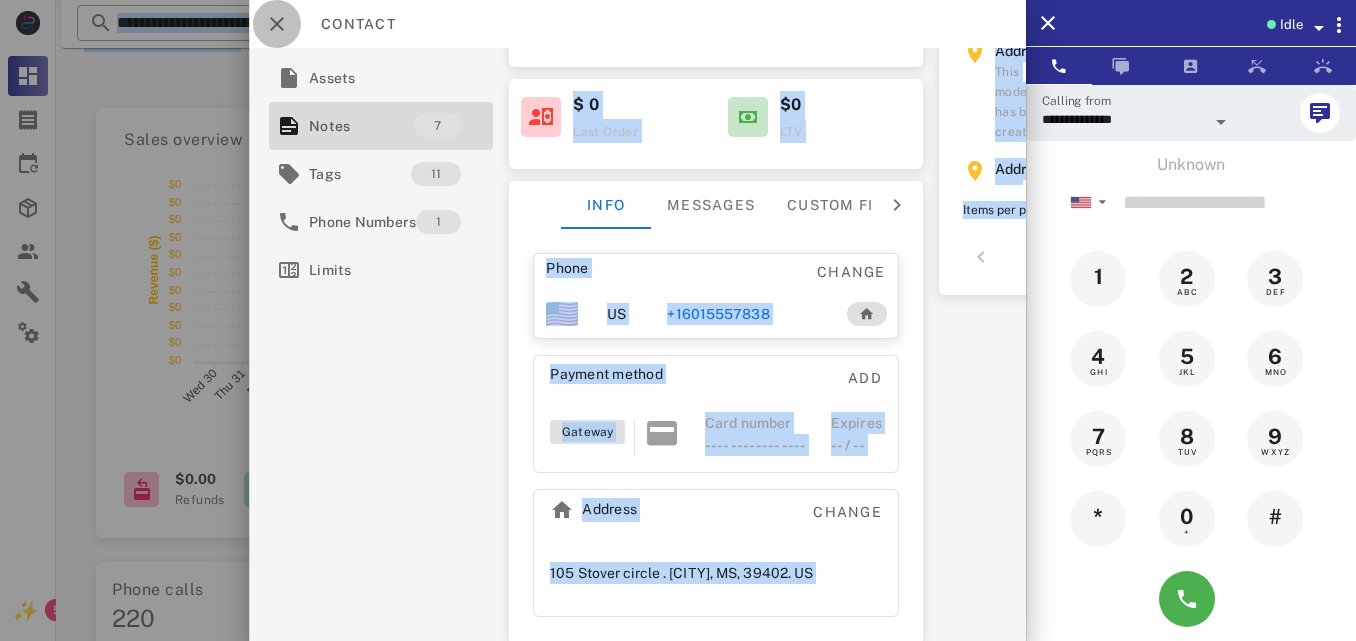 click at bounding box center (277, 24) 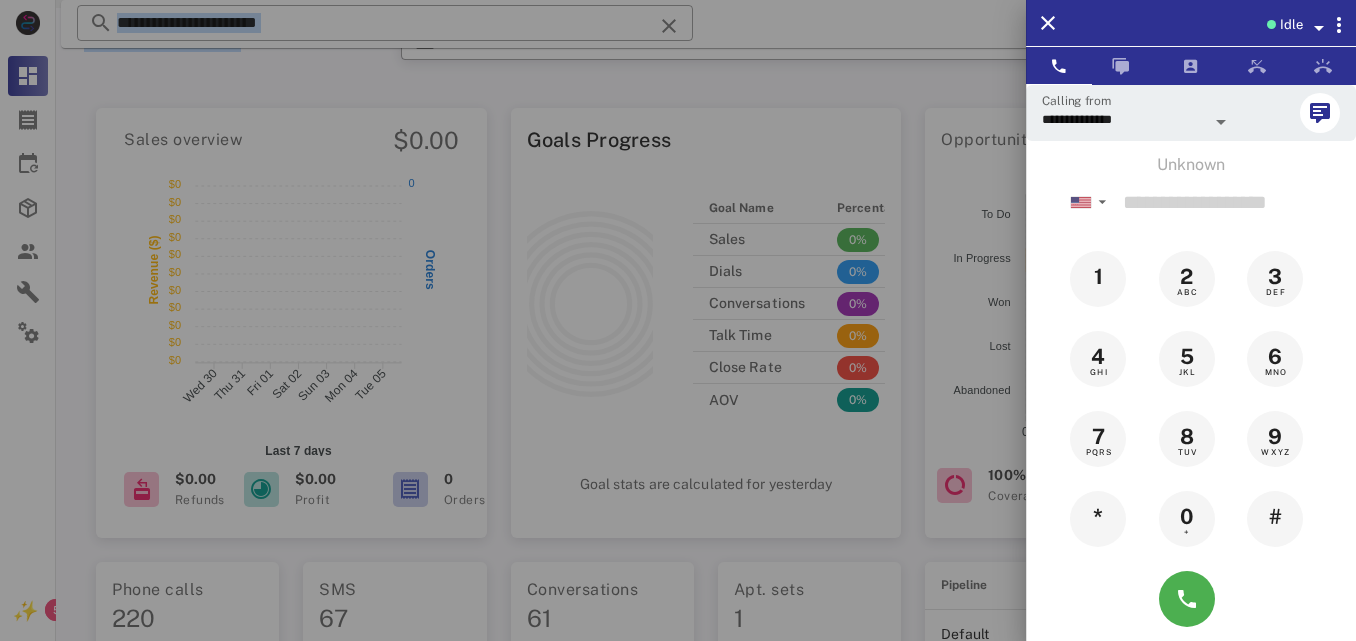 click at bounding box center [678, 320] 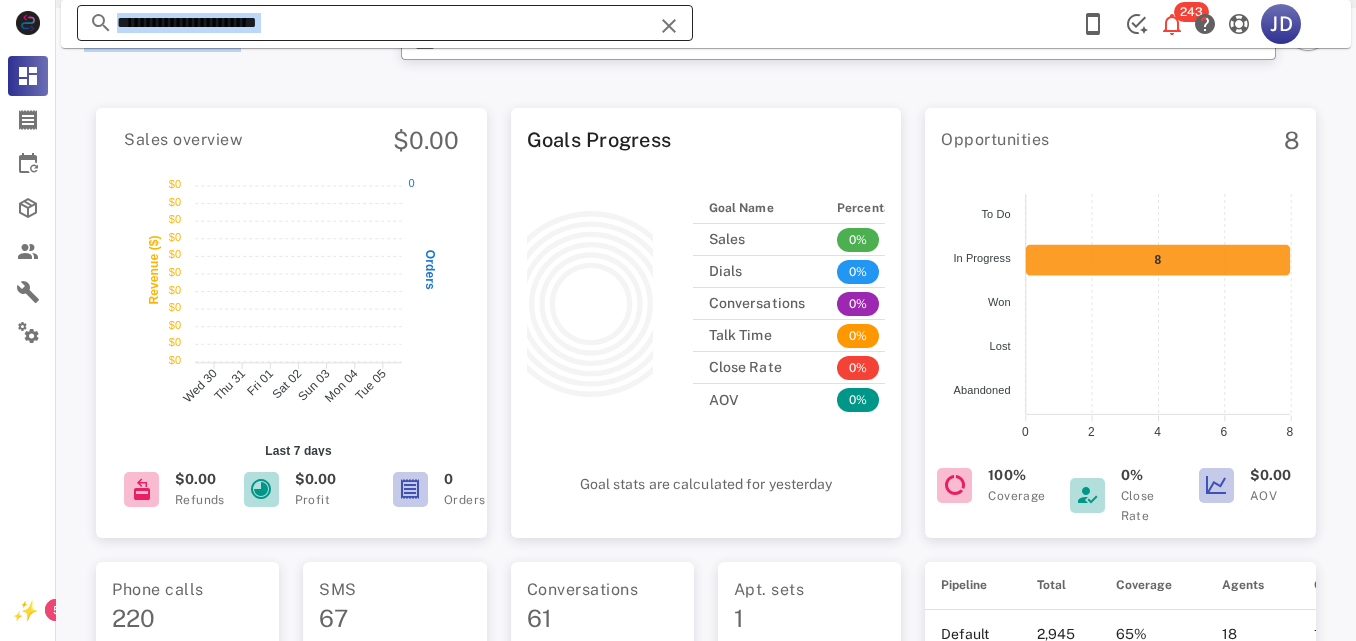 click on "**********" at bounding box center [385, 23] 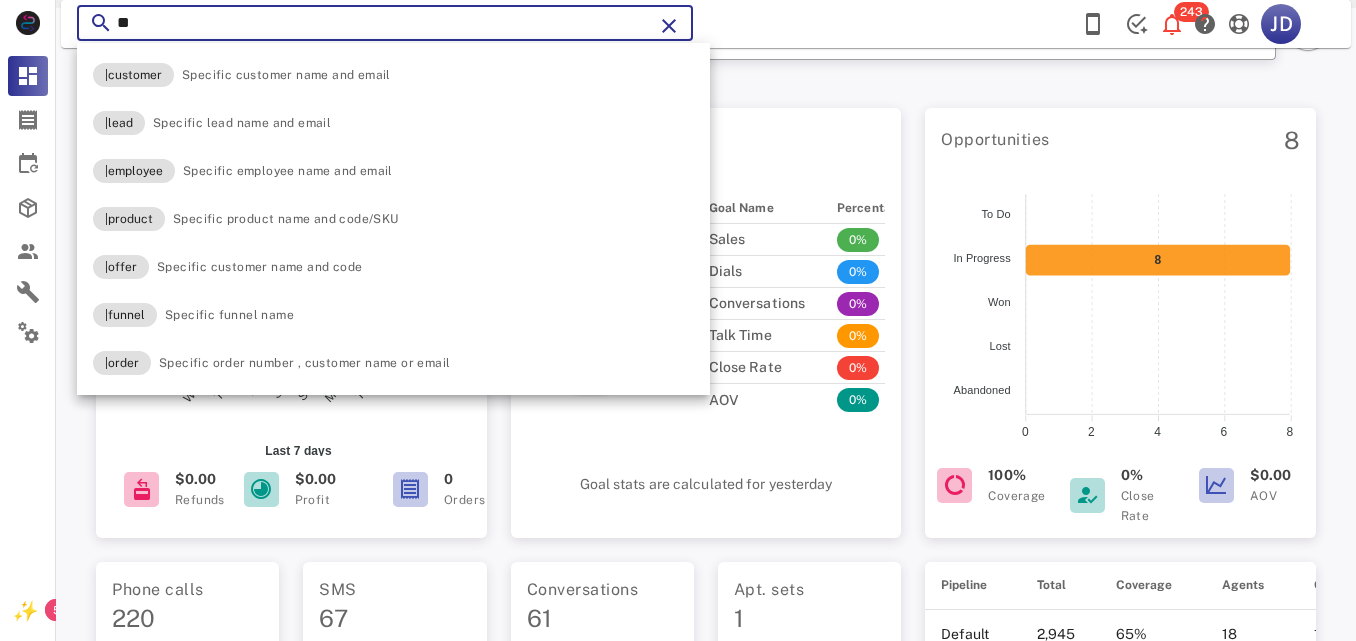 type on "*" 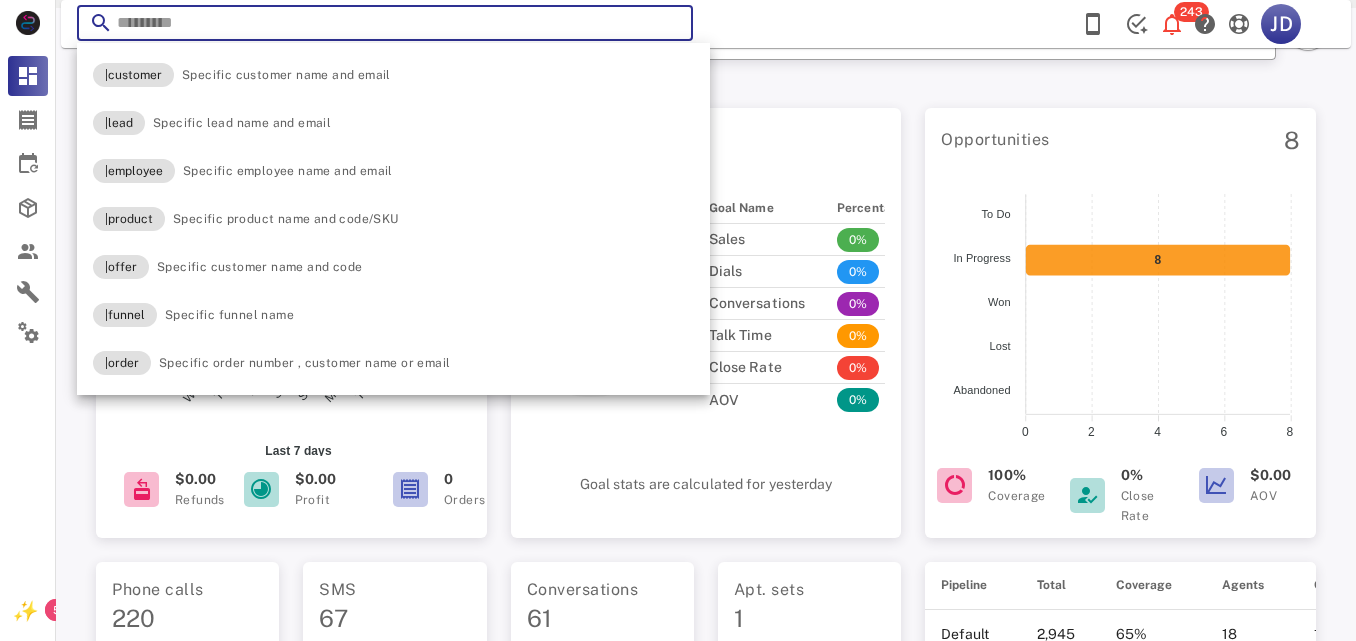 paste on "**********" 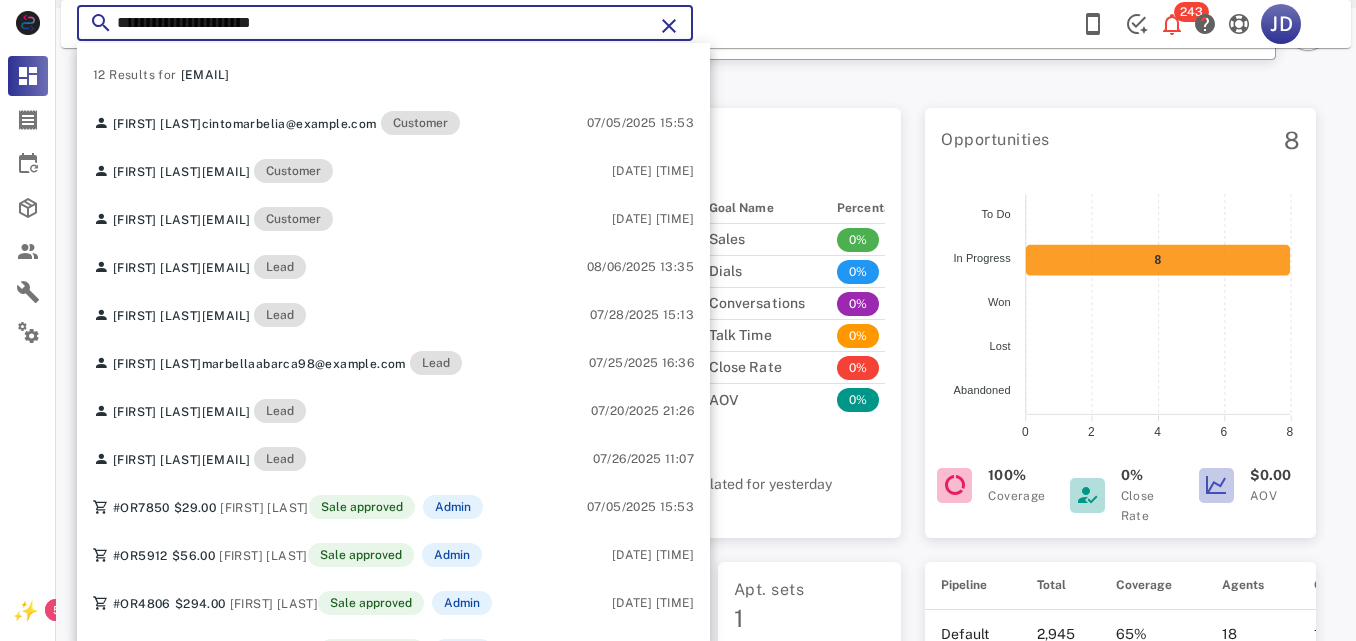 type on "**********" 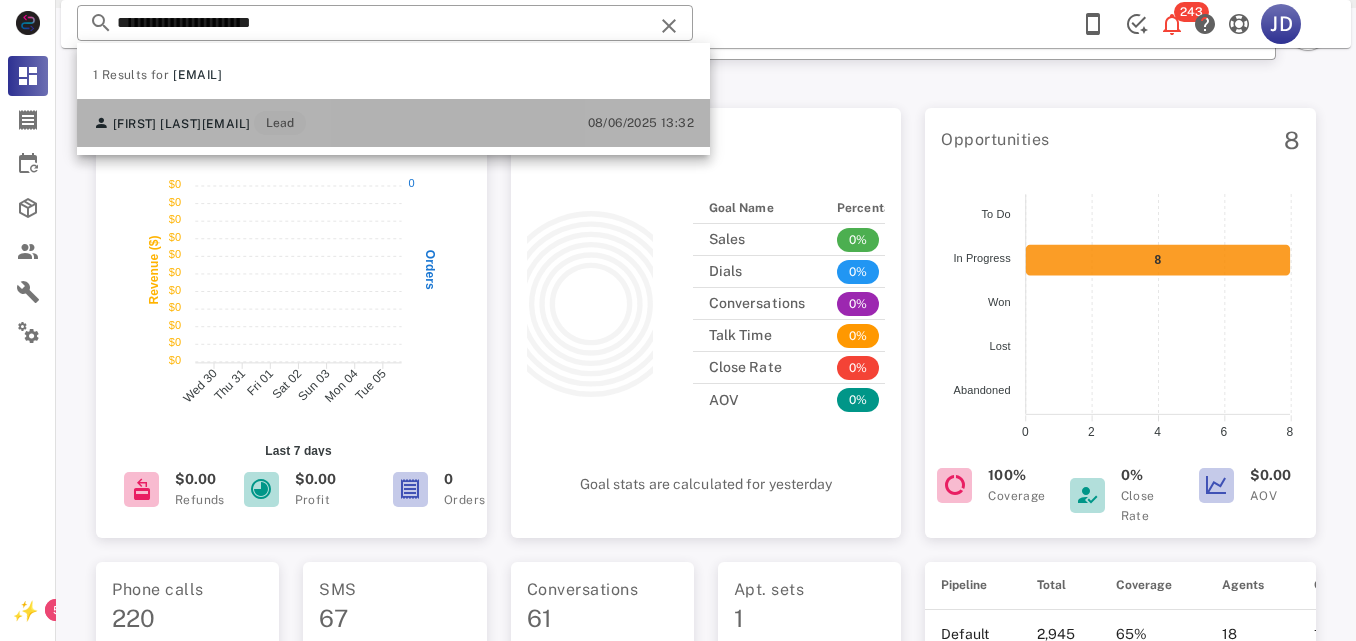 click on "[FIRST] [LAST]   [EMAIL]   Lead" at bounding box center [199, 123] 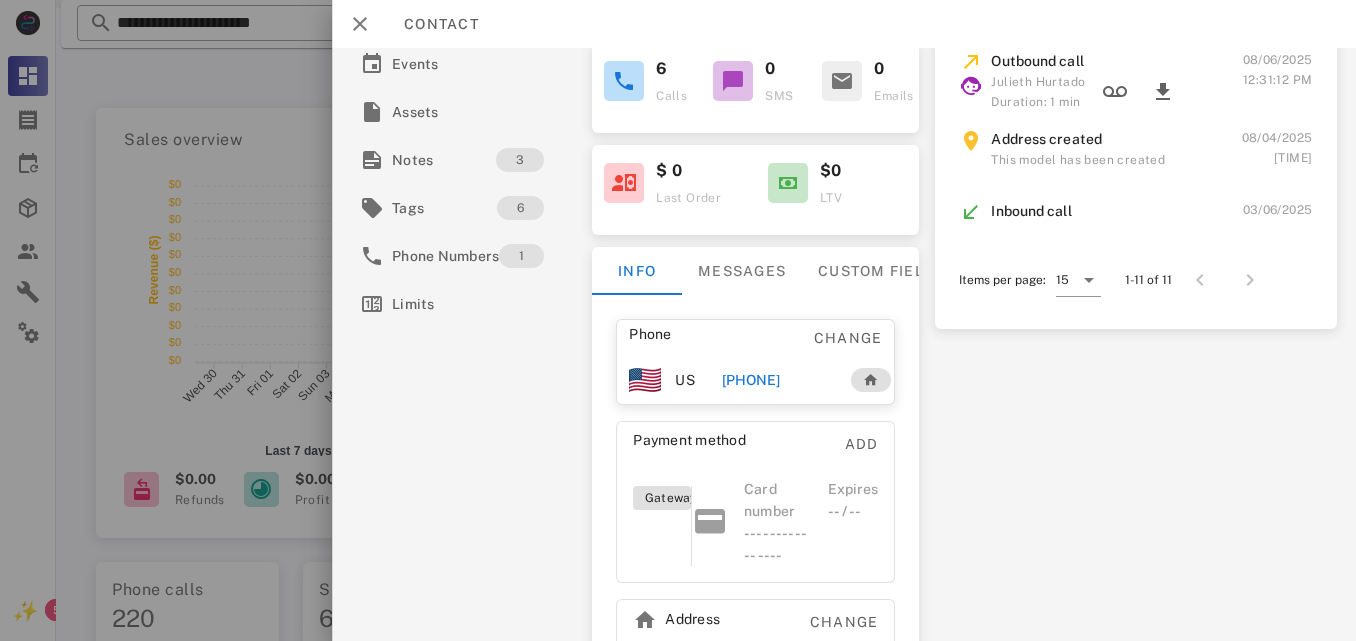 scroll, scrollTop: 404, scrollLeft: 0, axis: vertical 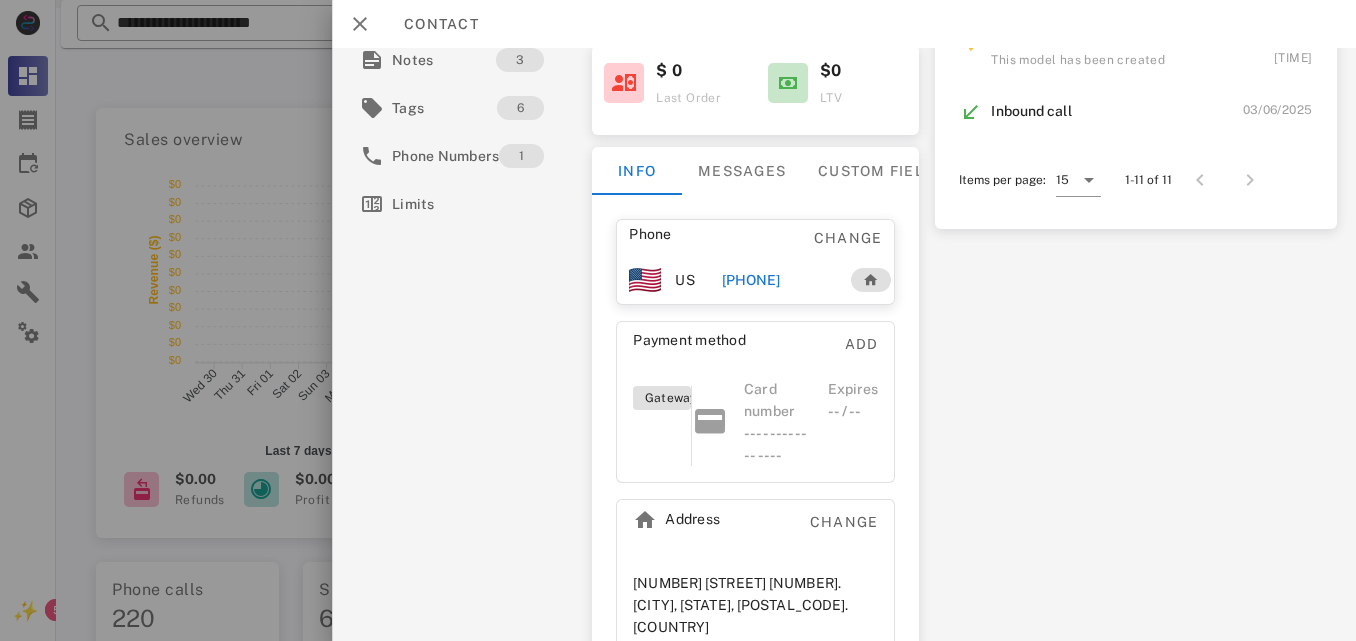 click on "[PHONE]" at bounding box center [750, 280] 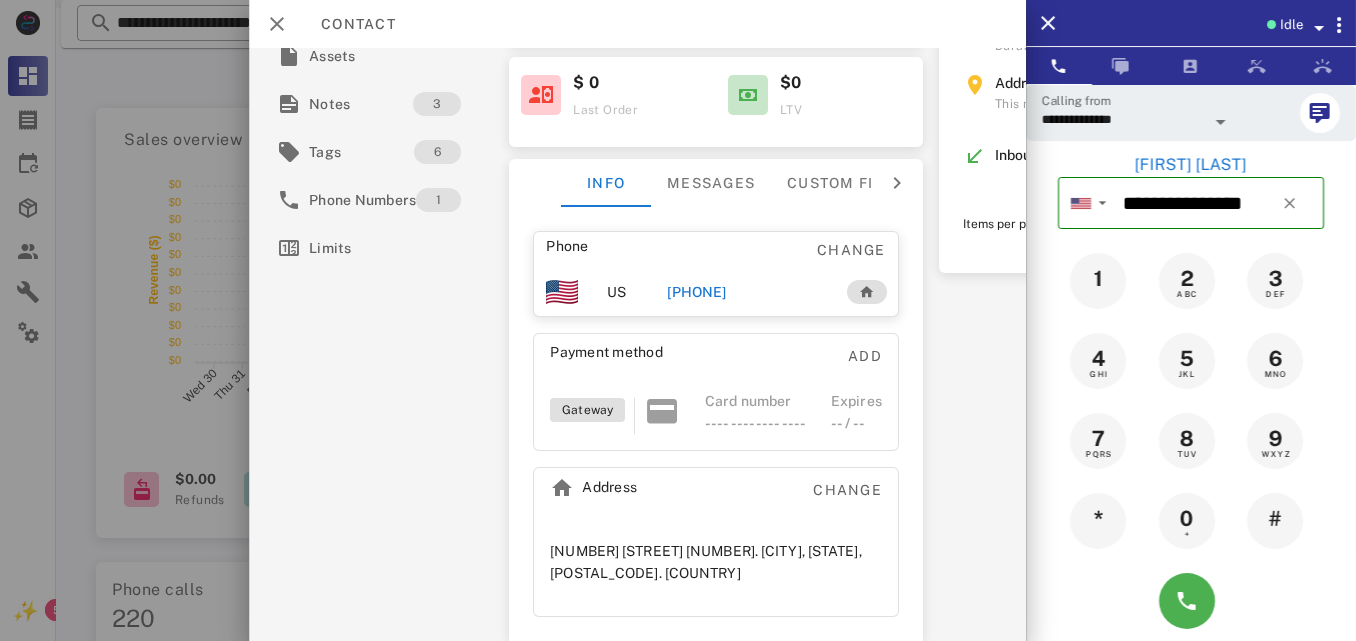 scroll, scrollTop: 348, scrollLeft: 0, axis: vertical 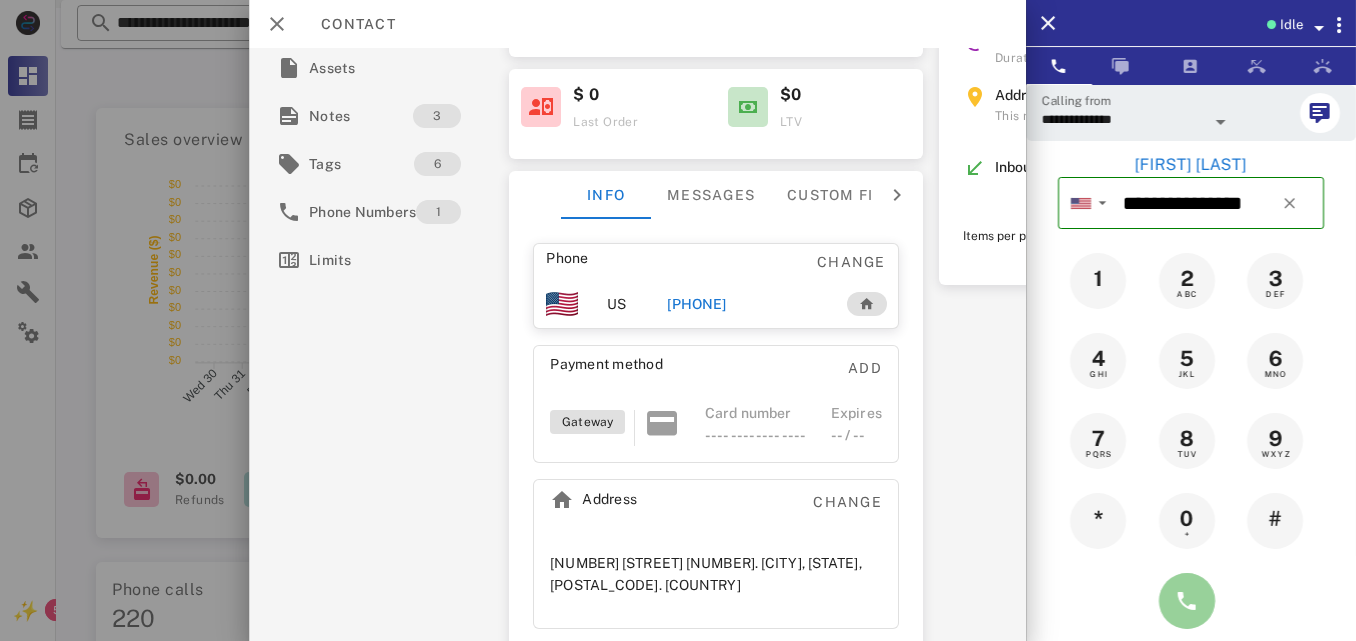 click at bounding box center [1187, 601] 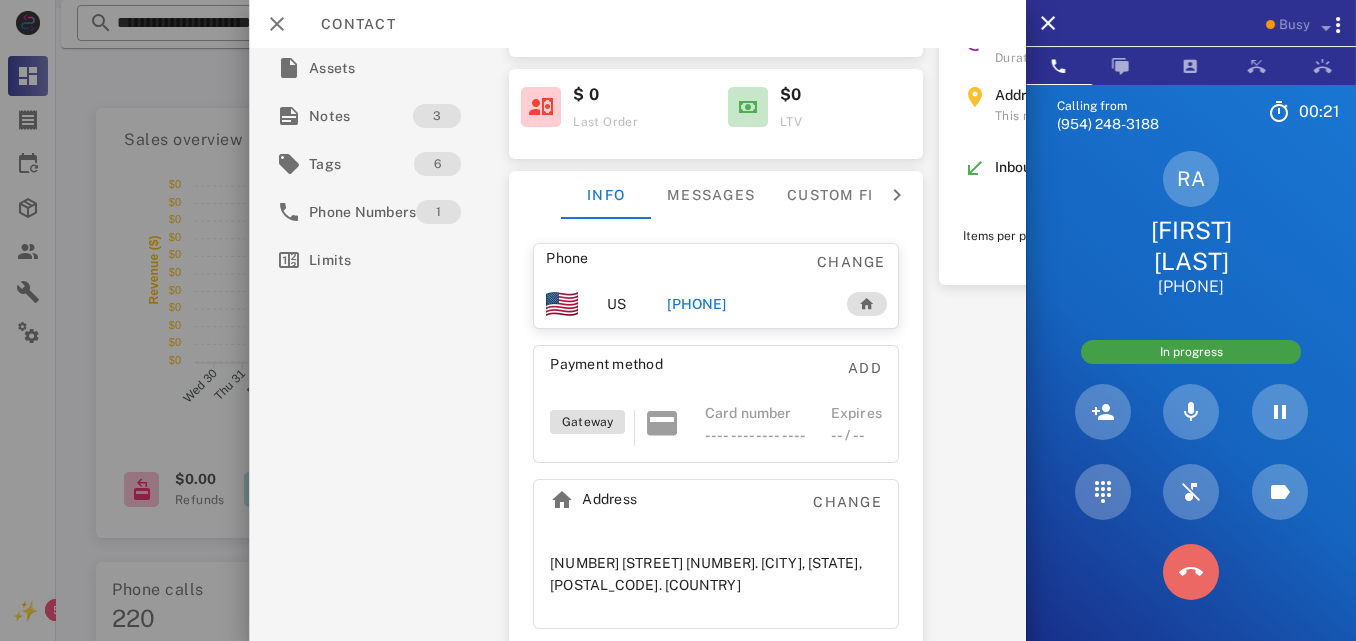click at bounding box center [1191, 572] 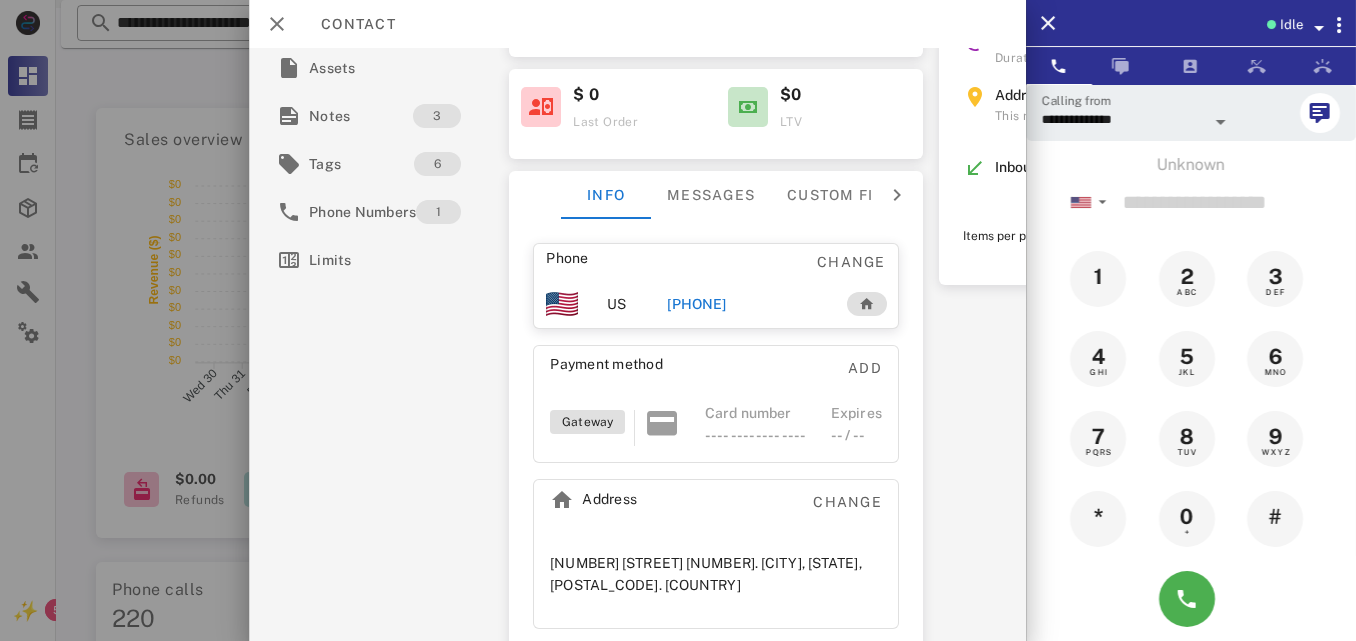 click on "[PHONE]" at bounding box center (696, 304) 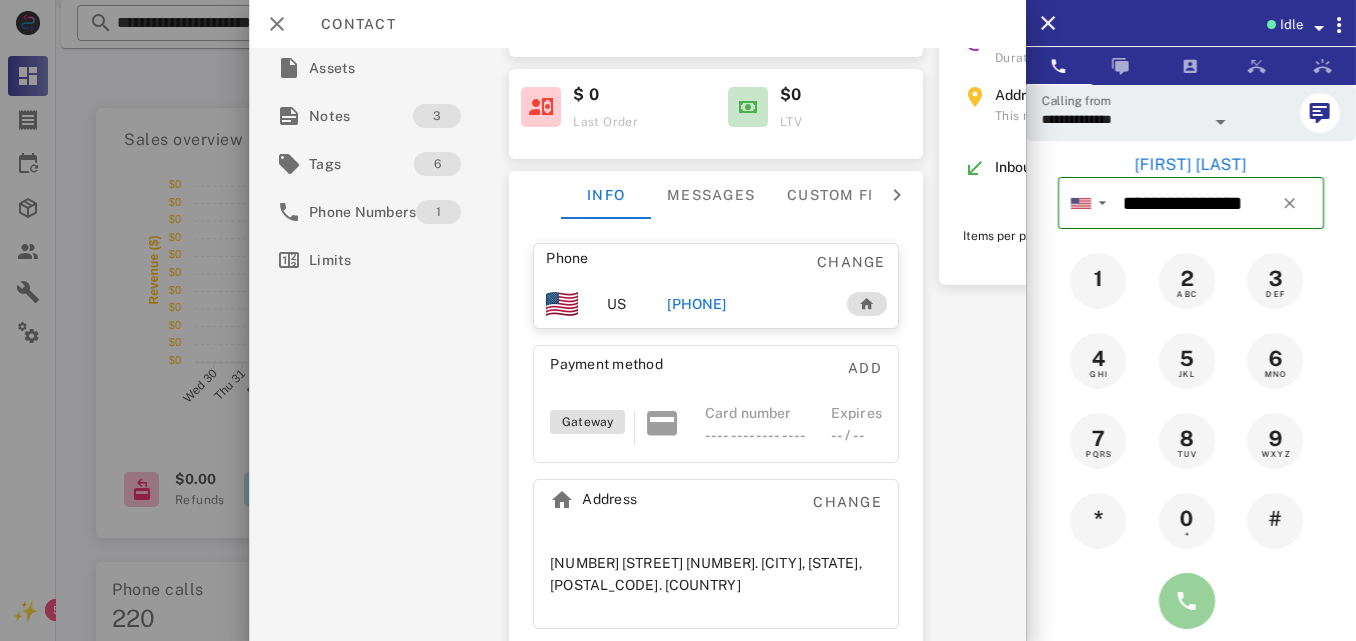click at bounding box center (1187, 601) 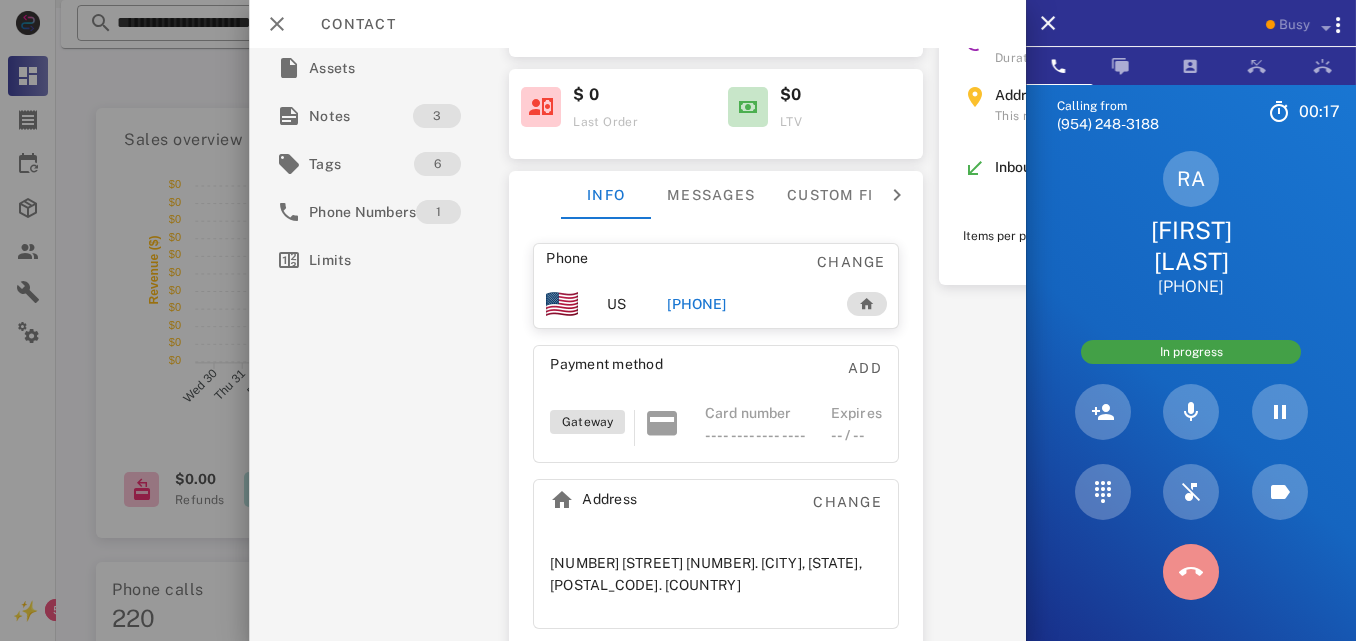 click at bounding box center [1191, 572] 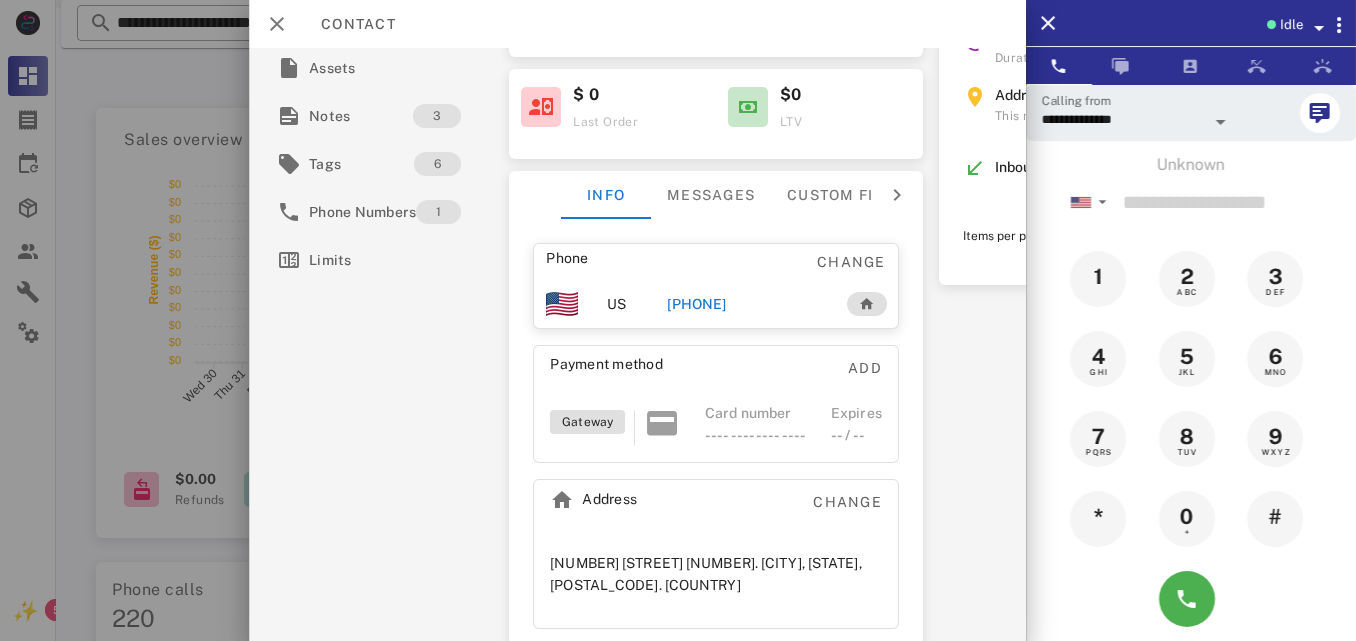 click at bounding box center (1191, 599) 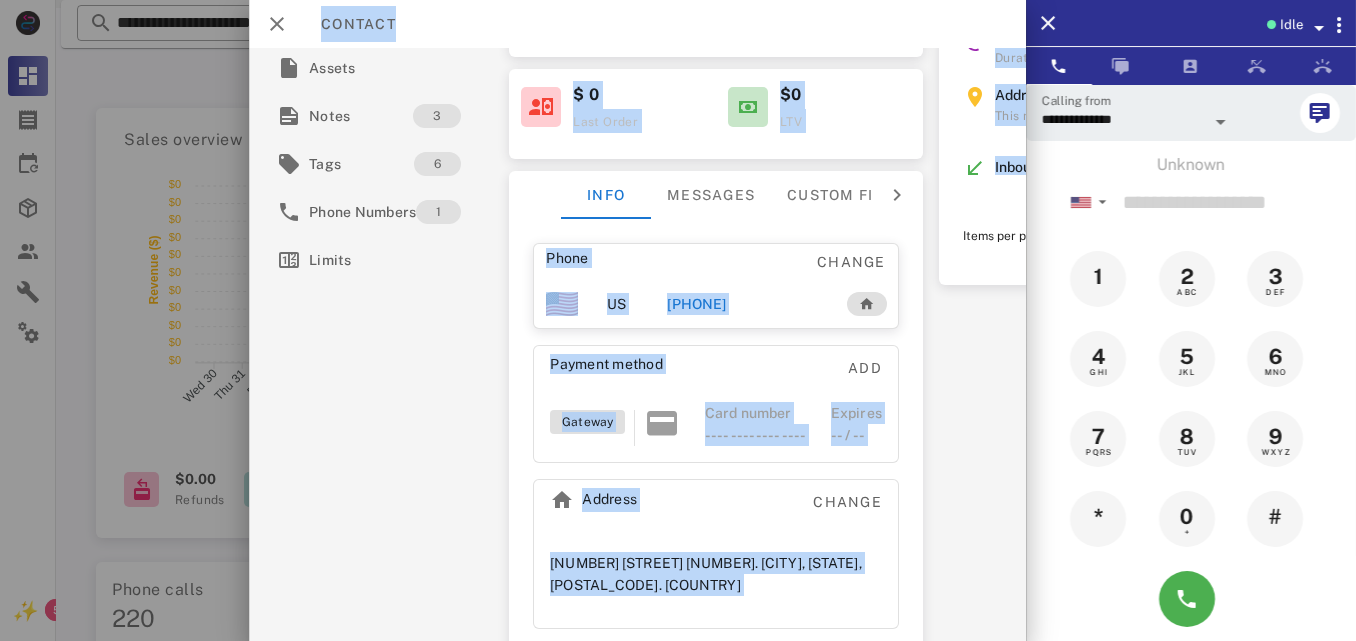 scroll, scrollTop: 348, scrollLeft: 24, axis: both 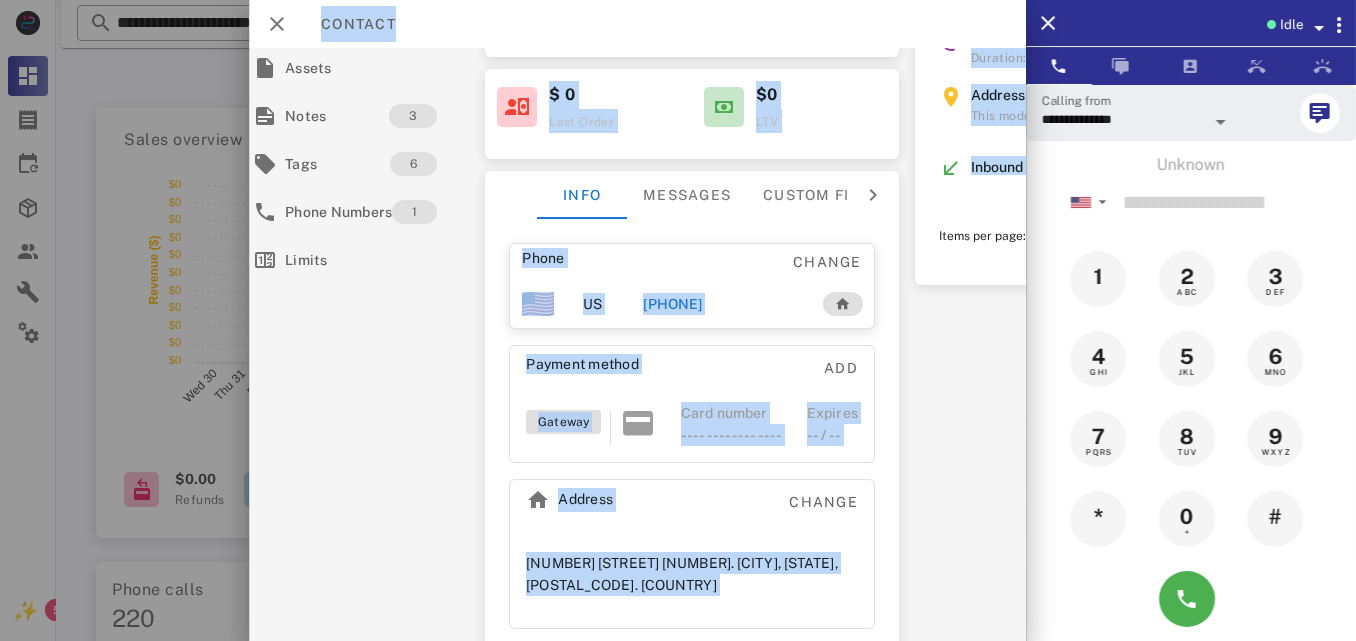 click on "**********" at bounding box center (637, 344) 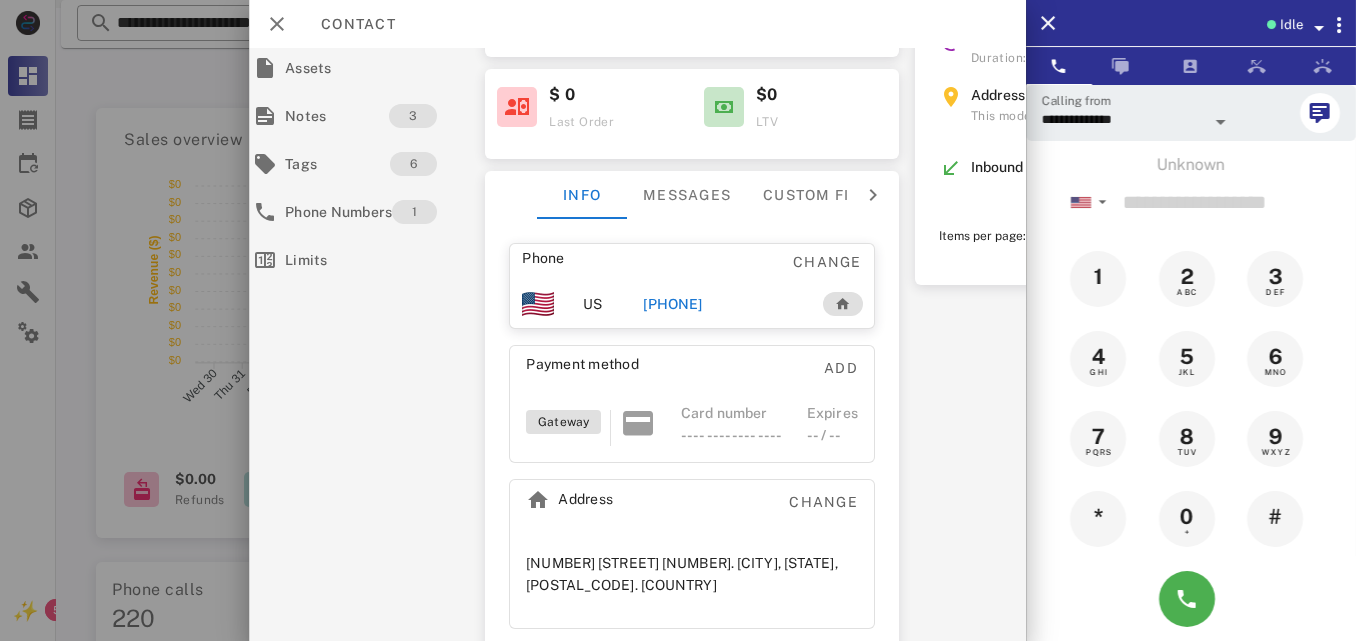 click on "[PHONE]" at bounding box center (672, 304) 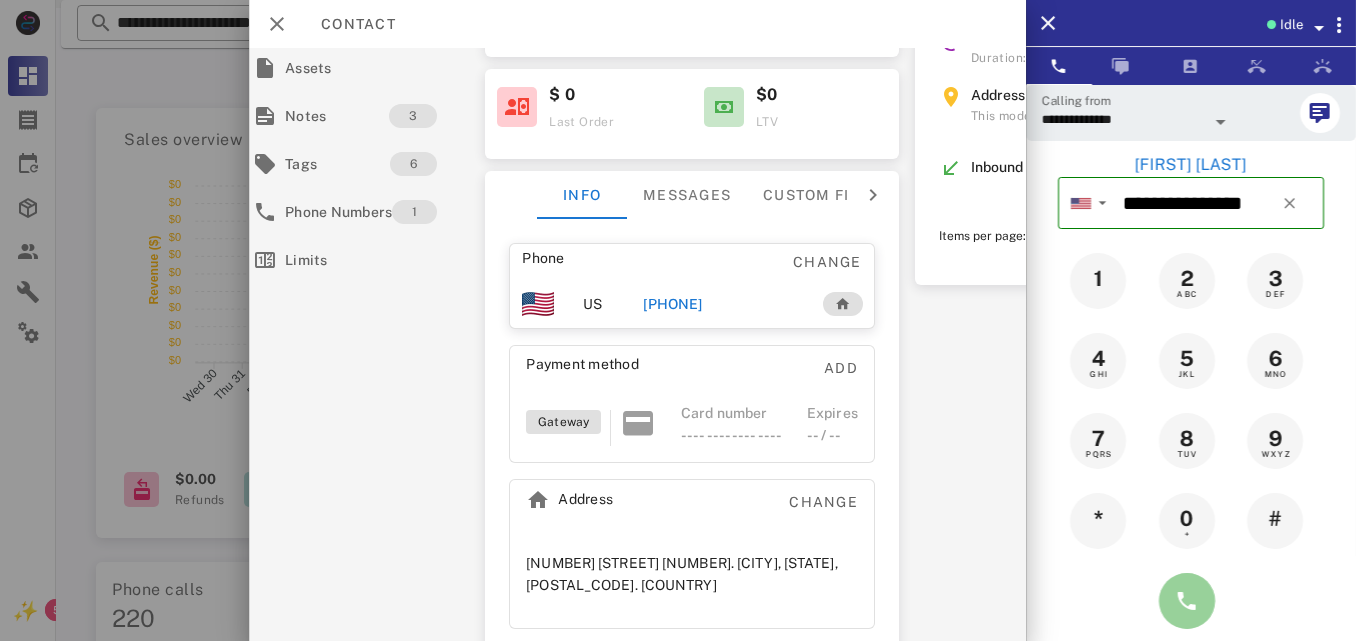 click at bounding box center [1187, 601] 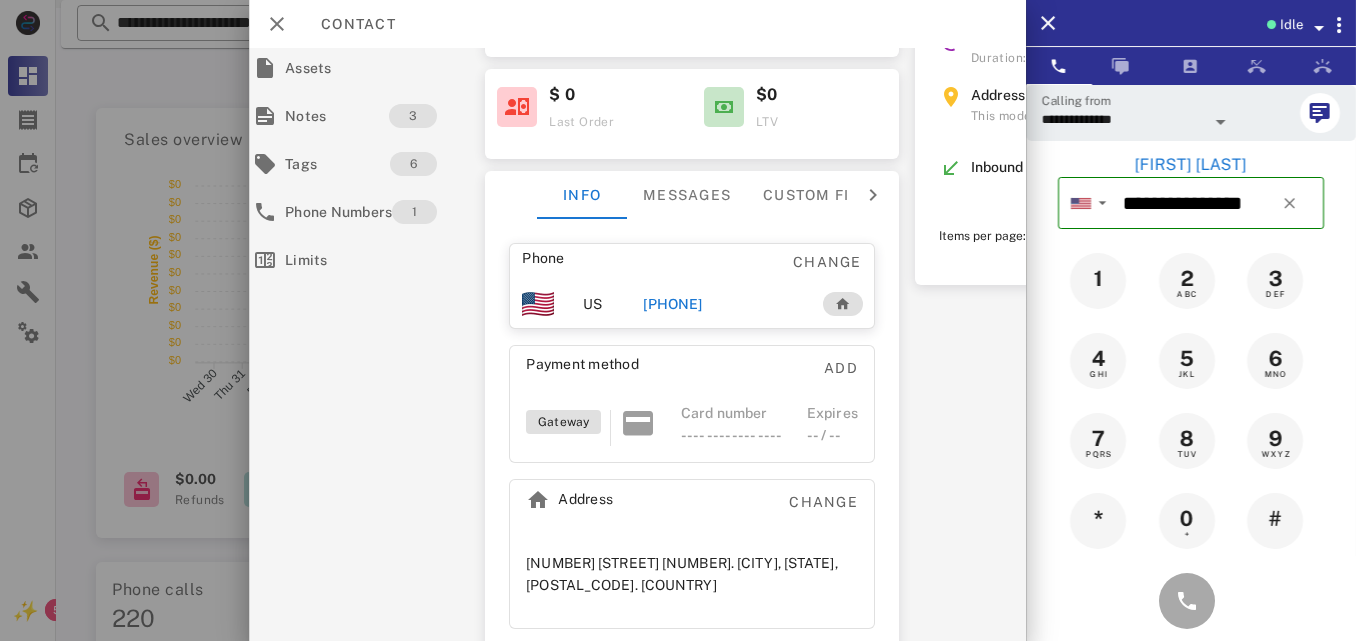 click at bounding box center [1191, 601] 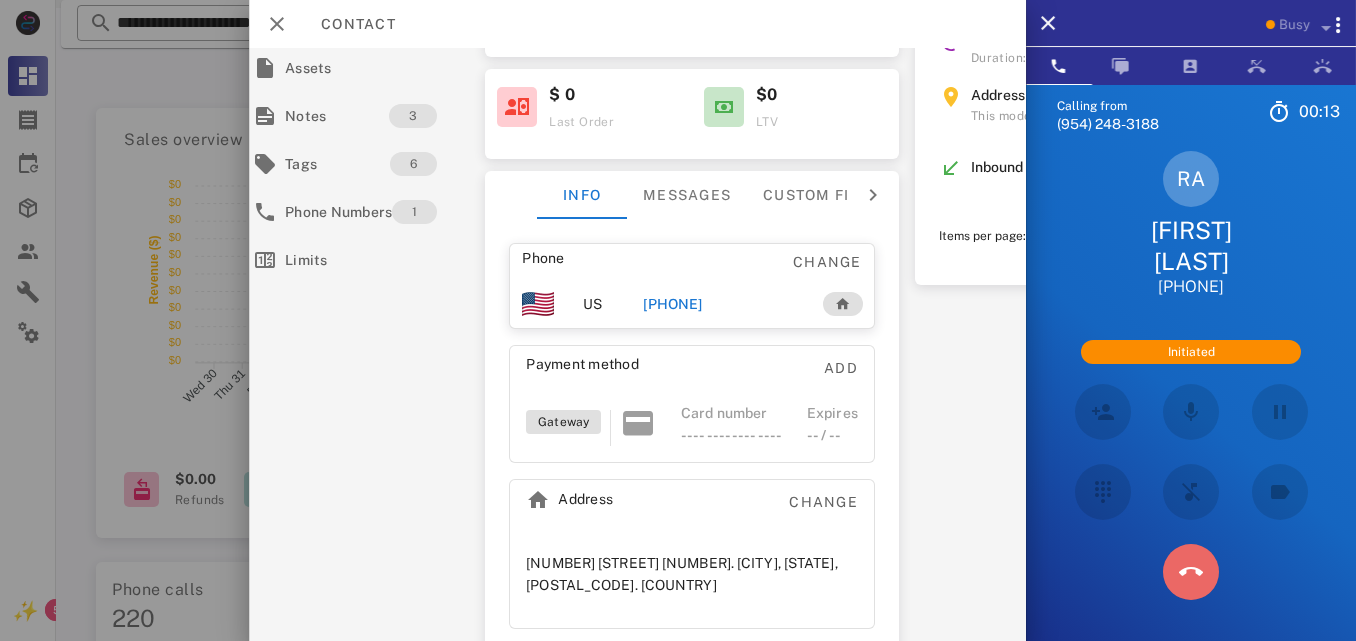 click at bounding box center (1191, 572) 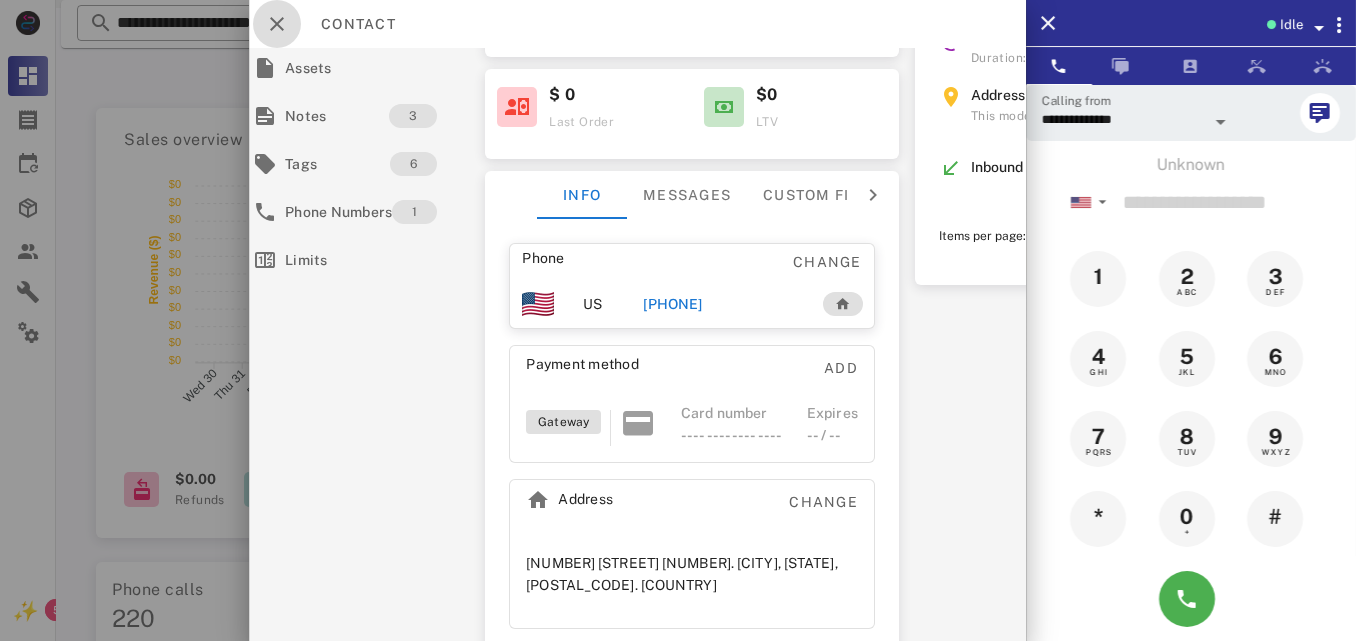 click at bounding box center [277, 24] 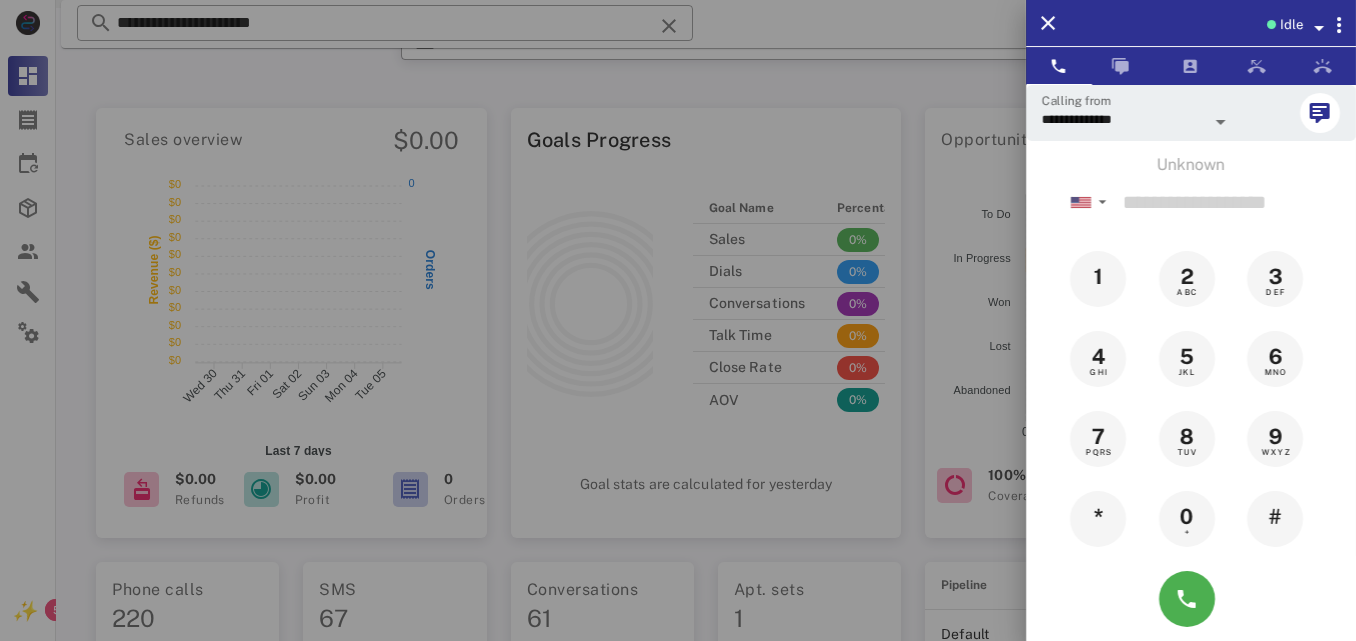 click at bounding box center (678, 320) 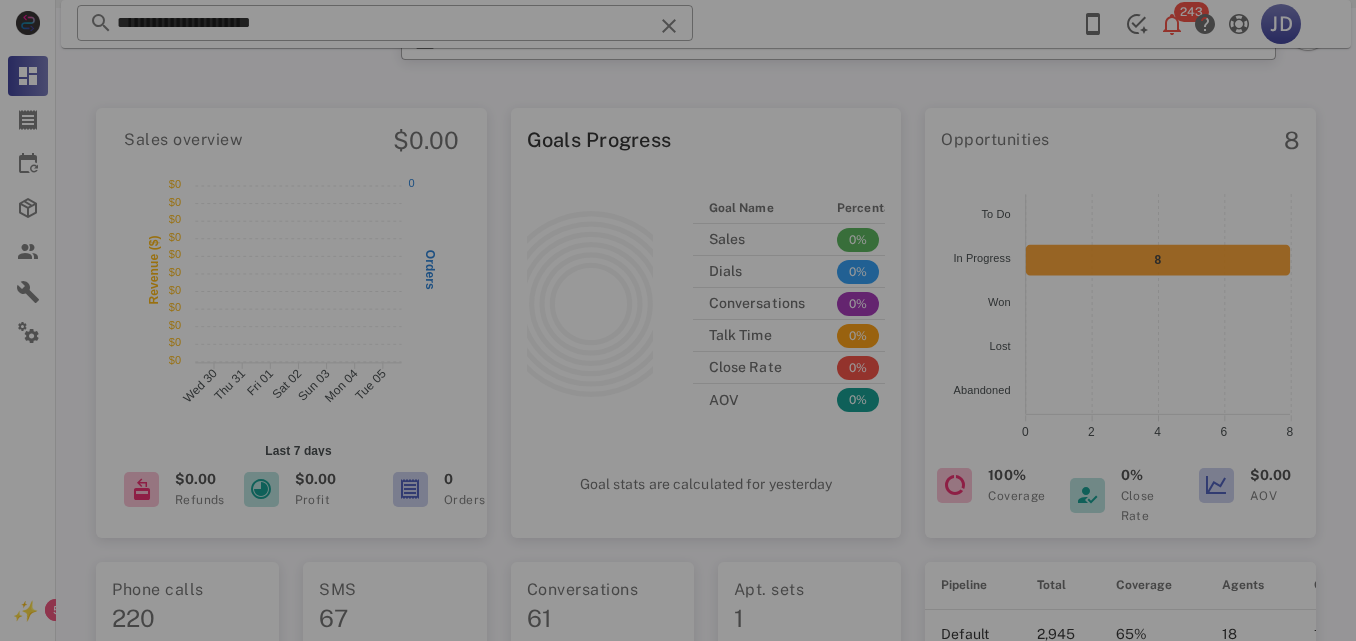 click at bounding box center [678, 320] 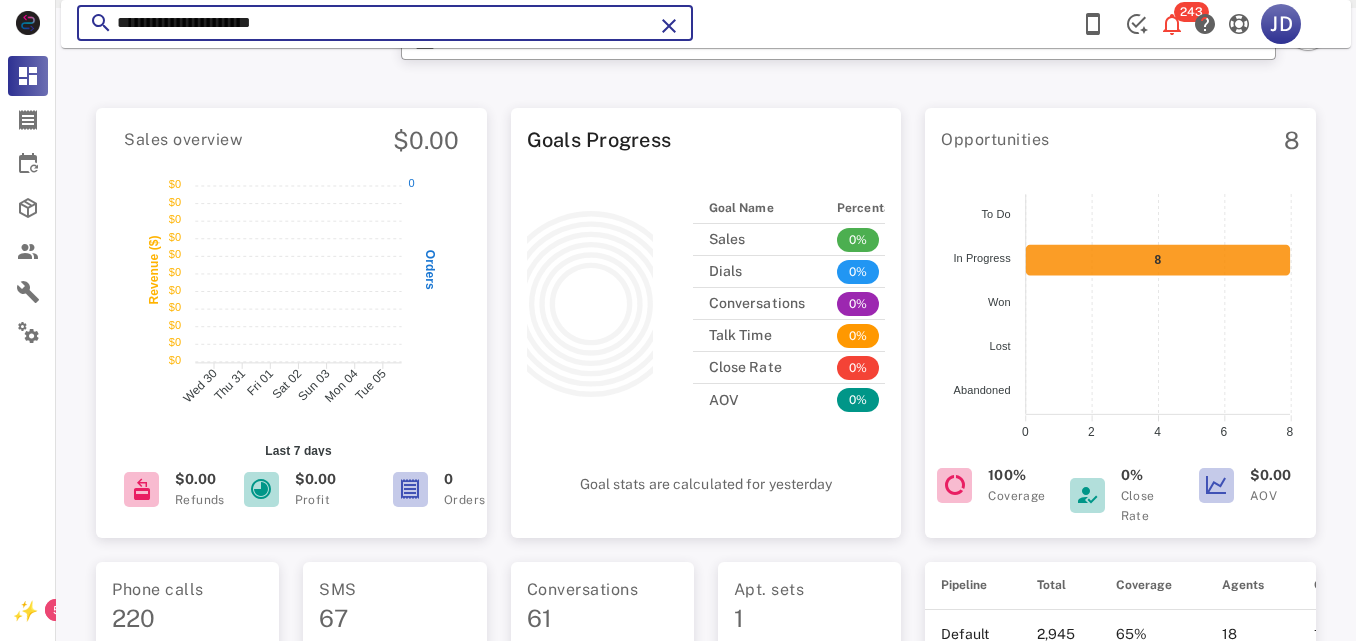 click on "**********" at bounding box center [385, 23] 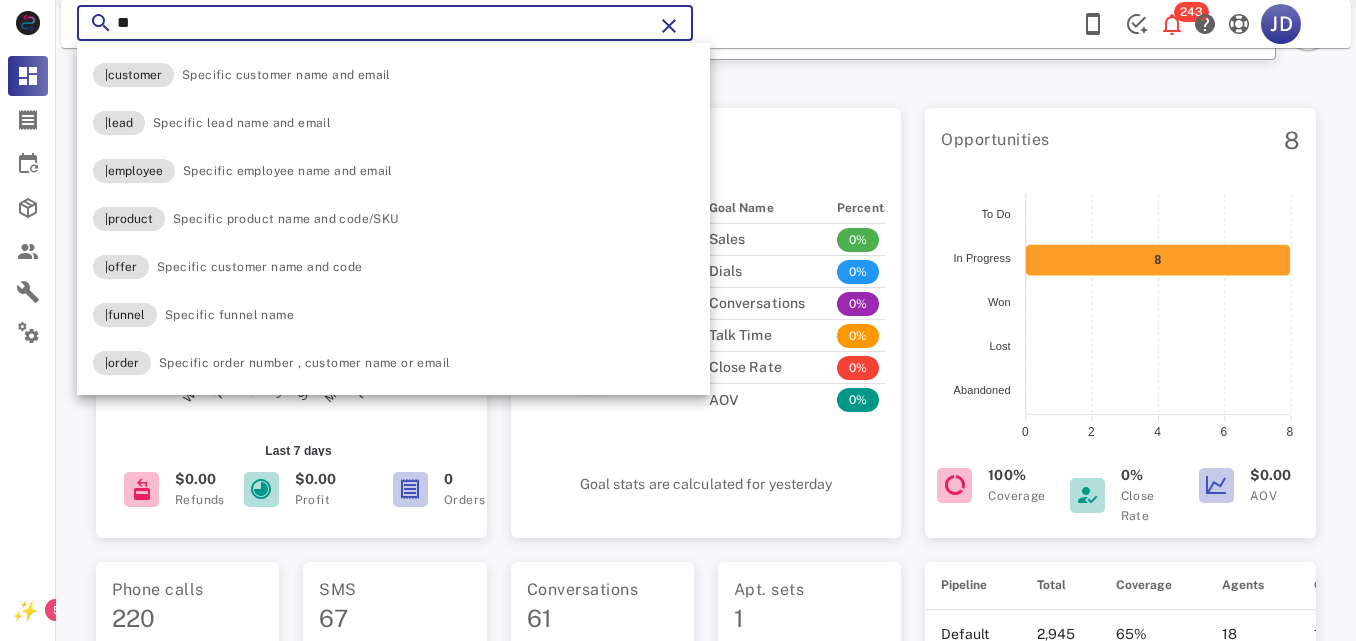 type on "*" 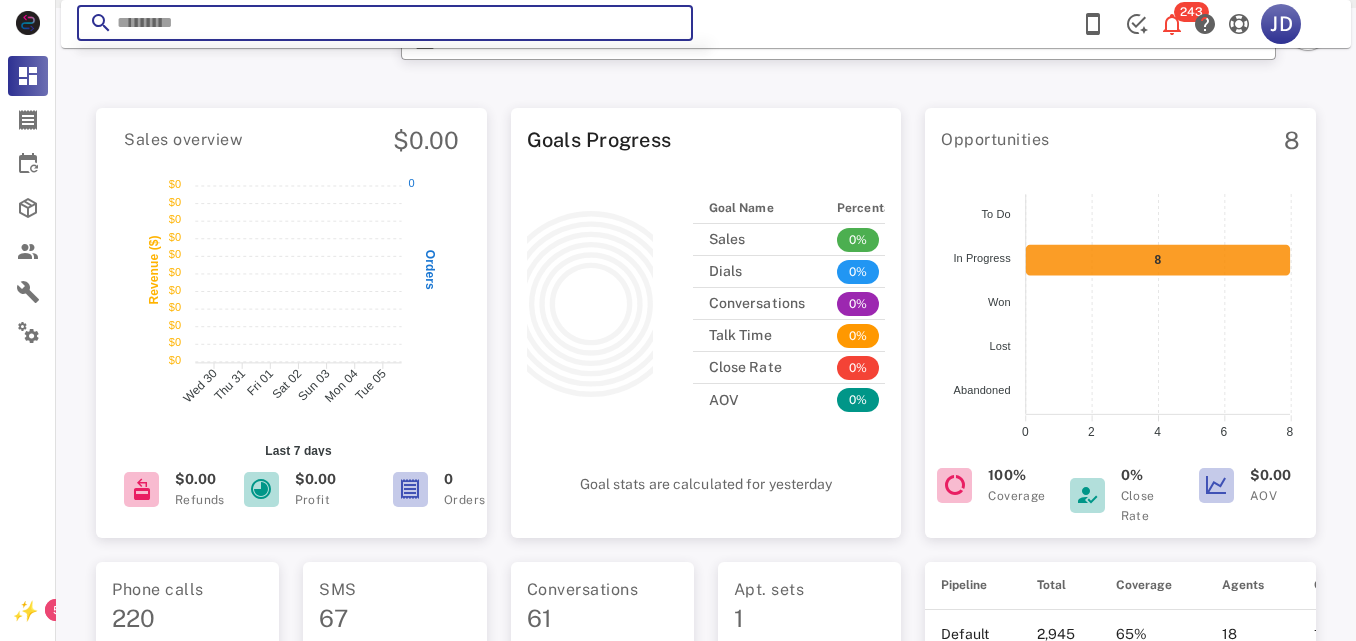 paste on "**********" 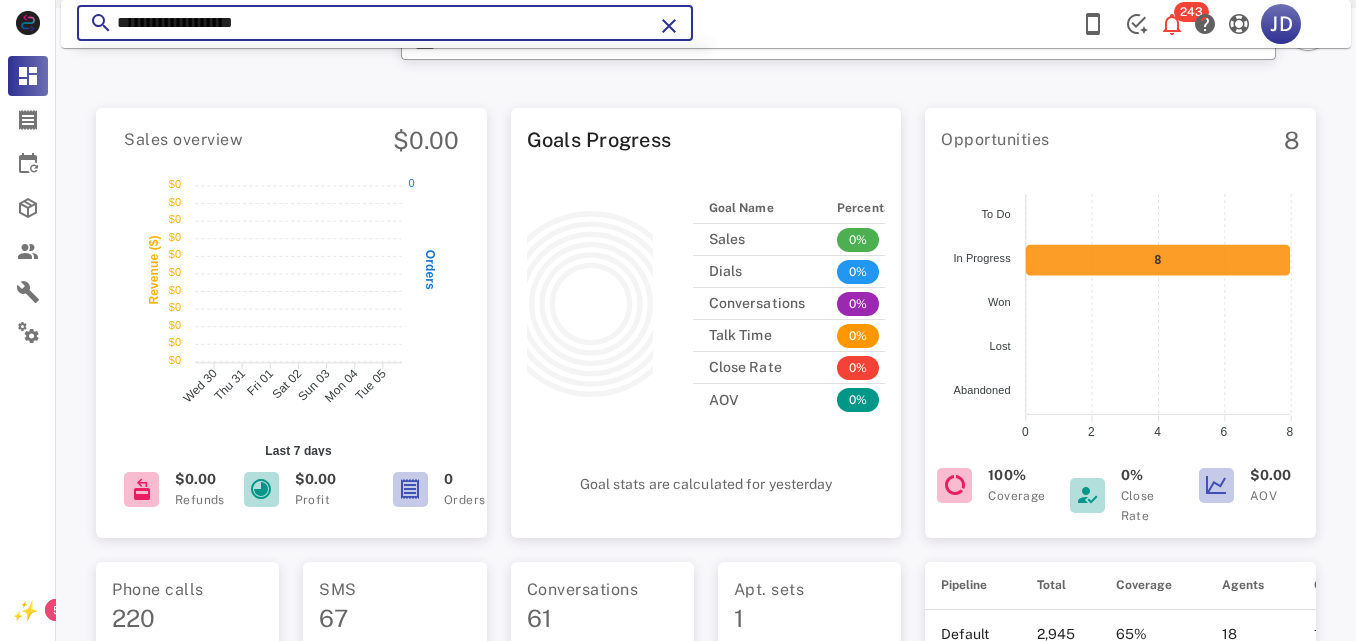 type on "**********" 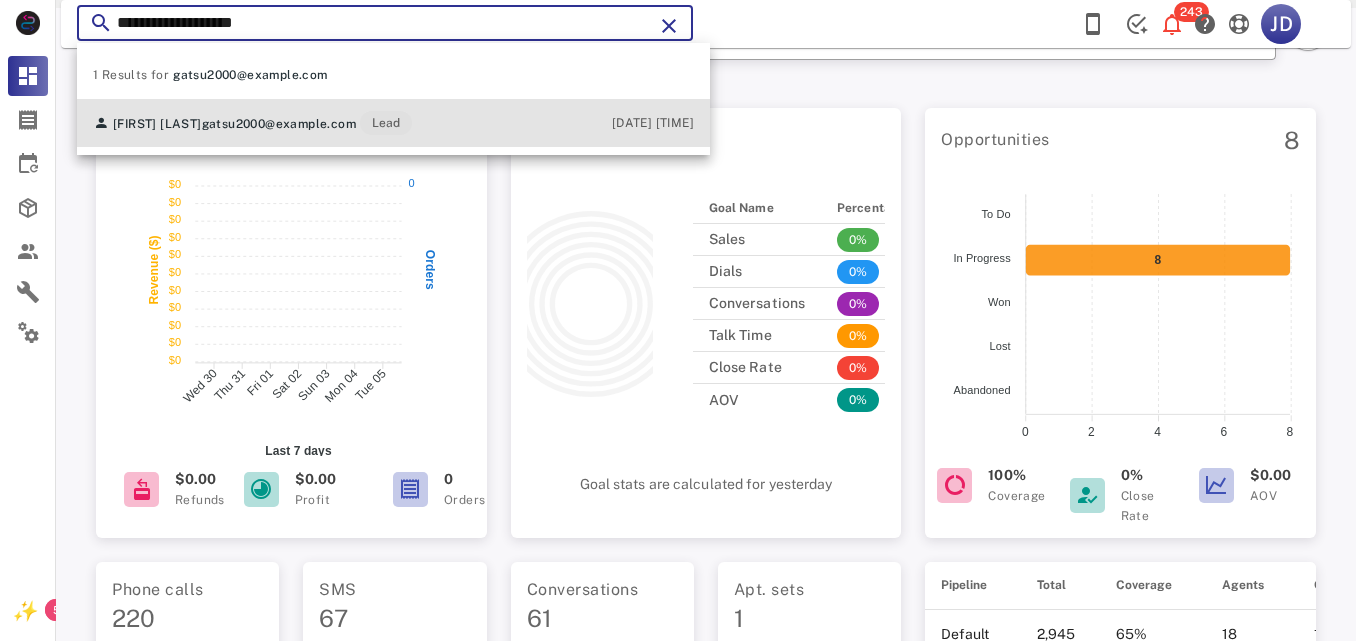 click on "gatsu2000@example.com" at bounding box center [279, 124] 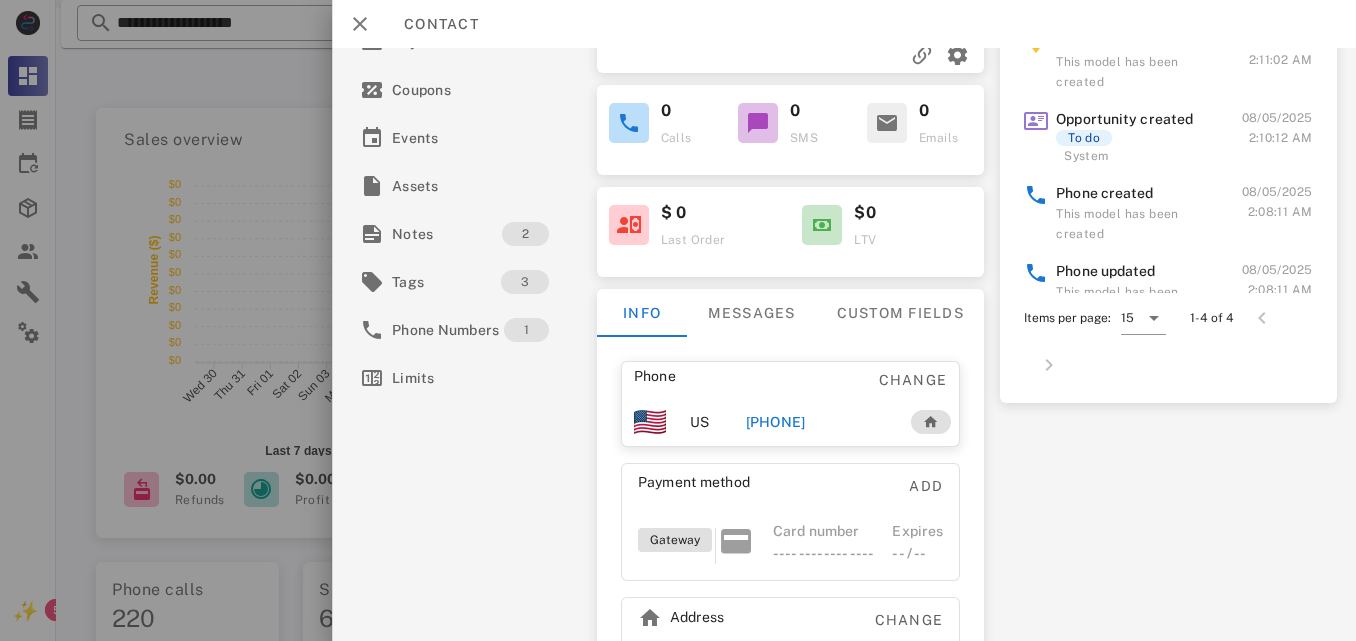 scroll, scrollTop: 292, scrollLeft: 0, axis: vertical 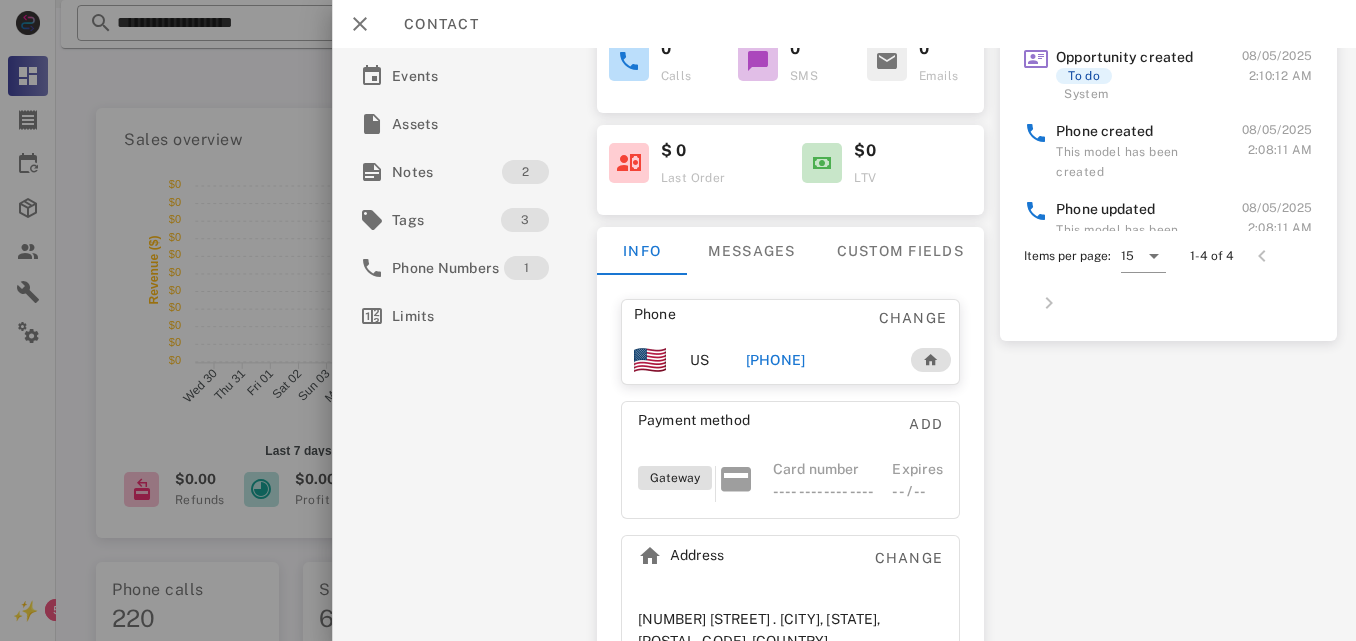 click on "[PHONE]" at bounding box center (775, 360) 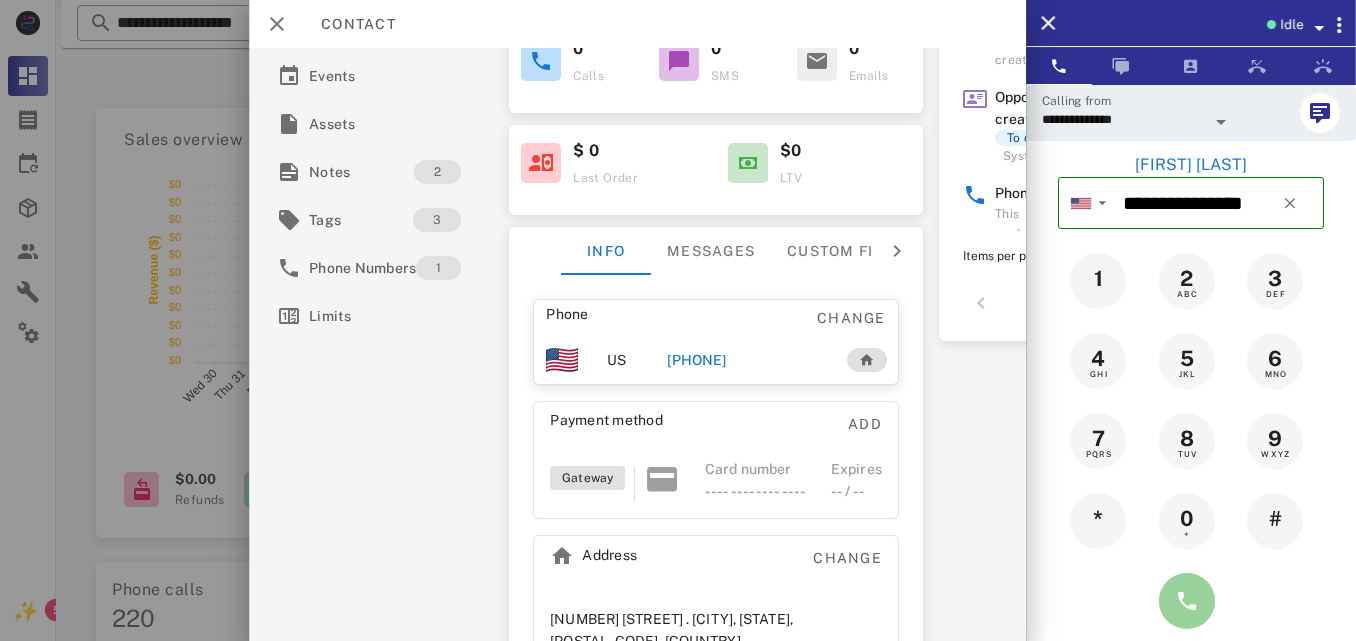 click at bounding box center (1187, 601) 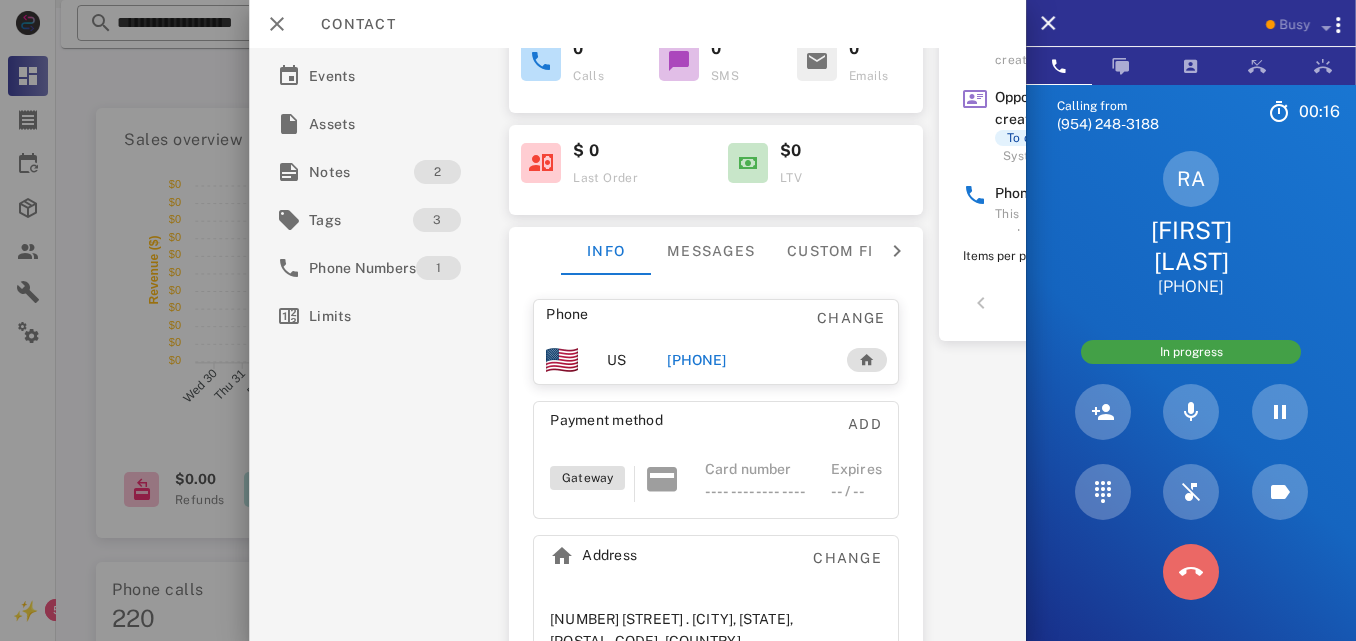 click at bounding box center (1191, 572) 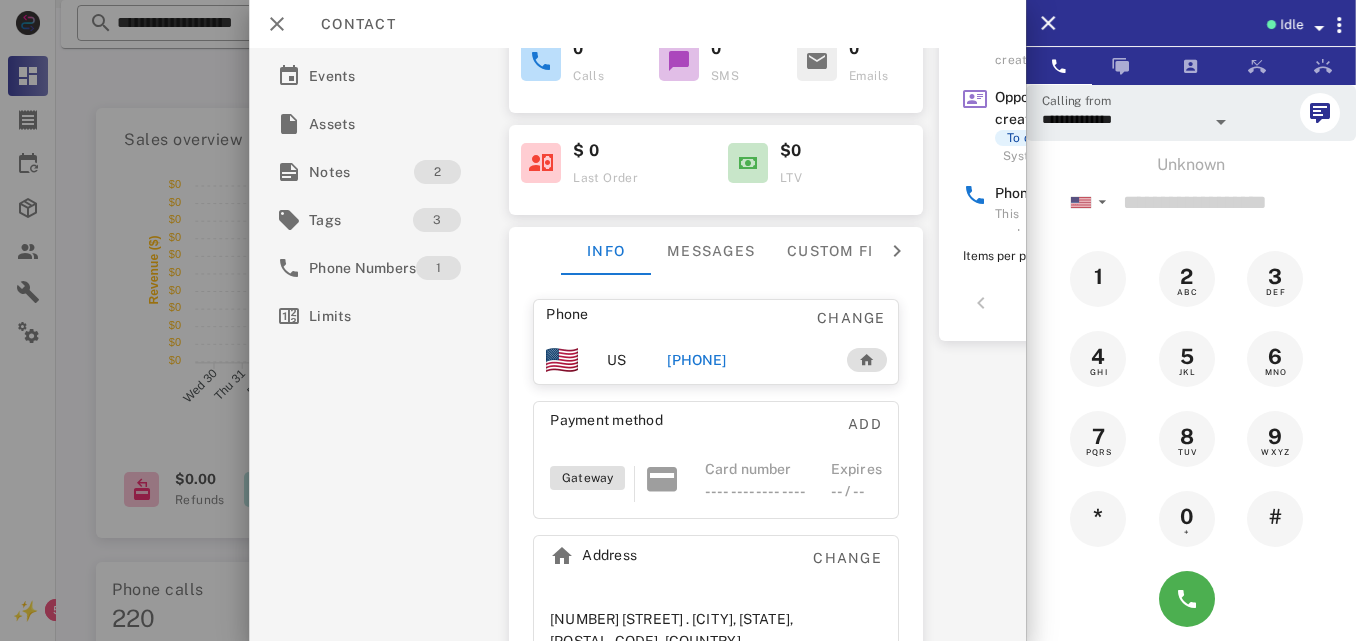 click on "[PHONE]" at bounding box center (696, 360) 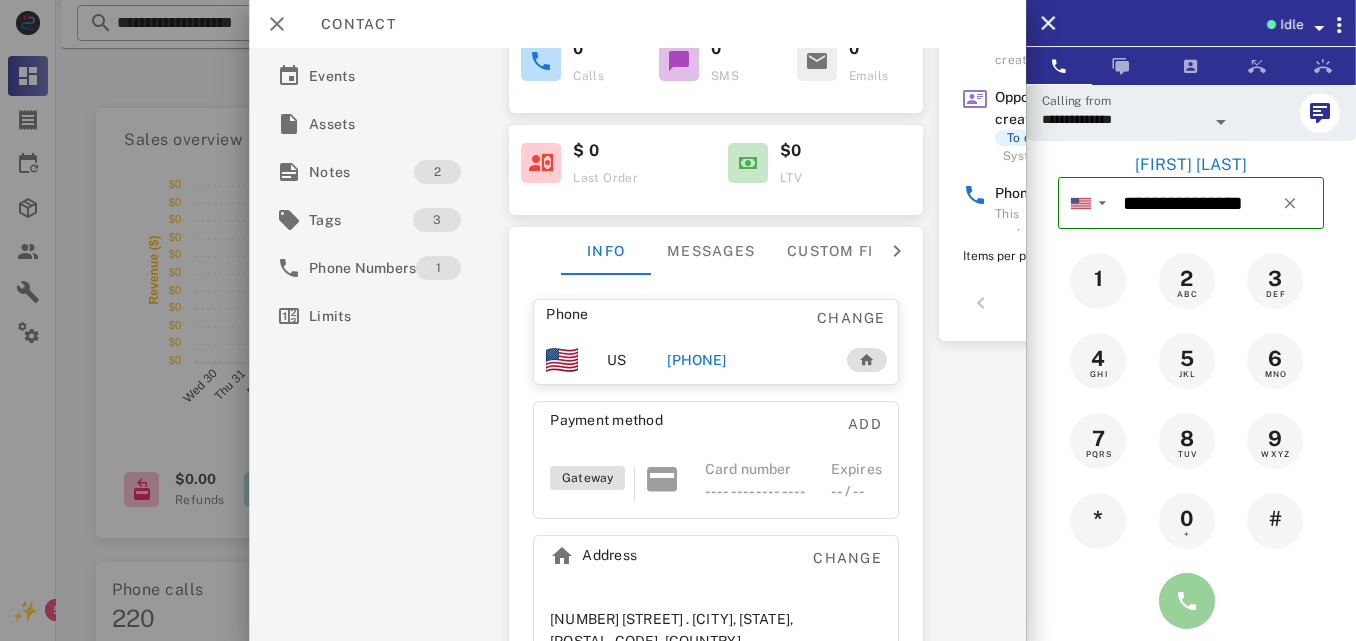 click at bounding box center [1187, 601] 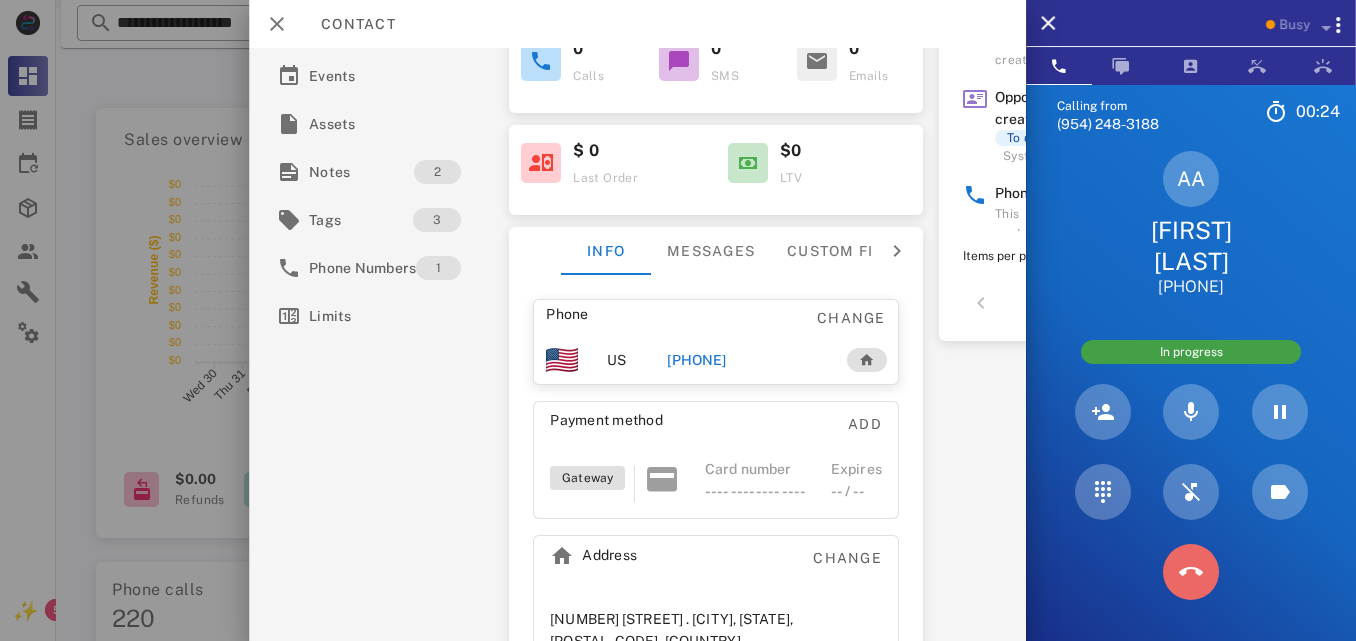 click at bounding box center [1191, 572] 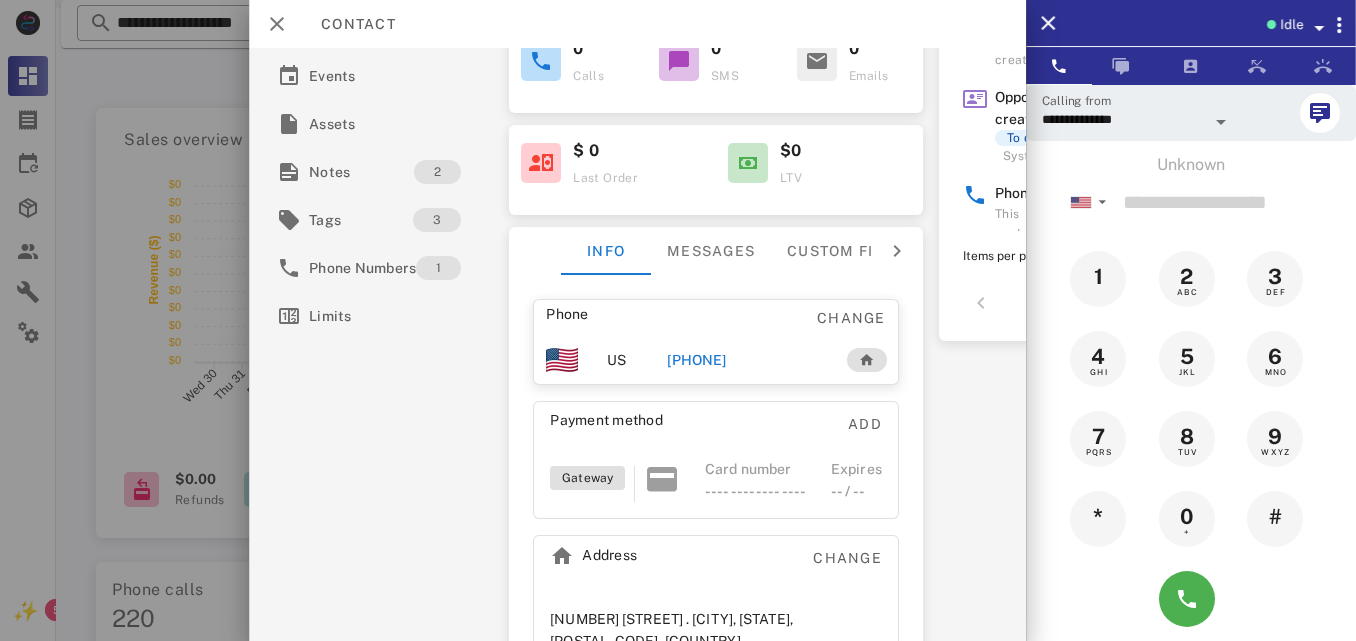 click on "[PHONE]" at bounding box center (696, 360) 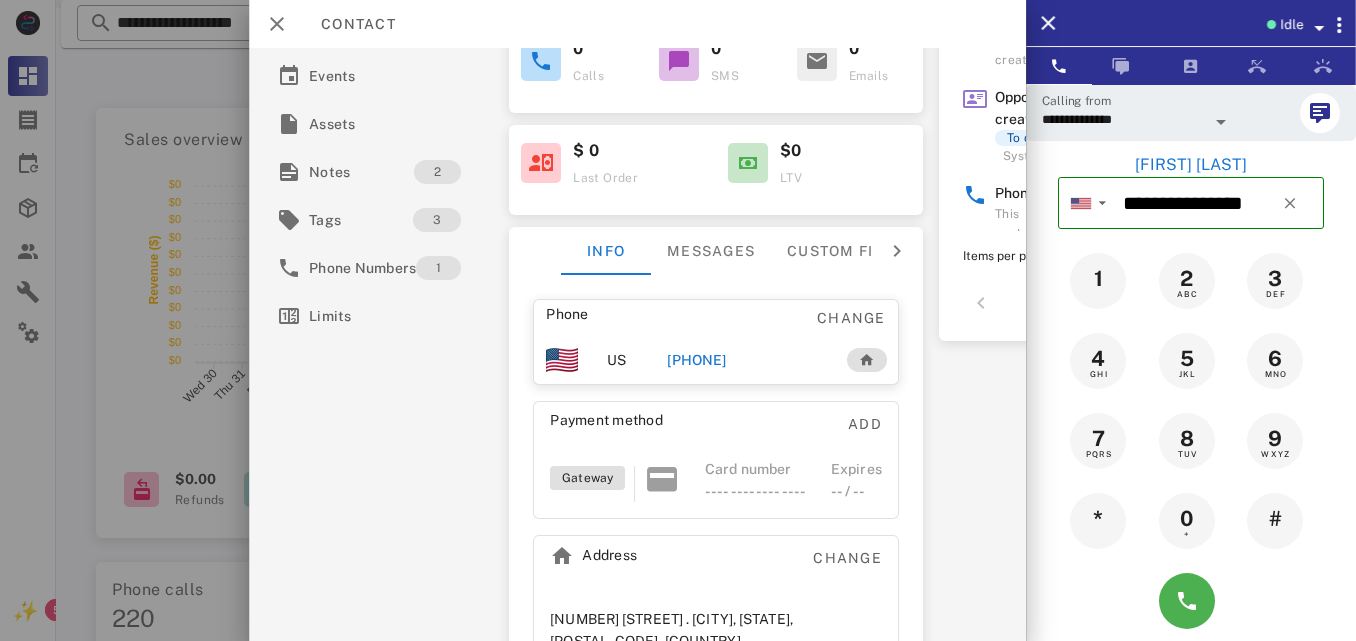 click on "[PHONE]" at bounding box center (696, 360) 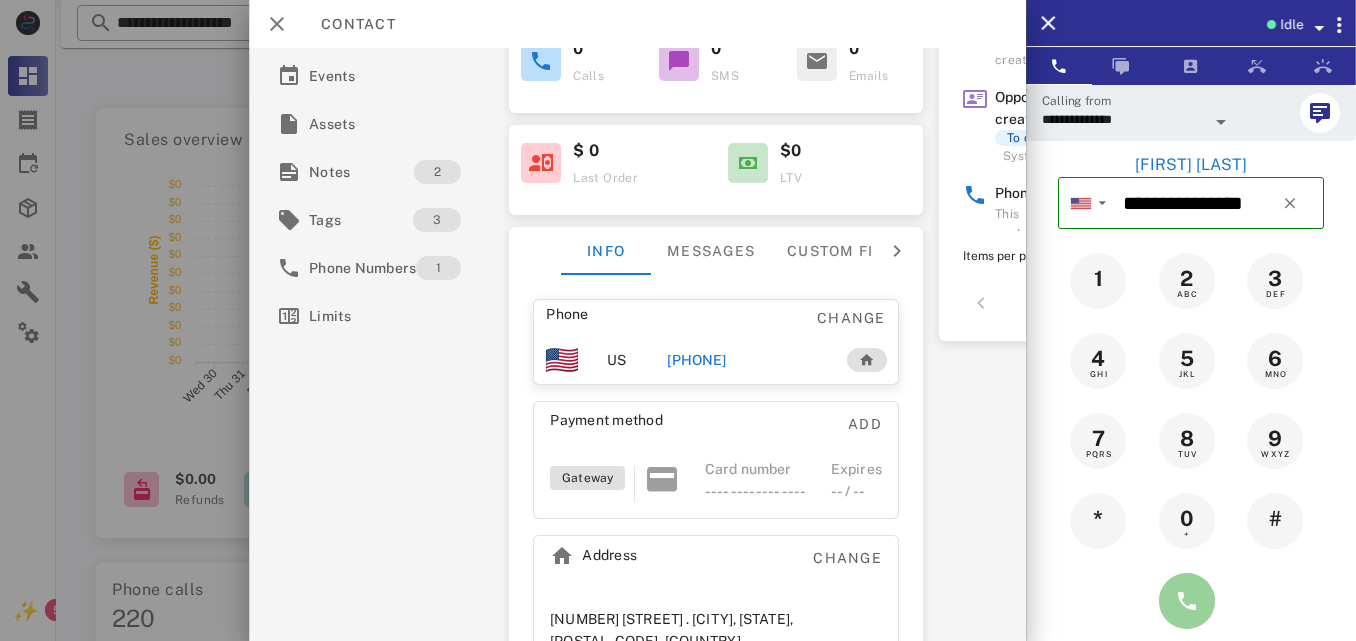 click at bounding box center (1187, 601) 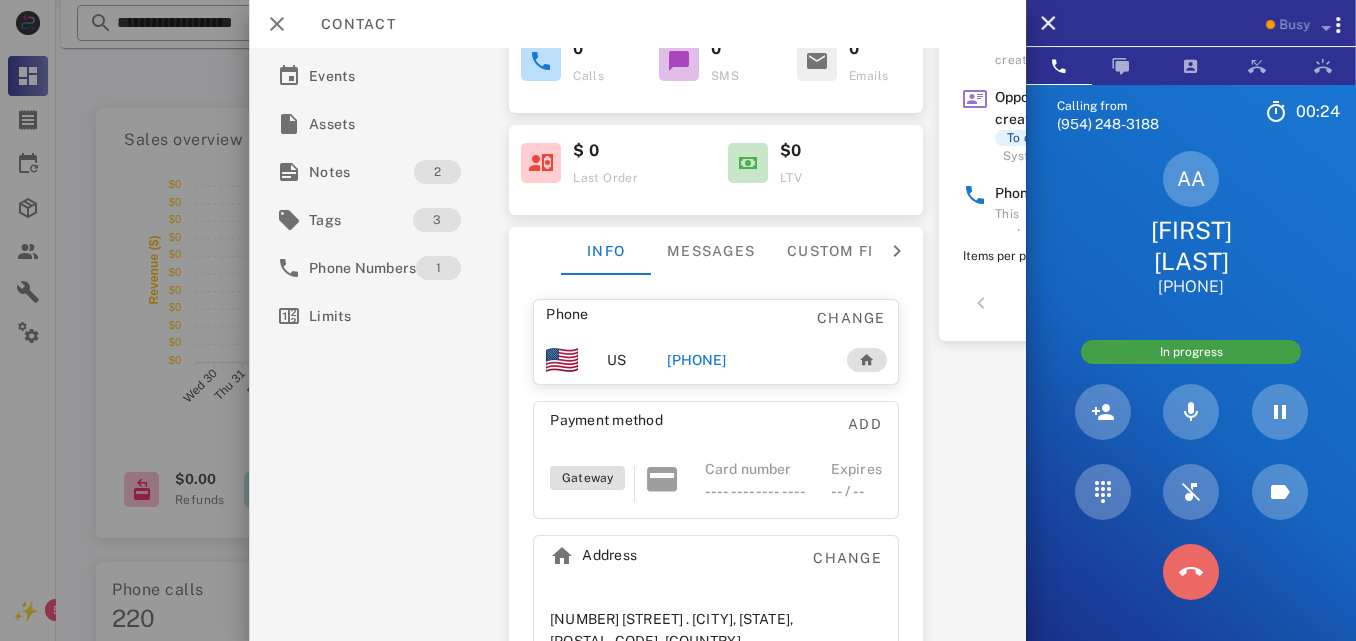 click at bounding box center [1191, 572] 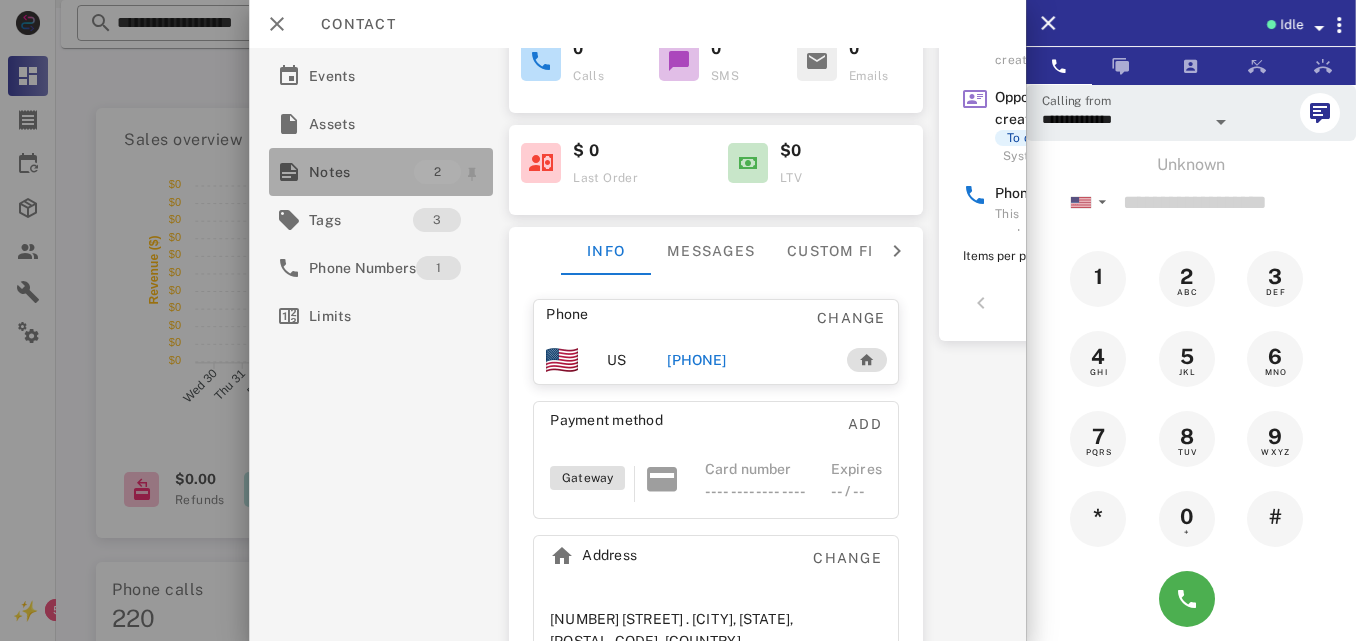 click on "Notes" at bounding box center [361, 172] 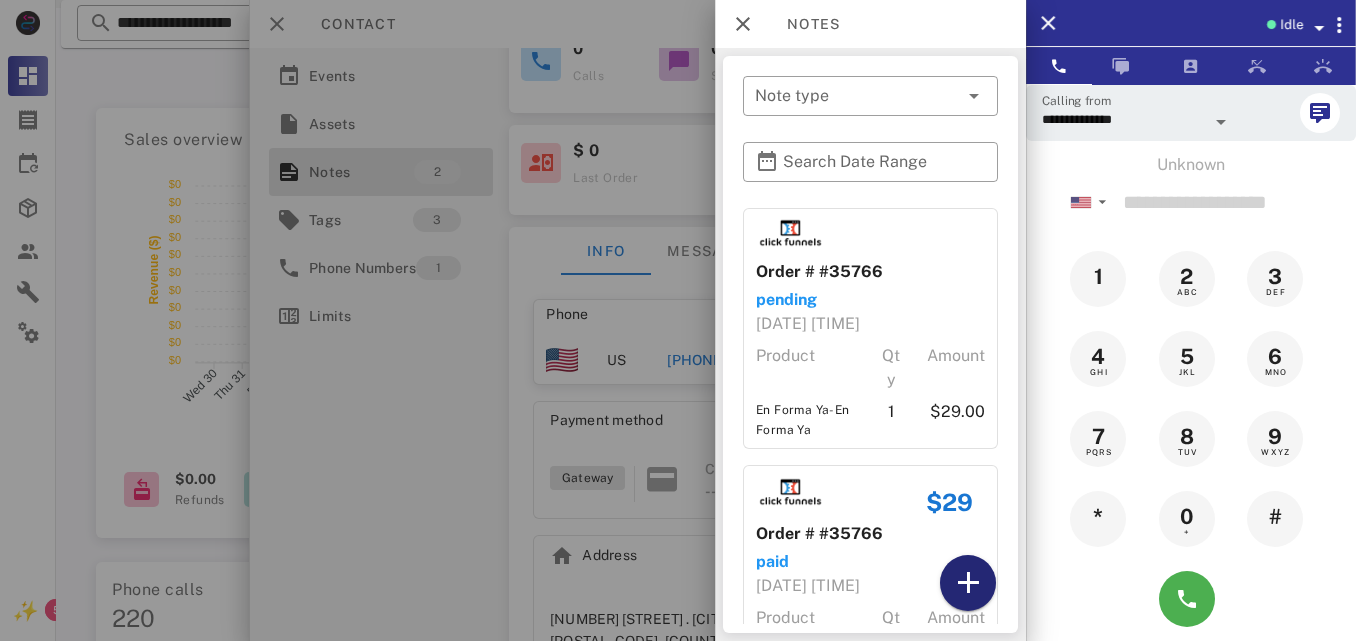 click at bounding box center (968, 583) 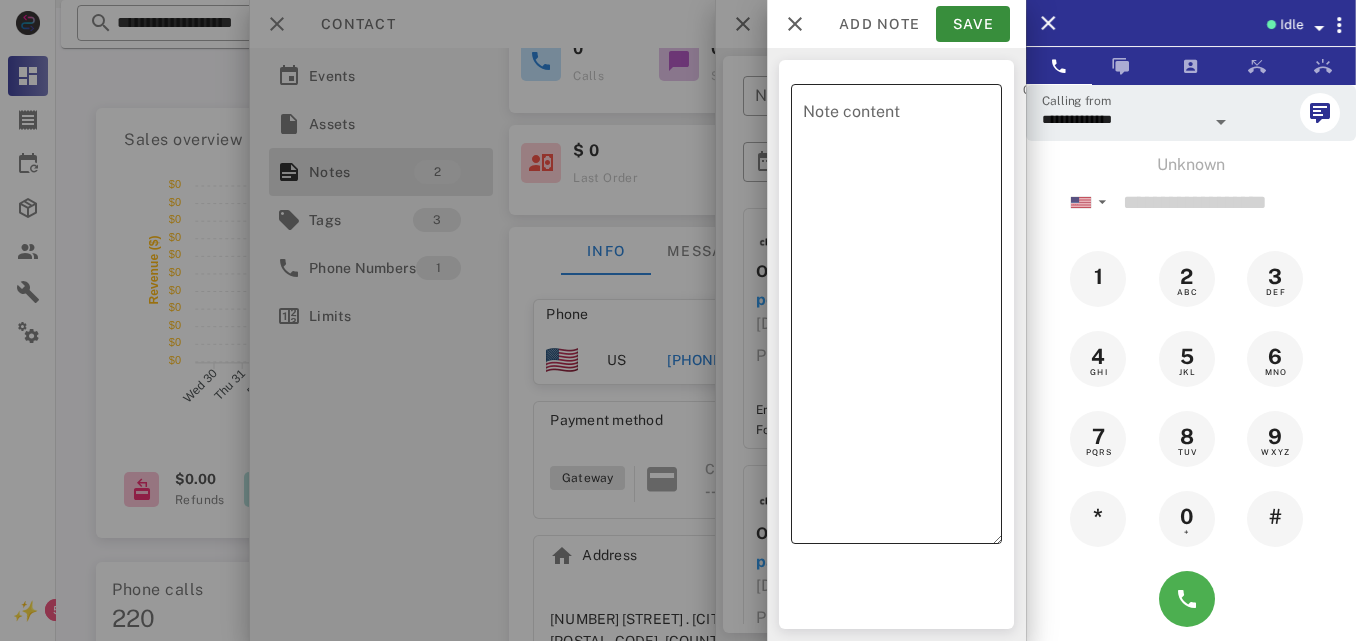 click on "Note content" at bounding box center (902, 319) 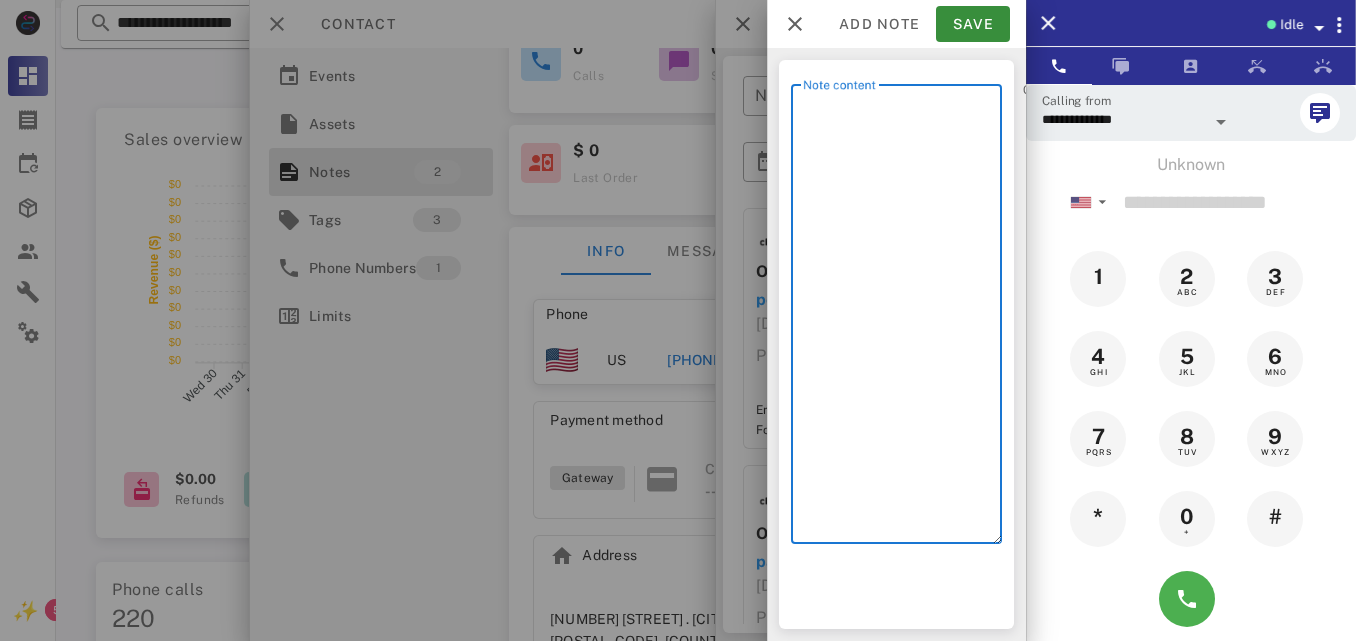 click on "Note content" at bounding box center [902, 319] 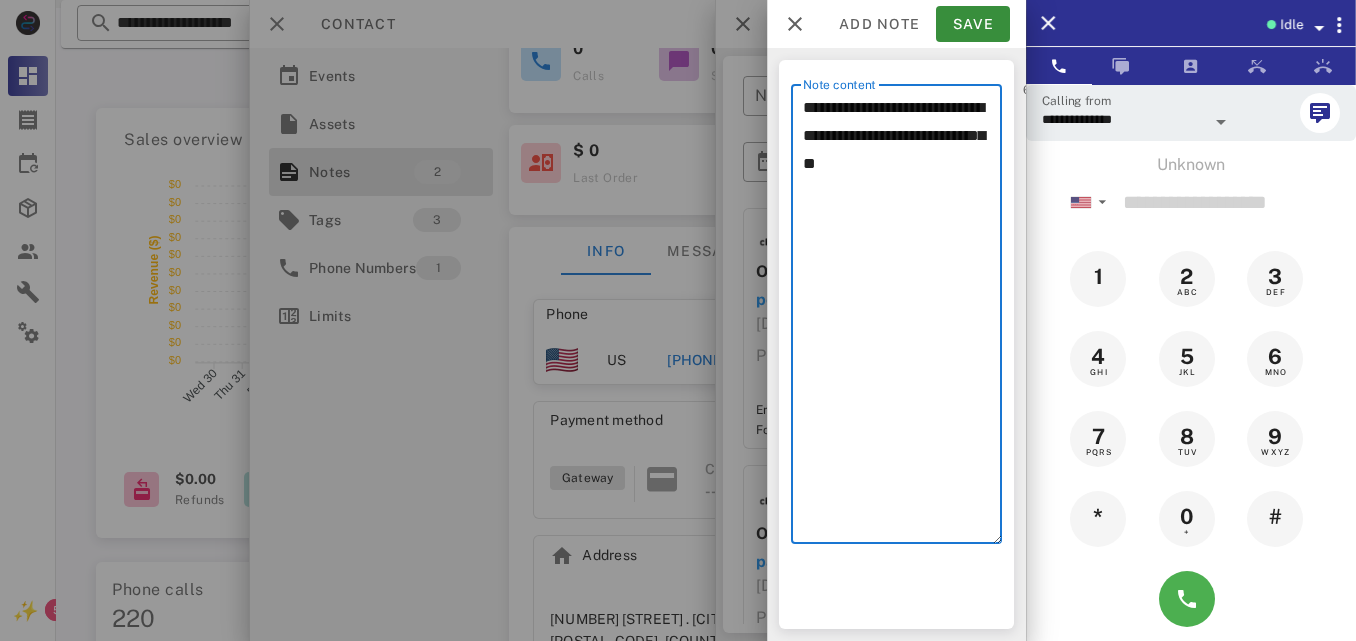 click on "**********" at bounding box center [902, 319] 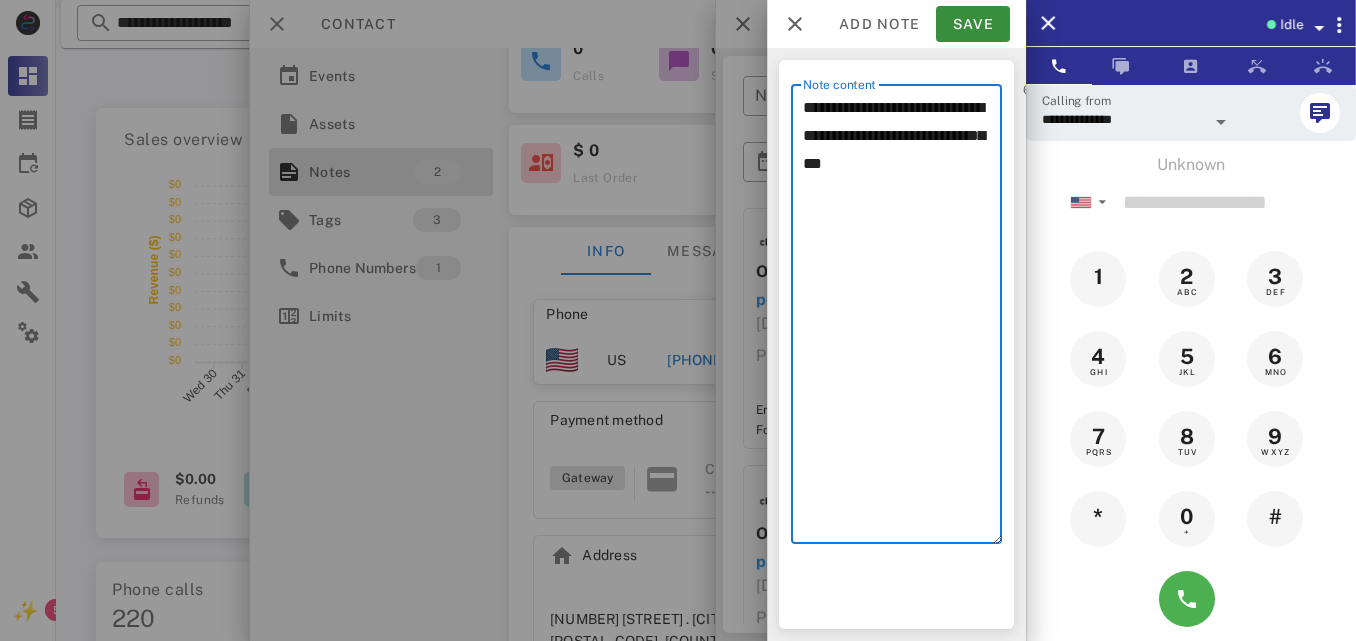 click on "**********" at bounding box center [902, 319] 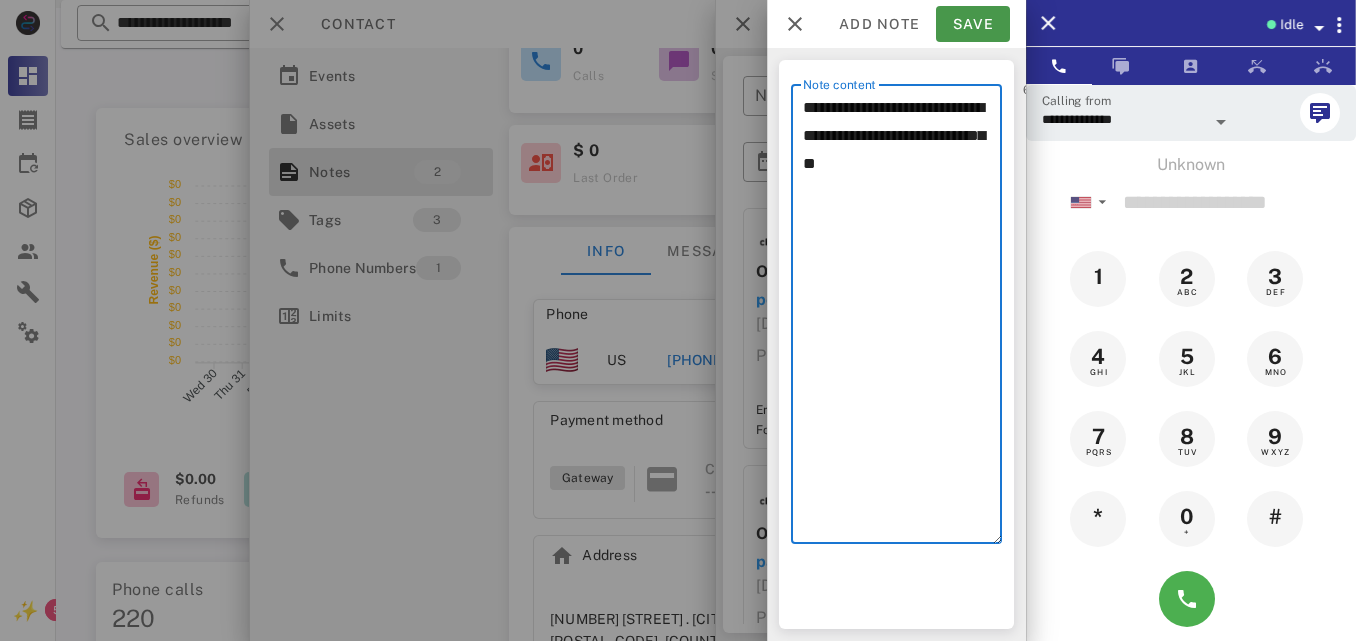 type on "**********" 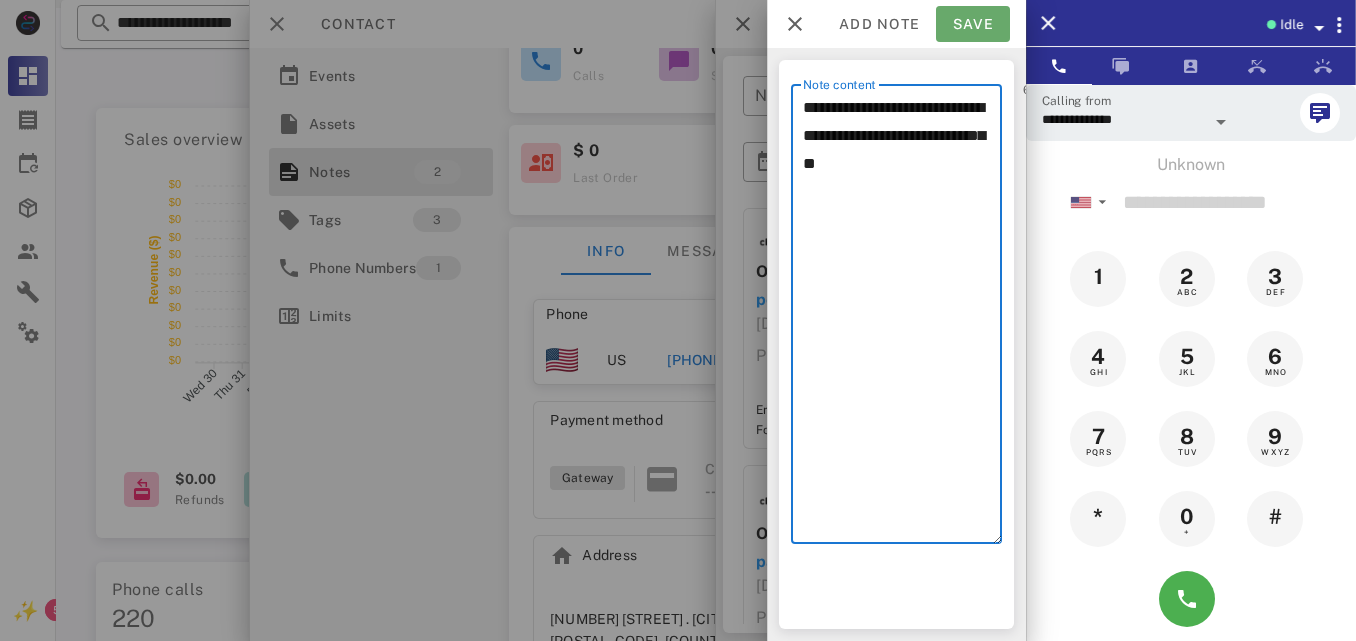 click on "Save" at bounding box center (973, 24) 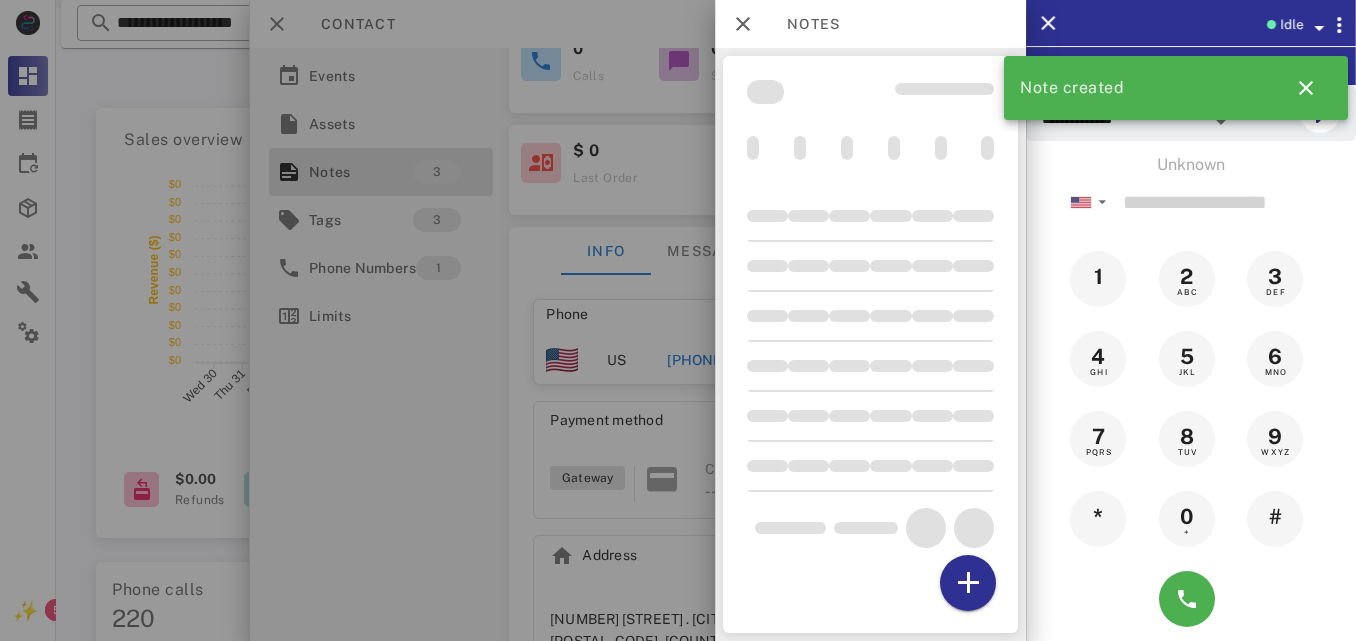 click at bounding box center [678, 320] 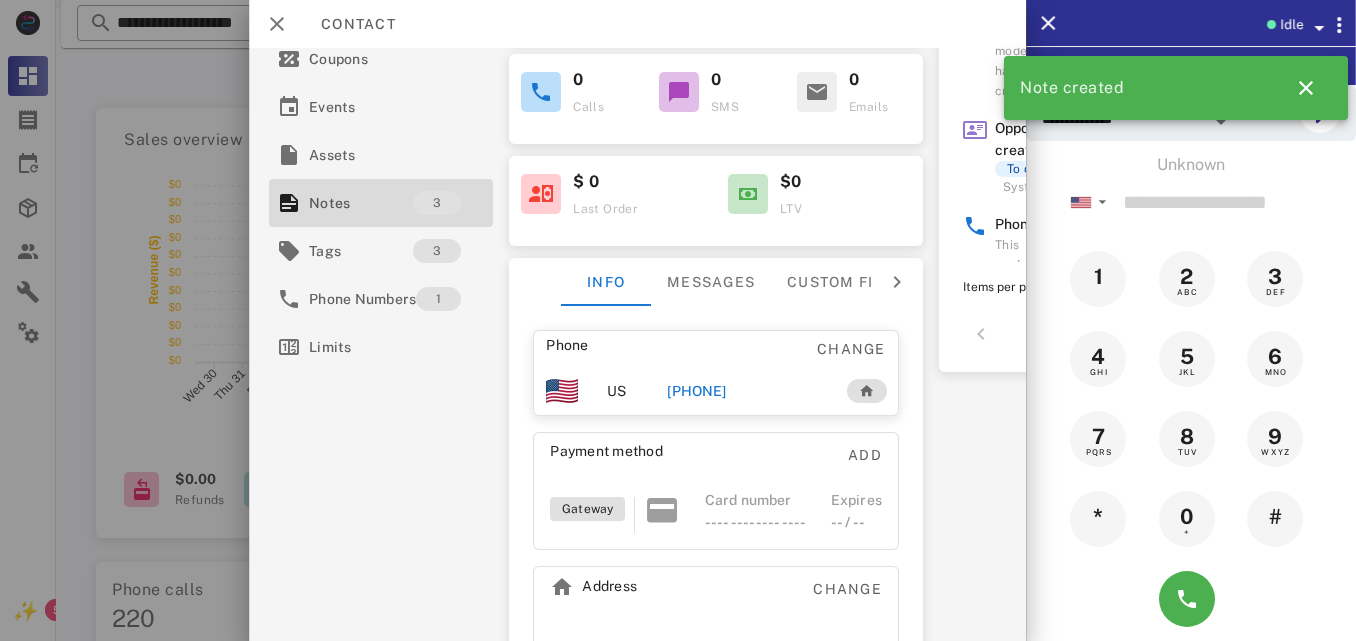 scroll, scrollTop: 0, scrollLeft: 0, axis: both 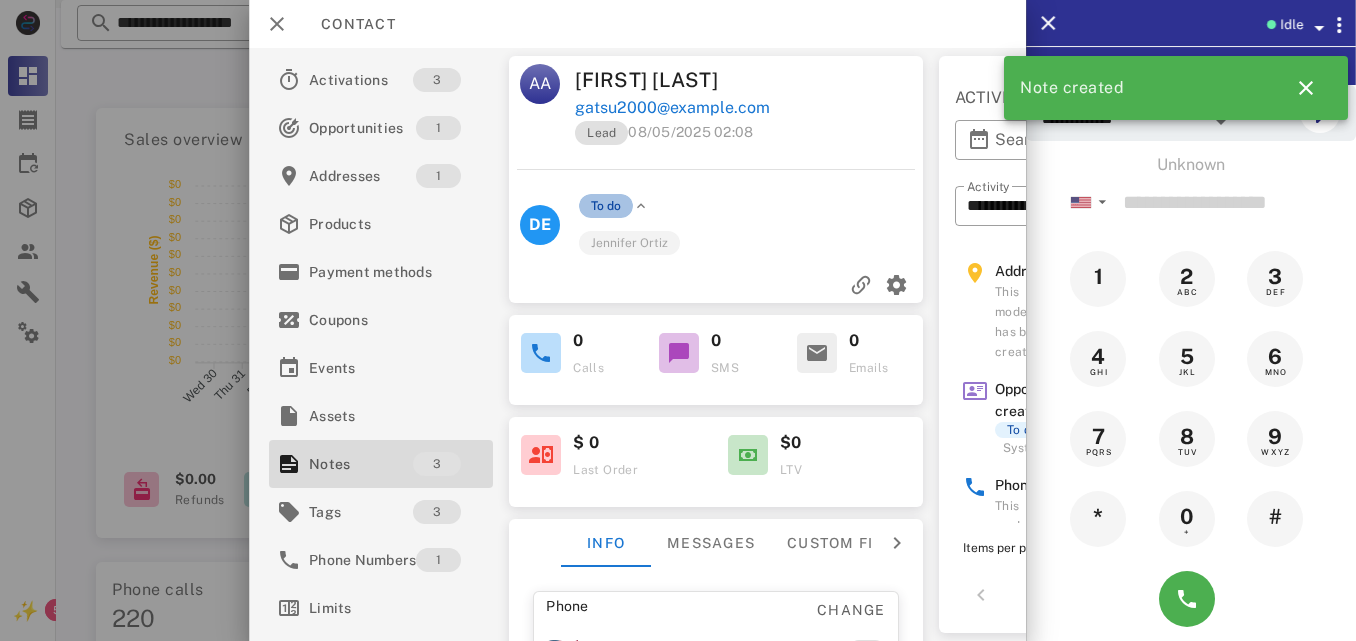 click on "To do" at bounding box center [606, 206] 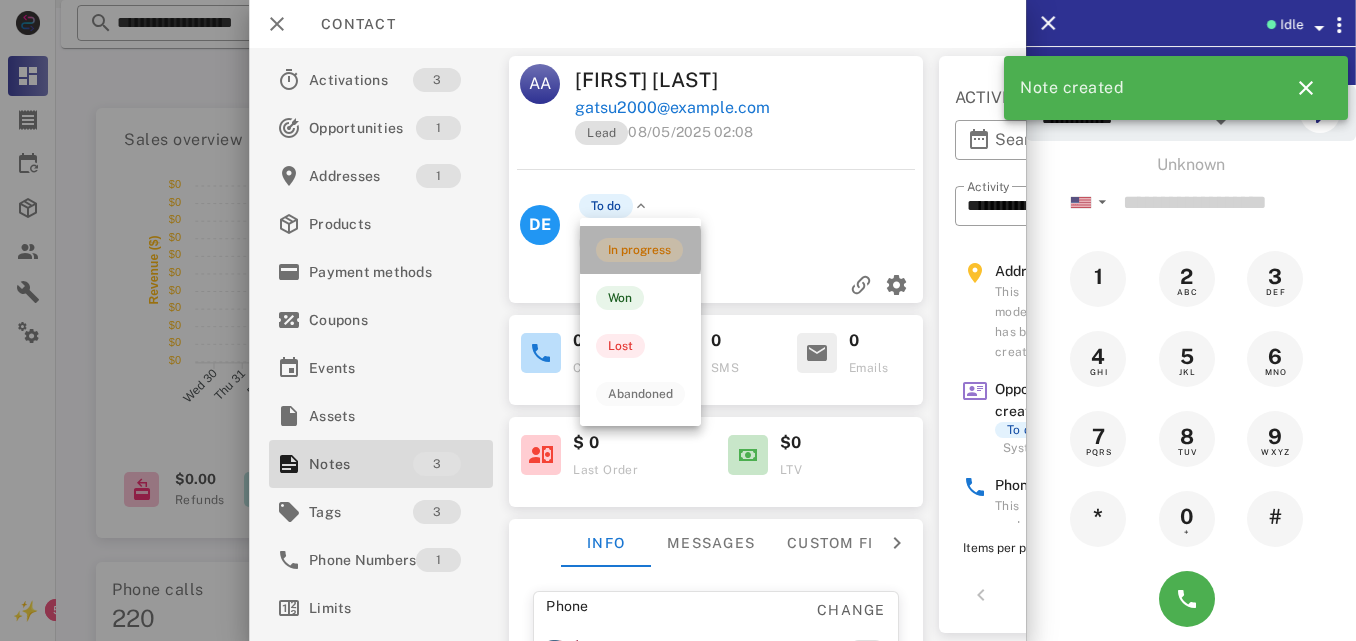 click on "In progress" at bounding box center (639, 250) 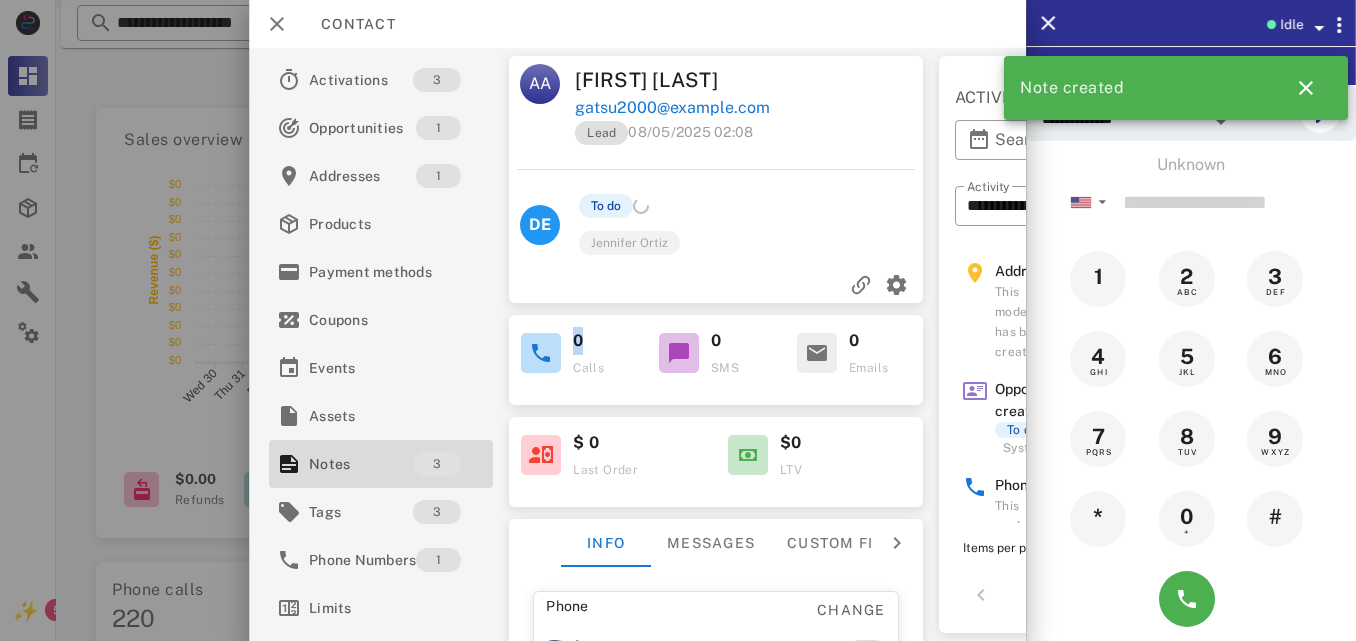 click on "Jennifer Ortiz" at bounding box center [629, 242] 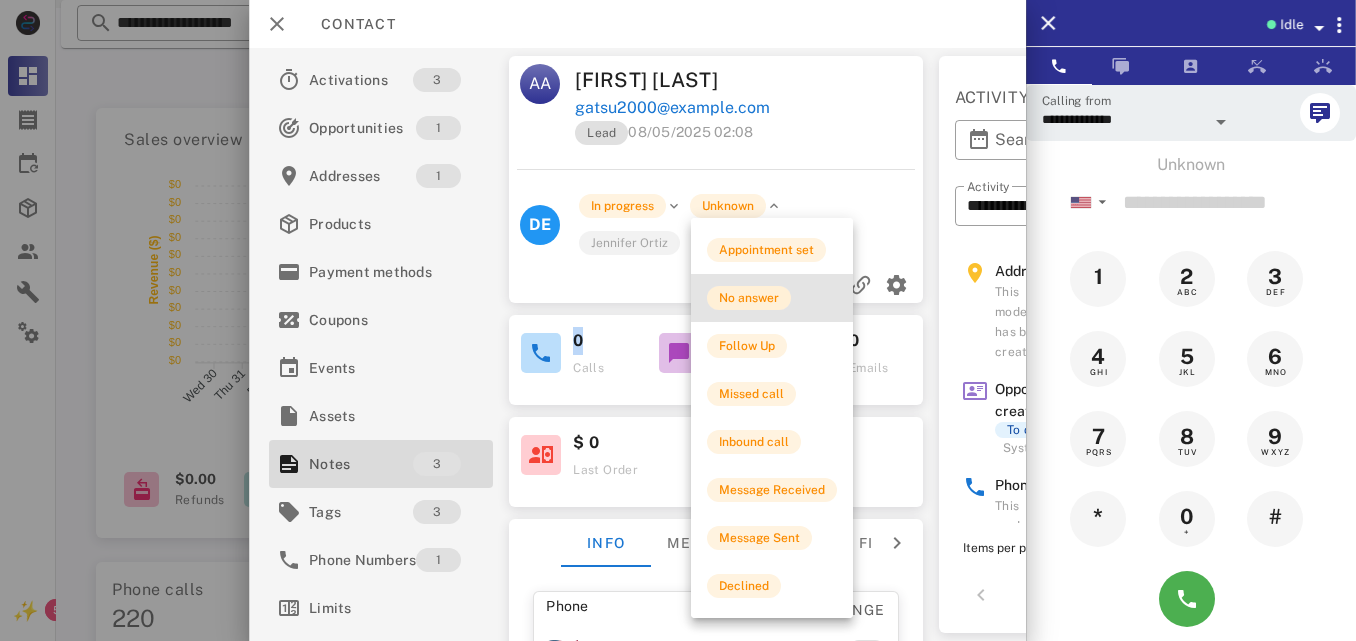 click on "No answer" at bounding box center [749, 298] 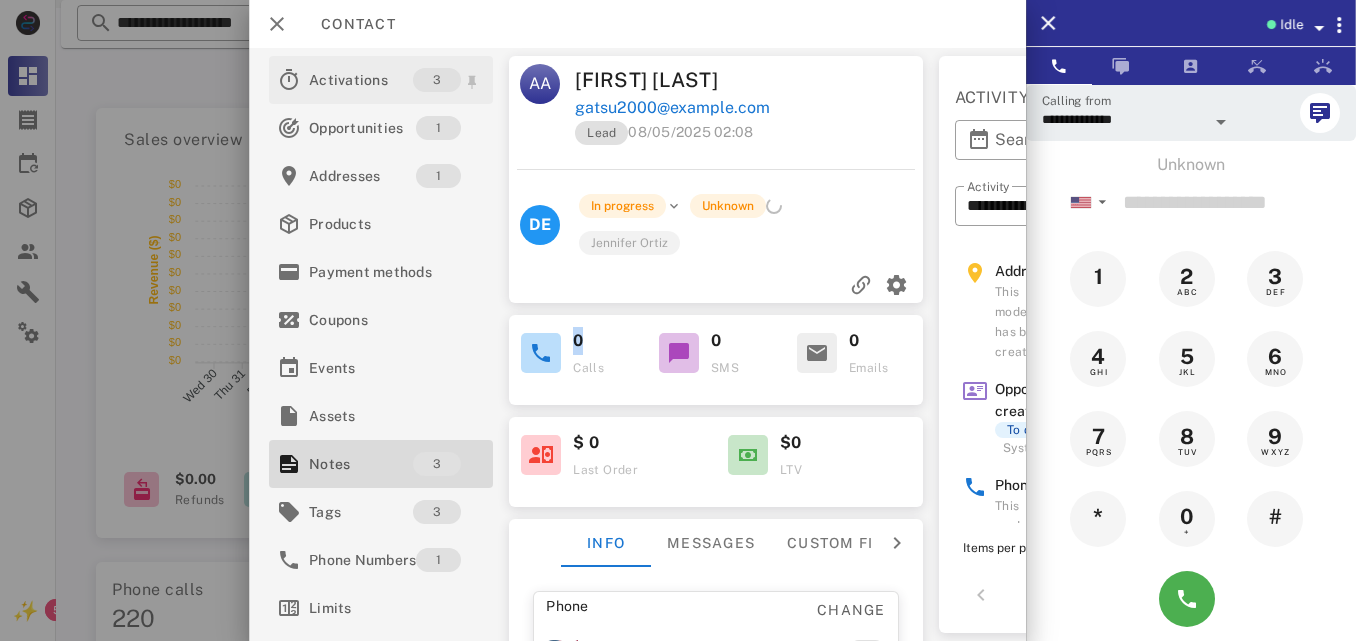 drag, startPoint x: 740, startPoint y: 299, endPoint x: 408, endPoint y: 91, distance: 391.77545 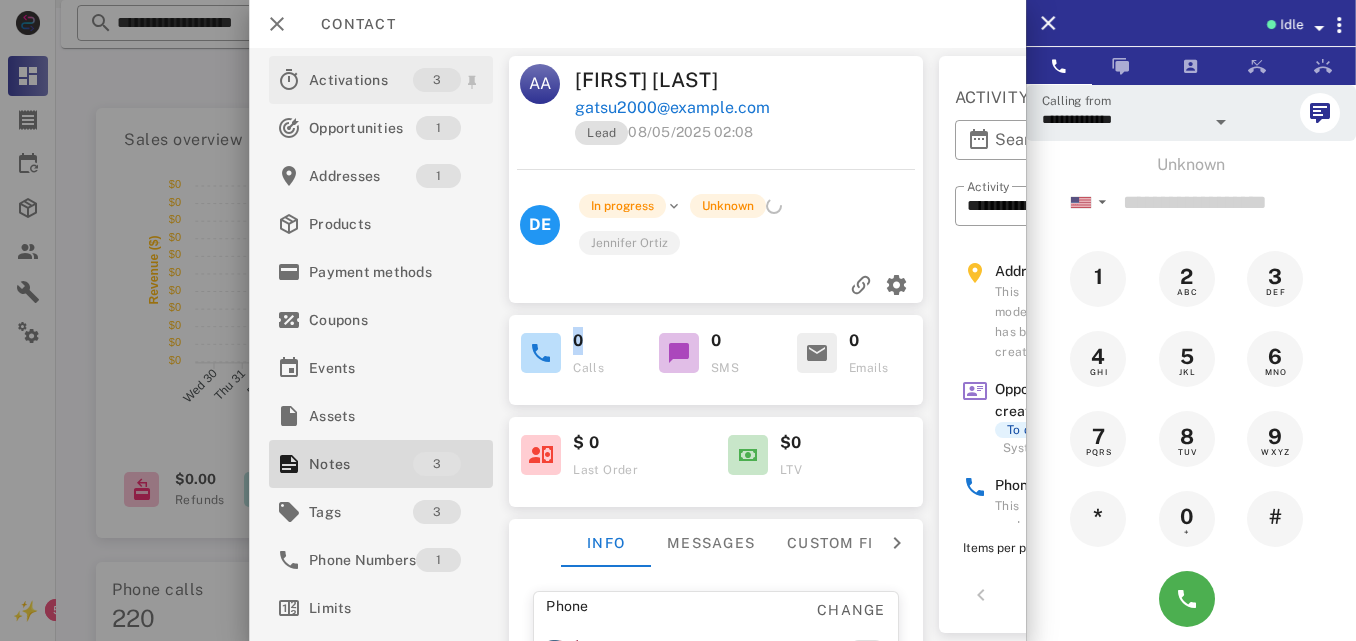 click on "**********" at bounding box center (637, 344) 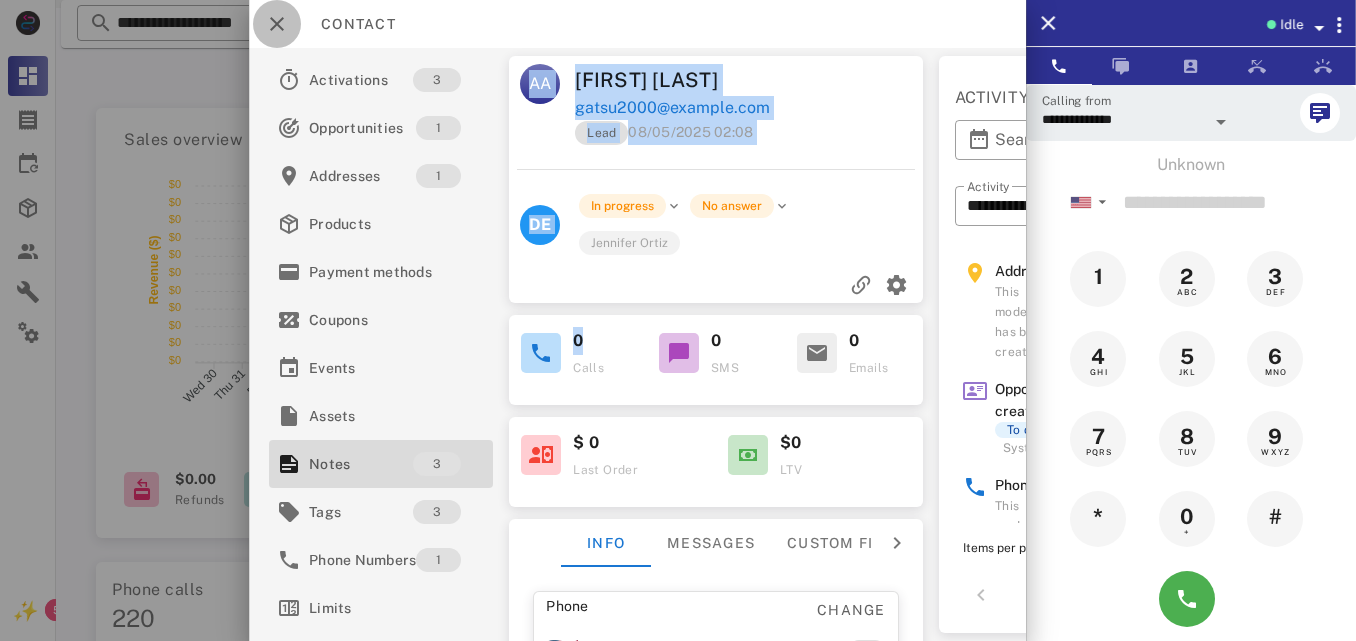 click at bounding box center (277, 24) 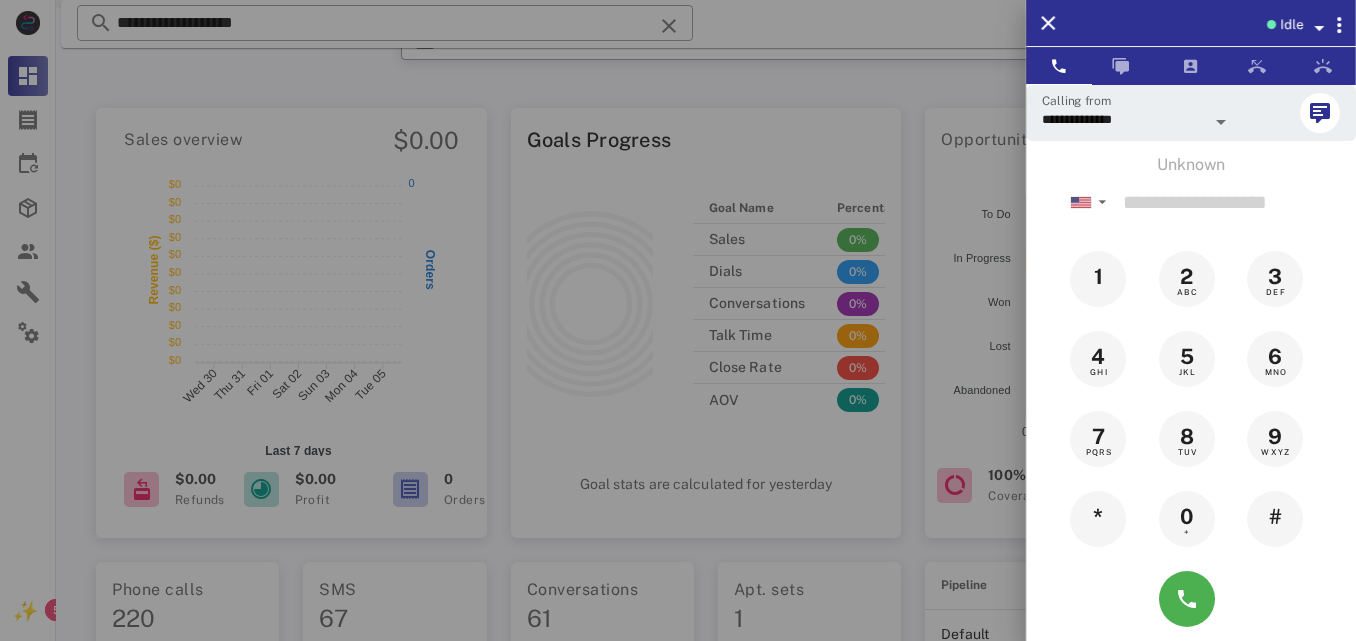 click at bounding box center [678, 320] 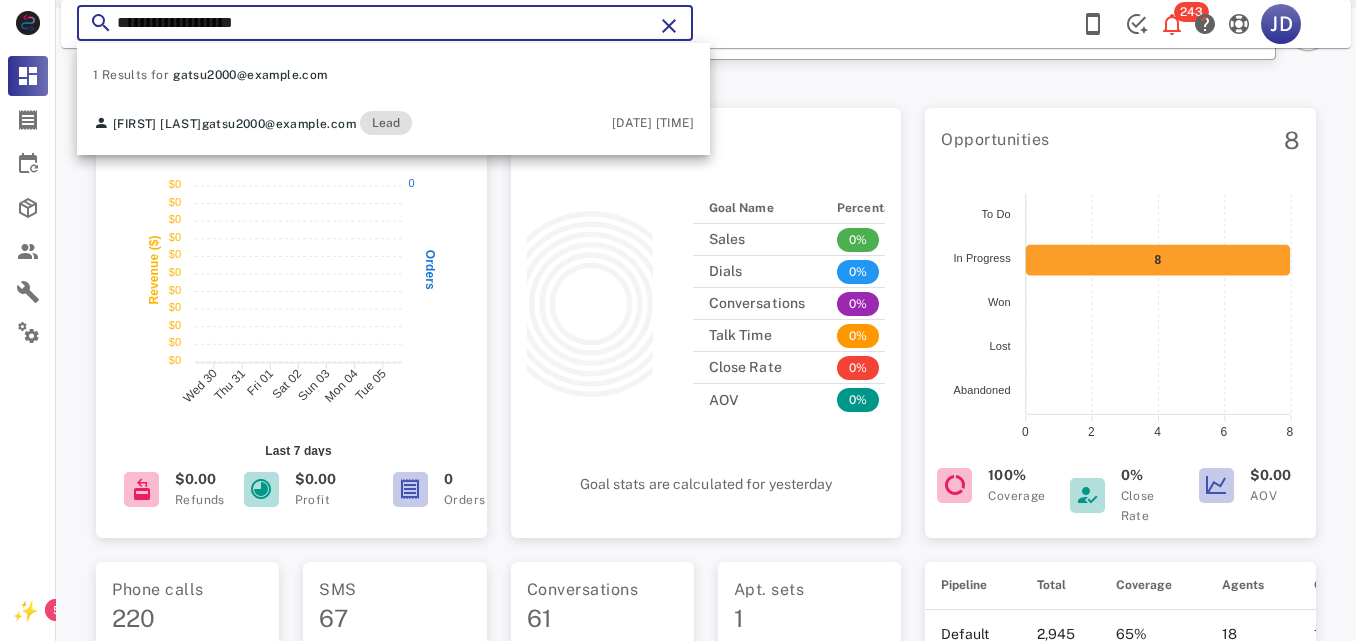 click on "**********" at bounding box center [385, 23] 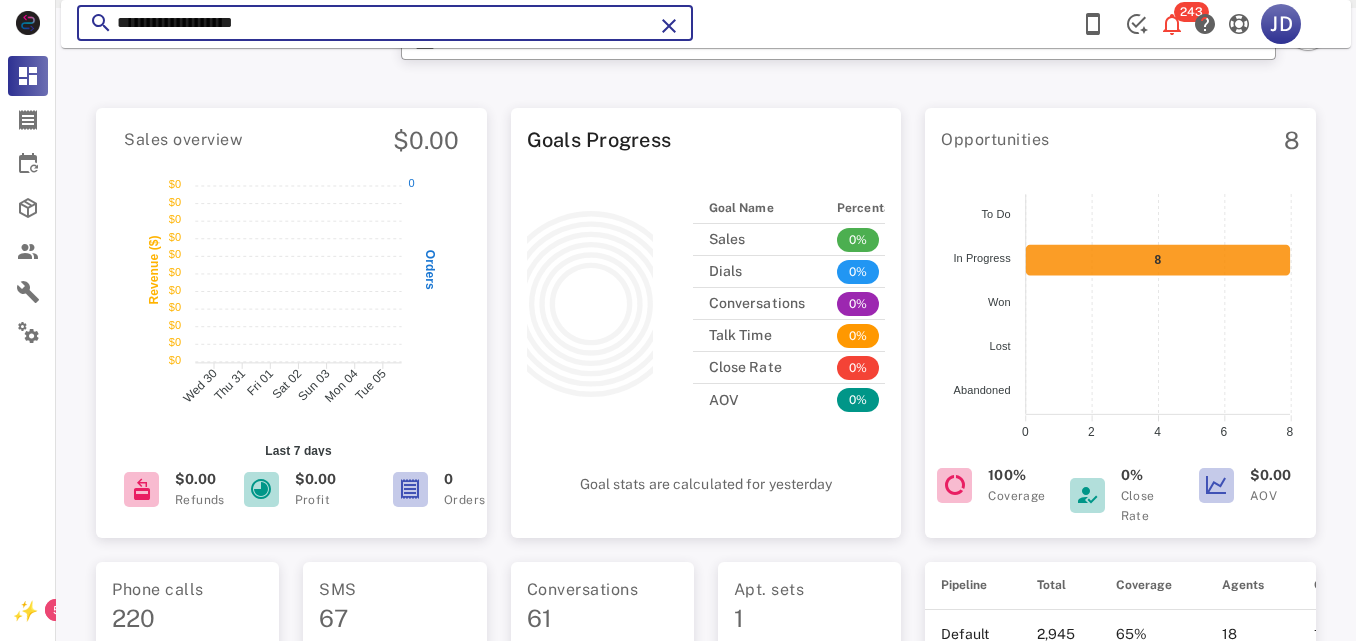 click on "**********" at bounding box center (385, 23) 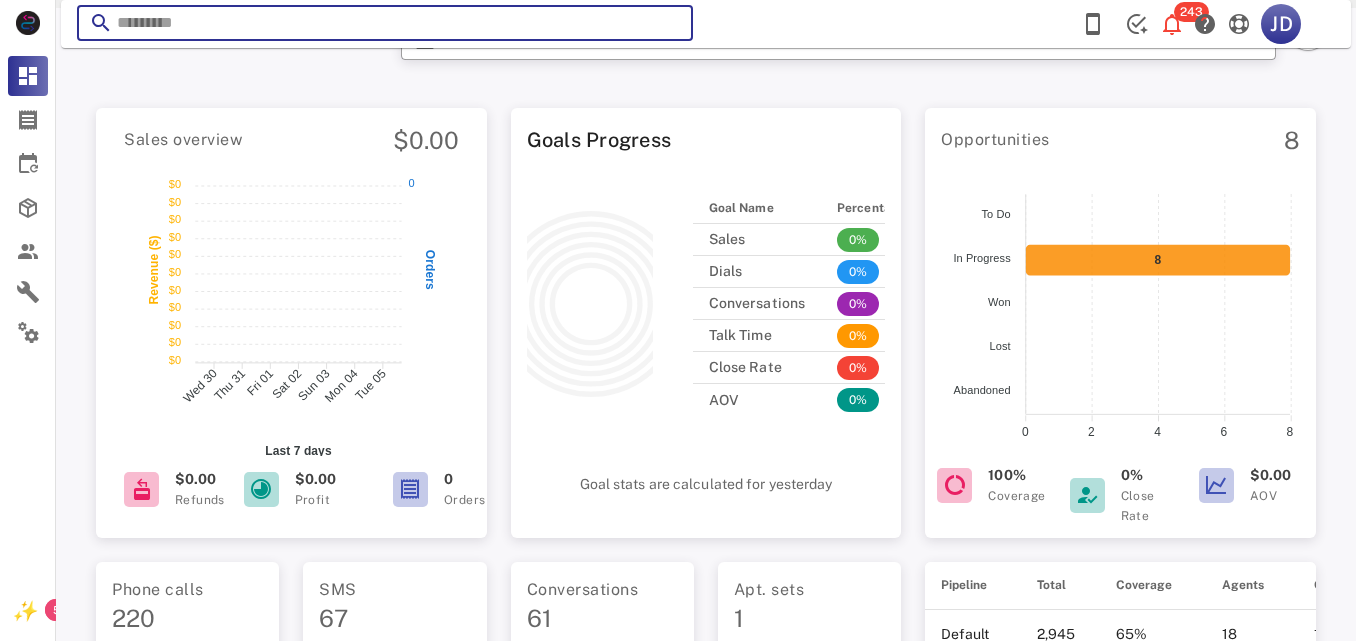 paste on "**********" 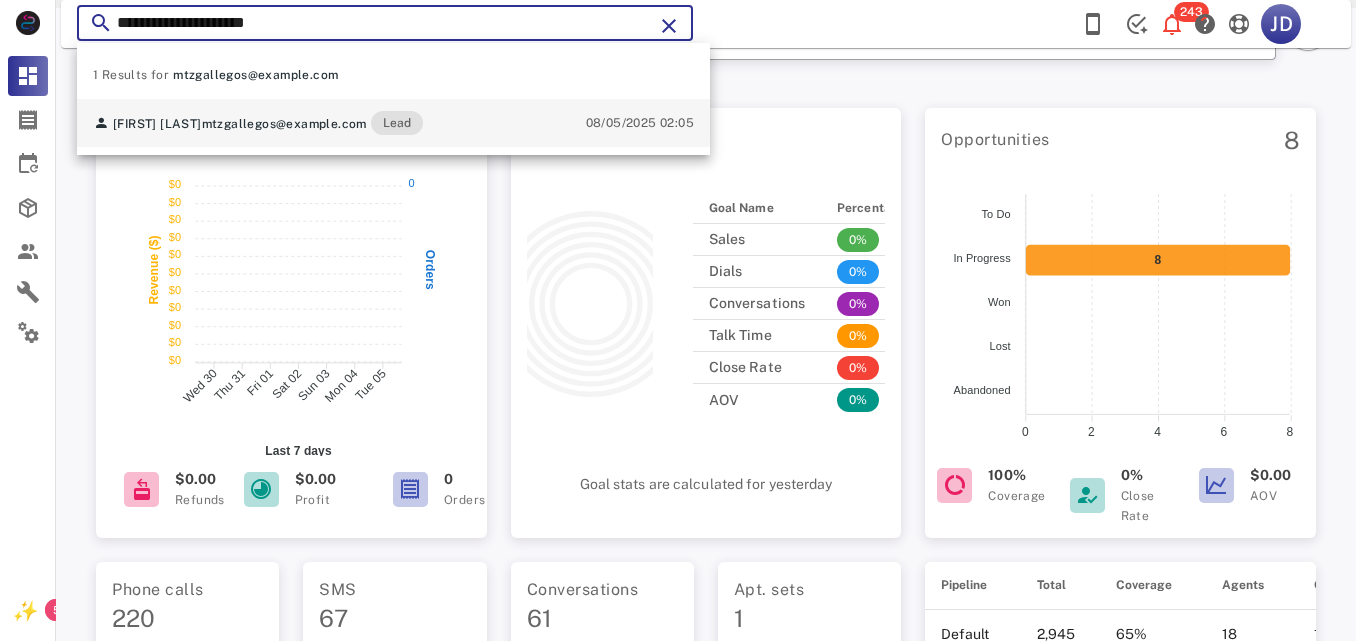 type on "**********" 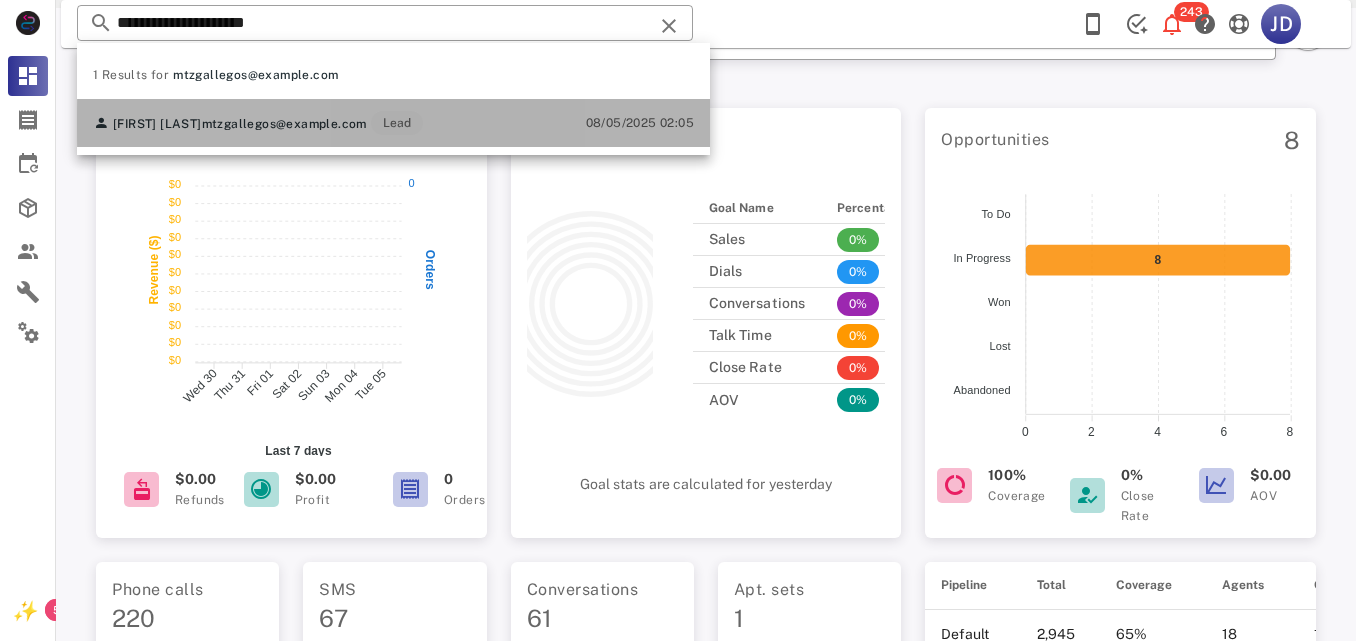click on "mtzgallegos@example.com" at bounding box center [284, 124] 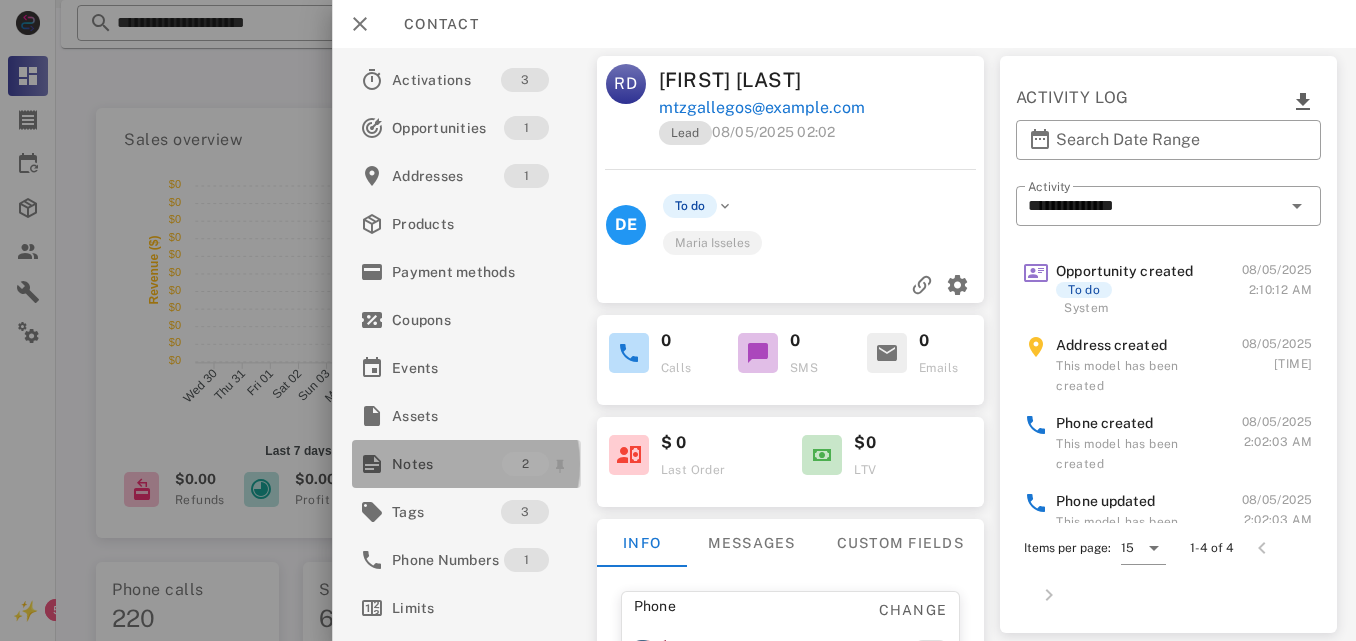 click on "Notes" at bounding box center [447, 464] 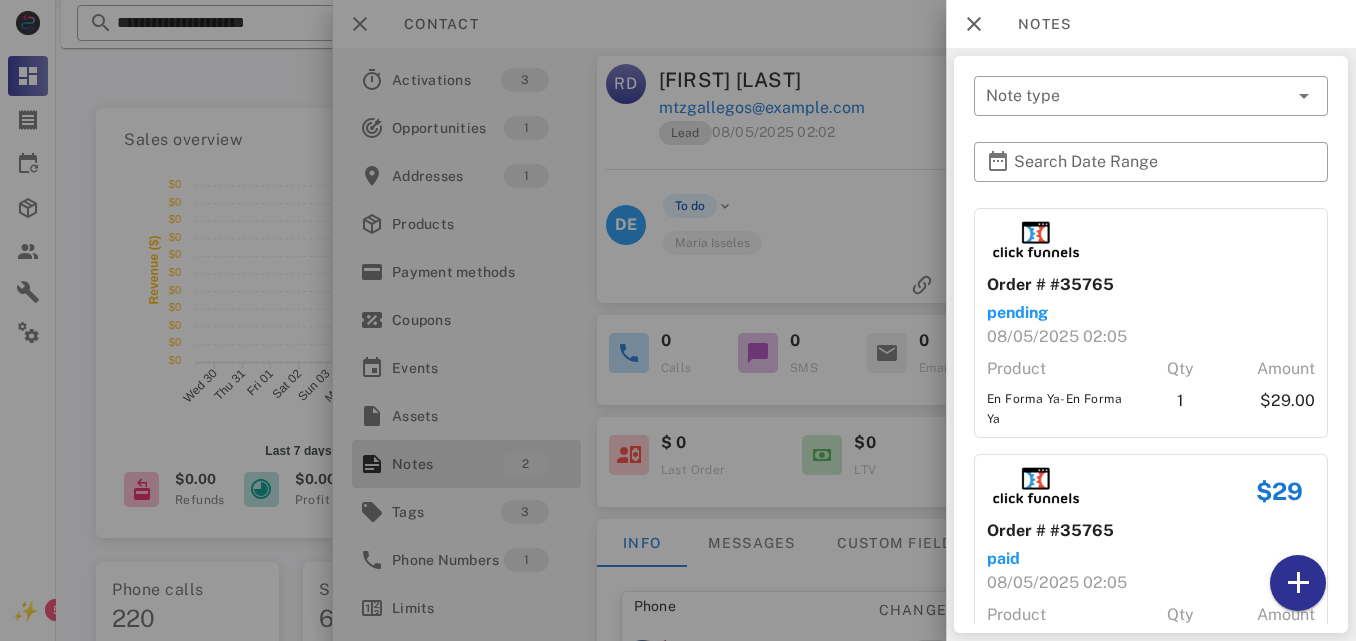 click at bounding box center (678, 320) 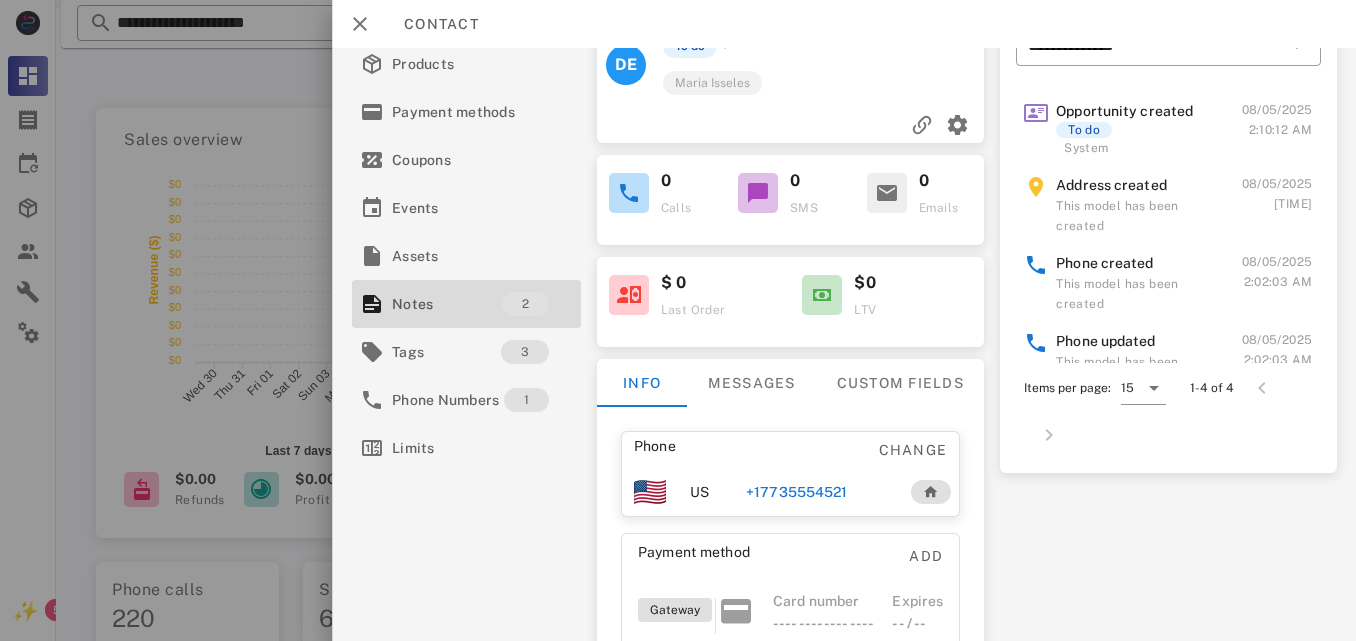 scroll, scrollTop: 162, scrollLeft: 0, axis: vertical 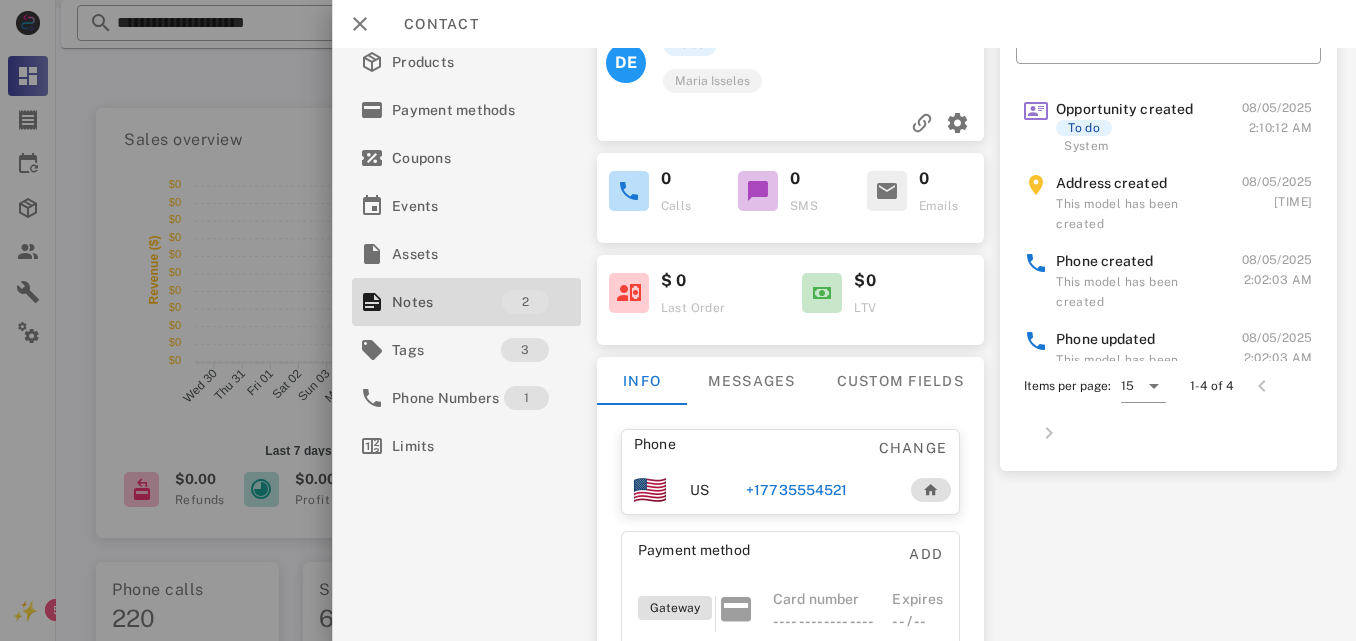 click on "+17735554521" at bounding box center [796, 490] 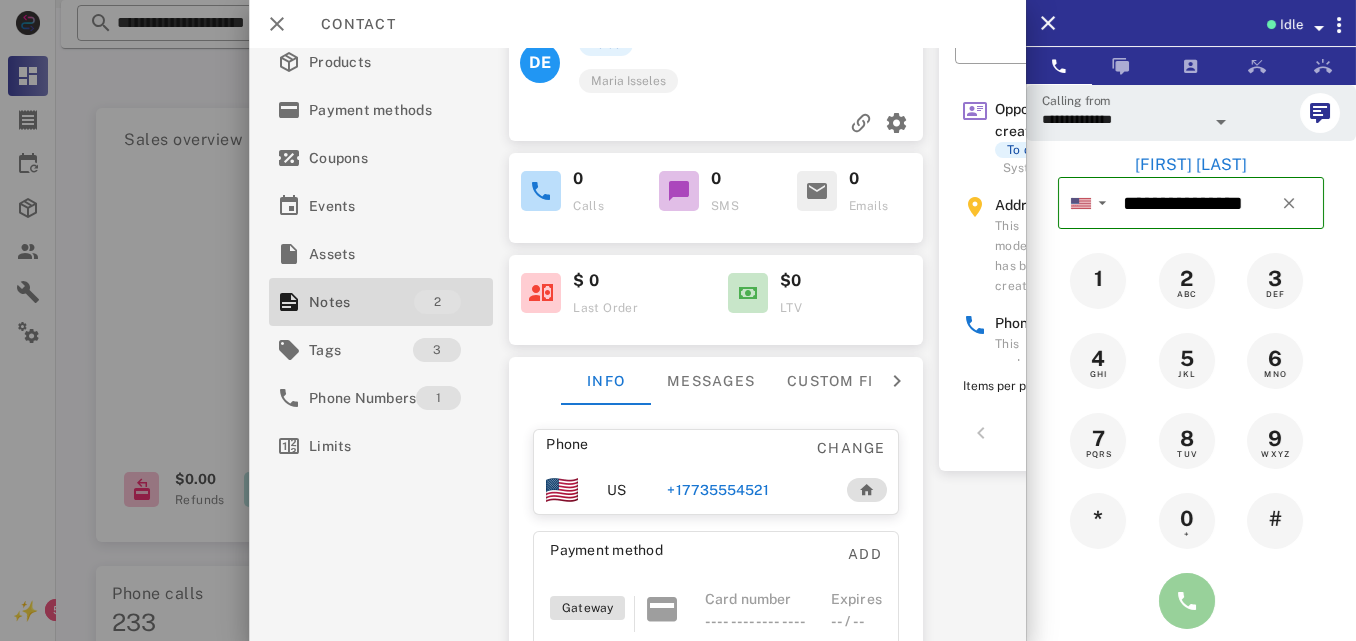 click at bounding box center (1187, 601) 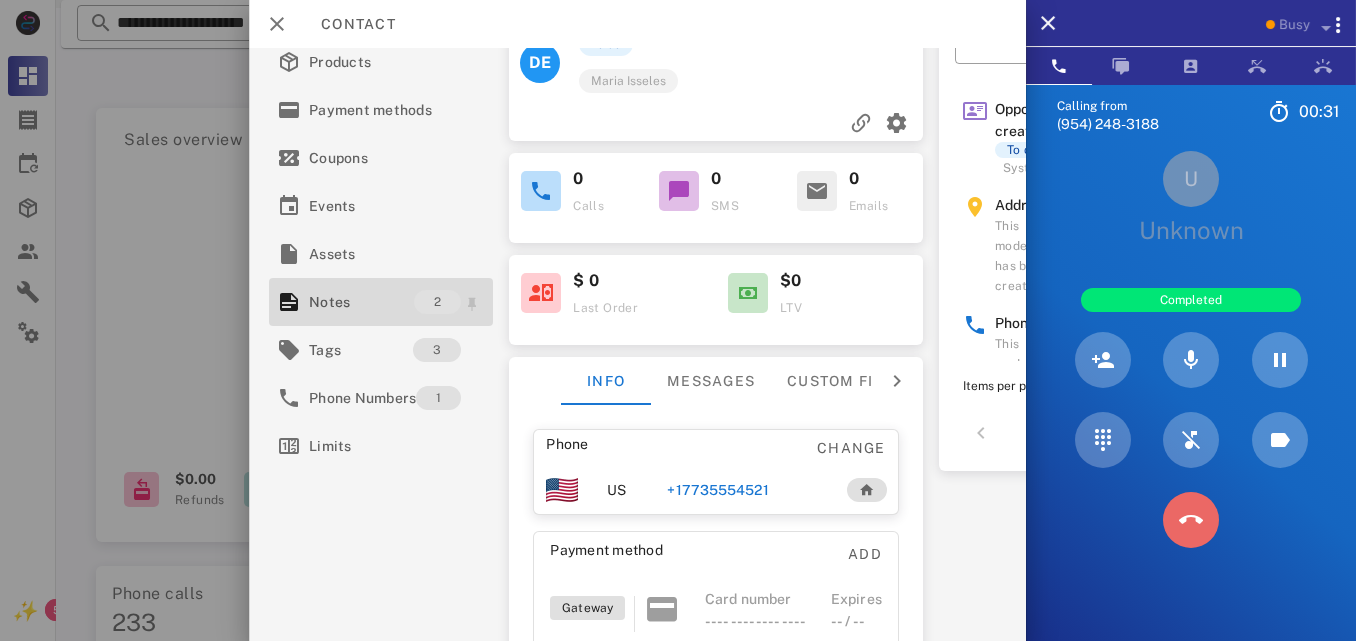 drag, startPoint x: 1195, startPoint y: 525, endPoint x: 327, endPoint y: 309, distance: 894.4719 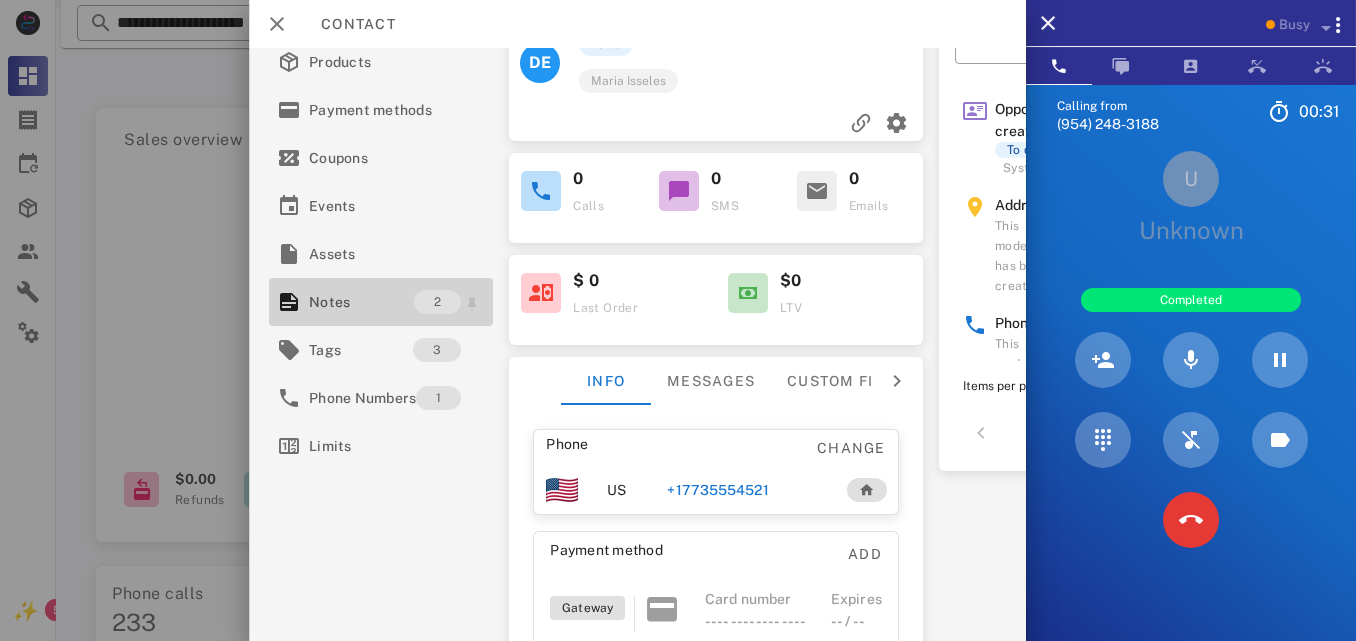 click on "Notes" at bounding box center [361, 302] 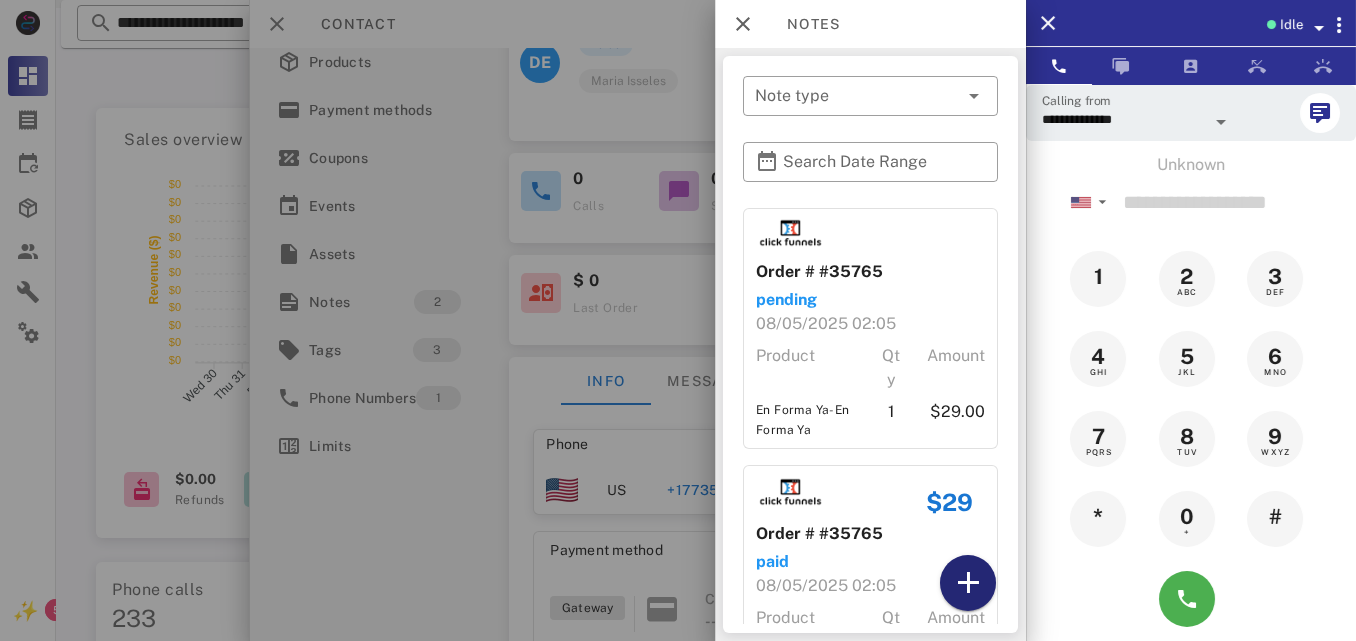 click at bounding box center [968, 583] 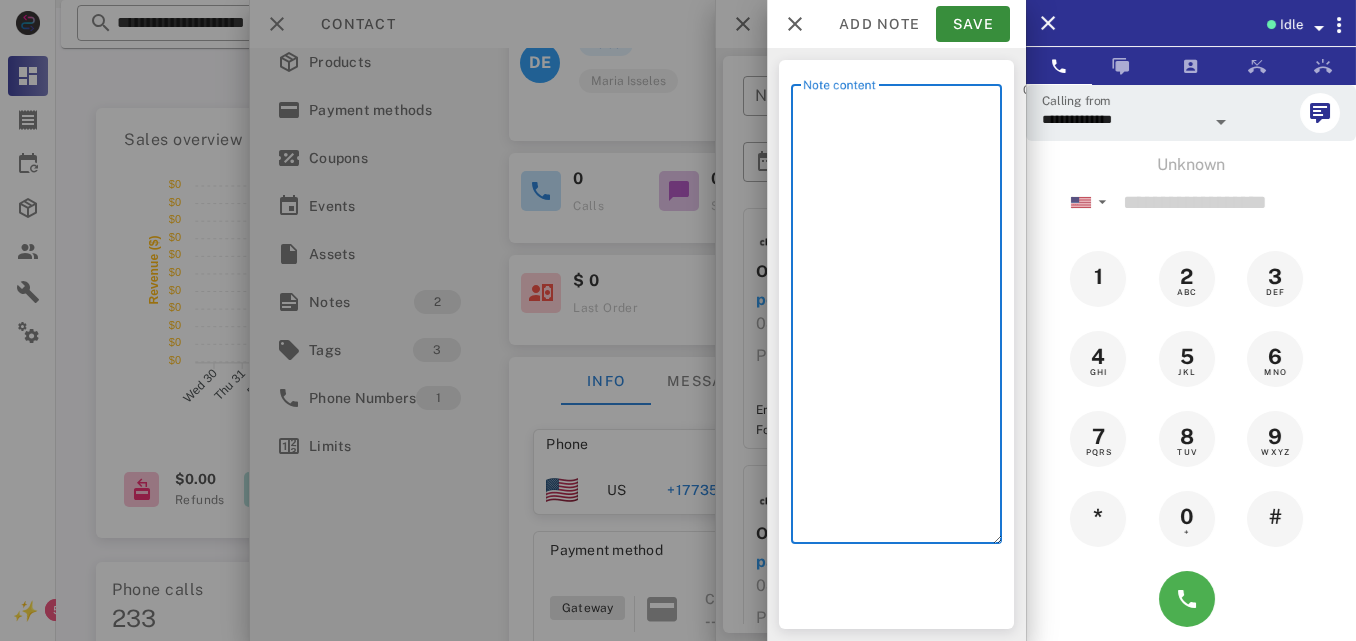 click on "Note content" at bounding box center (902, 319) 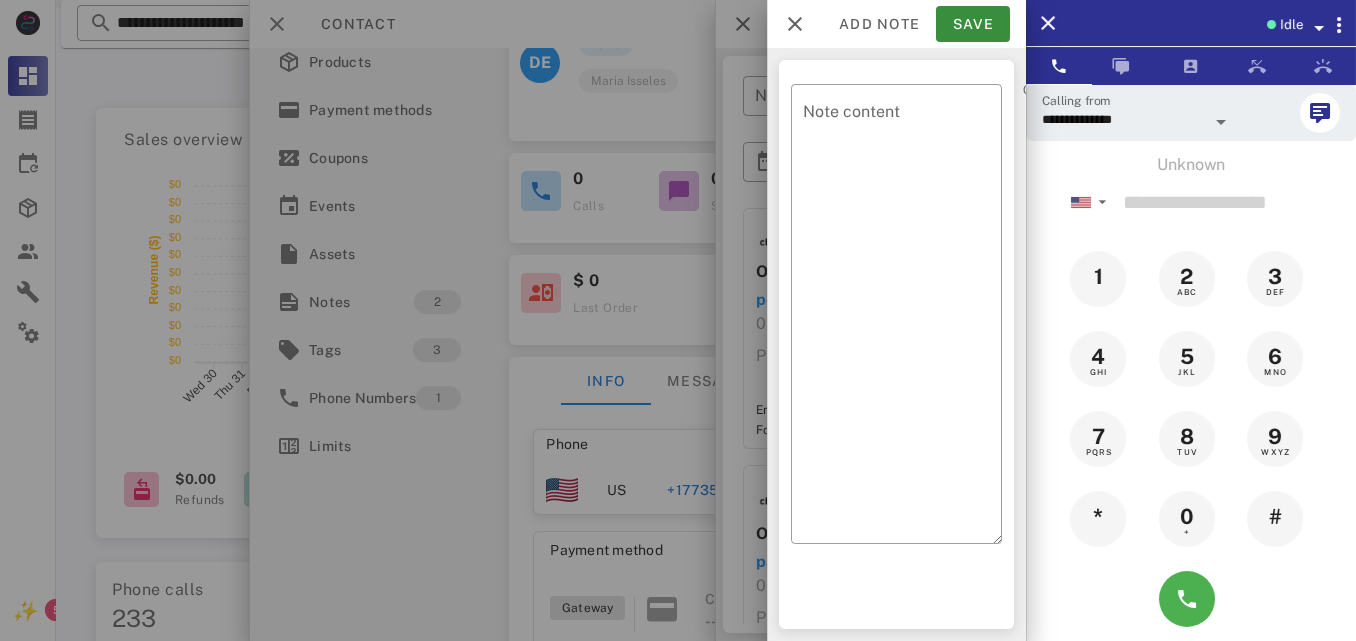 click on "​ Note content 0 / 1000" at bounding box center (896, 344) 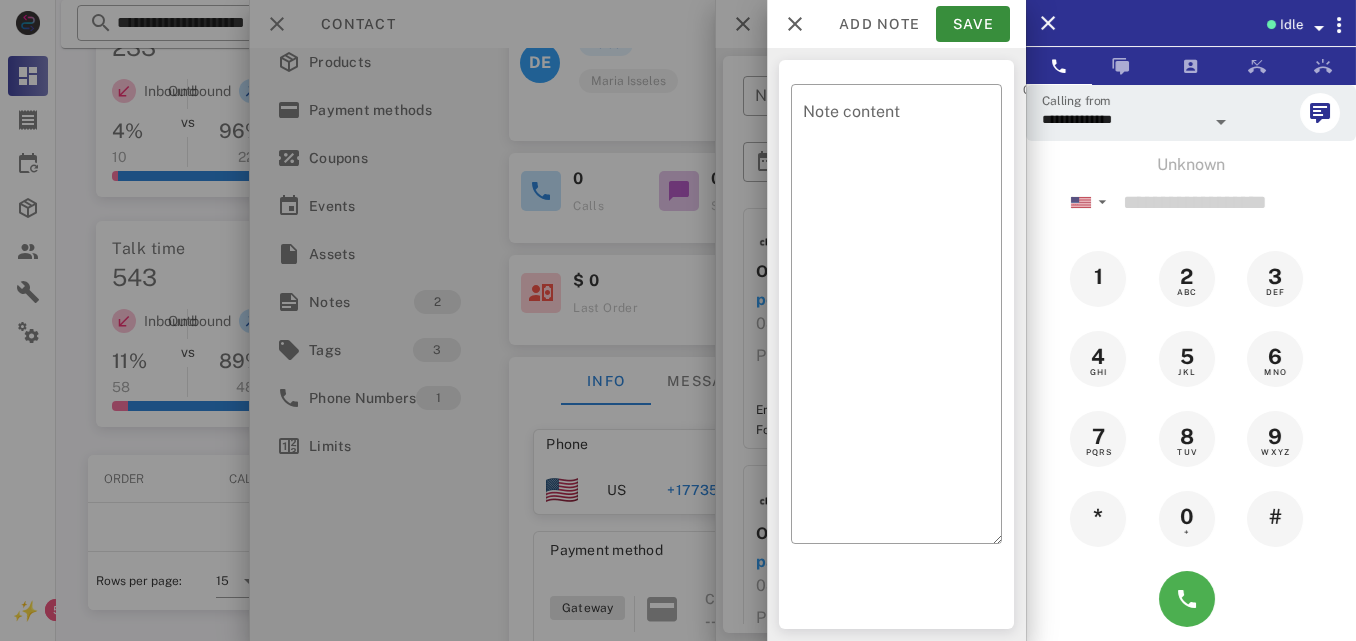 scroll, scrollTop: 612, scrollLeft: 0, axis: vertical 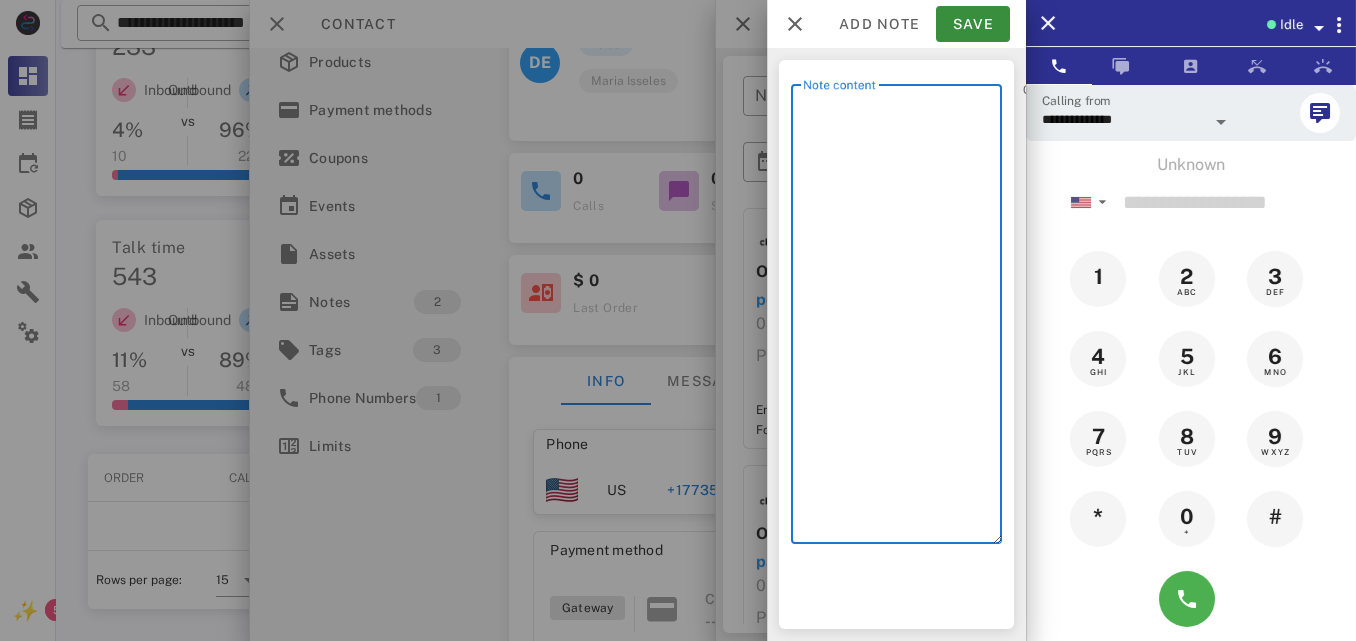 click on "Note content" at bounding box center (902, 319) 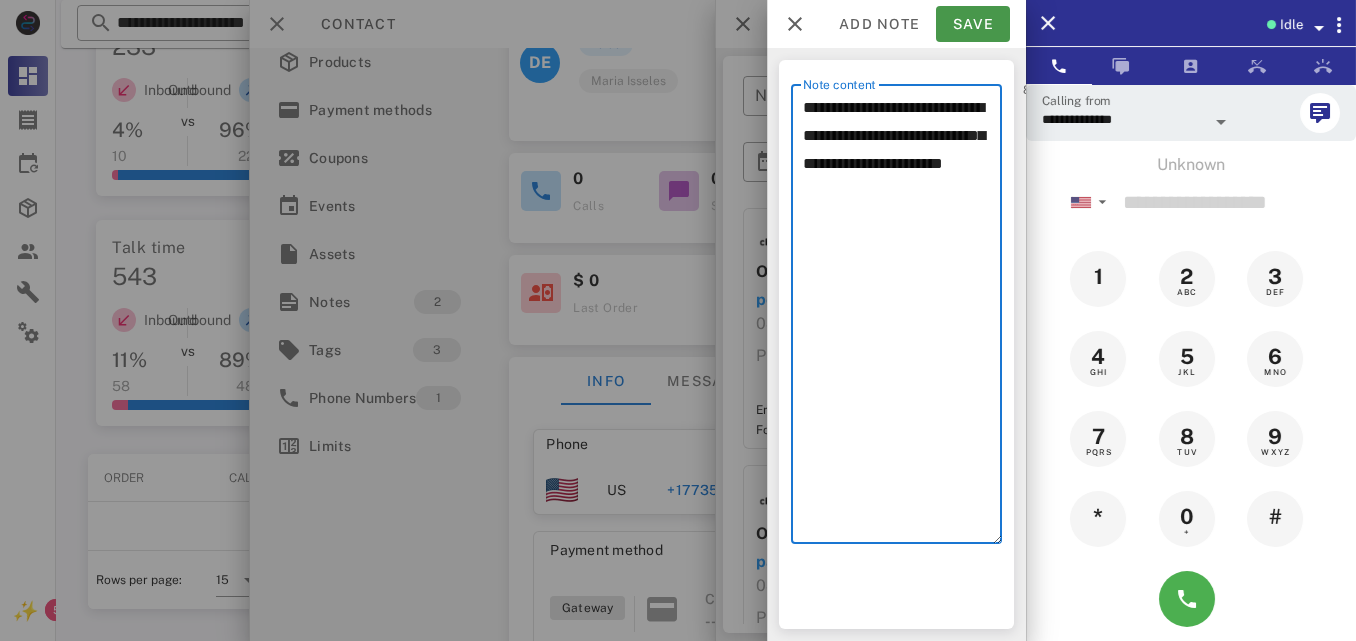 type on "**********" 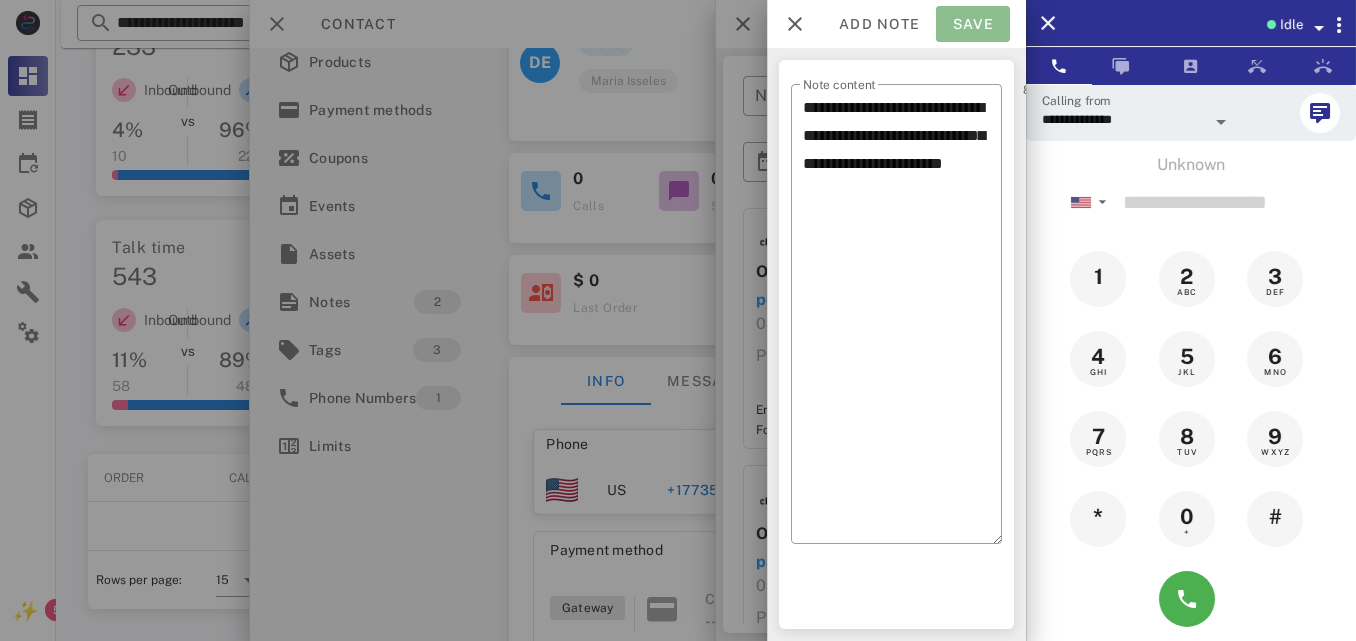click on "Save" at bounding box center [973, 24] 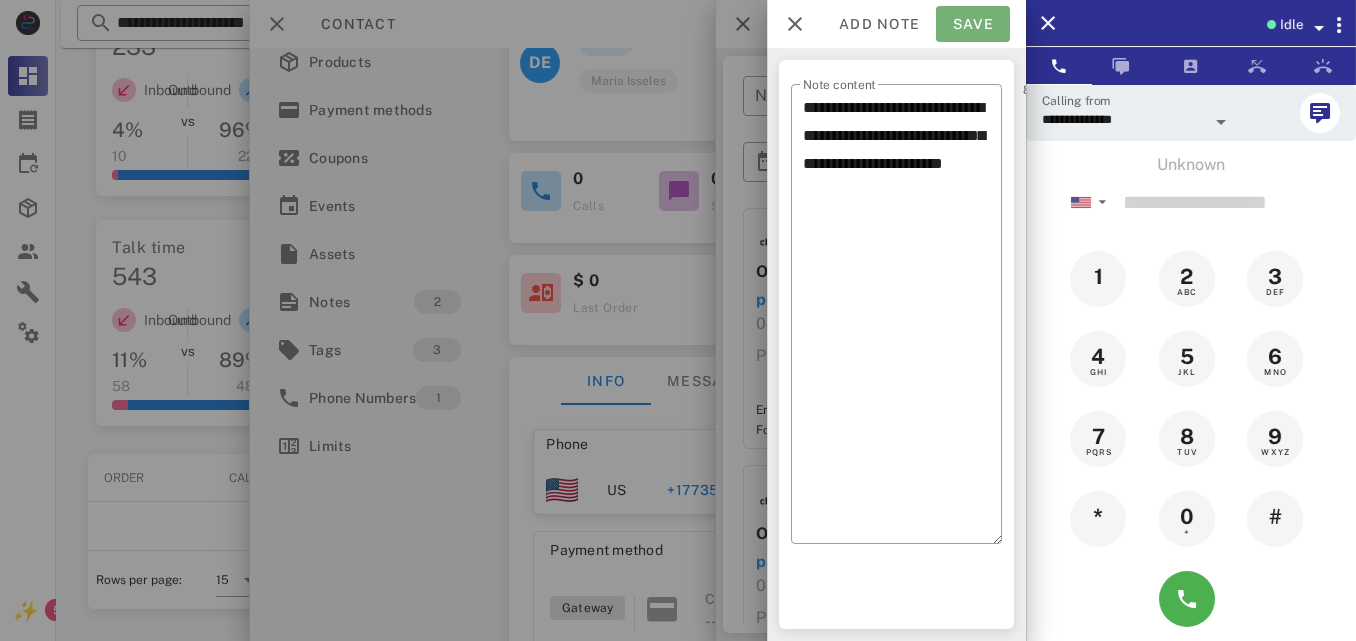 click on "Add note Save" at bounding box center (896, 24) 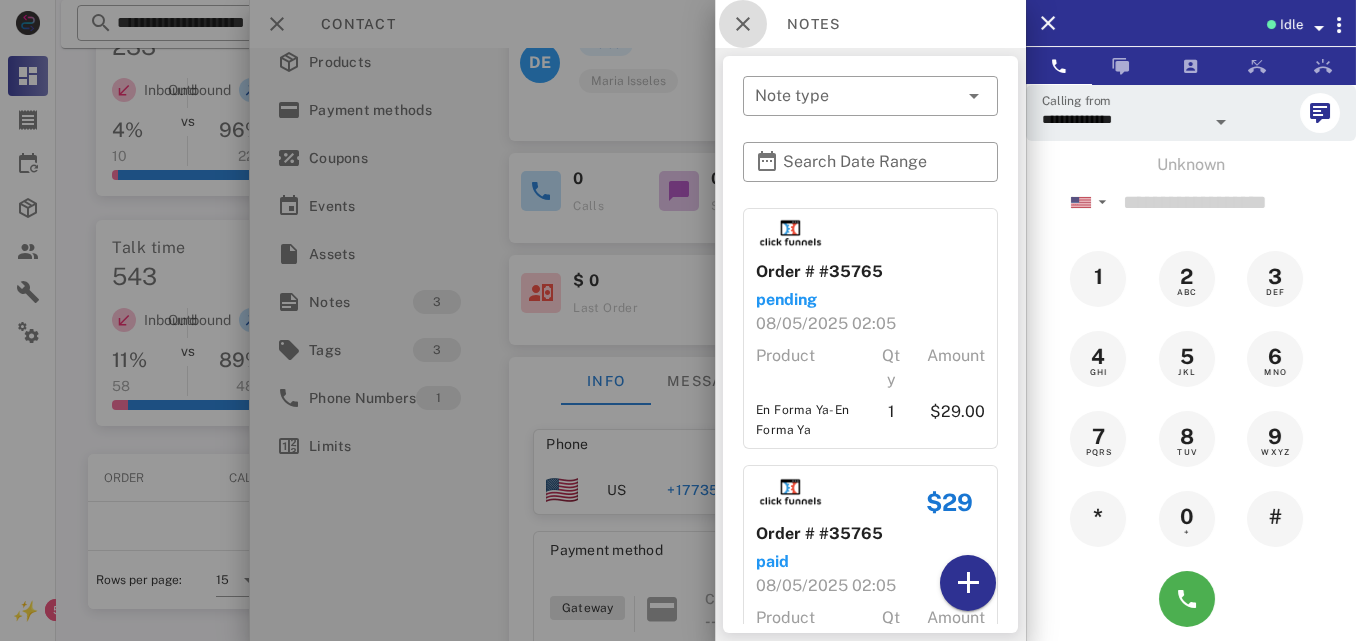 click at bounding box center [743, 24] 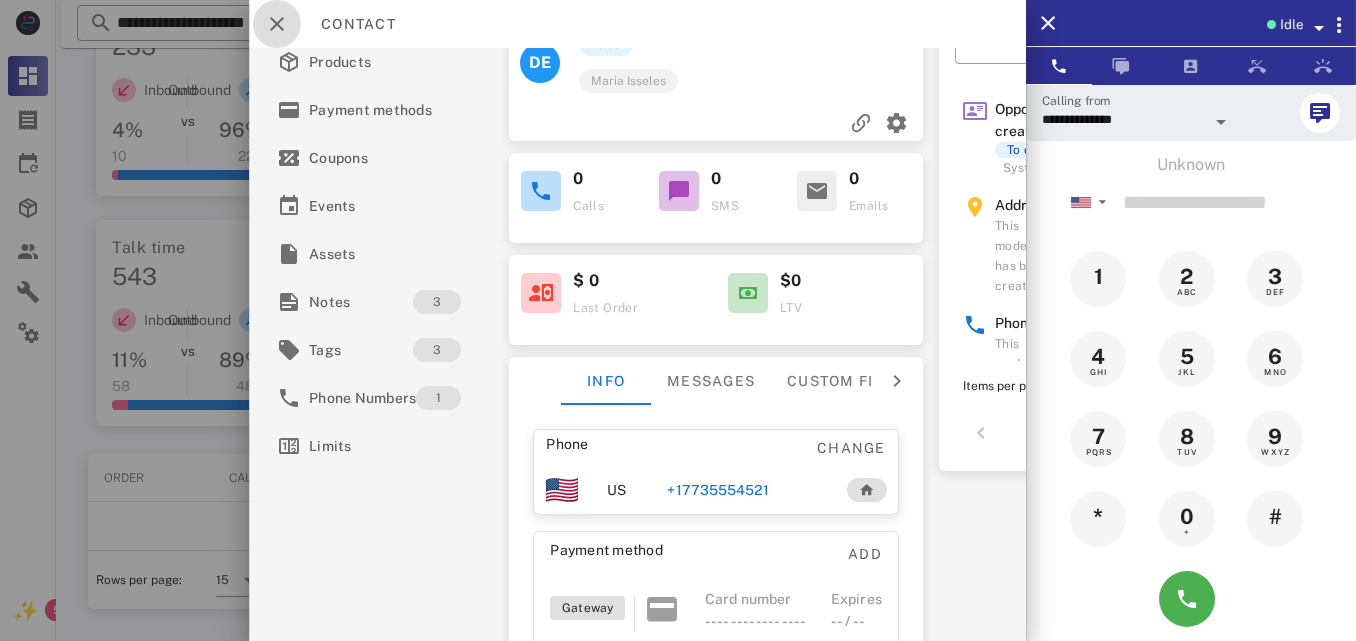 click at bounding box center (277, 24) 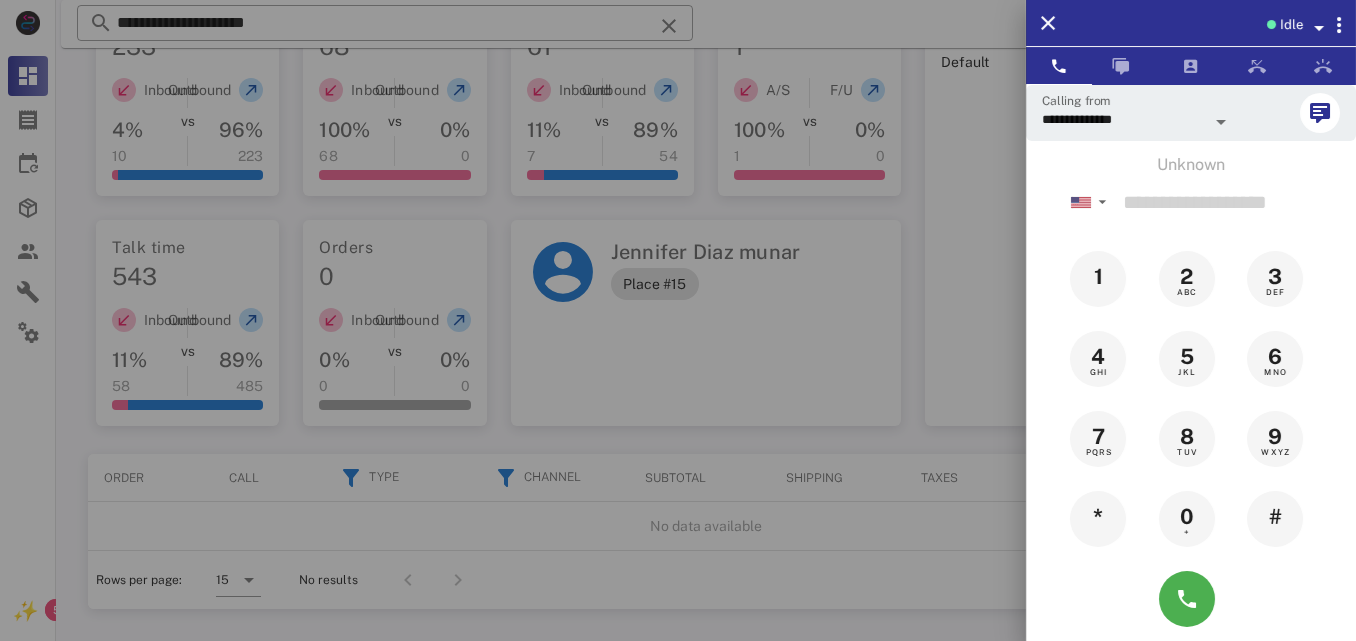 click at bounding box center [678, 320] 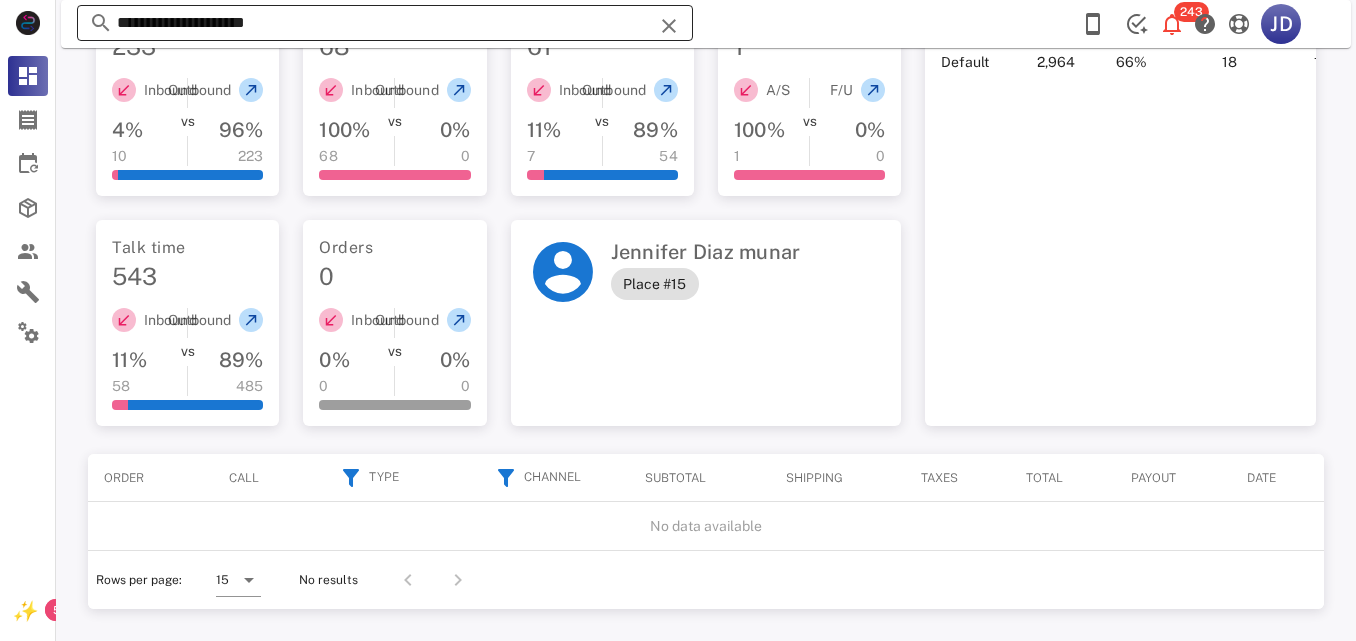 click on "**********" at bounding box center (385, 23) 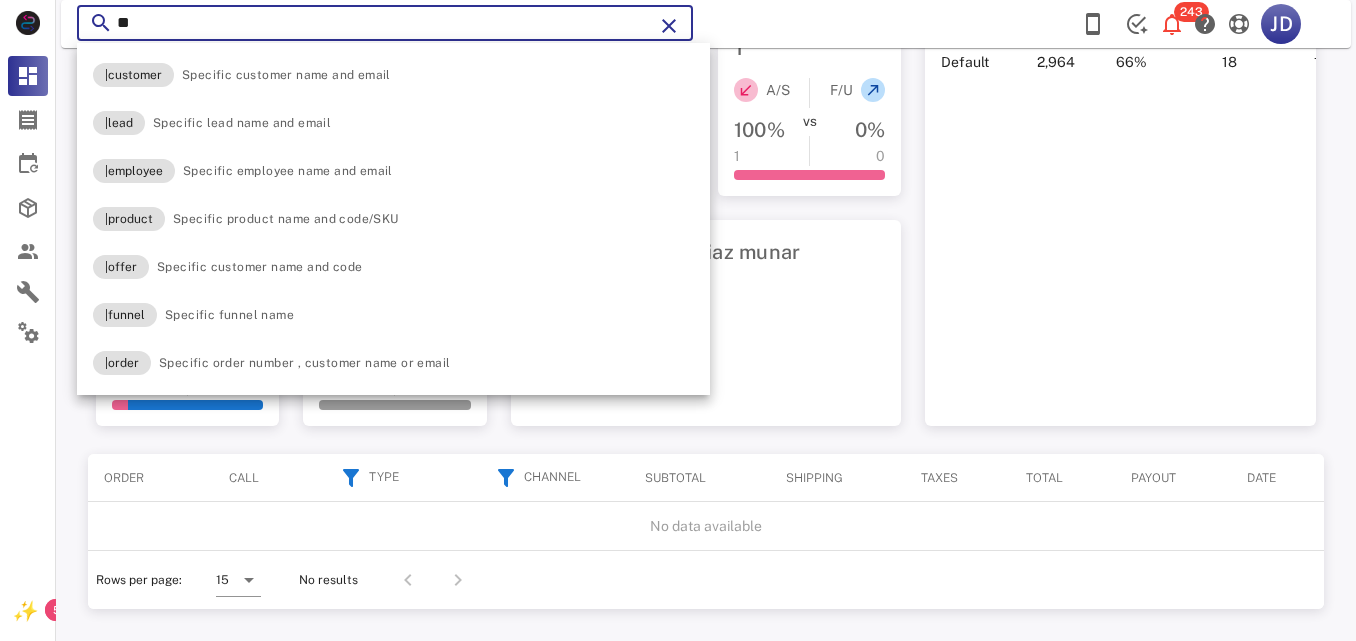 type on "*" 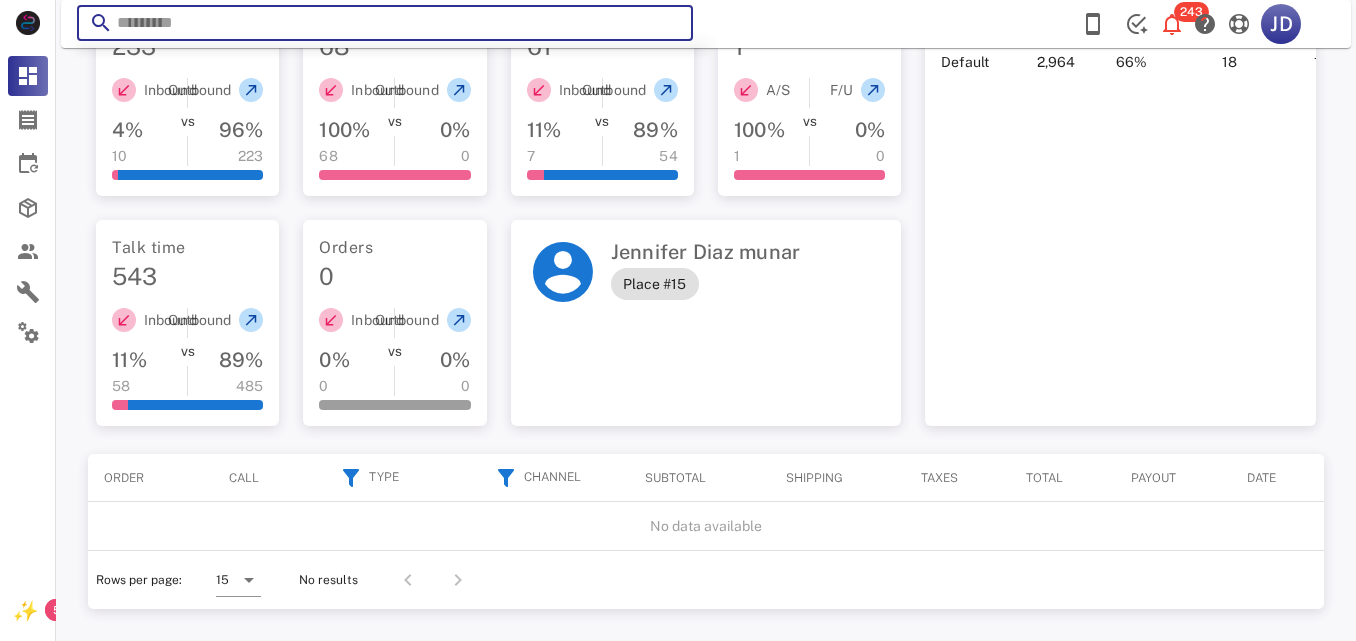 paste on "**********" 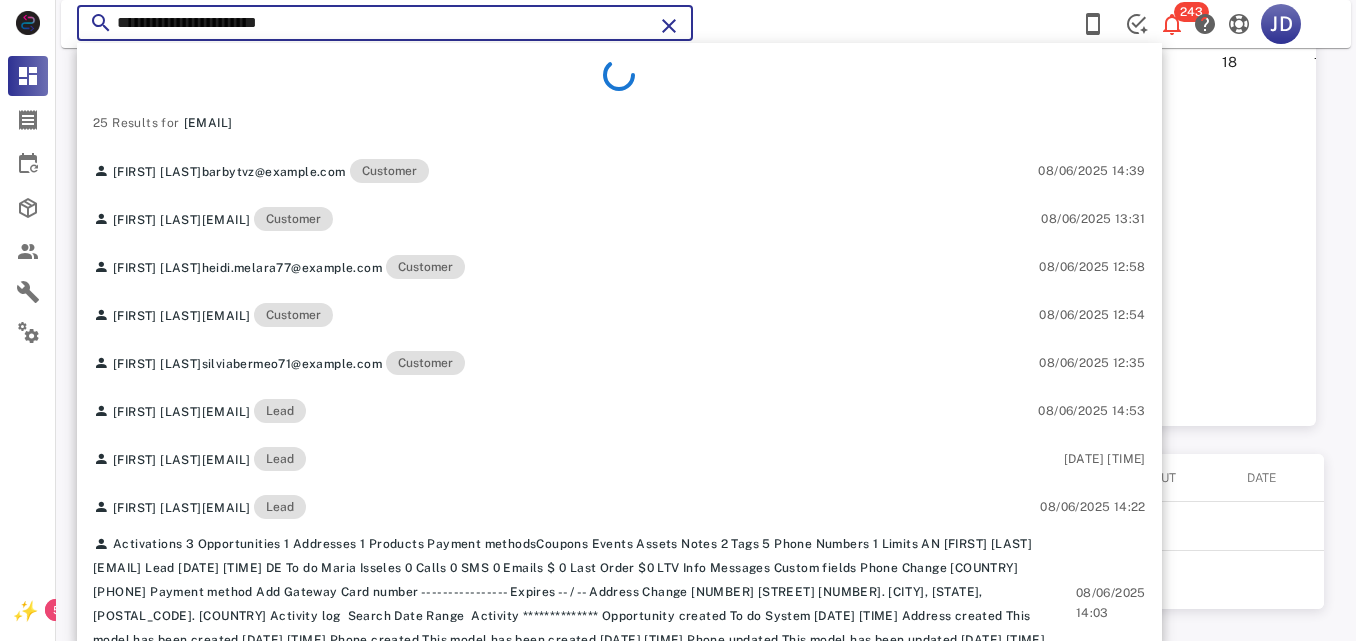 type on "**********" 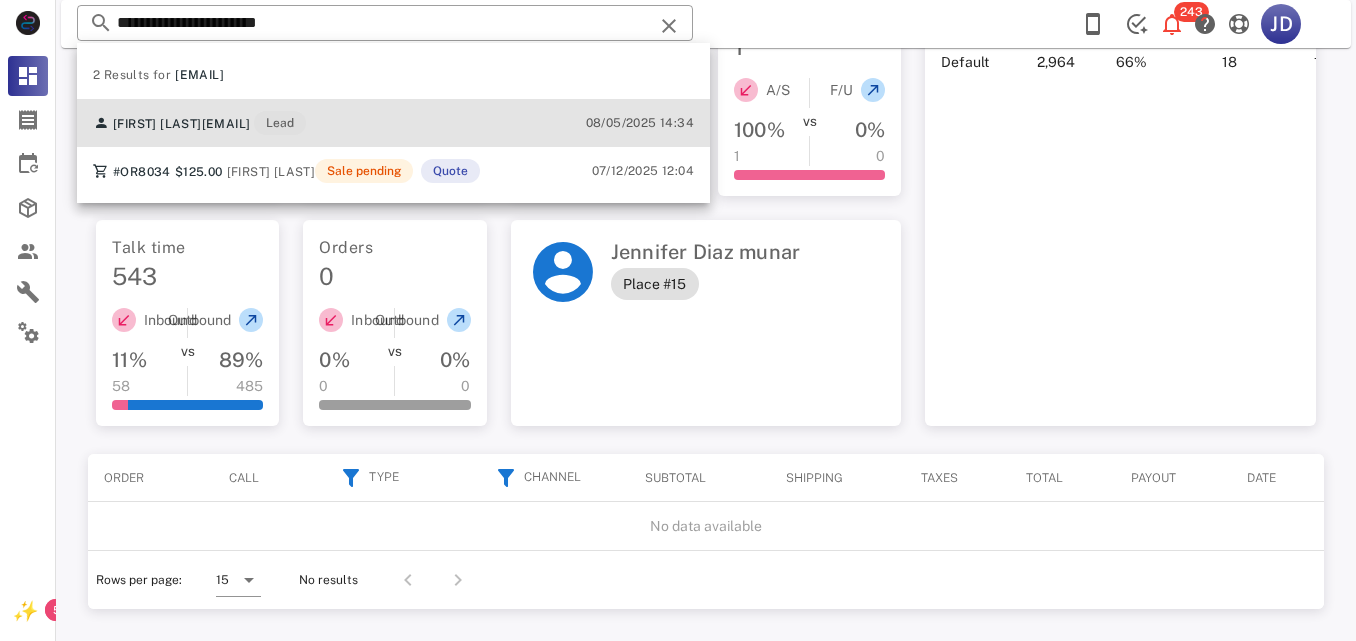 click on "[FIRST] [LAST]   [EMAIL]   Lead" at bounding box center [199, 123] 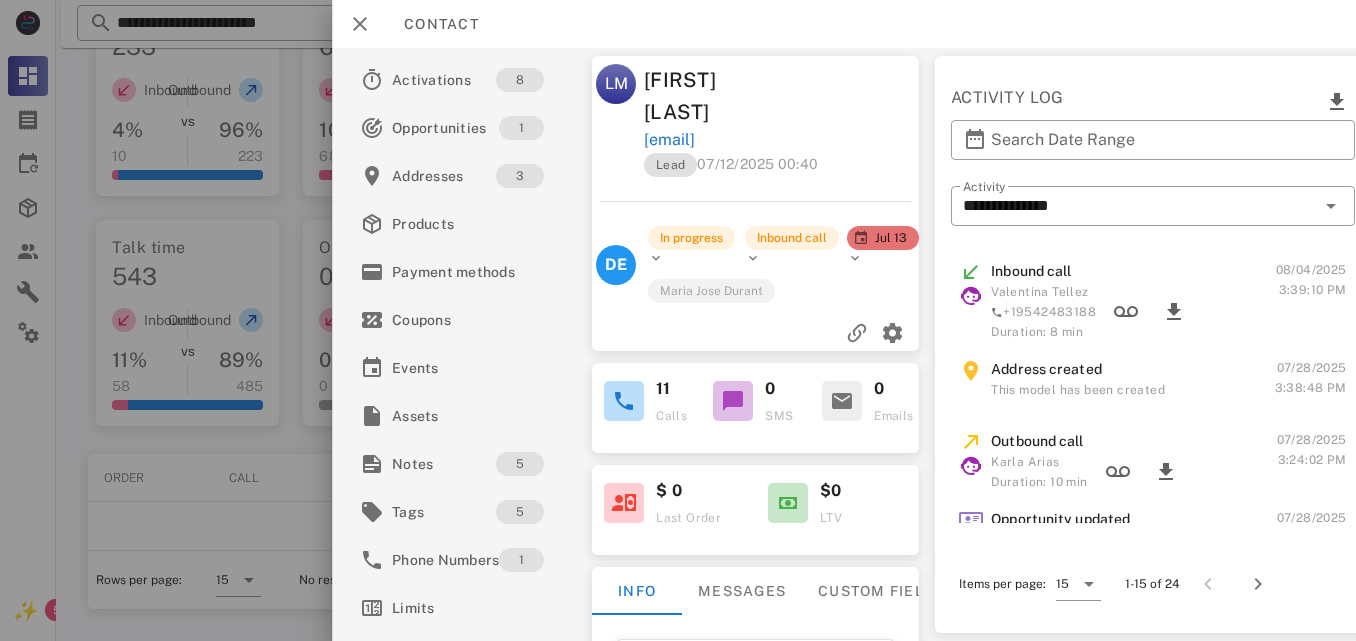 drag, startPoint x: 588, startPoint y: 146, endPoint x: 587, endPoint y: 160, distance: 14.035668 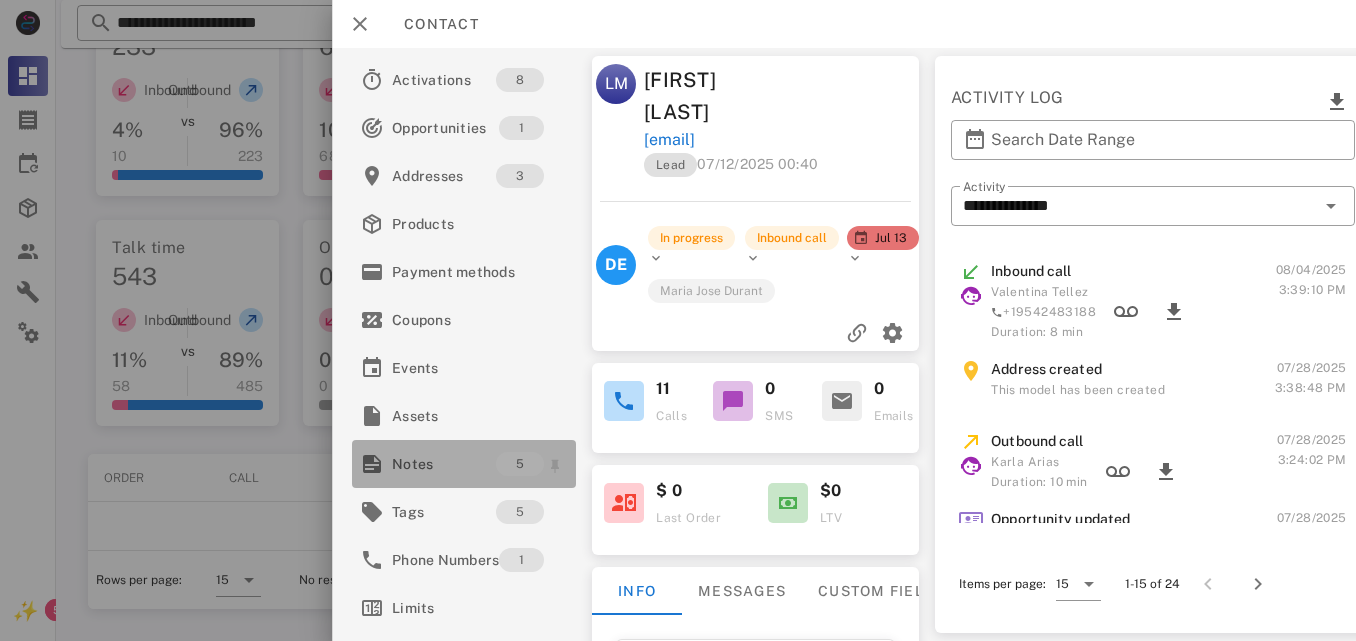 click on "Notes" at bounding box center [444, 464] 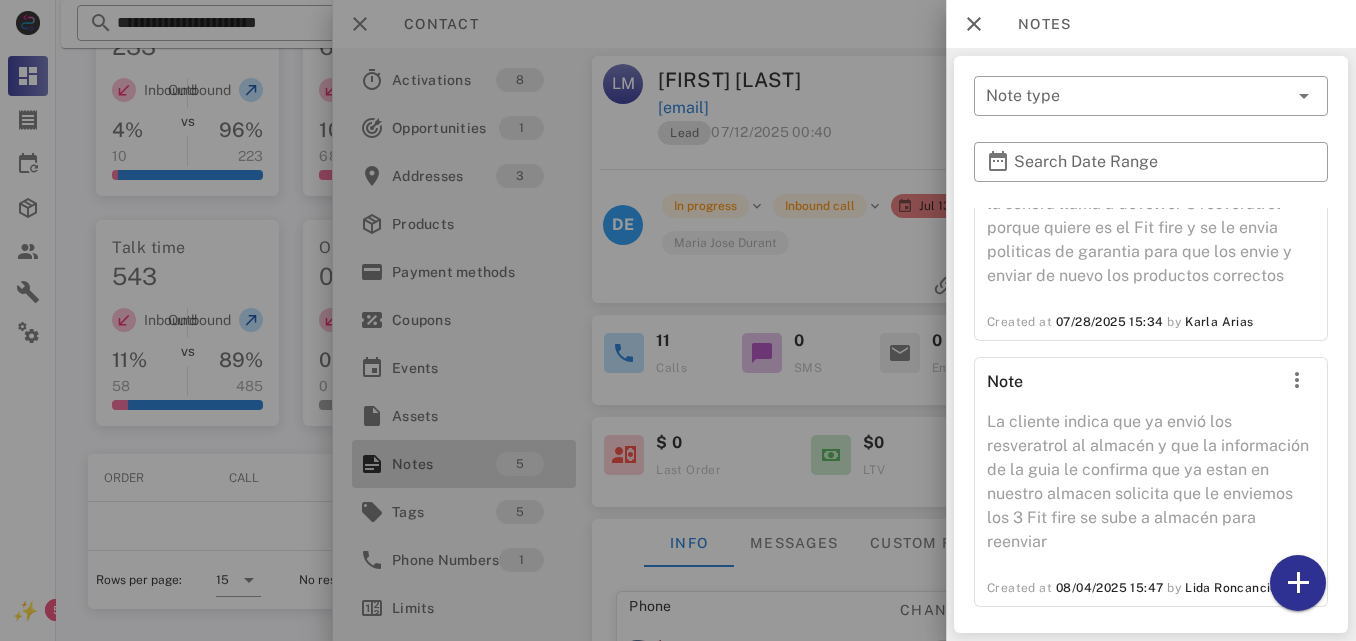 scroll, scrollTop: 650, scrollLeft: 0, axis: vertical 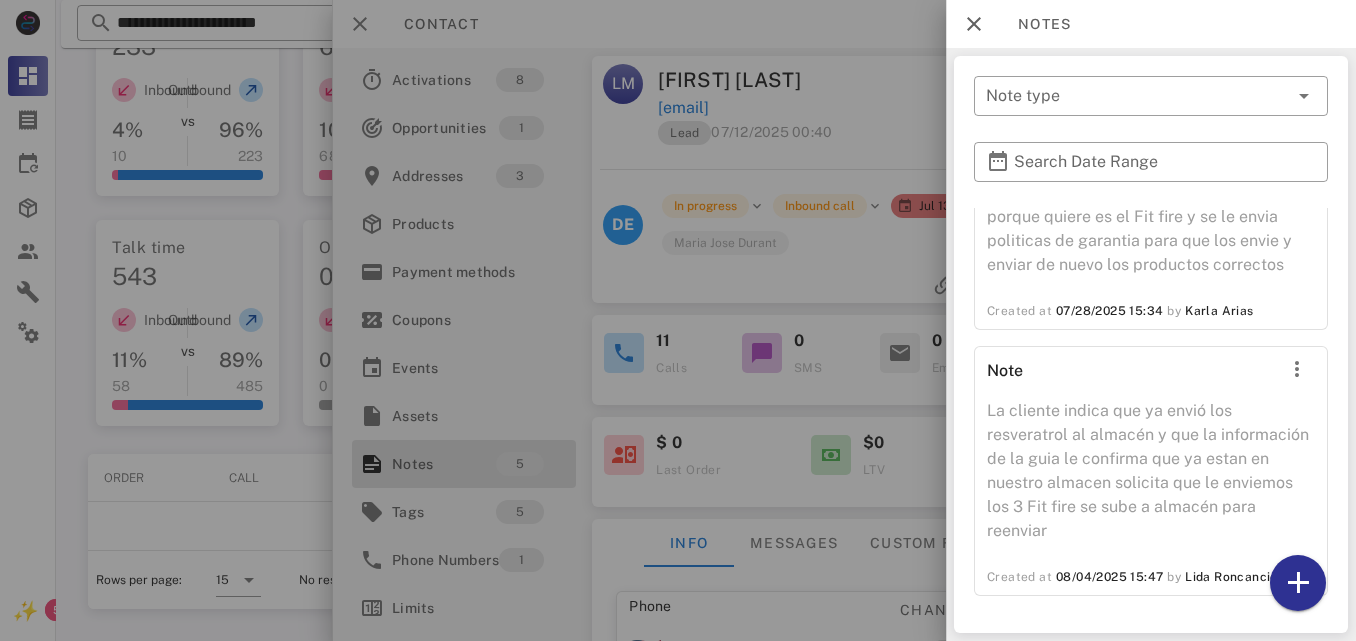 click at bounding box center (678, 320) 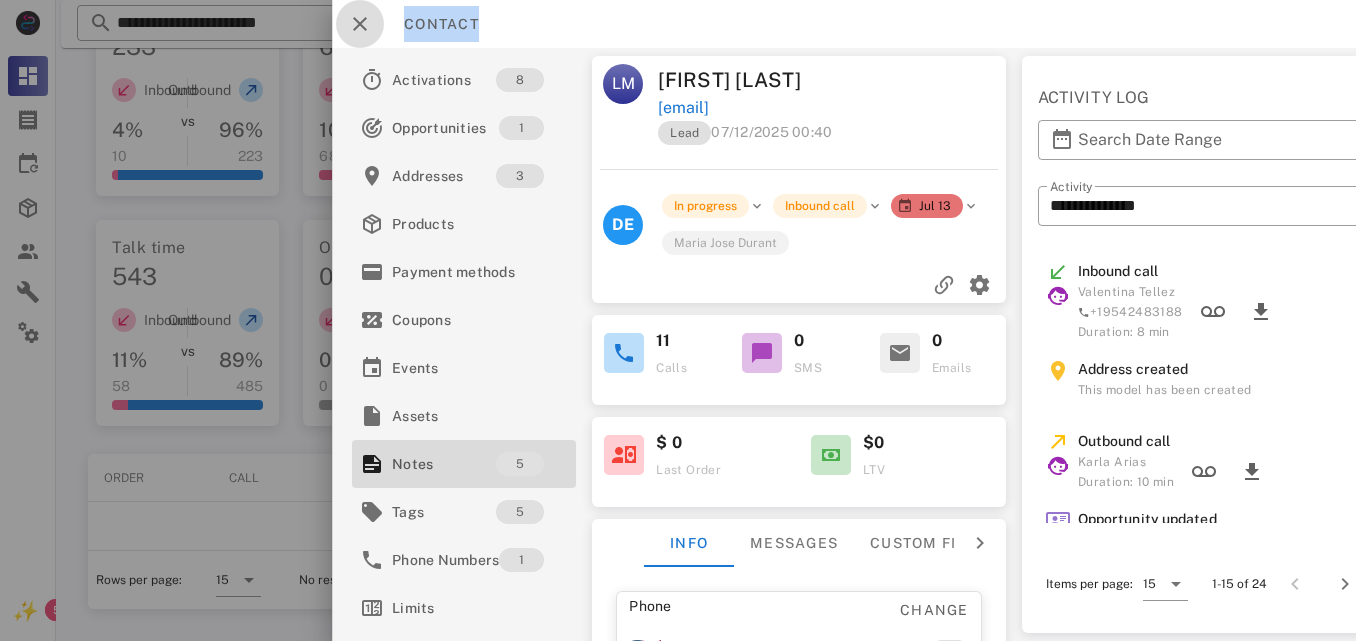 click at bounding box center (360, 24) 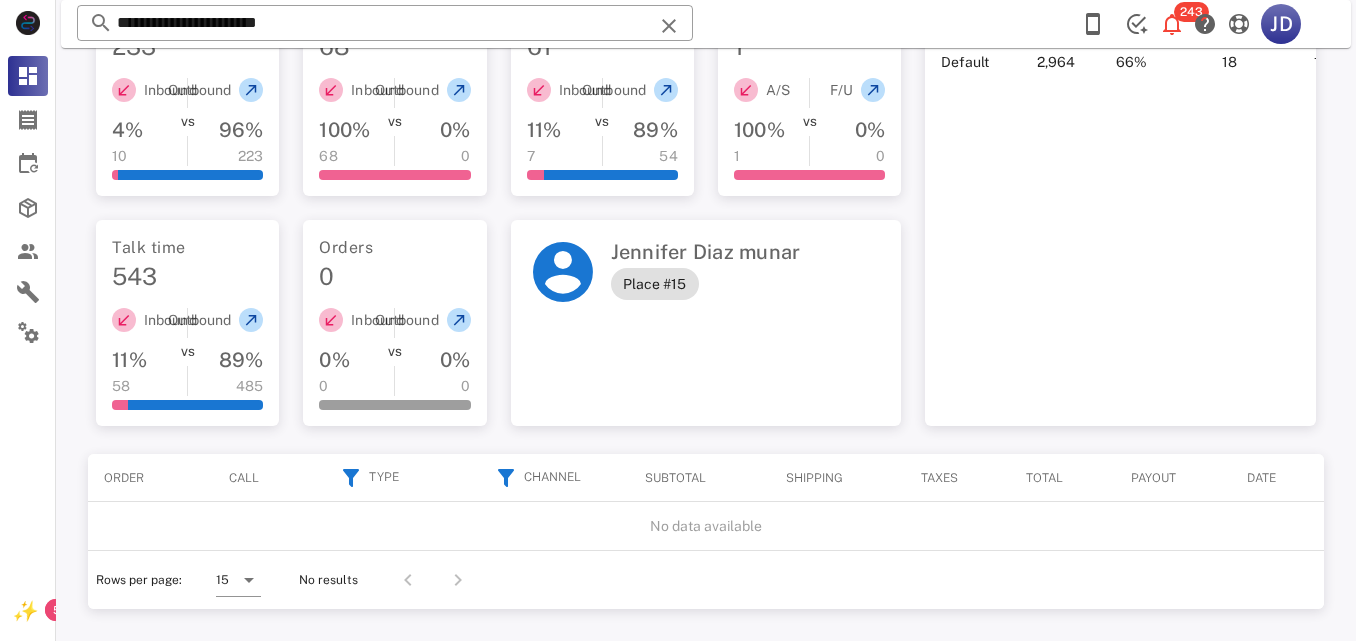 click on "**********" at bounding box center (706, 38) 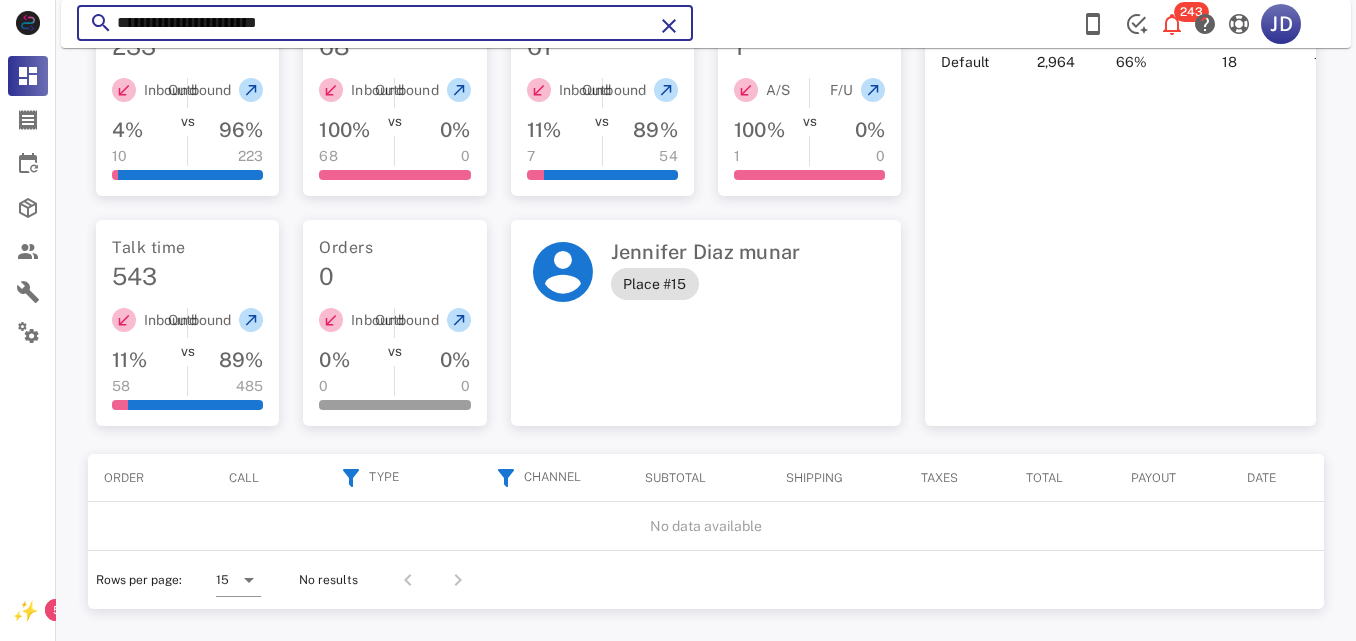 click on "**********" at bounding box center (385, 23) 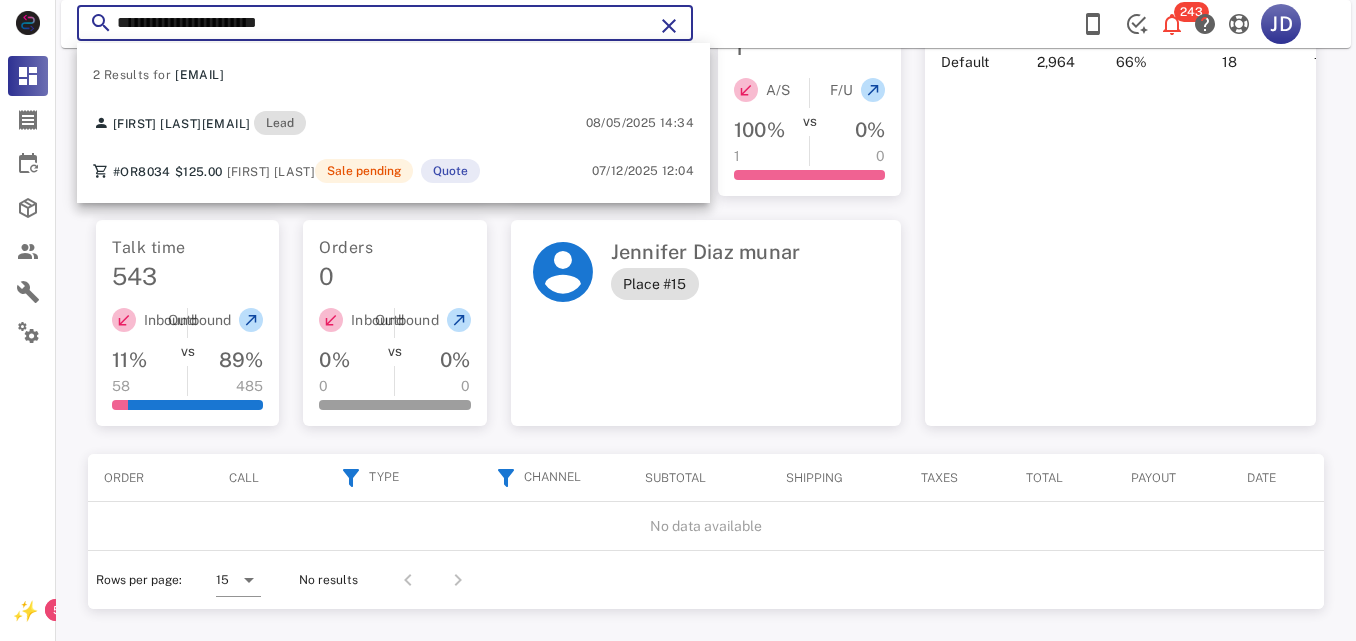 drag, startPoint x: 484, startPoint y: 30, endPoint x: 83, endPoint y: 72, distance: 403.1935 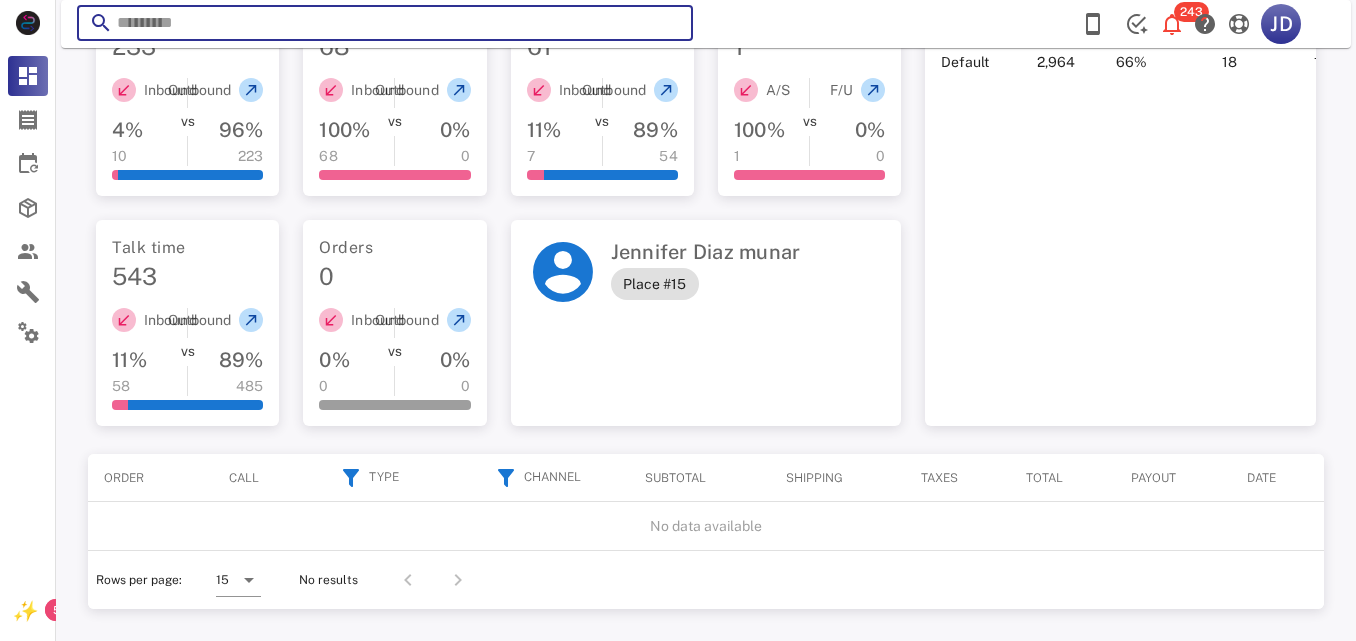 paste on "**********" 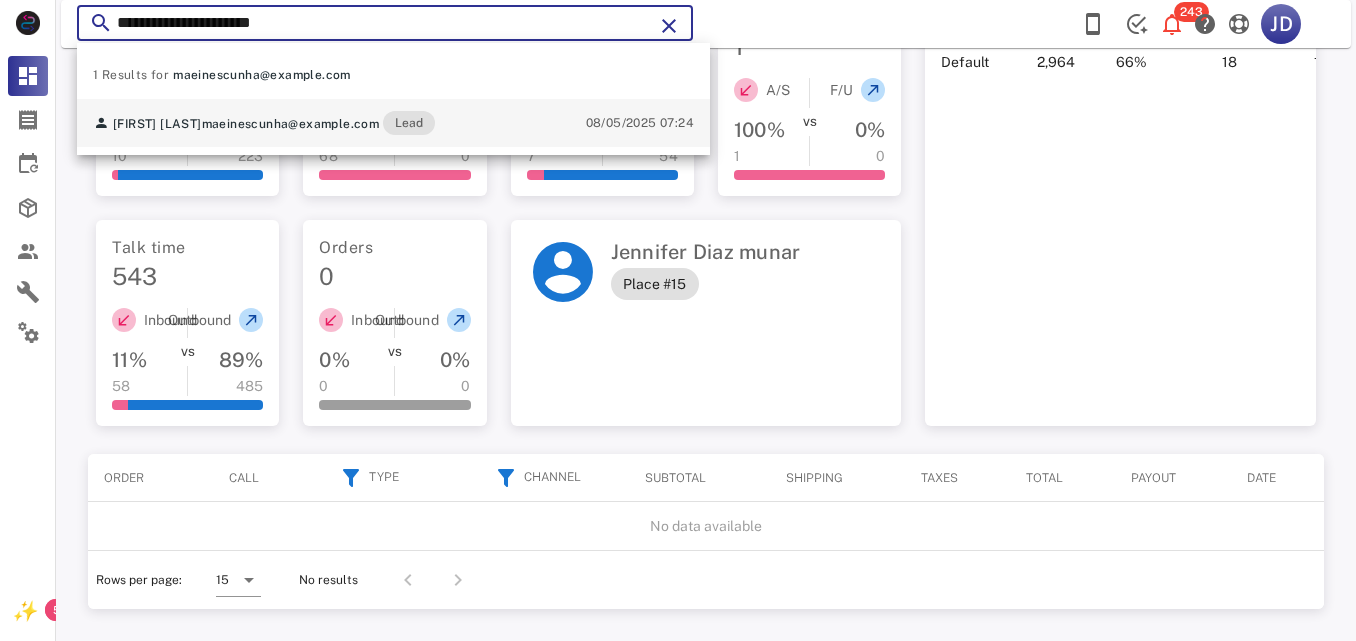 type on "**********" 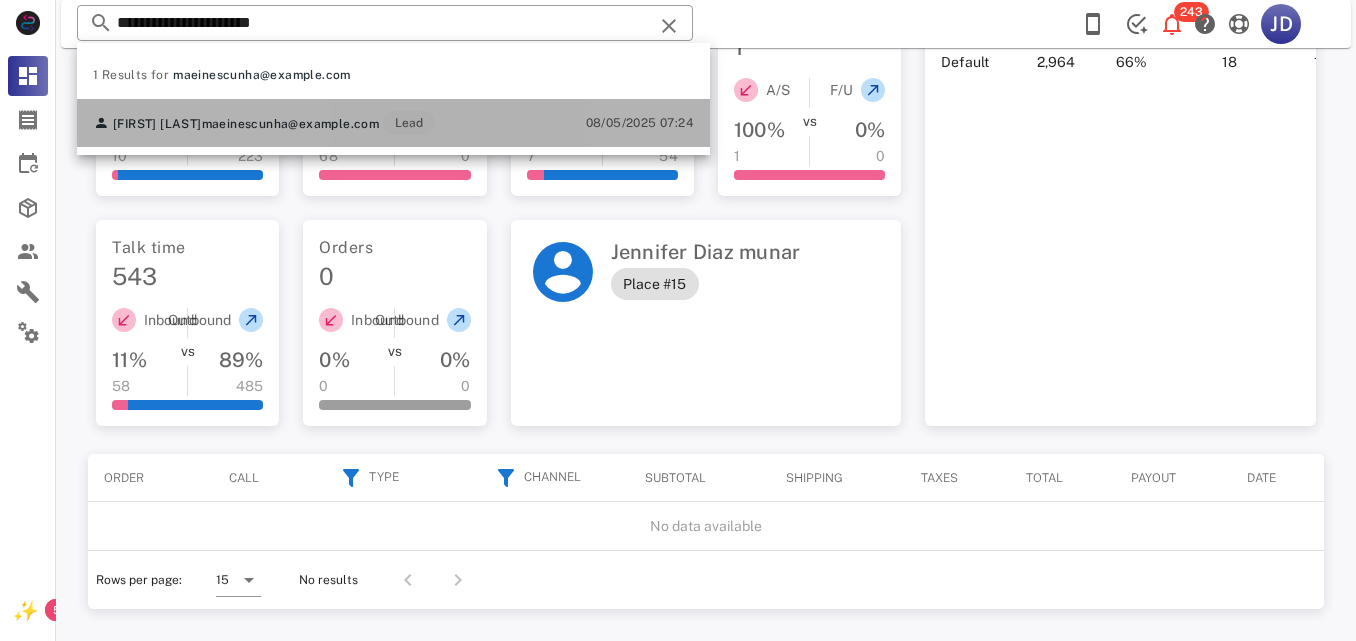 click on "[FIRST] [LAST]   [EMAIL]   Lead   [DATE] [TIME]" at bounding box center [393, 123] 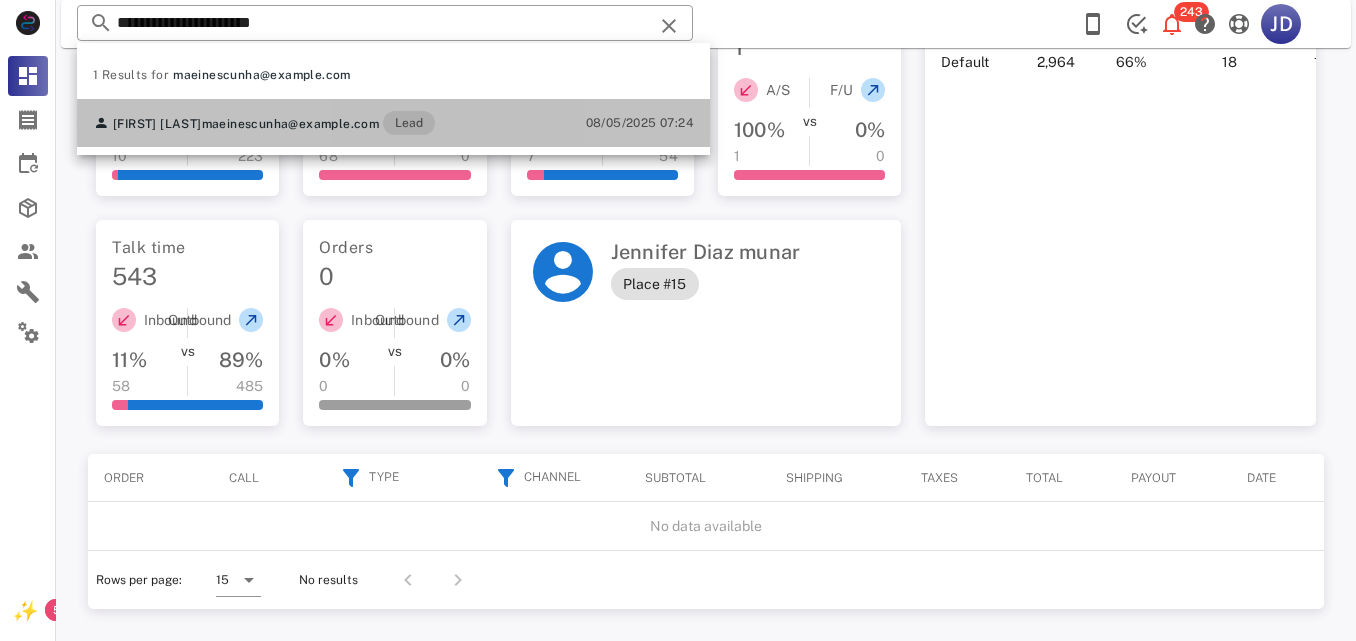 click on "VS" at bounding box center [187, 122] 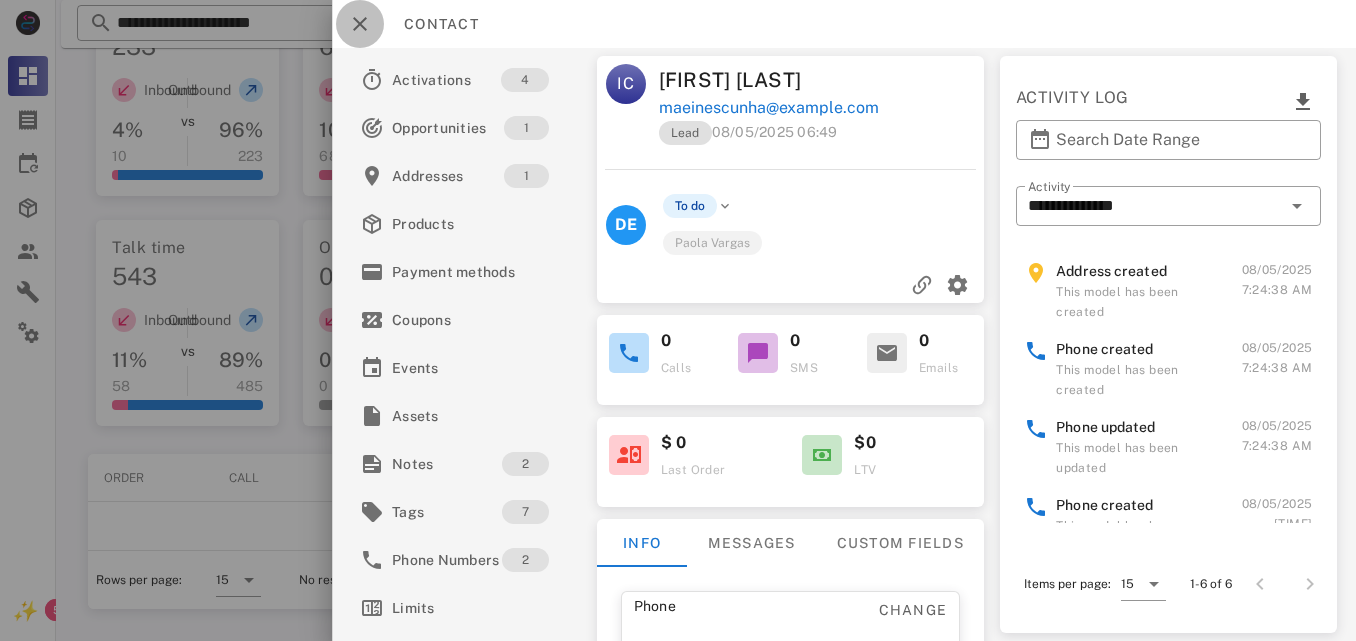 click at bounding box center [360, 24] 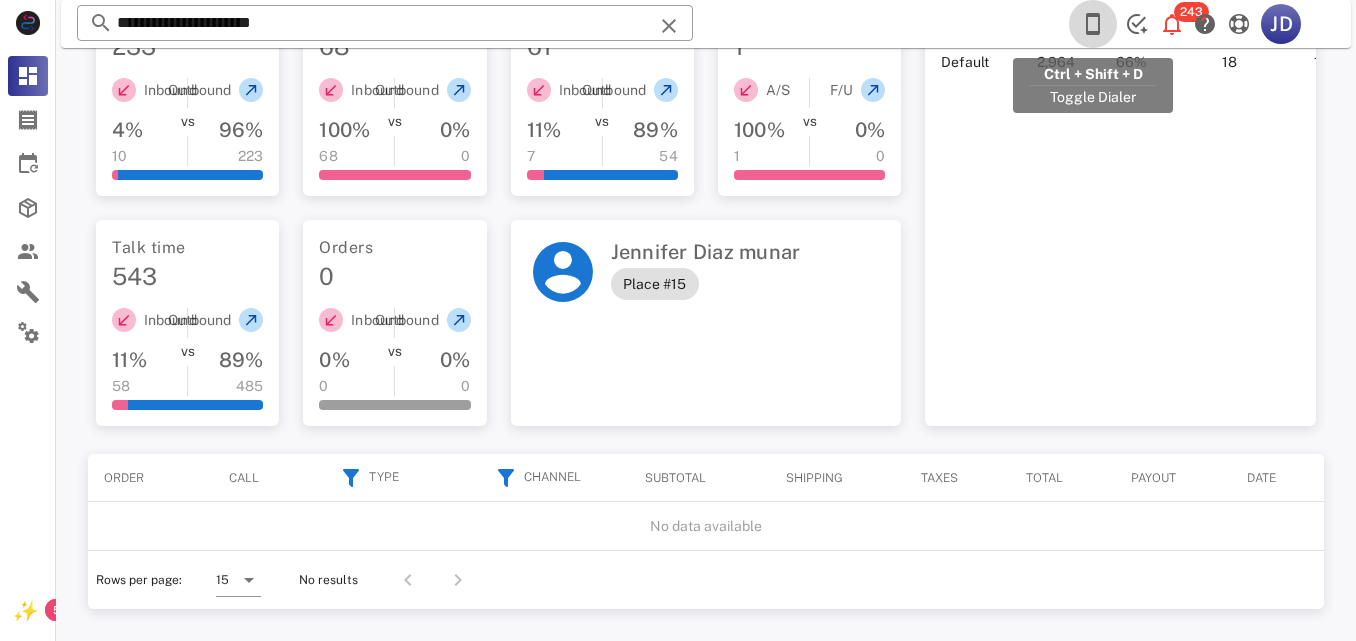 click at bounding box center [1093, 24] 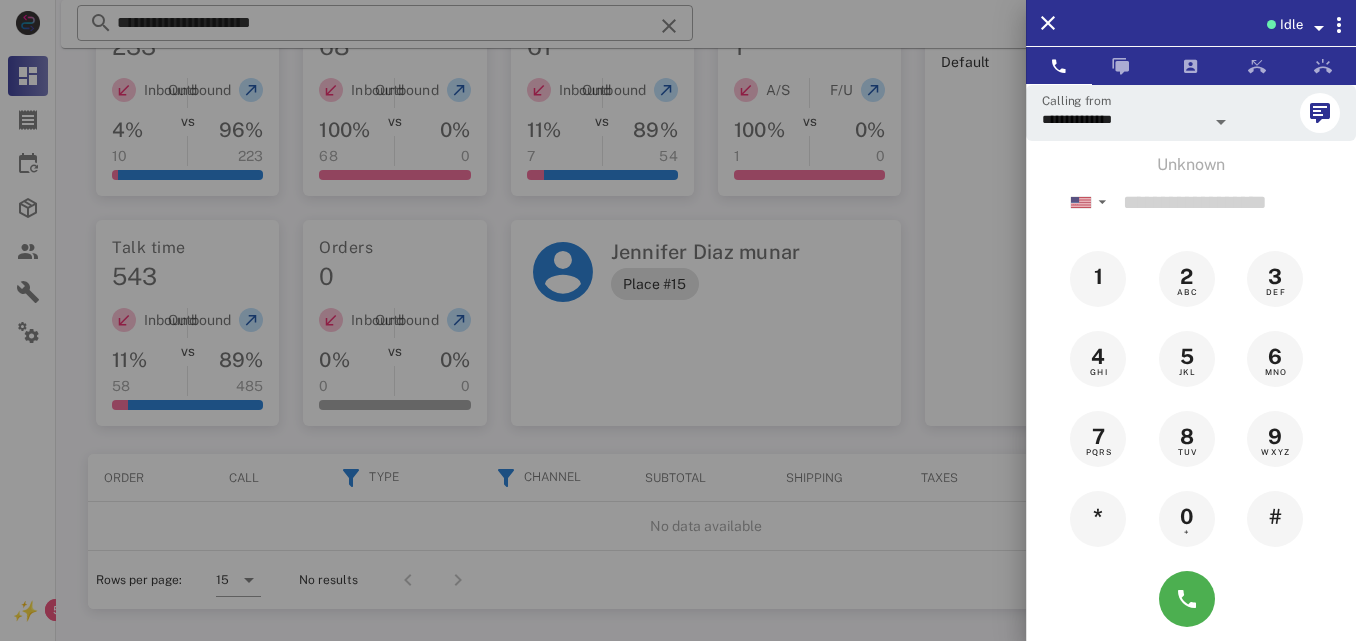 click on "Idle" at bounding box center [1291, 25] 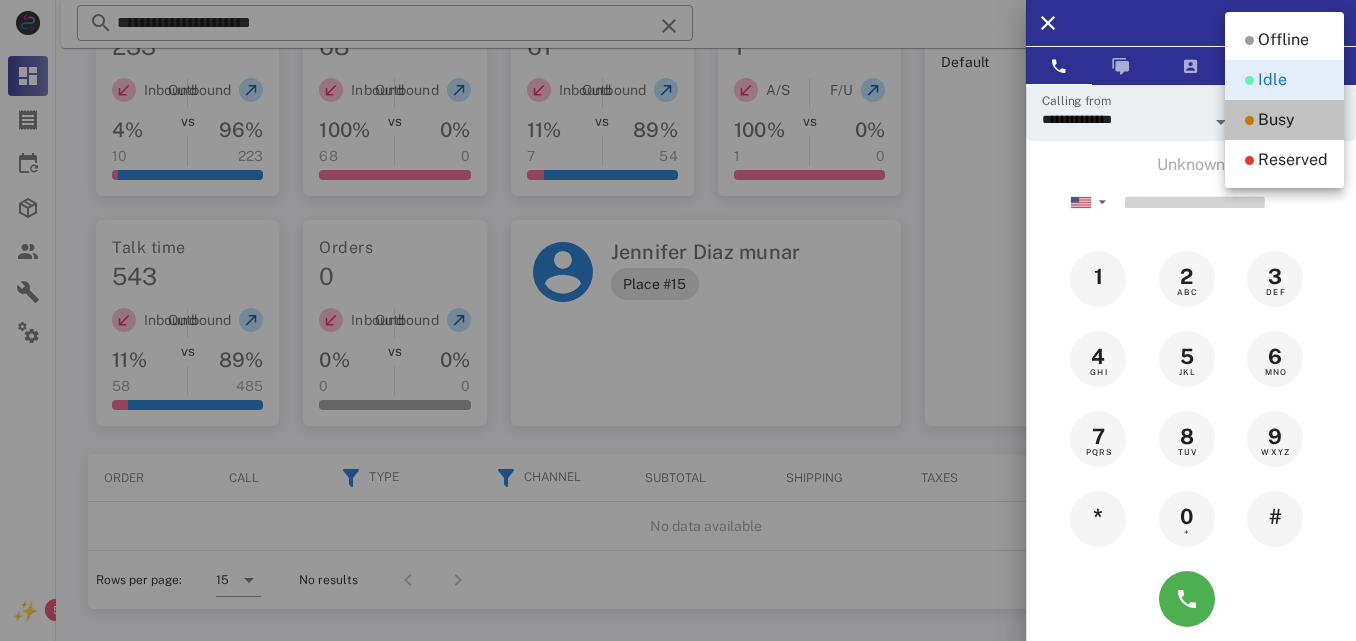 click on "Busy" at bounding box center (1276, 120) 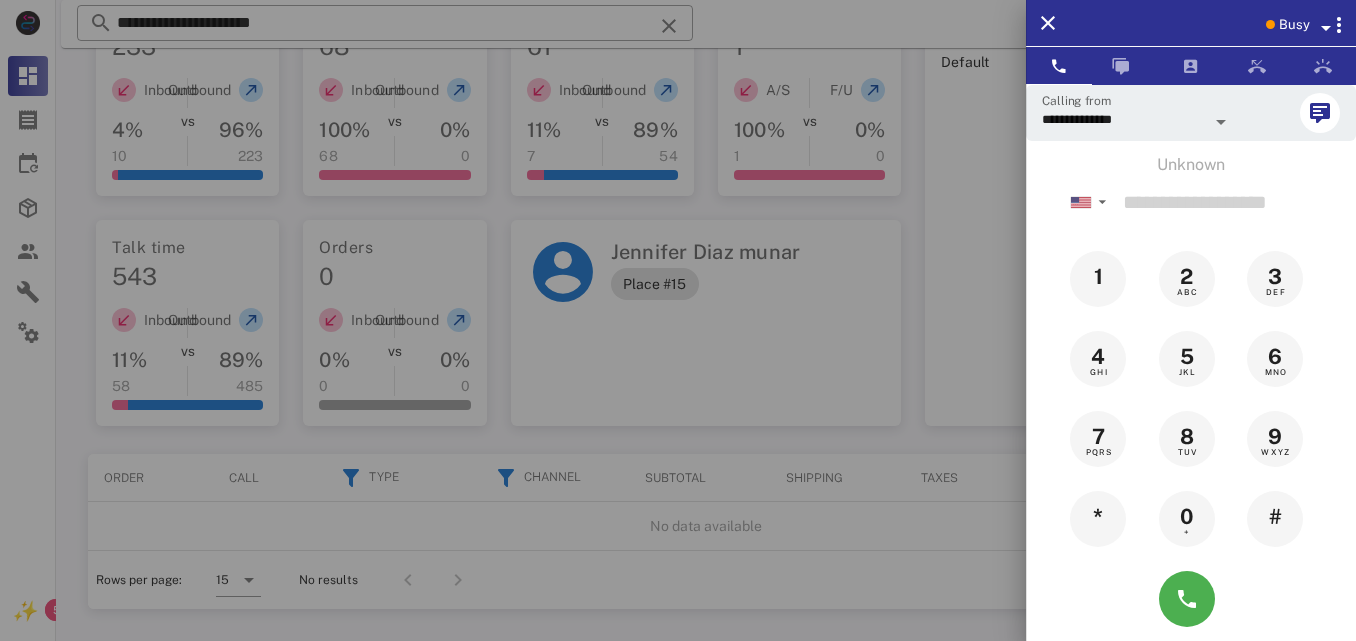 click on "Busy" at bounding box center [1294, 25] 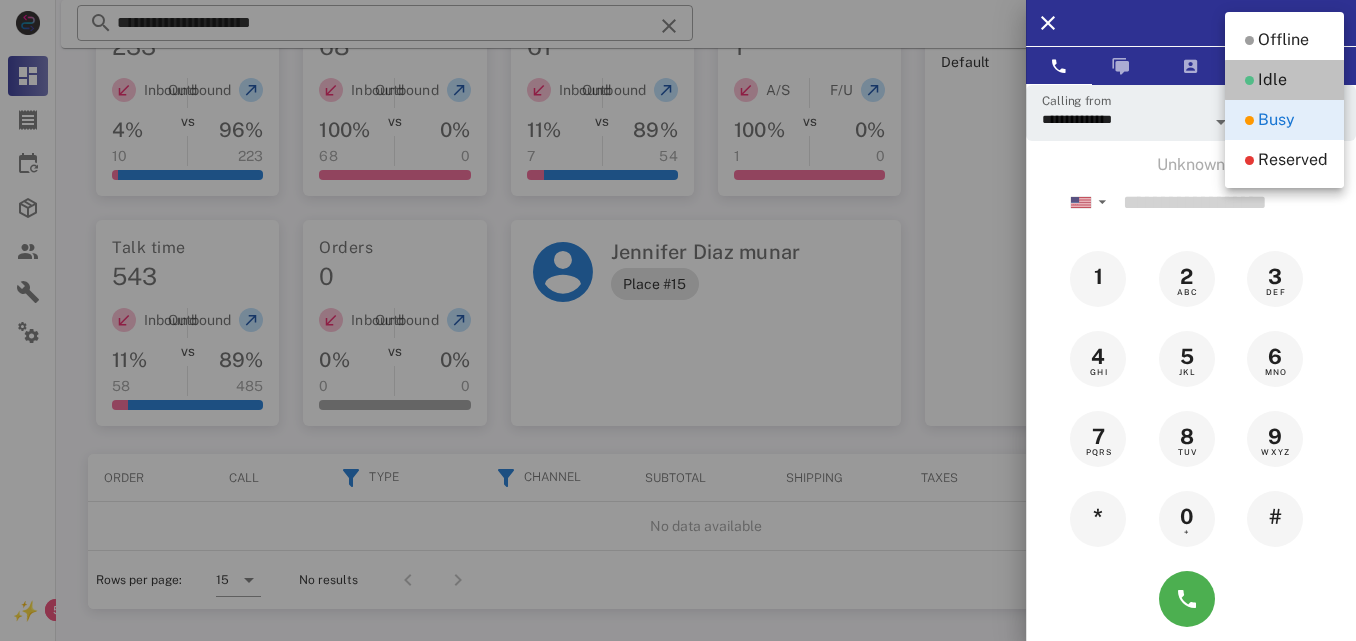 click on "Idle" at bounding box center [1272, 80] 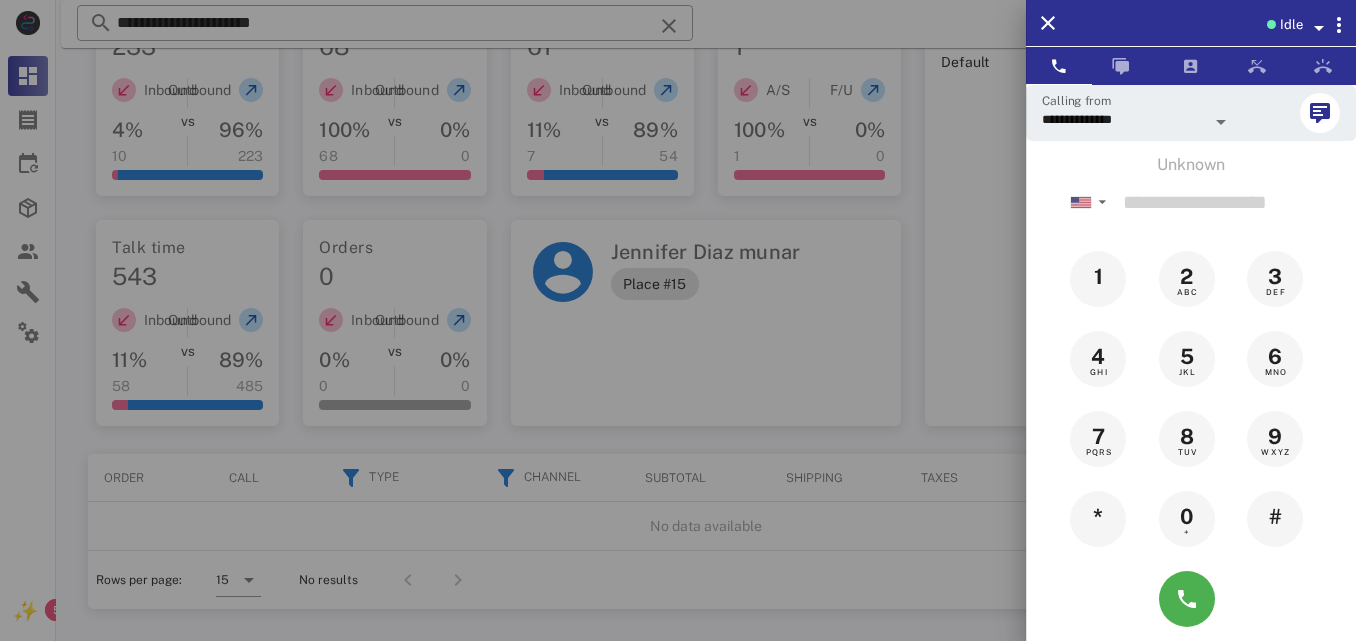 click at bounding box center (678, 320) 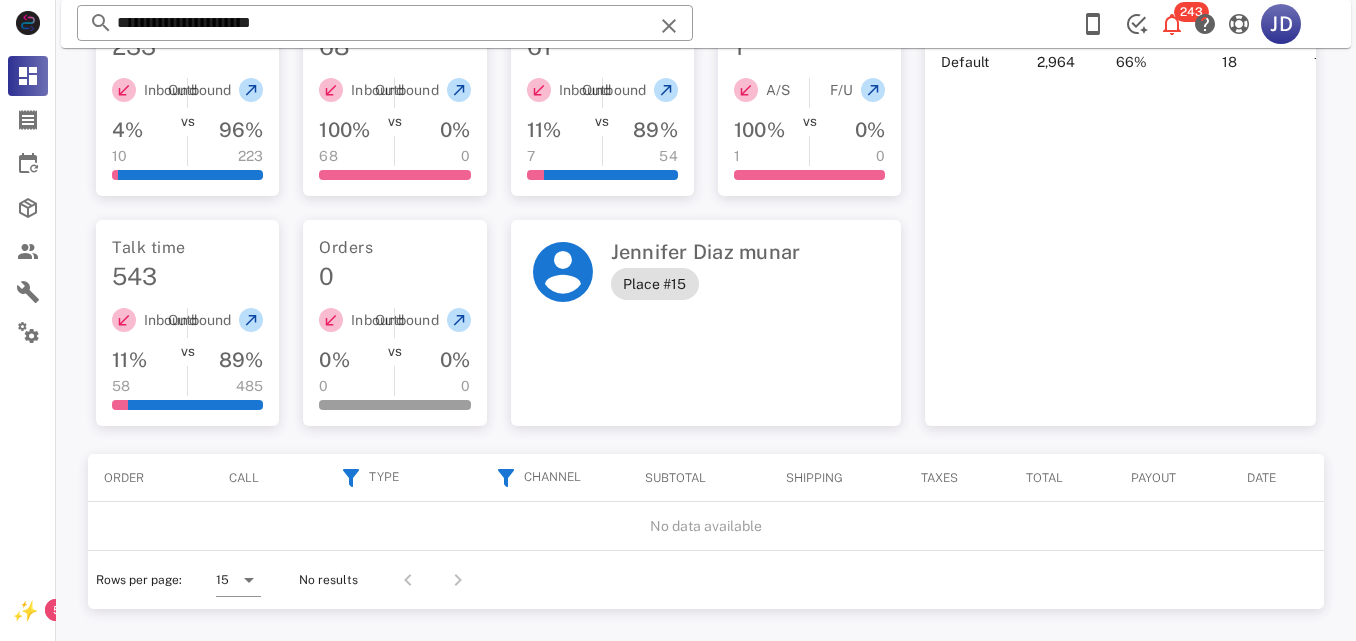 click on "**********" at bounding box center (385, 23) 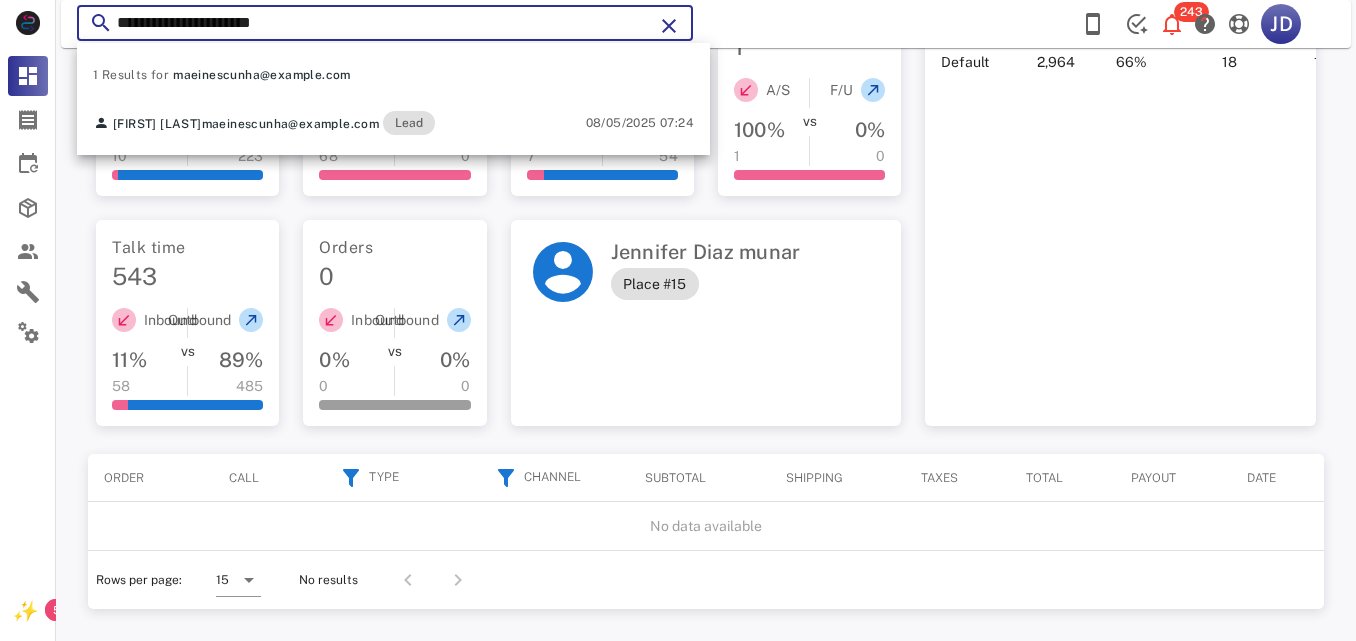 click on "**********" at bounding box center [385, 23] 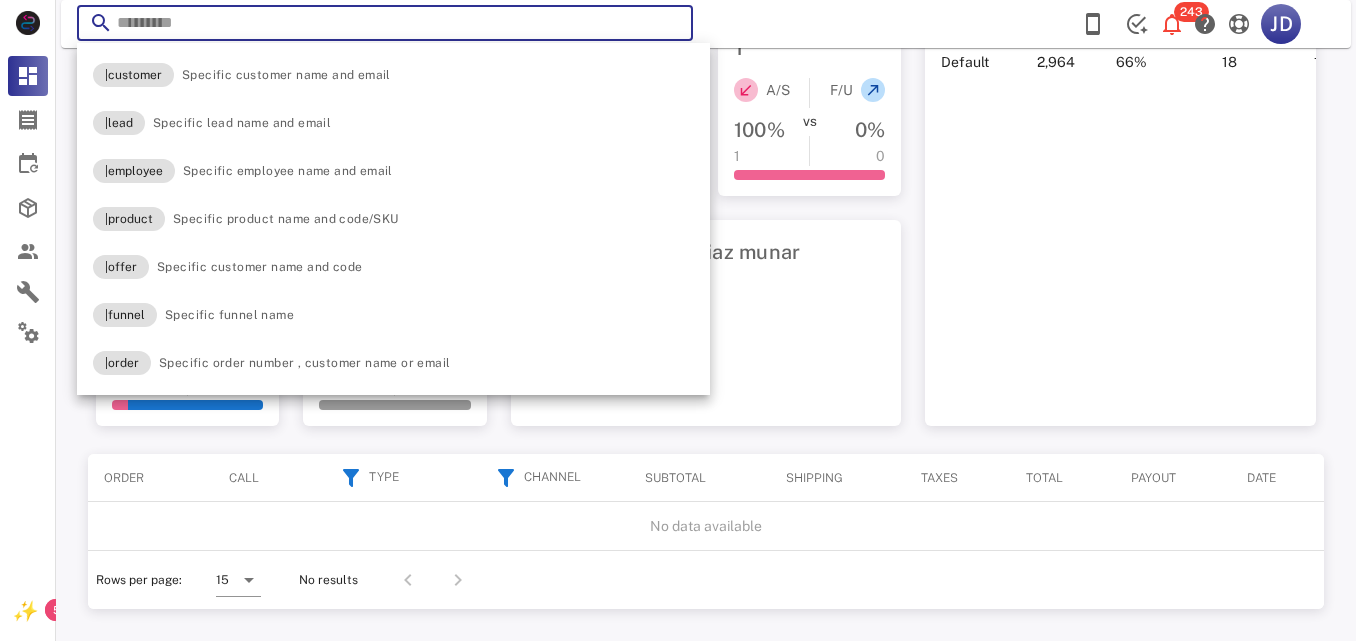 paste on "**********" 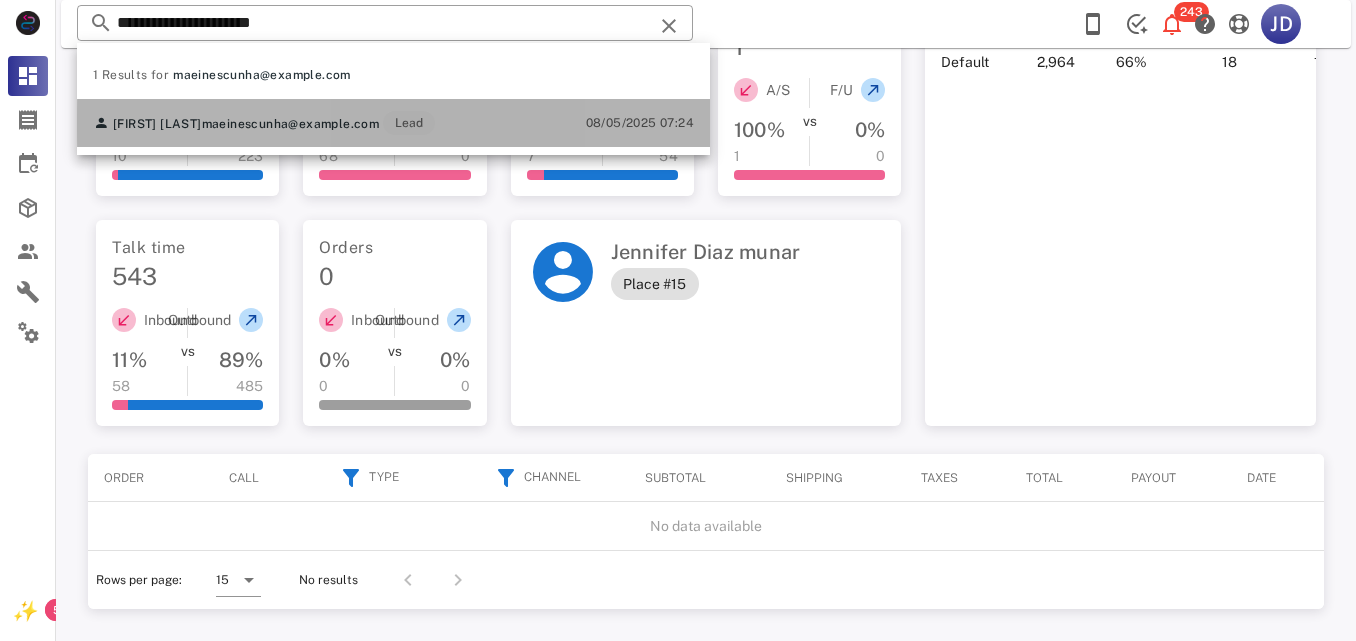 click on "[FIRST] [LAST]   [EMAIL]   Lead   [DATE] [TIME]" at bounding box center [393, 123] 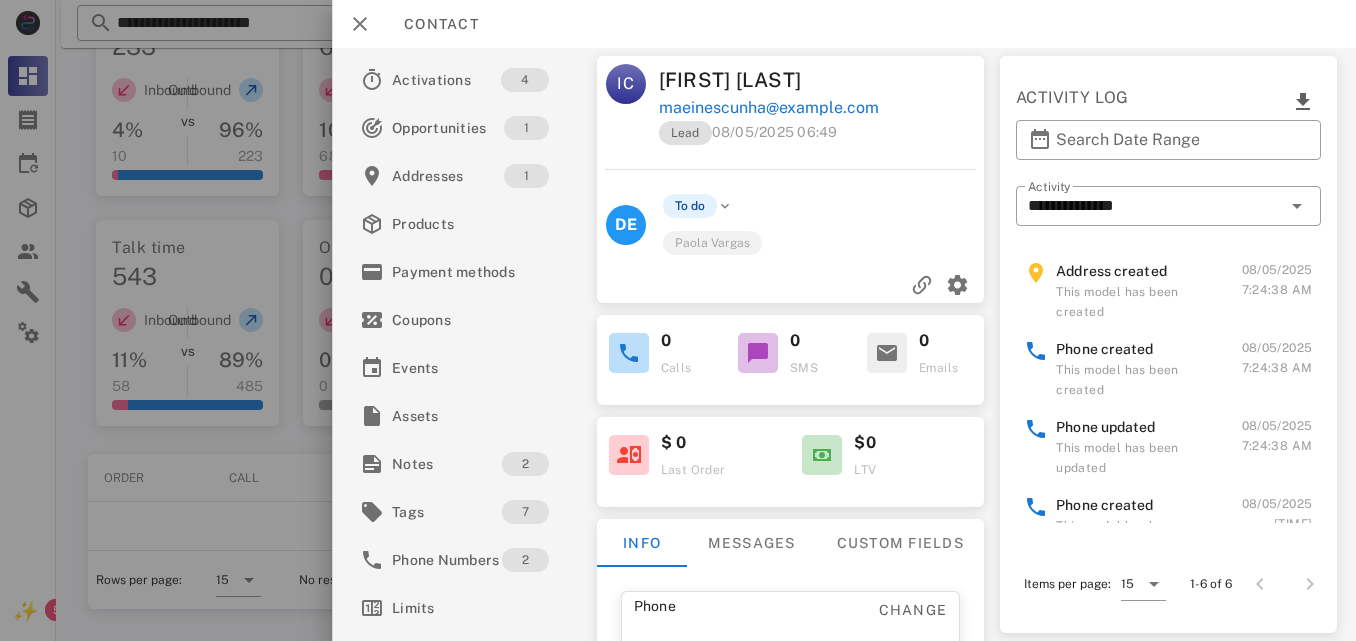 scroll, scrollTop: 52, scrollLeft: 0, axis: vertical 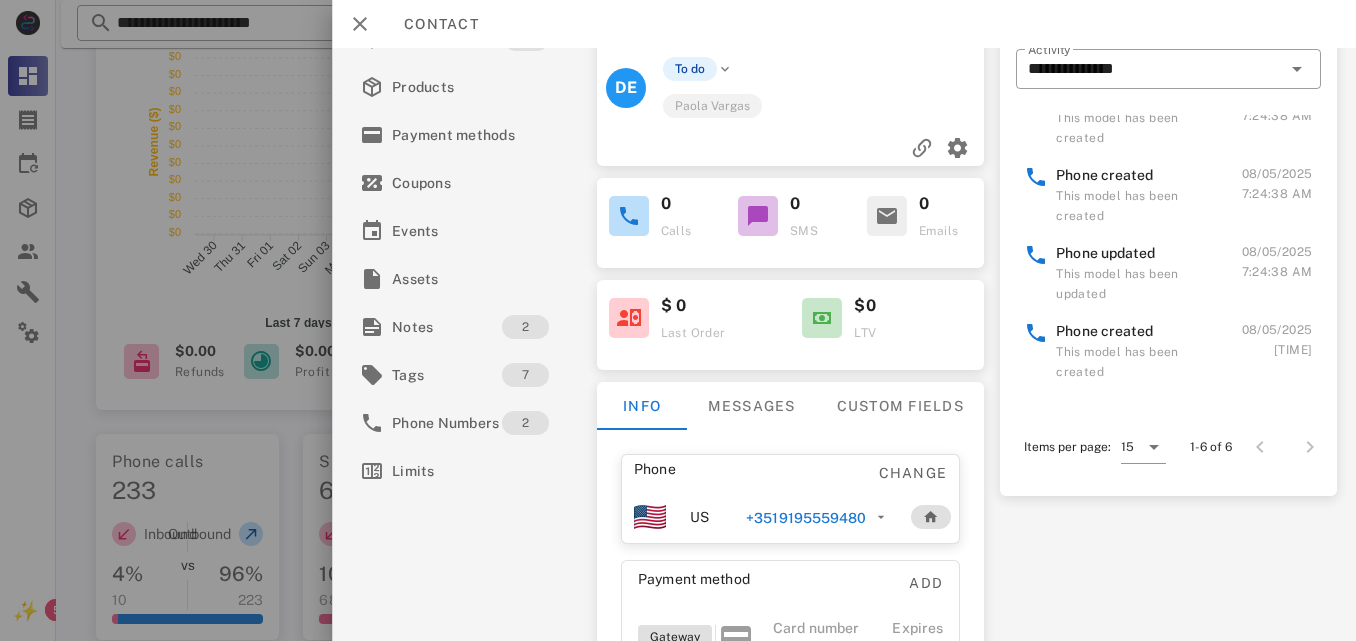 click on "+3519195559480" at bounding box center (806, 518) 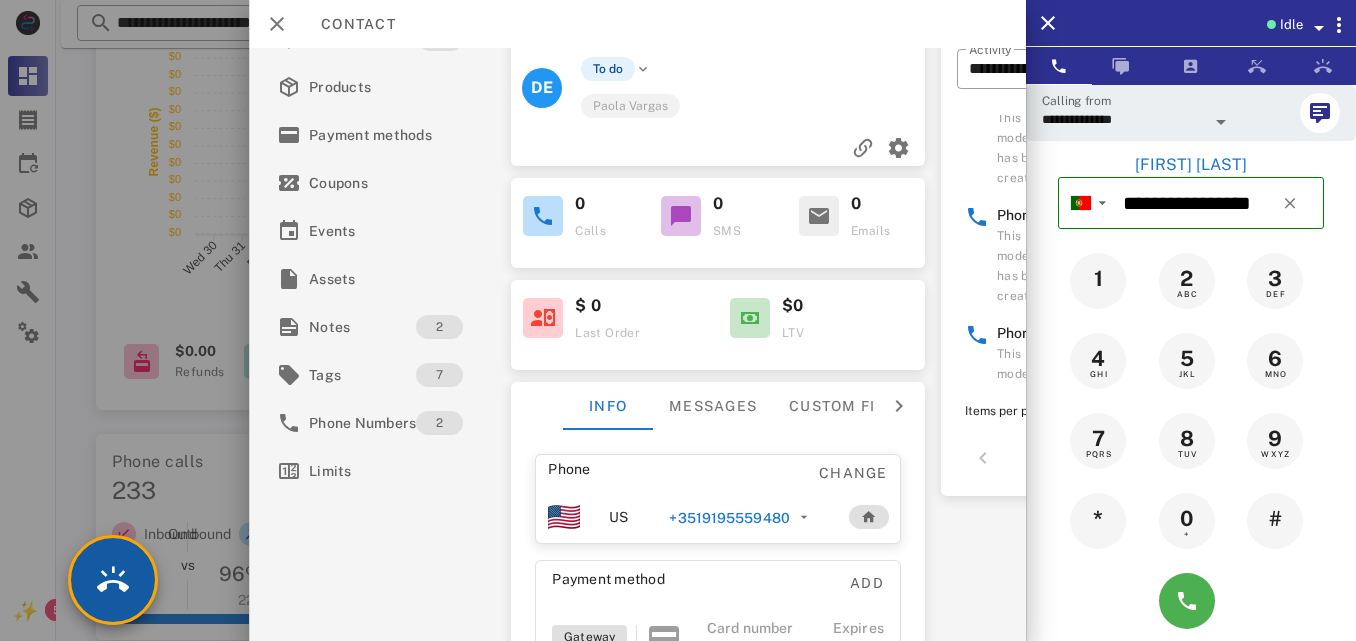 click at bounding box center [113, 580] 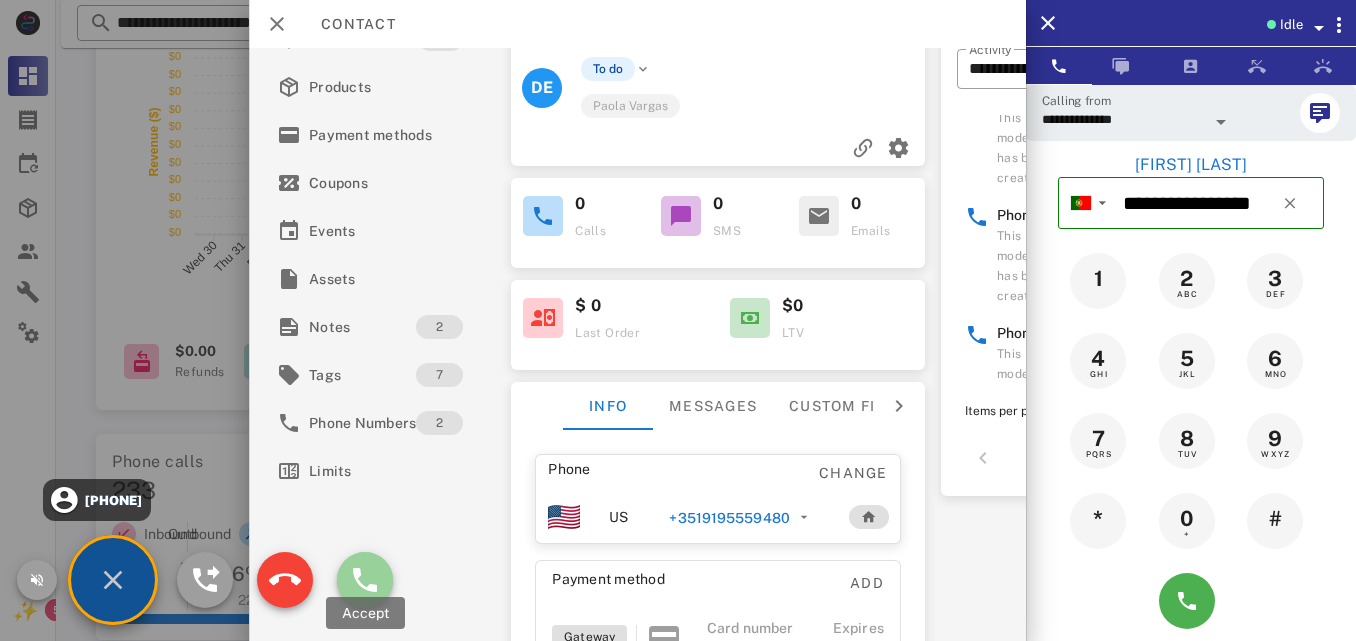 click at bounding box center [365, 580] 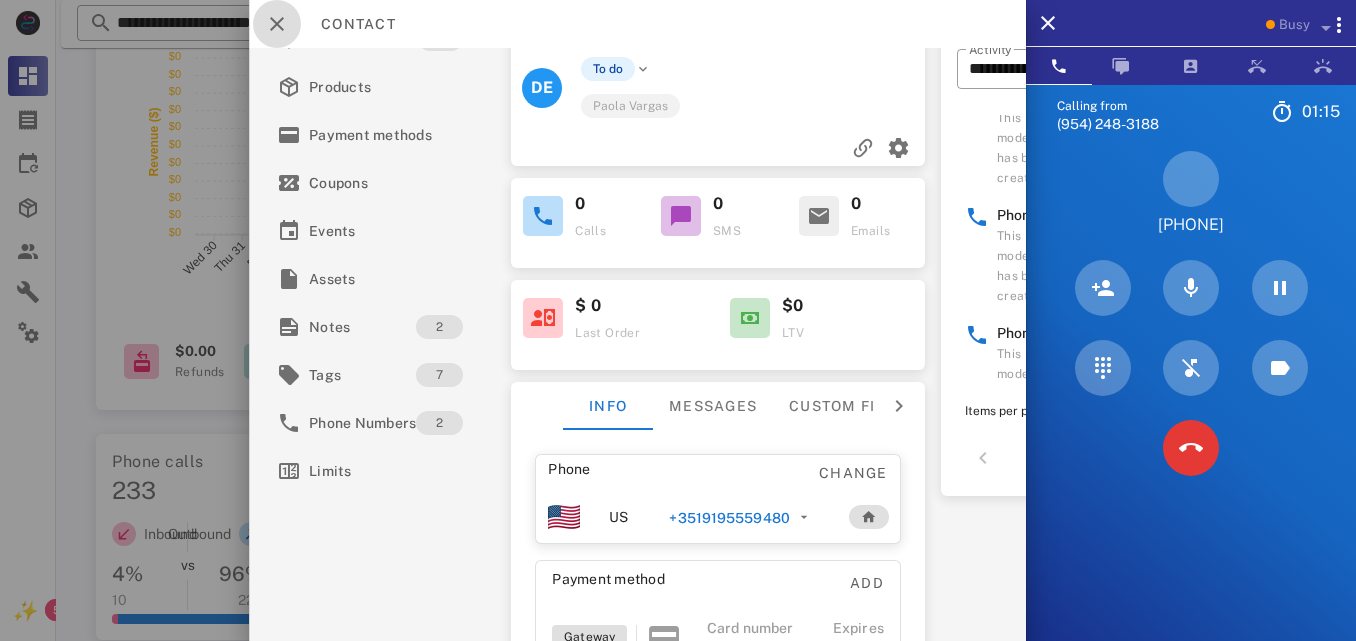 click at bounding box center [277, 24] 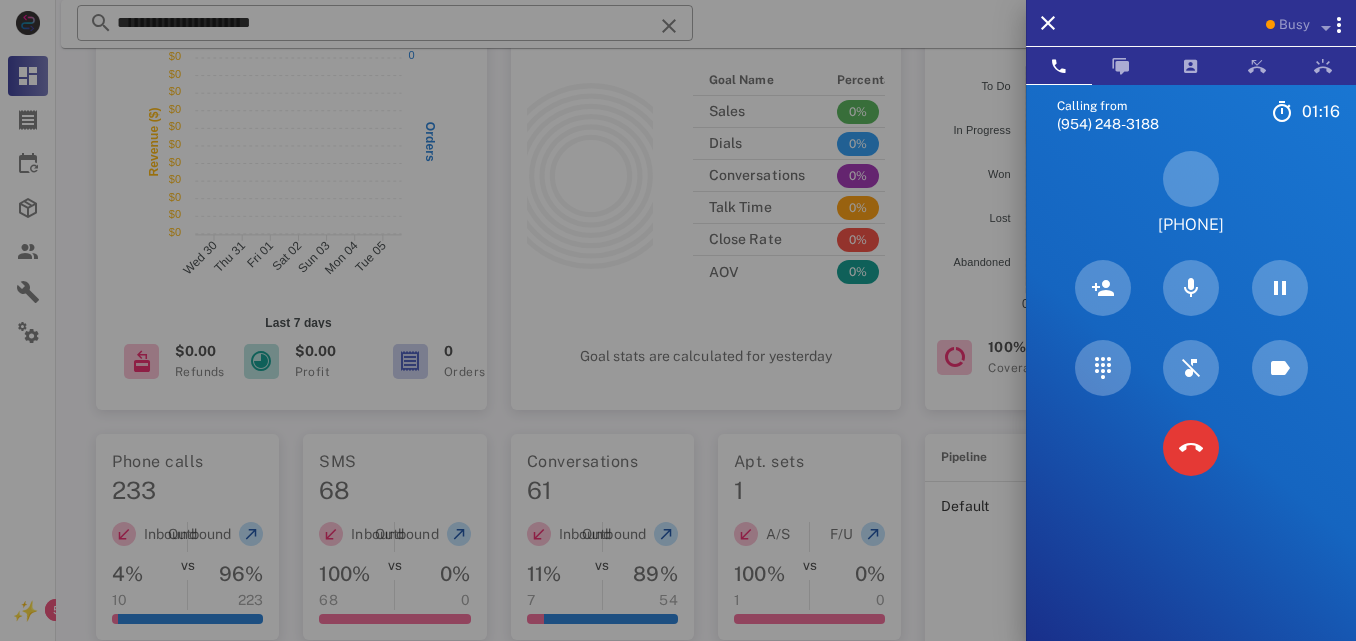 click at bounding box center (678, 320) 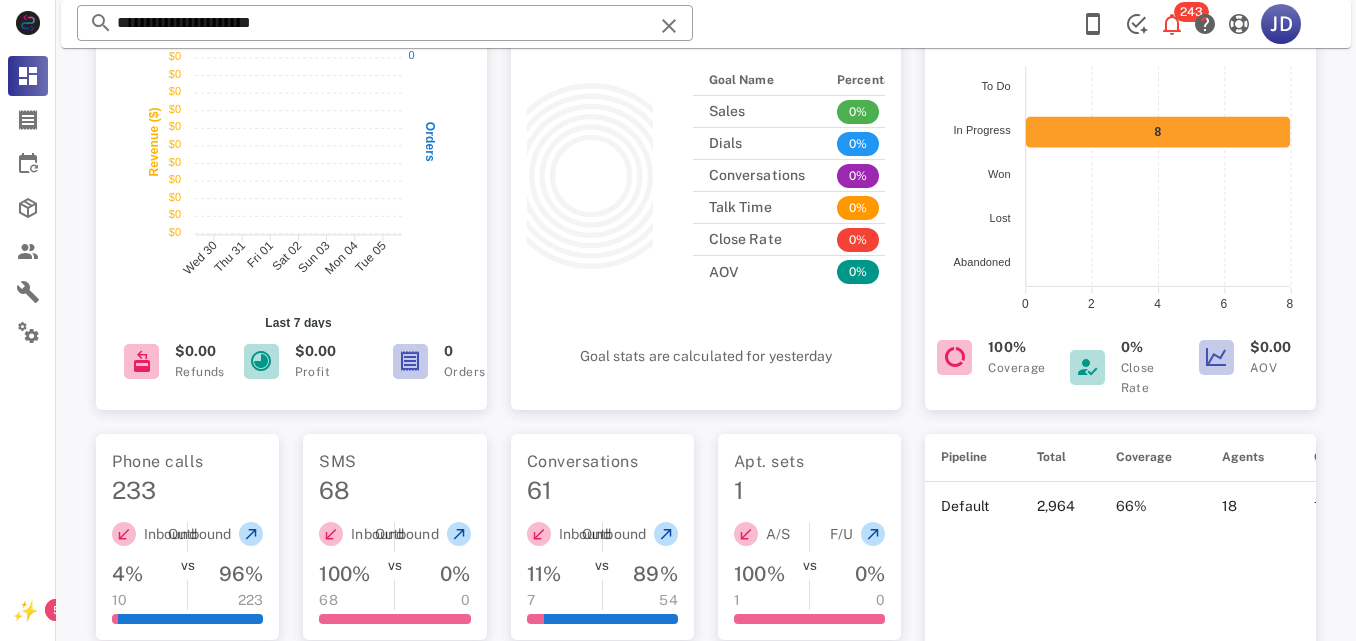 click on "**********" at bounding box center (385, 23) 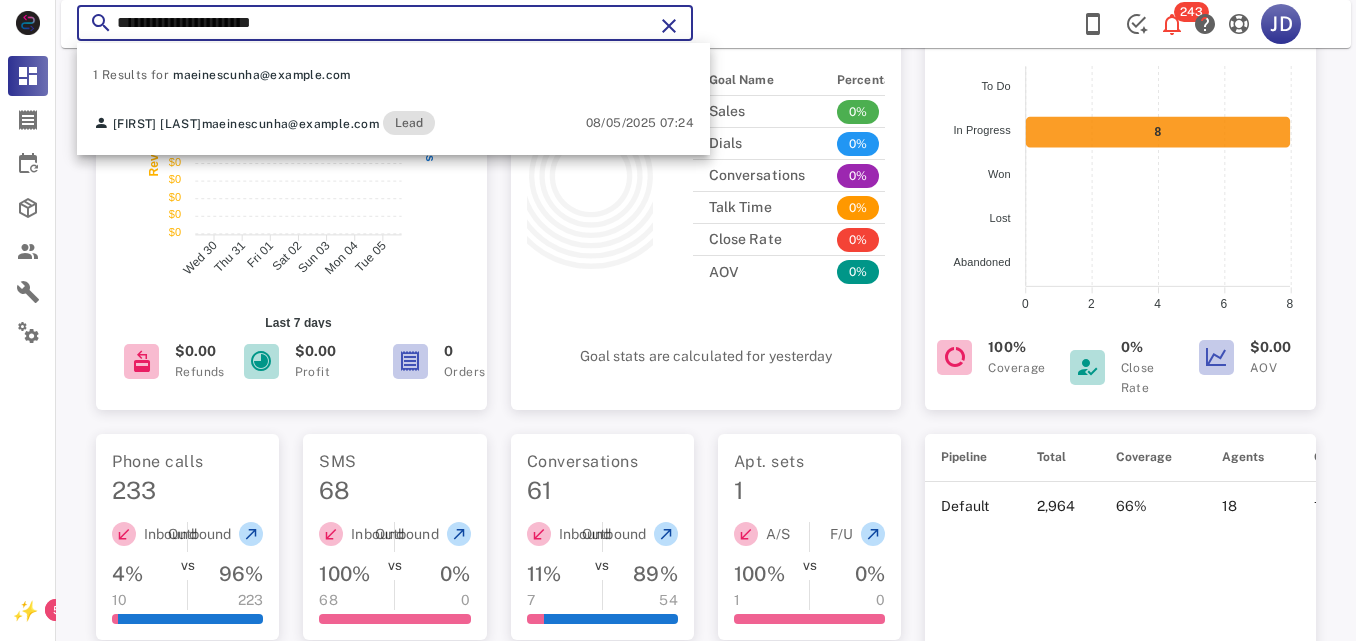 click on "Busy  Calling from [PHONE] 01: 17  Unknown      ▼     [COUNTRY]
+376
[COUNTRY]
+54
[COUNTRY]
+297
[COUNTRY]
+61
[COUNTRY] (België)
+32
[COUNTRY]
+591
[COUNTRY] (Brasil)
+55
[COUNTRY]
+1
[COUNTRY]
+56
[COUNTRY]
+57
[COUNTRY]
+506
[COUNTRY] (República Dominicana)
+1
[COUNTRY]
+593
[COUNTRY]
+503
[COUNTRY]
+33
[COUNTRY] (Deutschland)
+49
[COUNTRY]
+590
[COUNTRY]
+502
[COUNTRY]
+504
[COUNTRY] (Ísland)
+354
[COUNTRY] (भारत)
+91
[COUNTRY] (‫ישראל‬‎)
+972
[COUNTRY] (Italia)     [COUNTRY]" at bounding box center (678, 458) 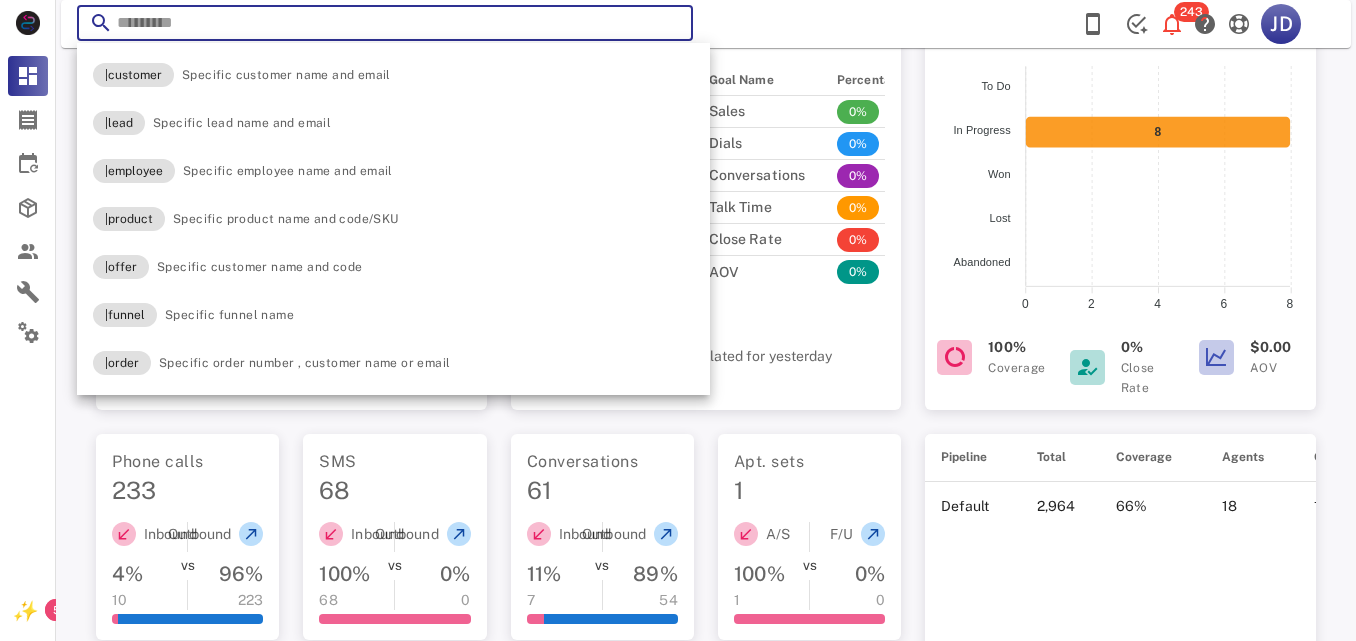 paste on "**********" 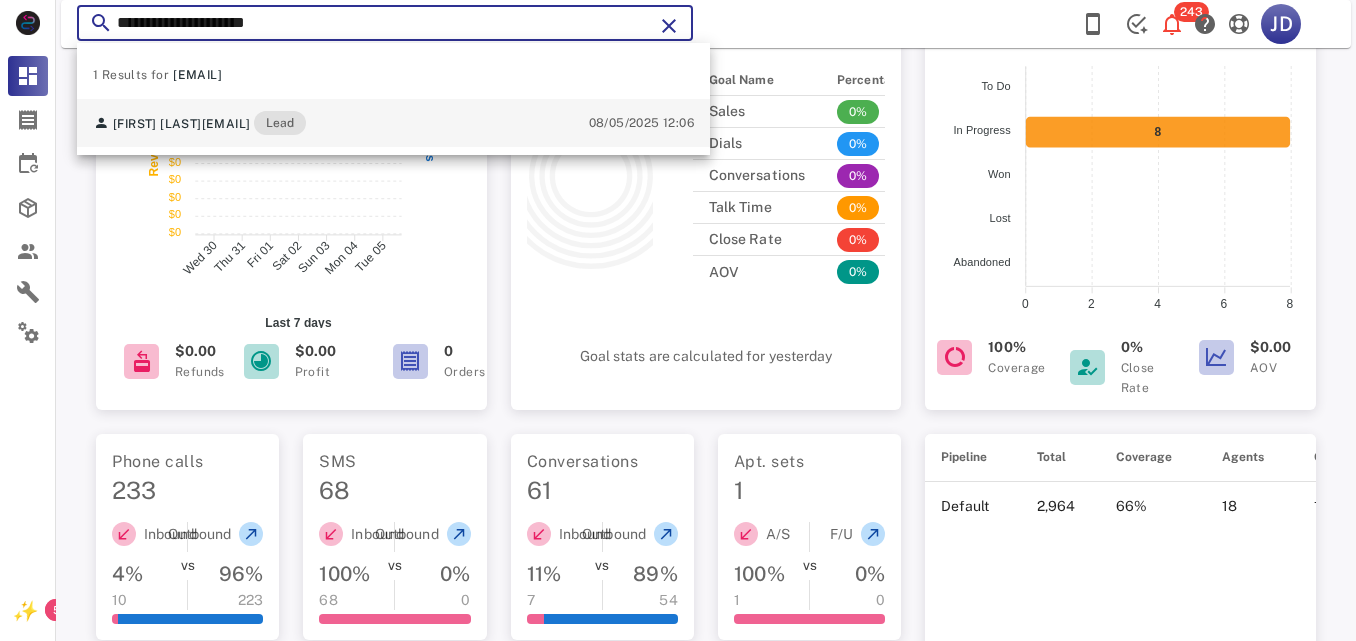 type on "**********" 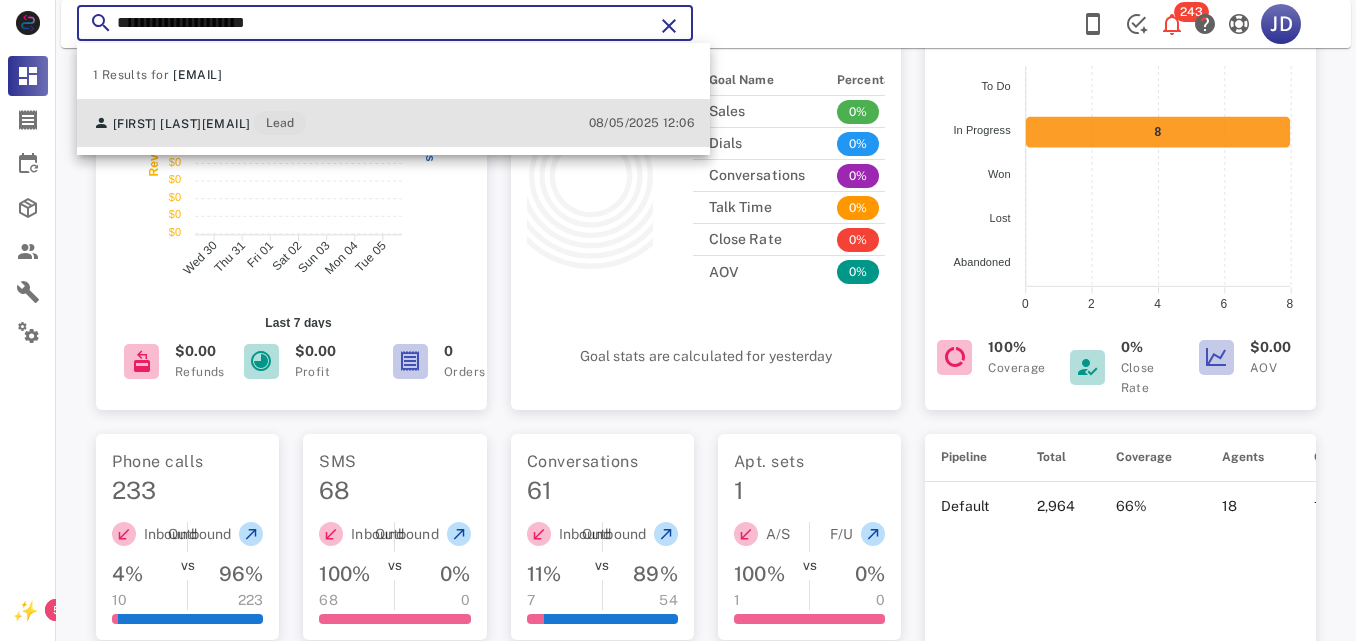click on "[FIRST] [LAST]" at bounding box center [157, 124] 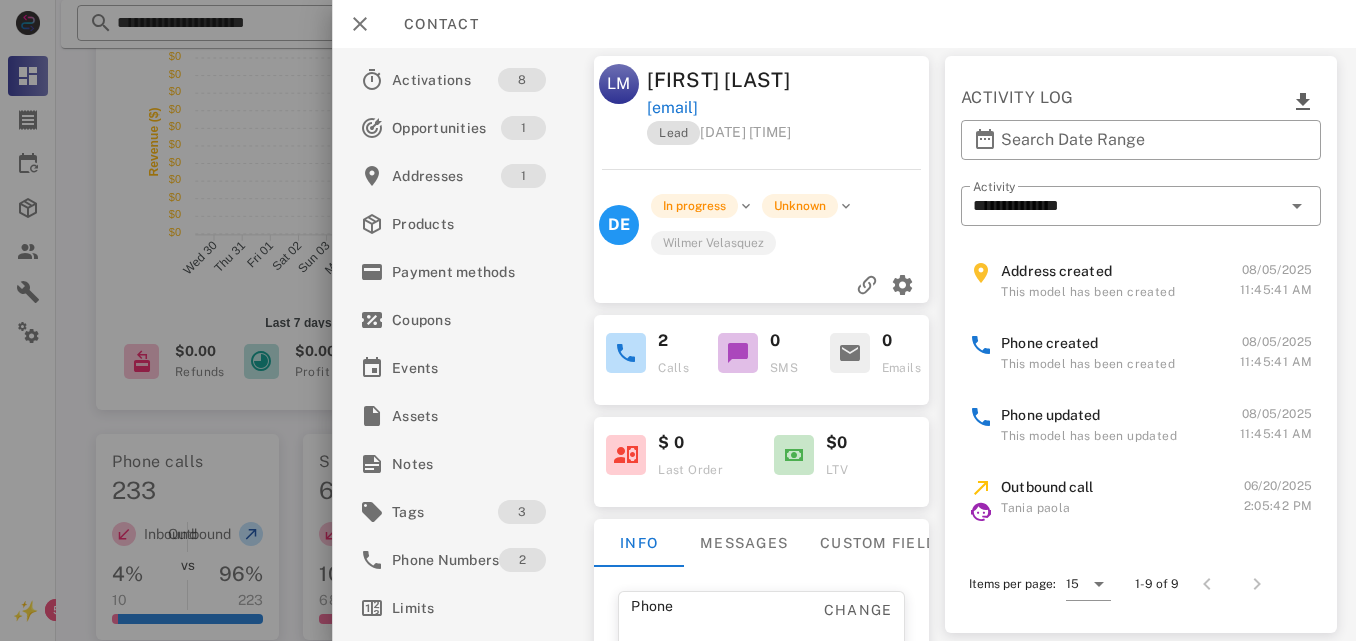drag, startPoint x: 849, startPoint y: 105, endPoint x: 643, endPoint y: 118, distance: 206.40979 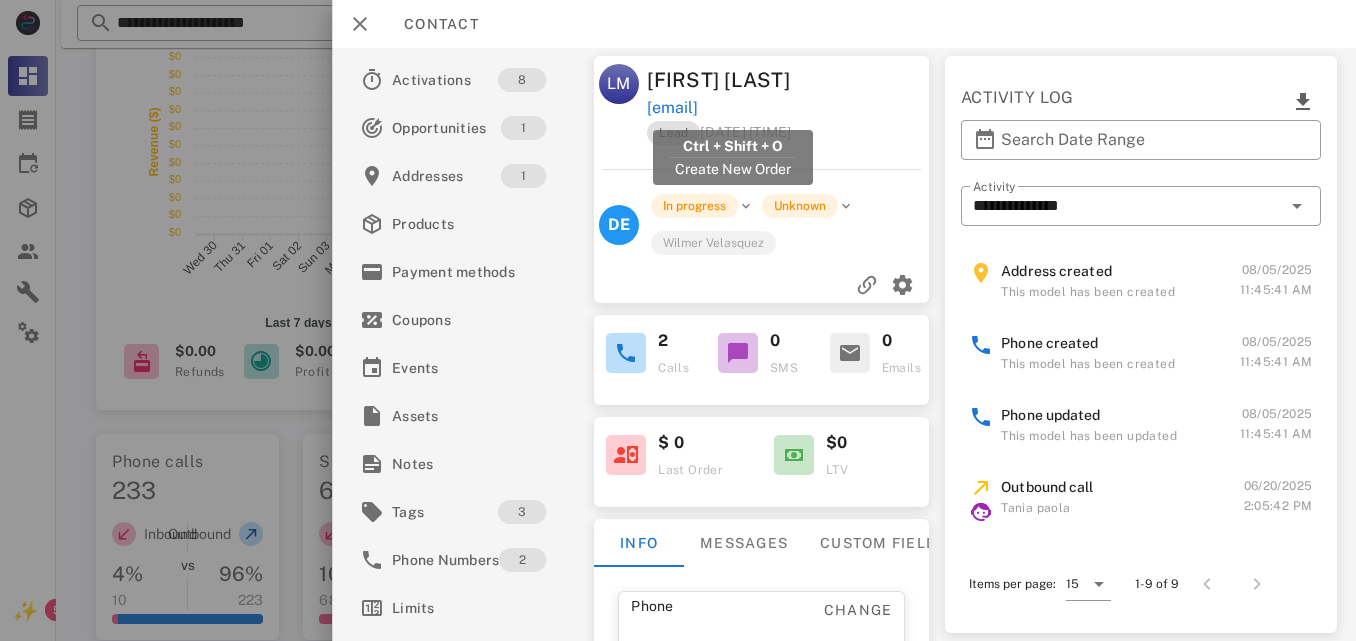 drag, startPoint x: 759, startPoint y: 106, endPoint x: 646, endPoint y: 114, distance: 113.28283 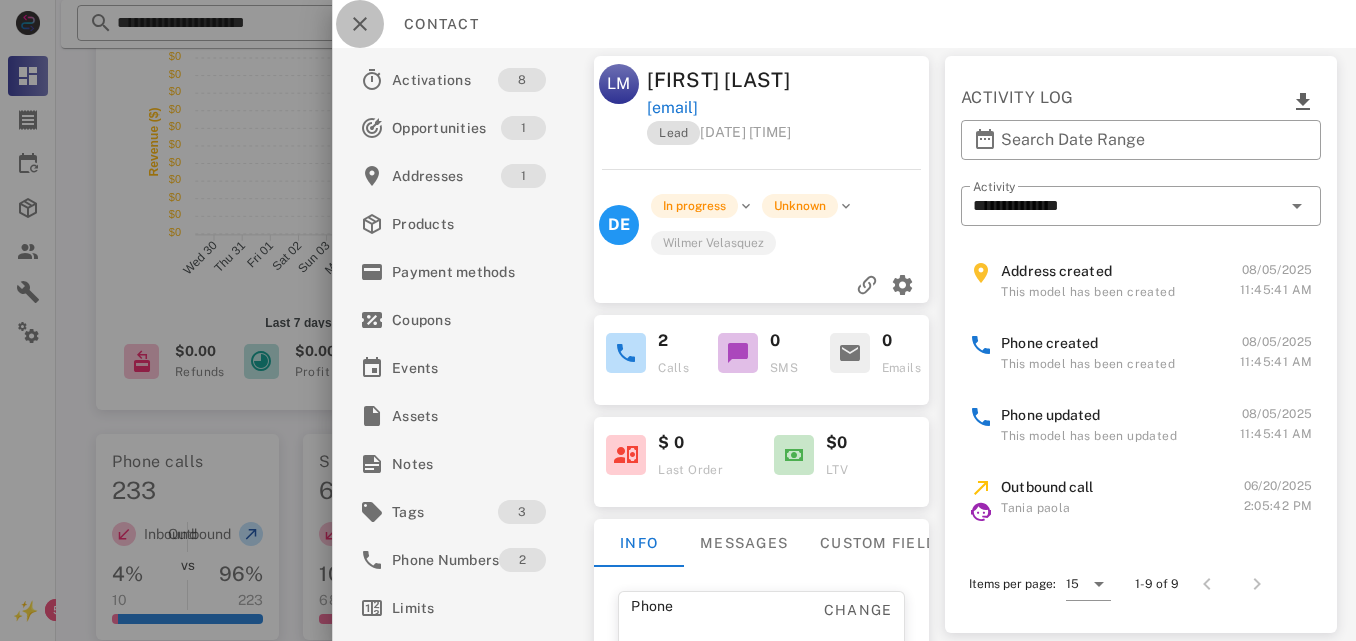 click at bounding box center (360, 24) 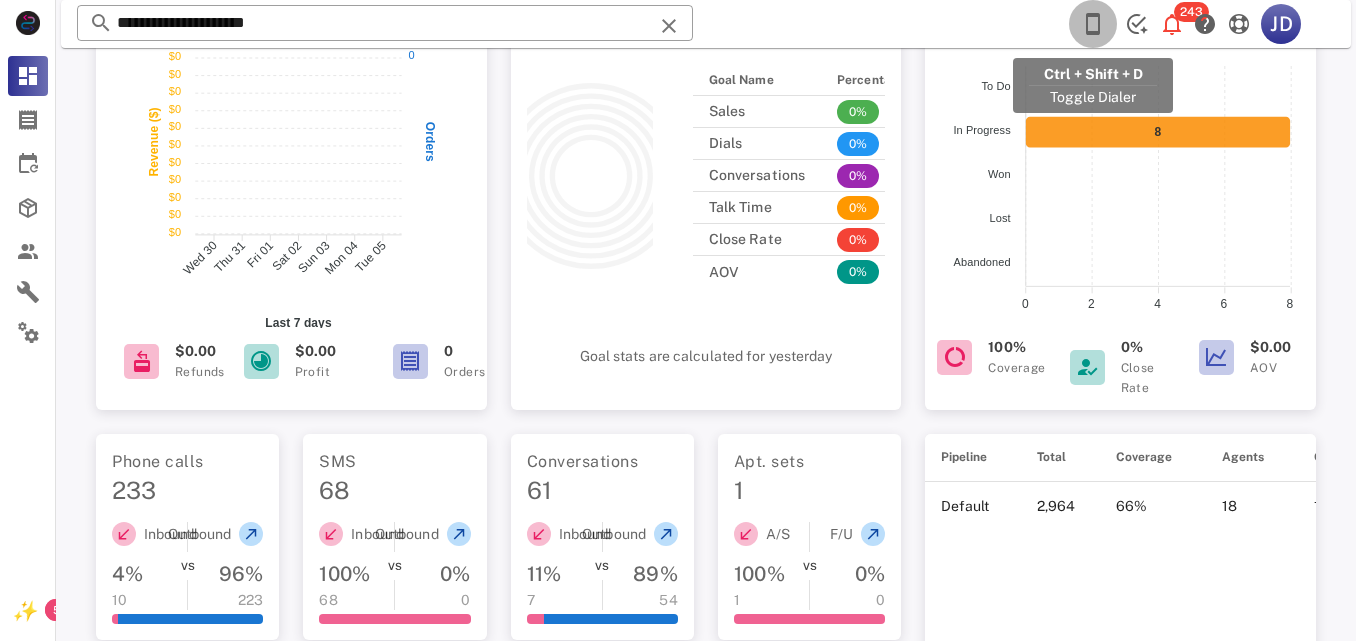 click at bounding box center [1093, 24] 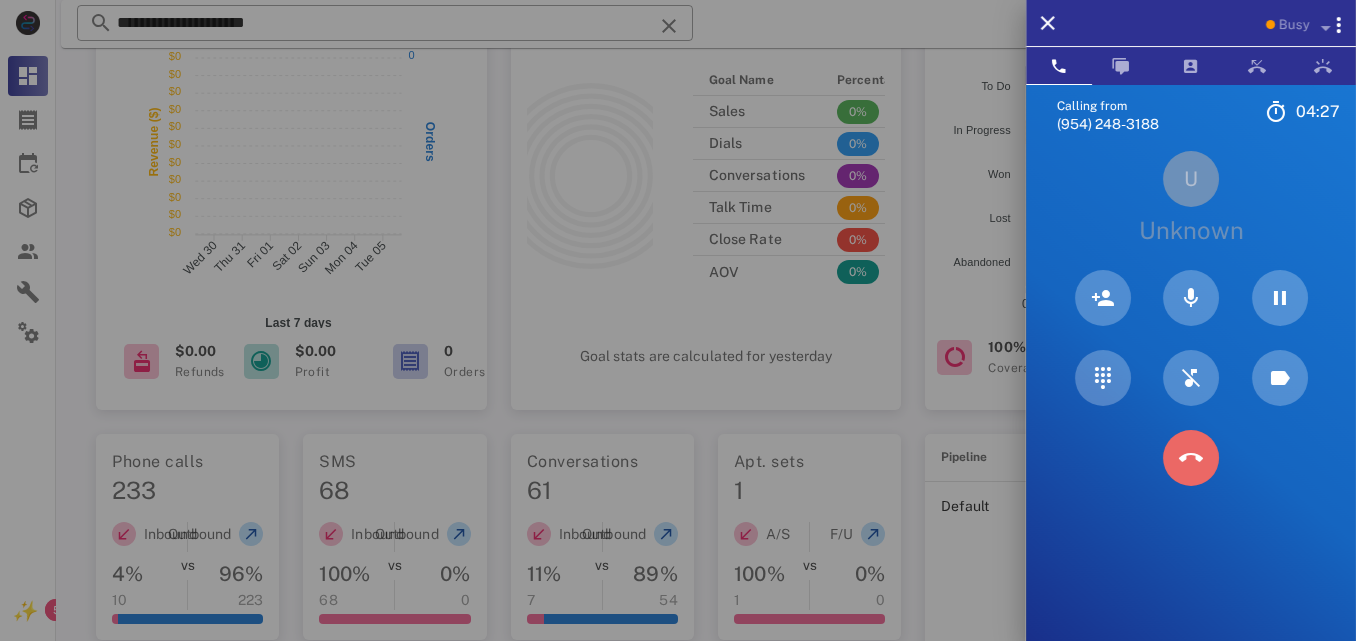 click at bounding box center (1191, 458) 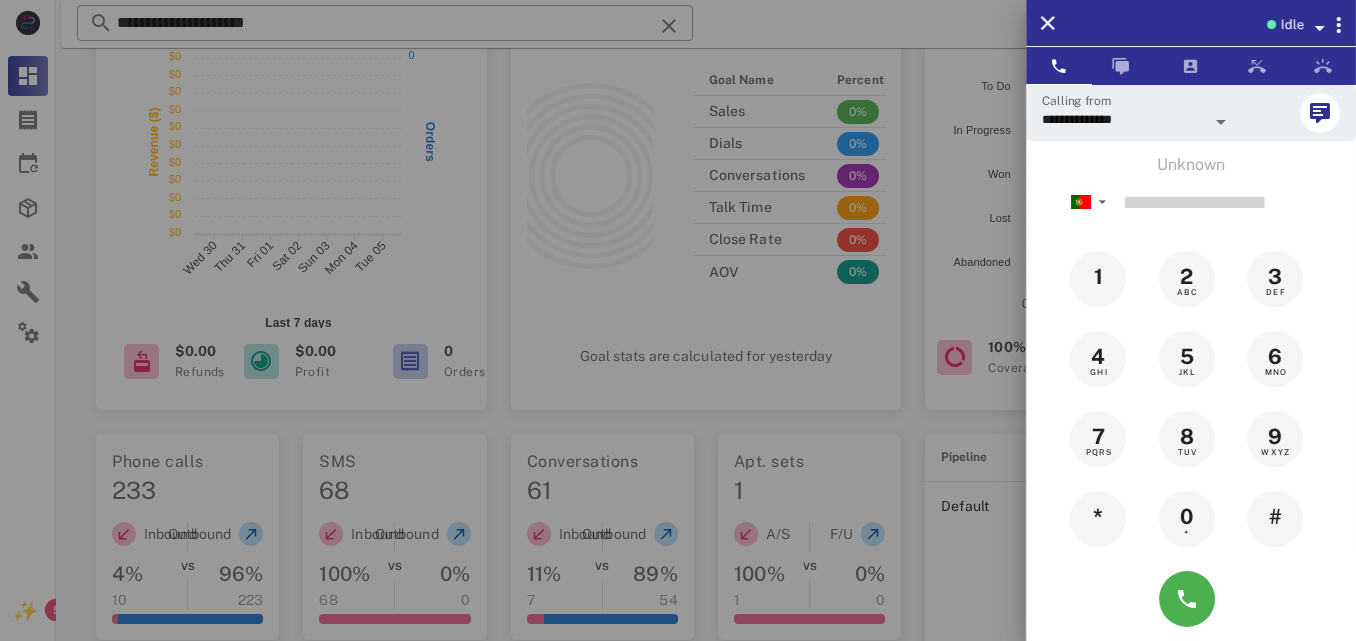 click at bounding box center (678, 320) 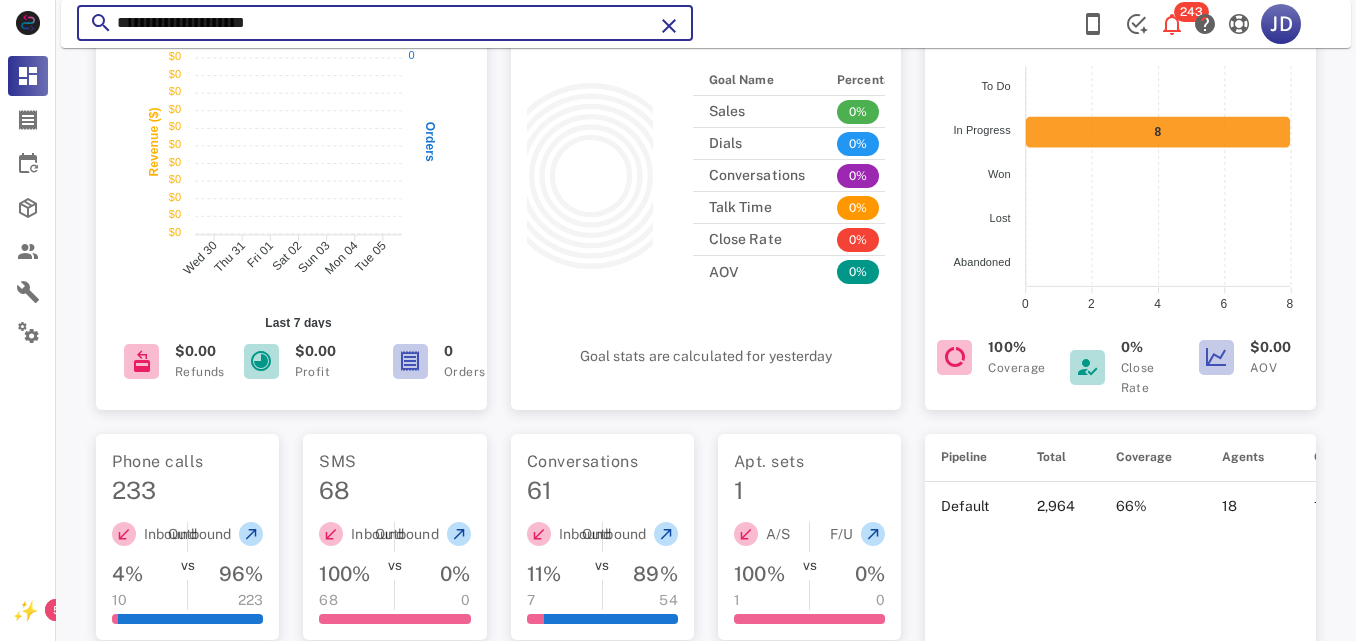 click on "**********" at bounding box center (385, 23) 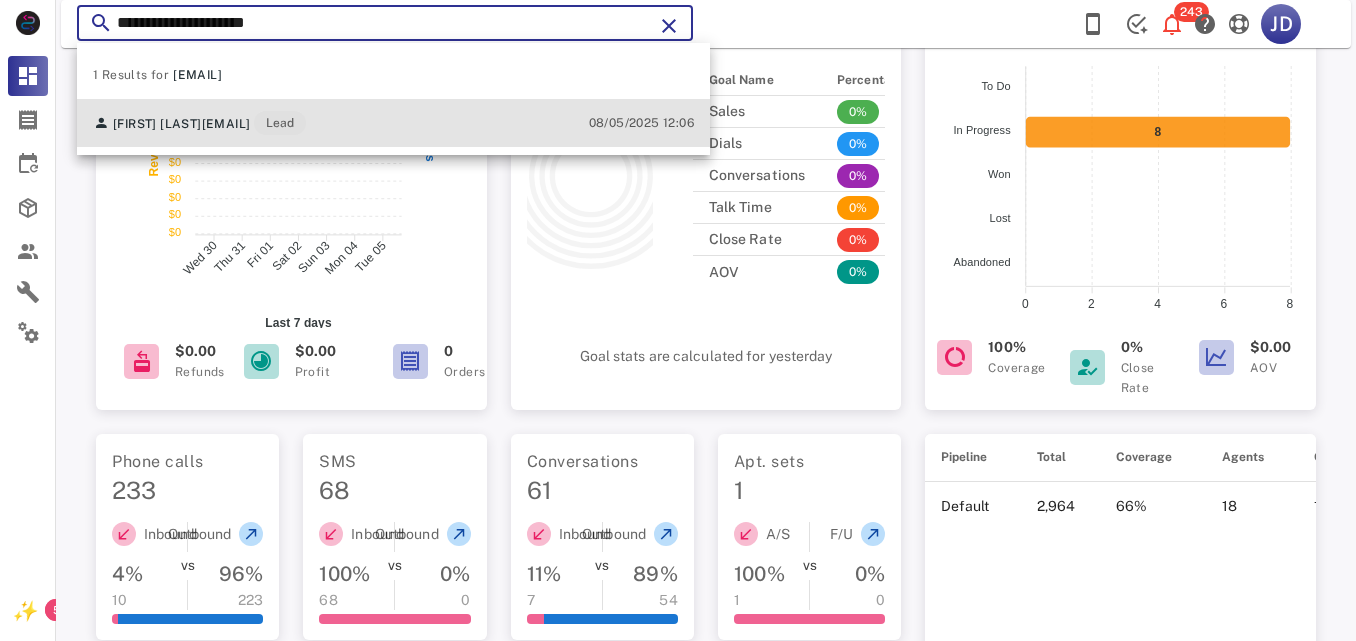 click on "[FIRST] [LAST]   [EMAIL]   Lead" at bounding box center (199, 123) 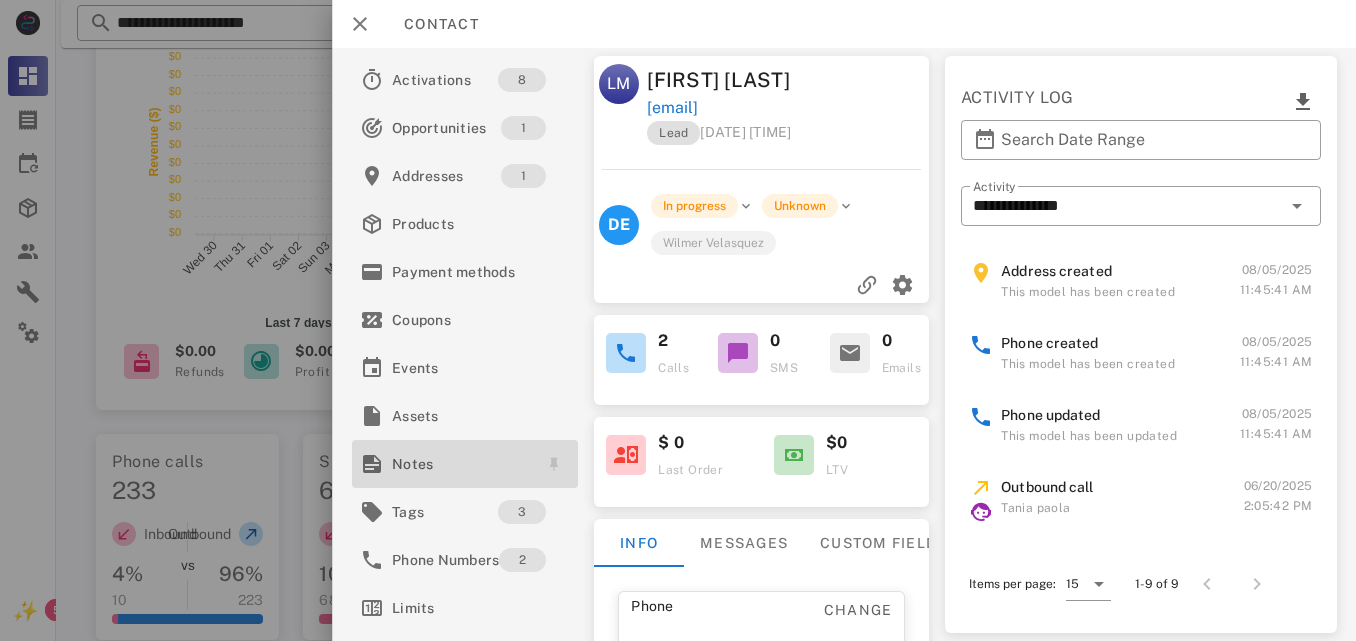 click on "Notes" at bounding box center (461, 464) 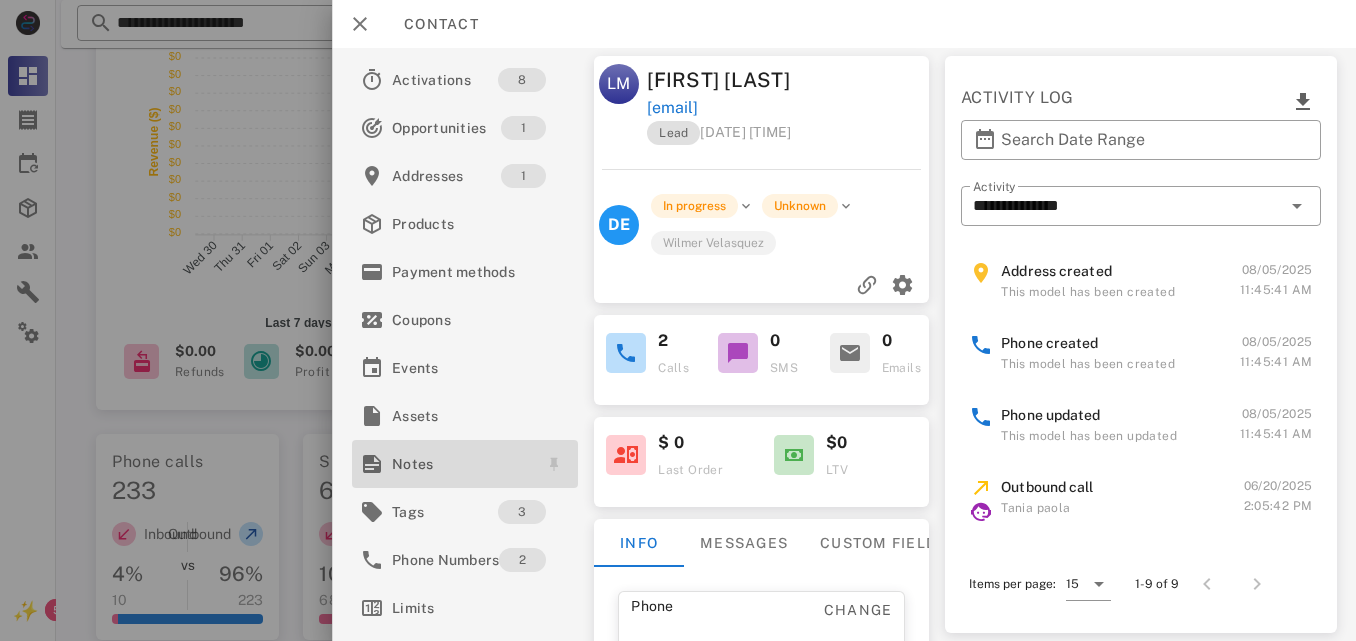 click on "**********" at bounding box center (706, -120) 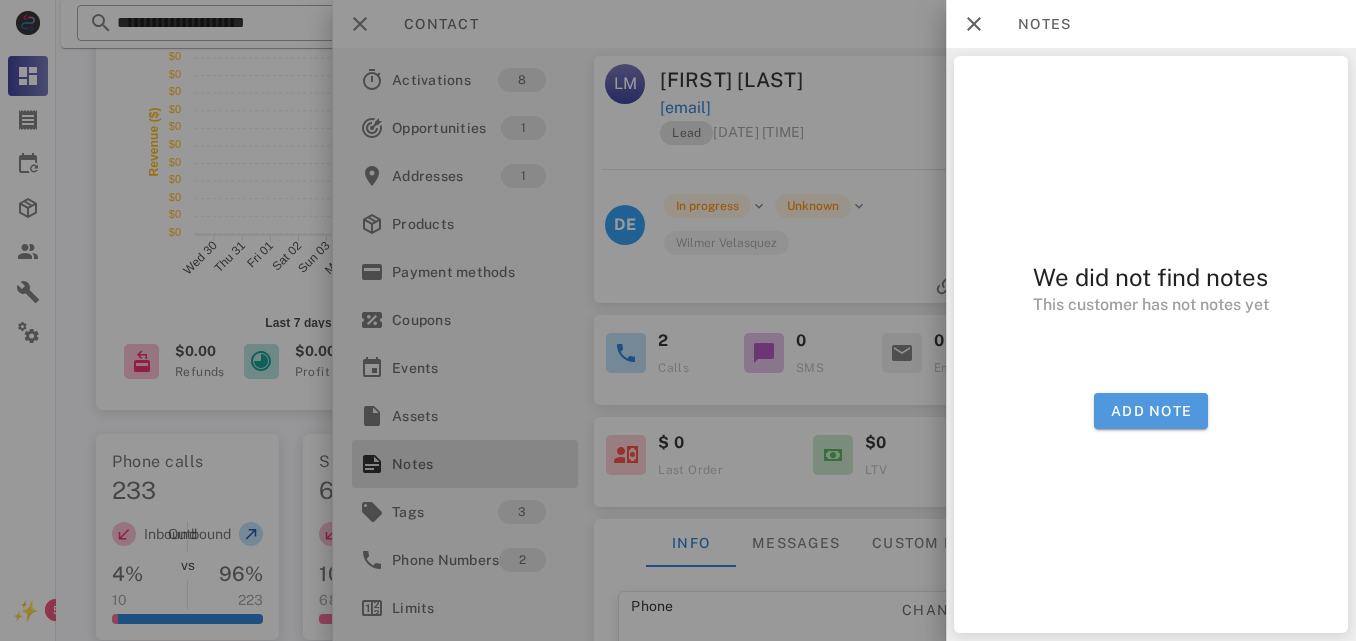click on "Add note" at bounding box center (1151, 411) 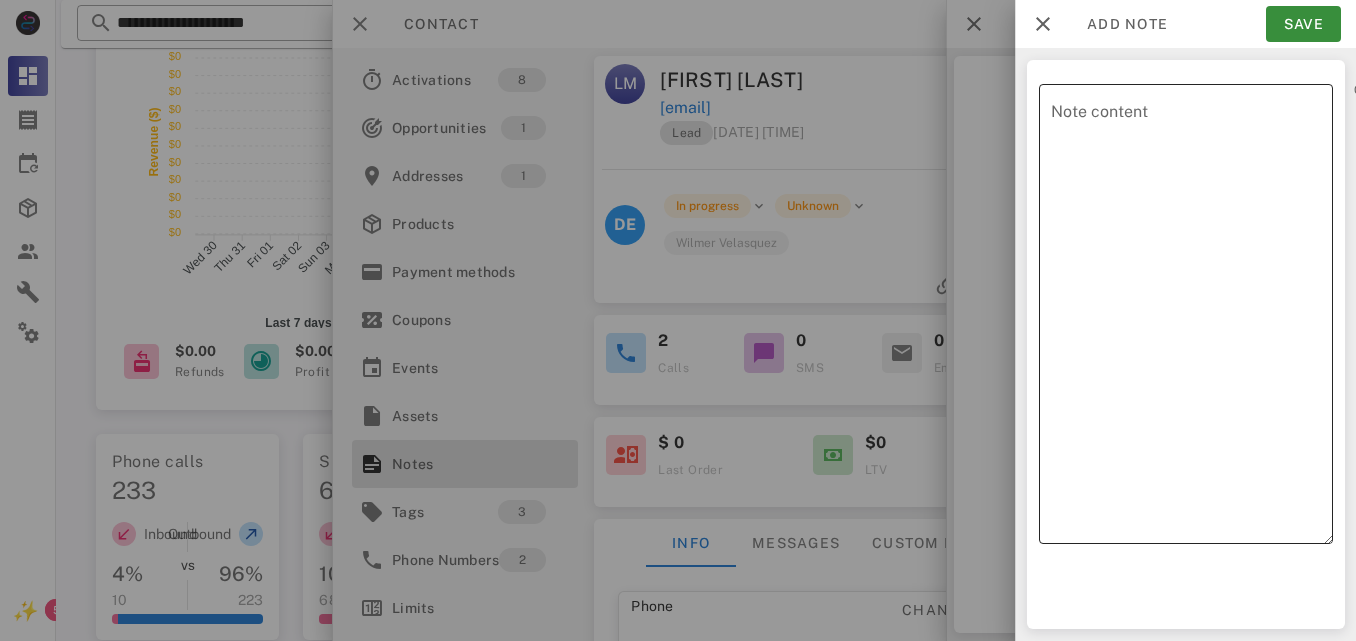 click on "Note content" at bounding box center (1192, 319) 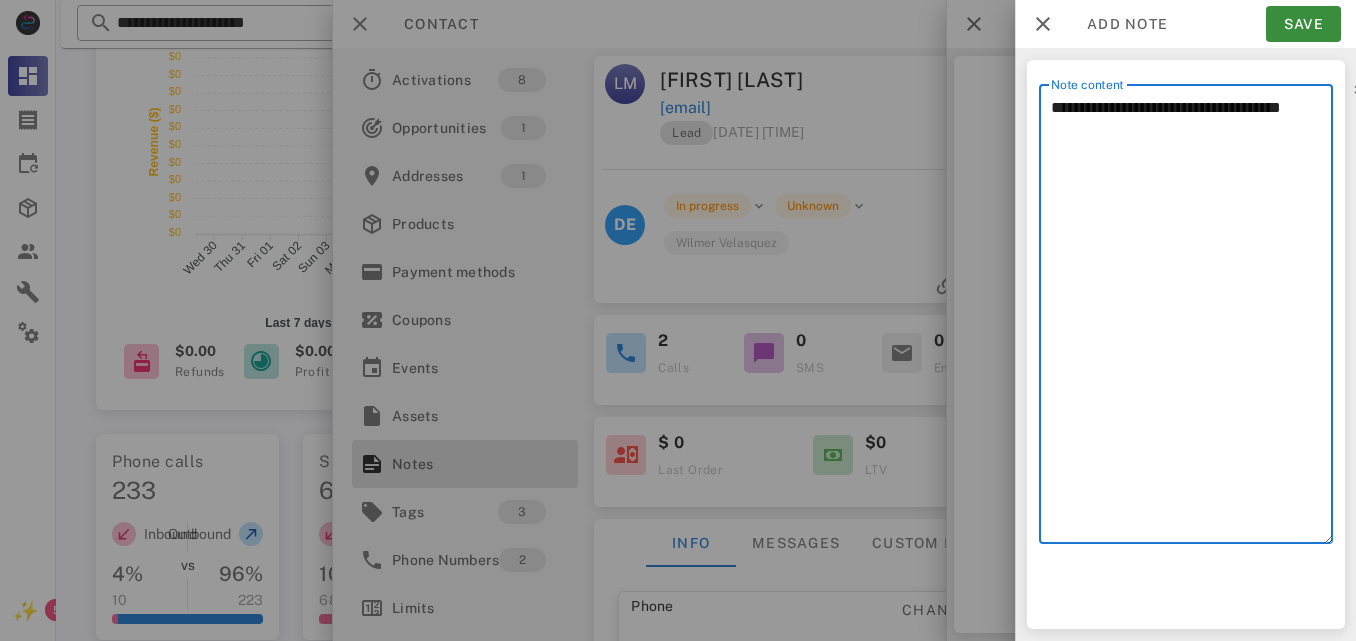 click on "**********" at bounding box center (1192, 319) 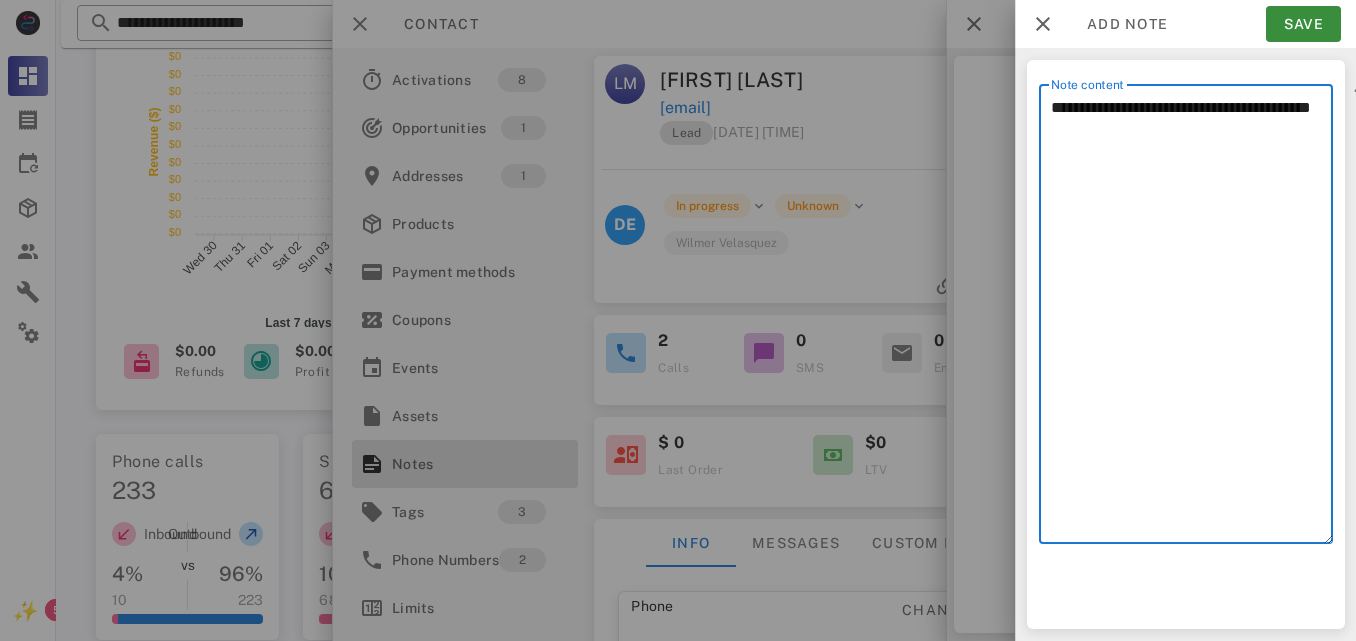 paste on "**********" 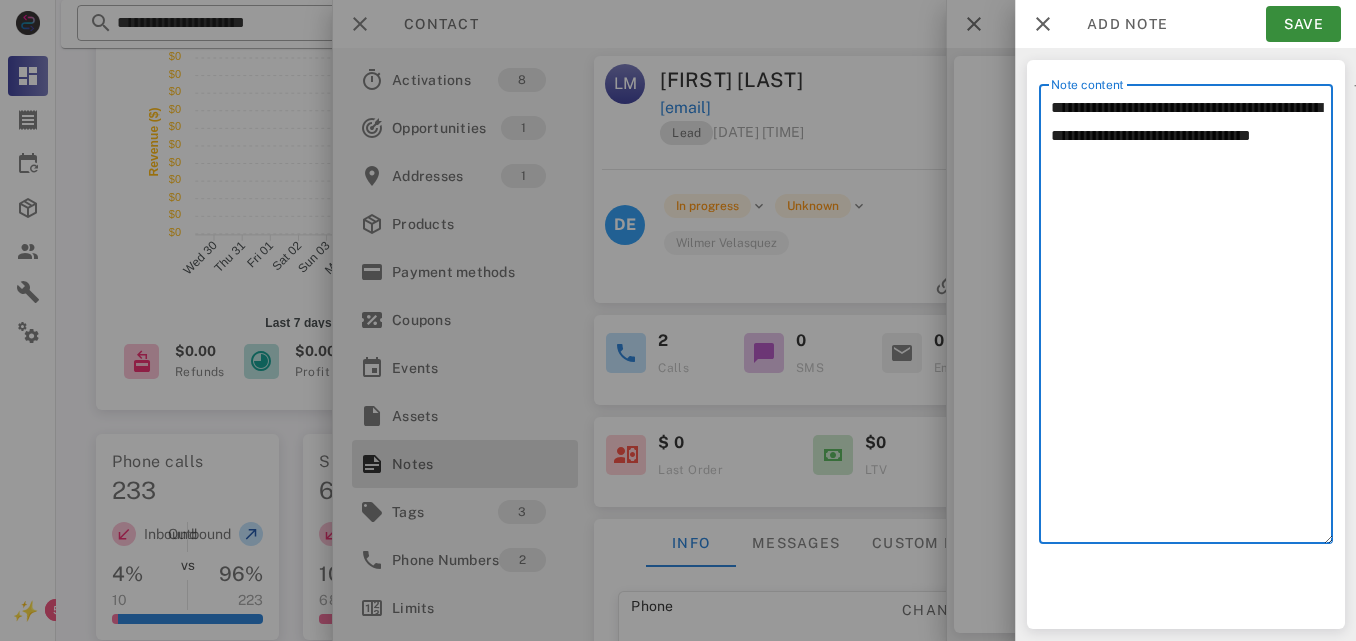click on "**********" at bounding box center (1192, 319) 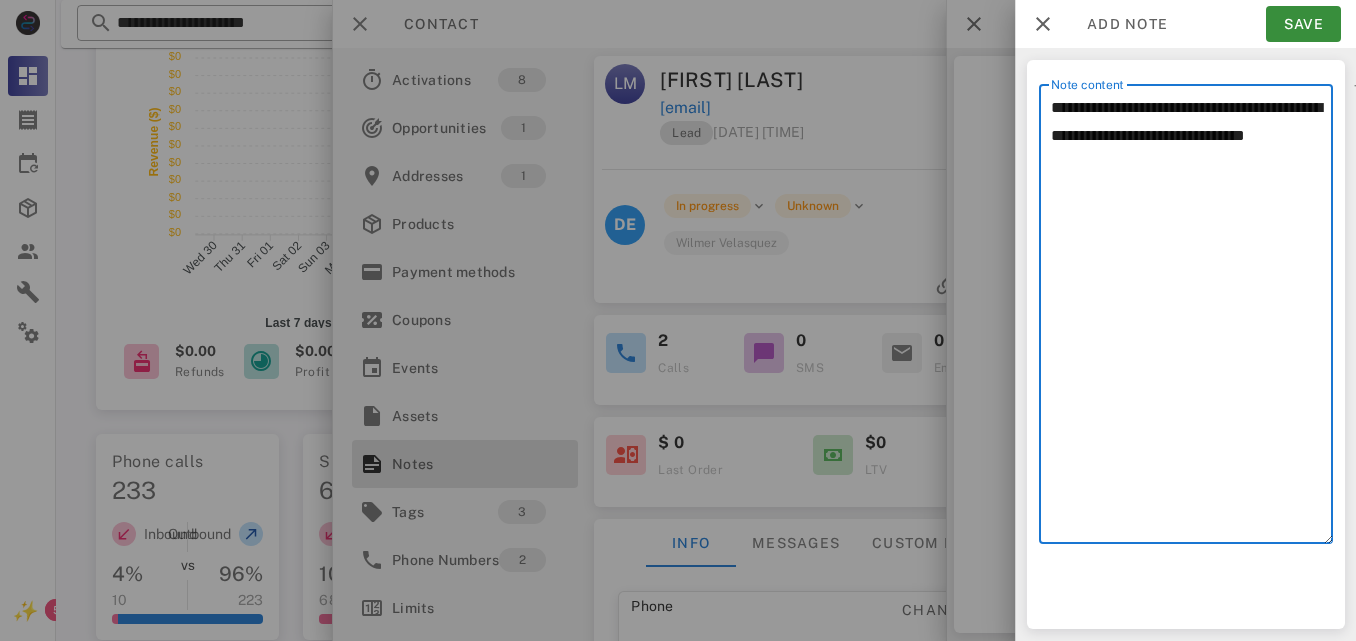 click on "**********" at bounding box center (1192, 319) 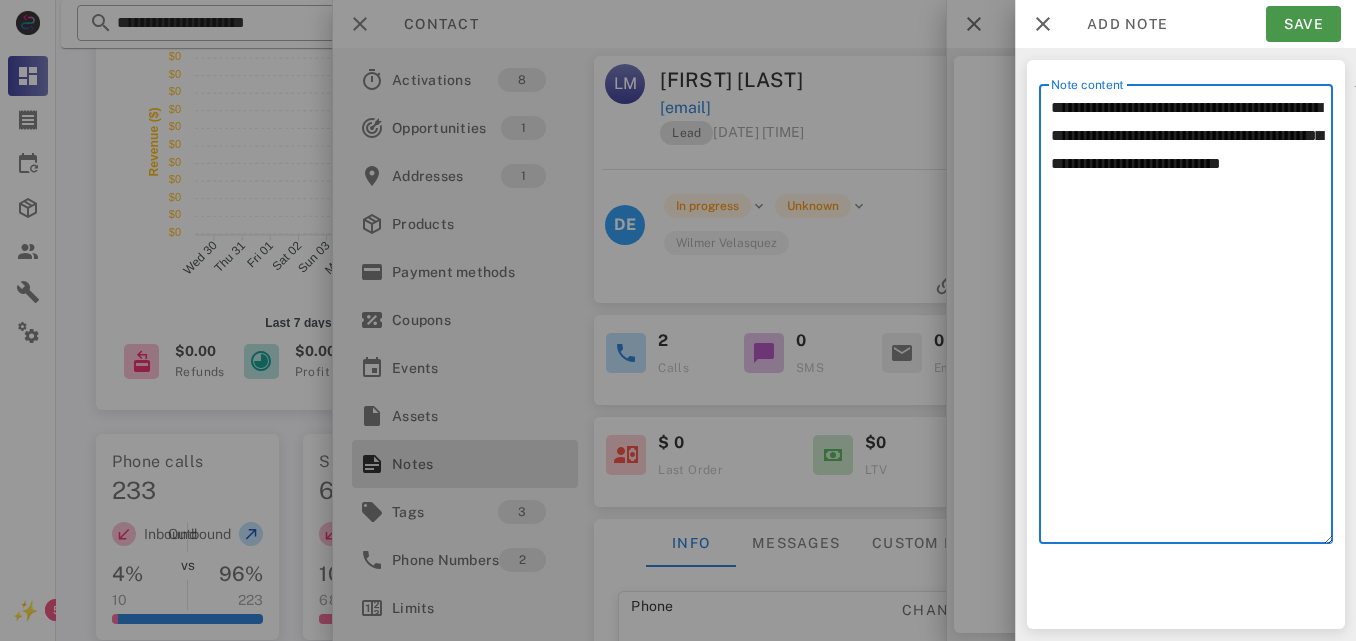 type on "**********" 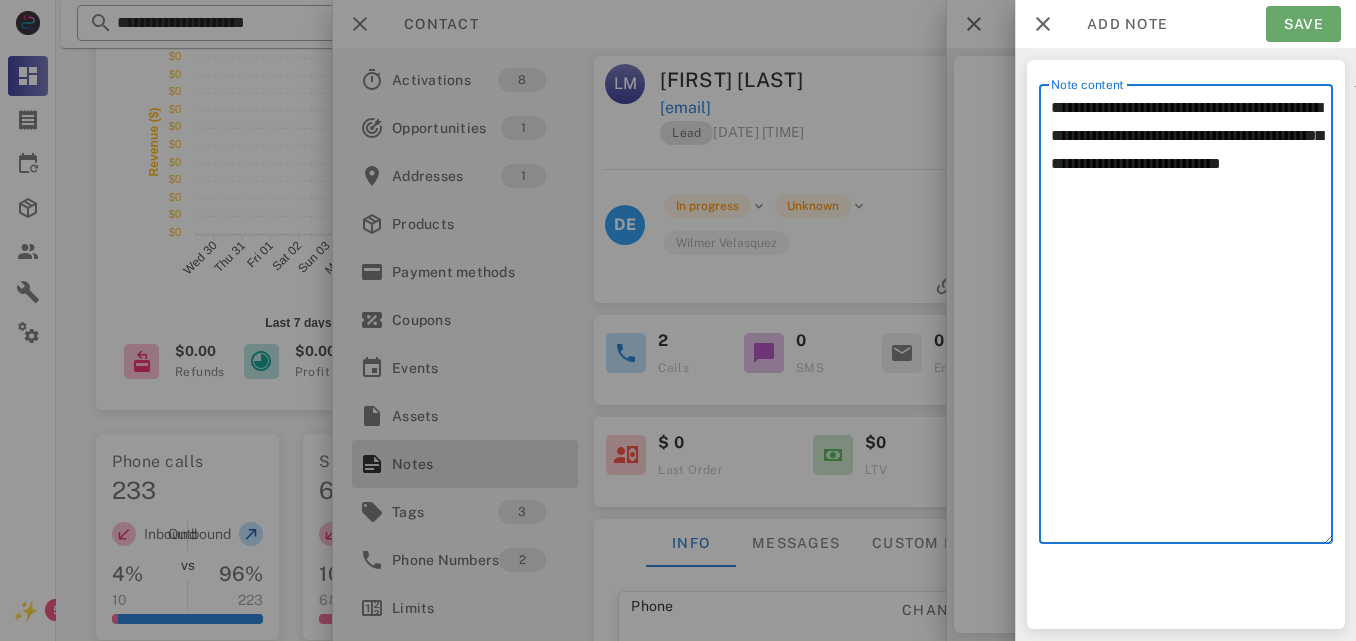 click on "Save" at bounding box center (1303, 24) 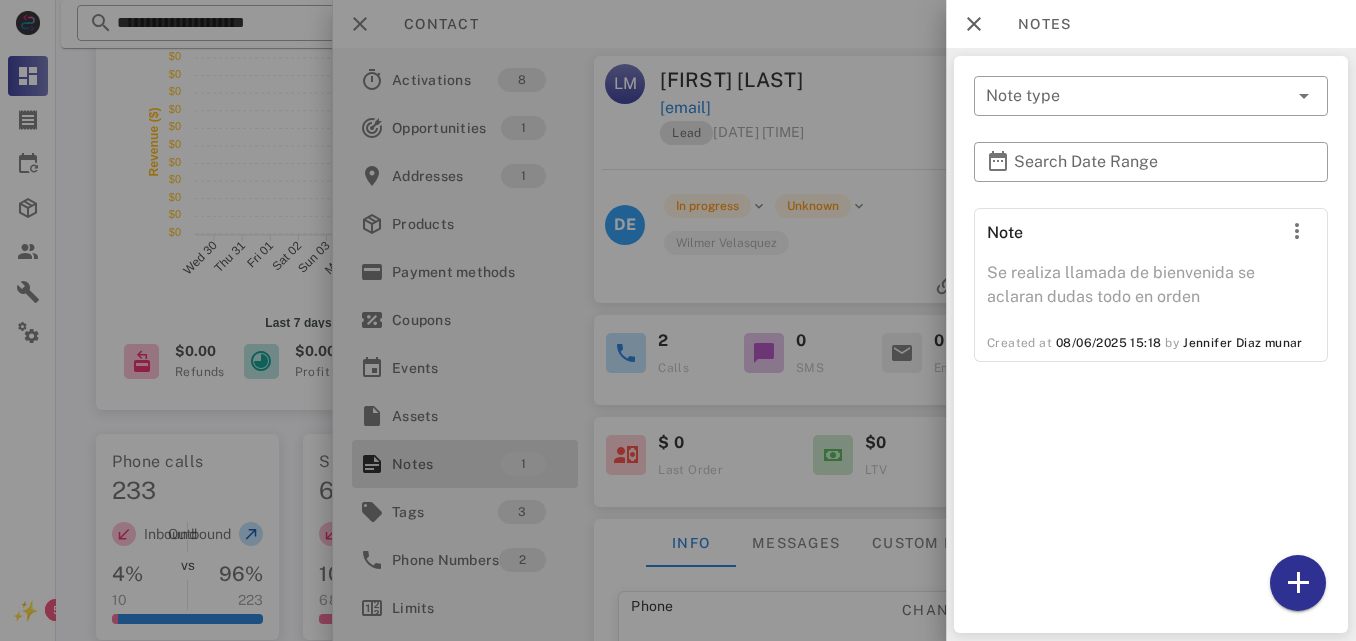 click at bounding box center (678, 320) 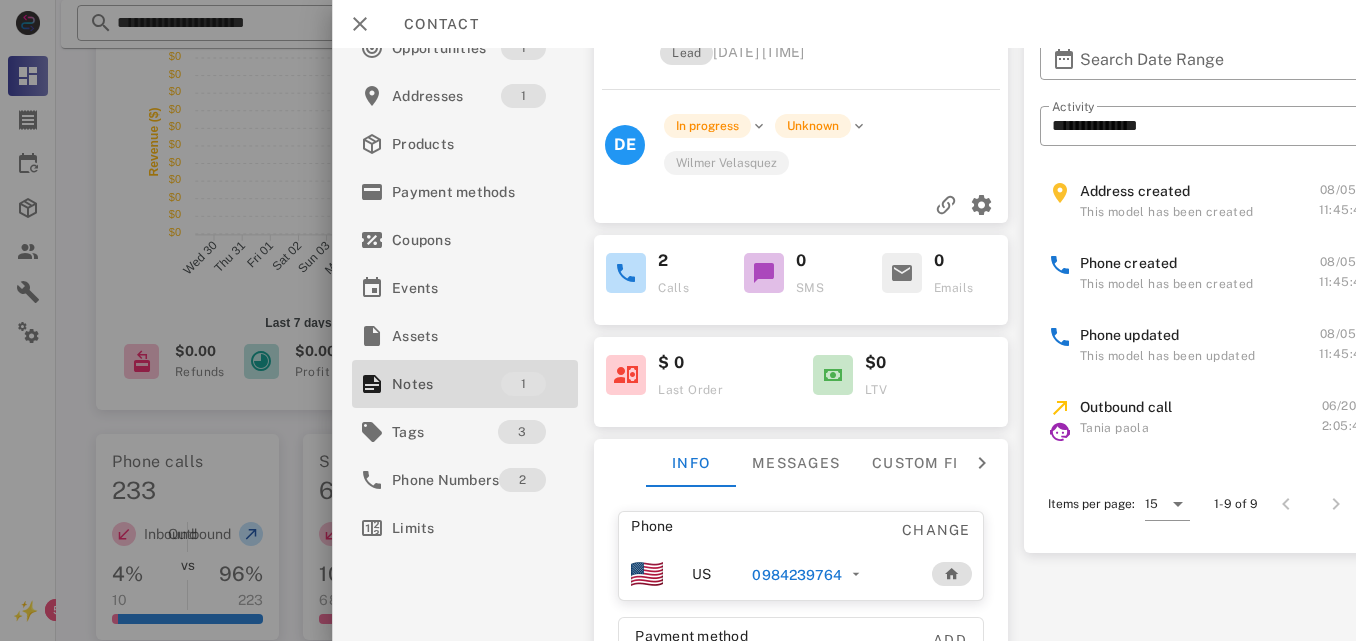 scroll, scrollTop: 177, scrollLeft: 0, axis: vertical 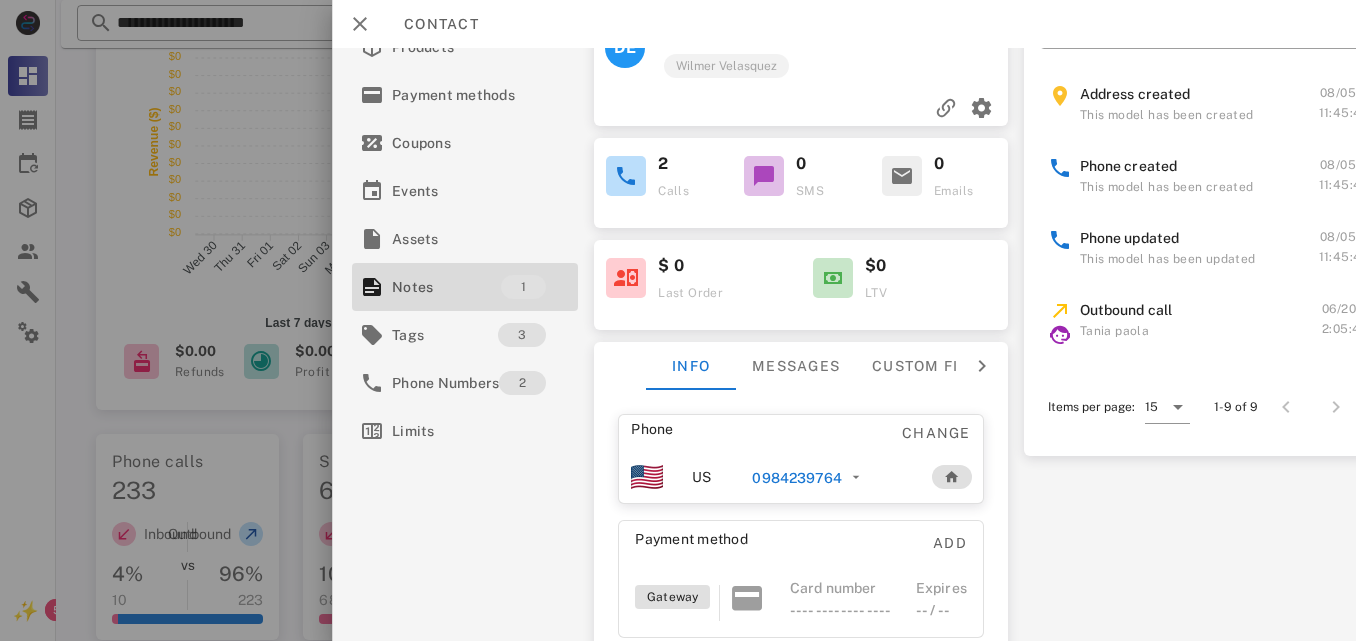 drag, startPoint x: 746, startPoint y: 483, endPoint x: 838, endPoint y: 482, distance: 92.00543 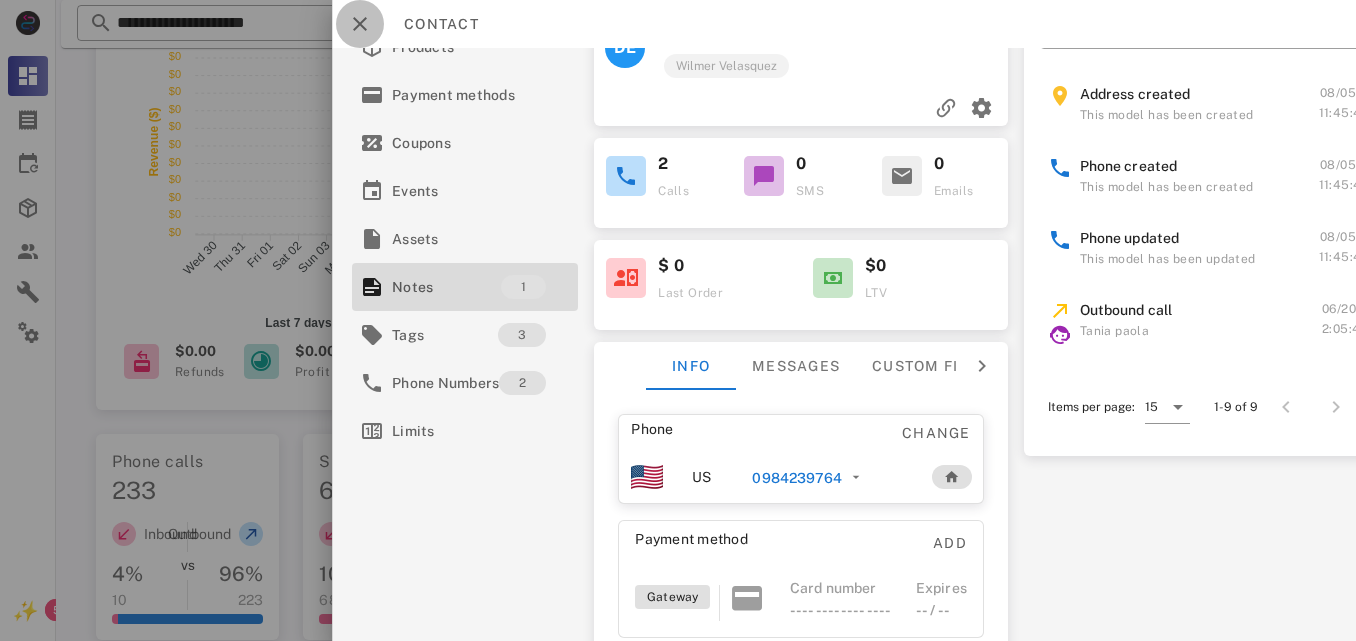 click at bounding box center (360, 24) 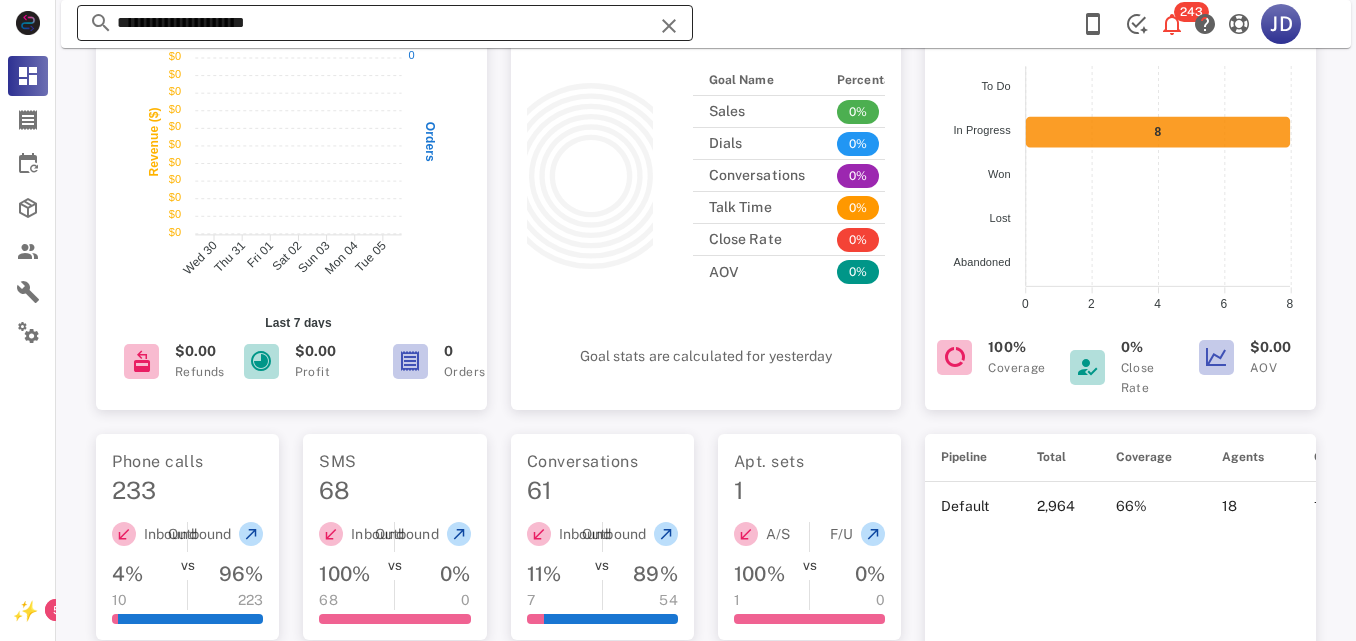 click on "**********" at bounding box center (385, 23) 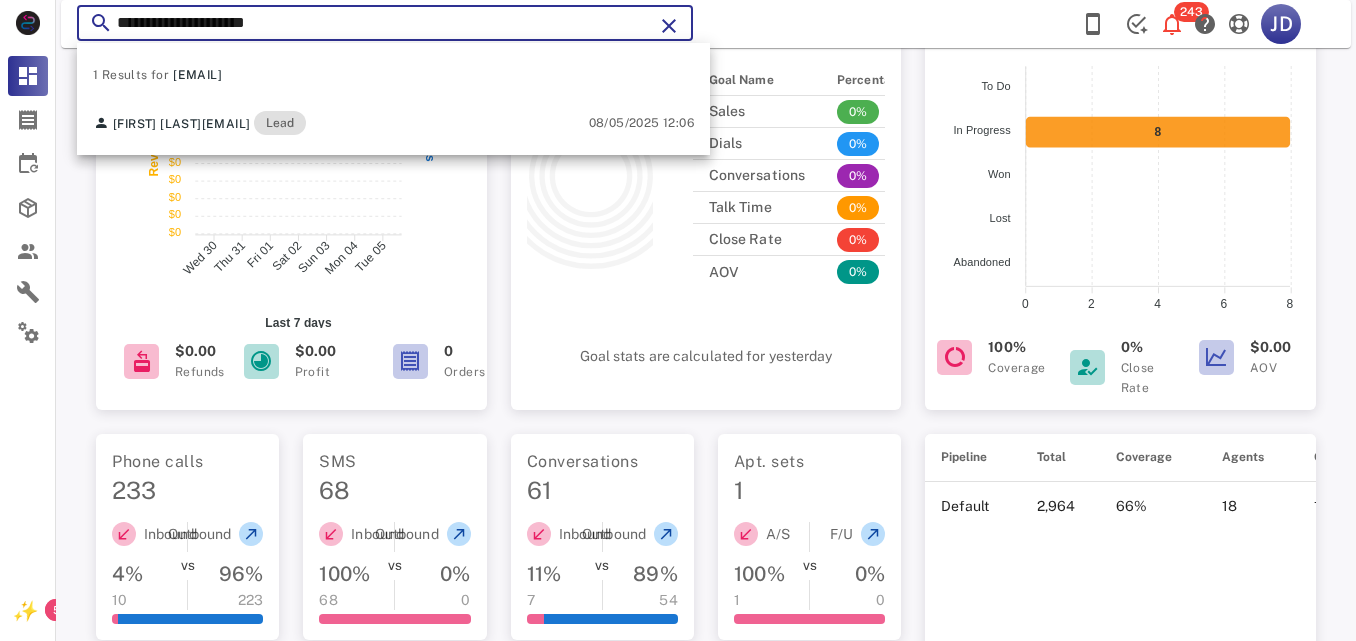 click on "**********" at bounding box center [385, 23] 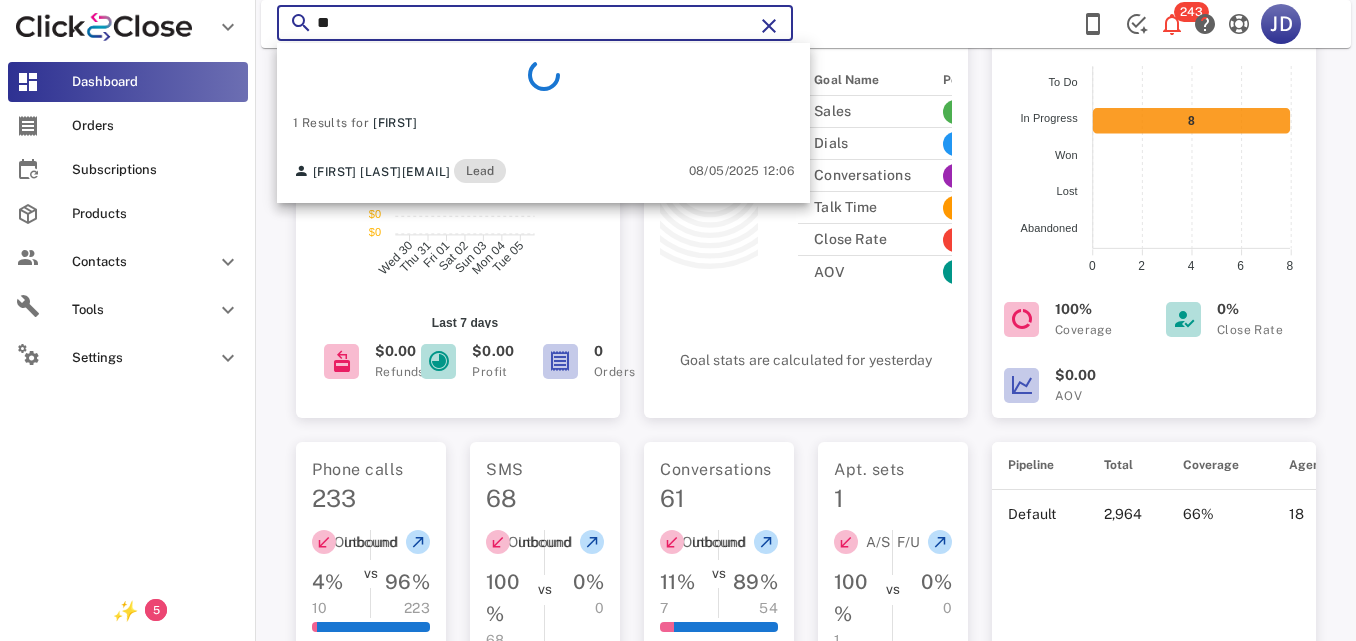 type on "*" 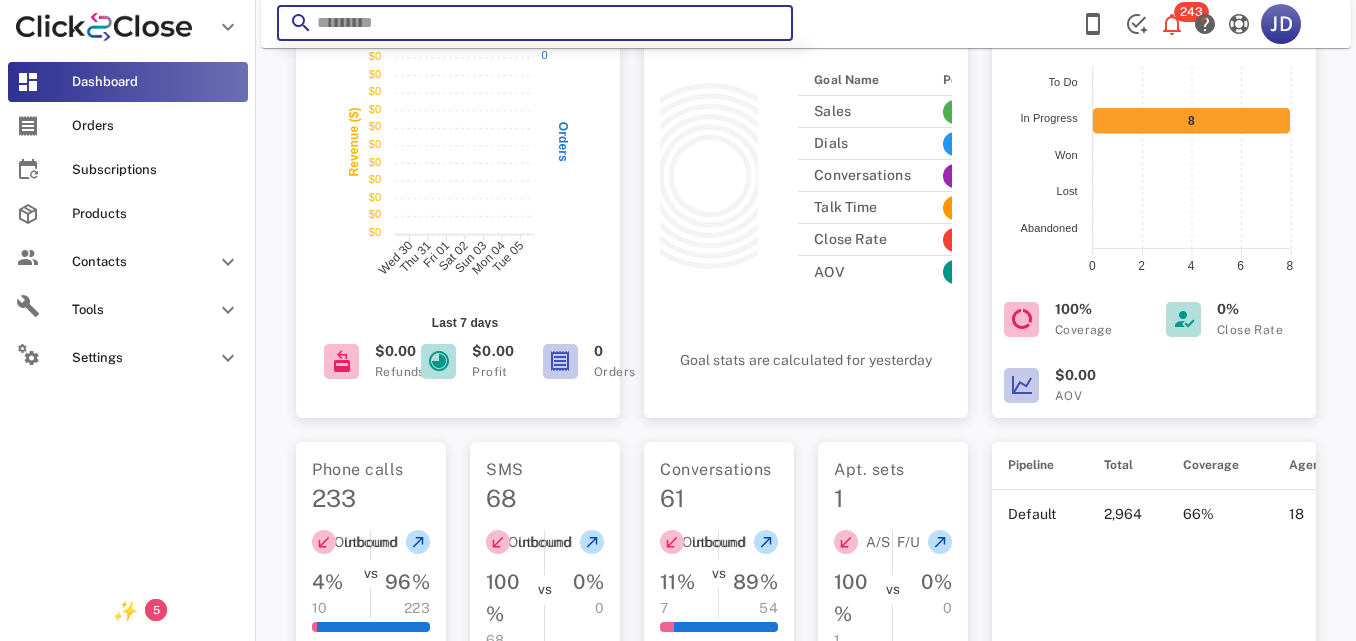 paste on "**********" 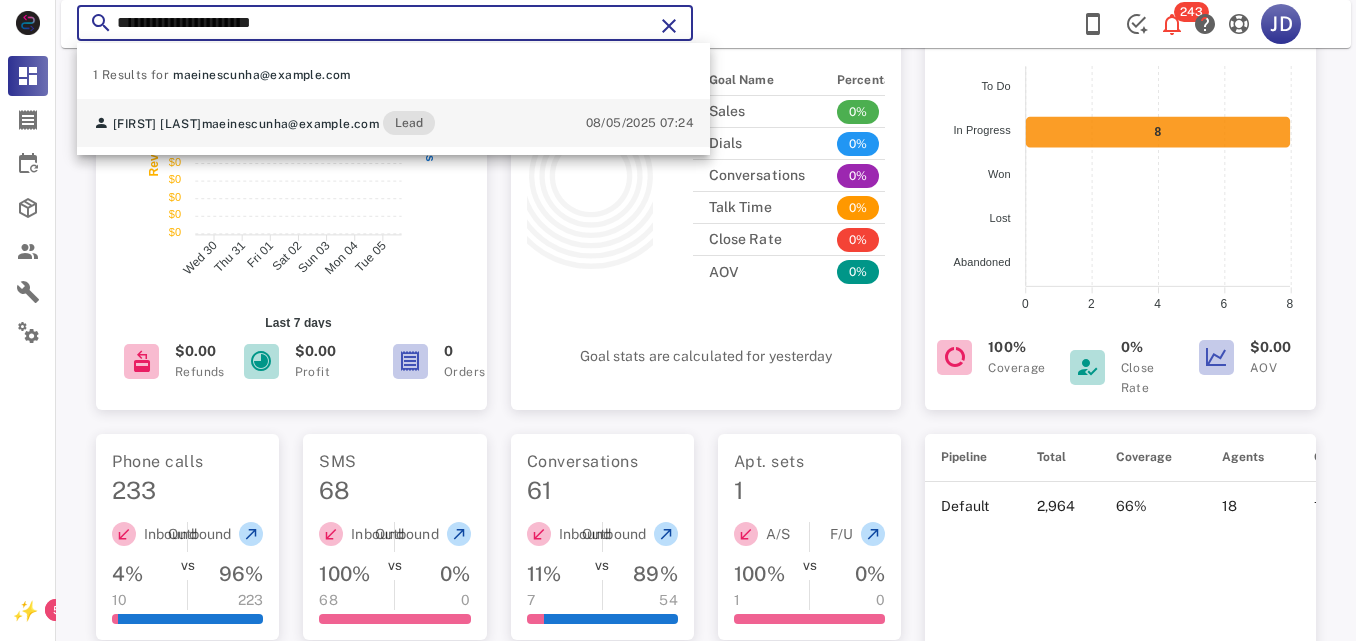 type on "**********" 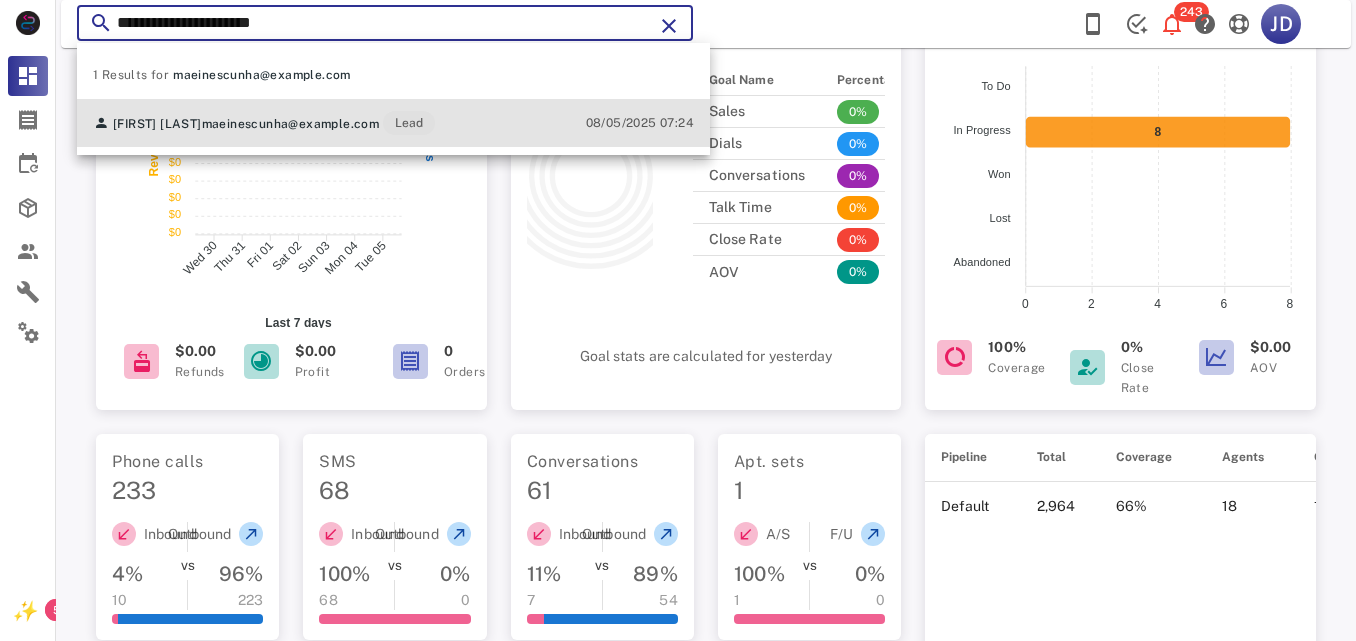 click on "[FIRST] [LAST]   [EMAIL]   Lead" at bounding box center [264, 123] 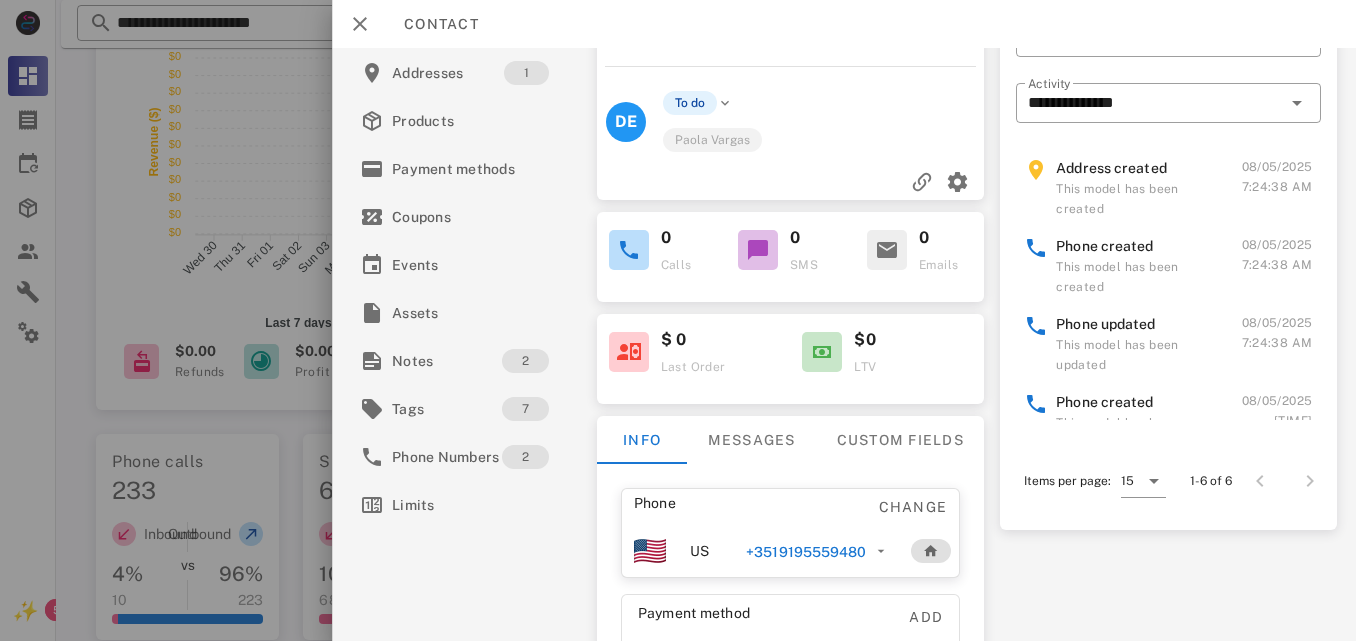 scroll, scrollTop: 110, scrollLeft: 0, axis: vertical 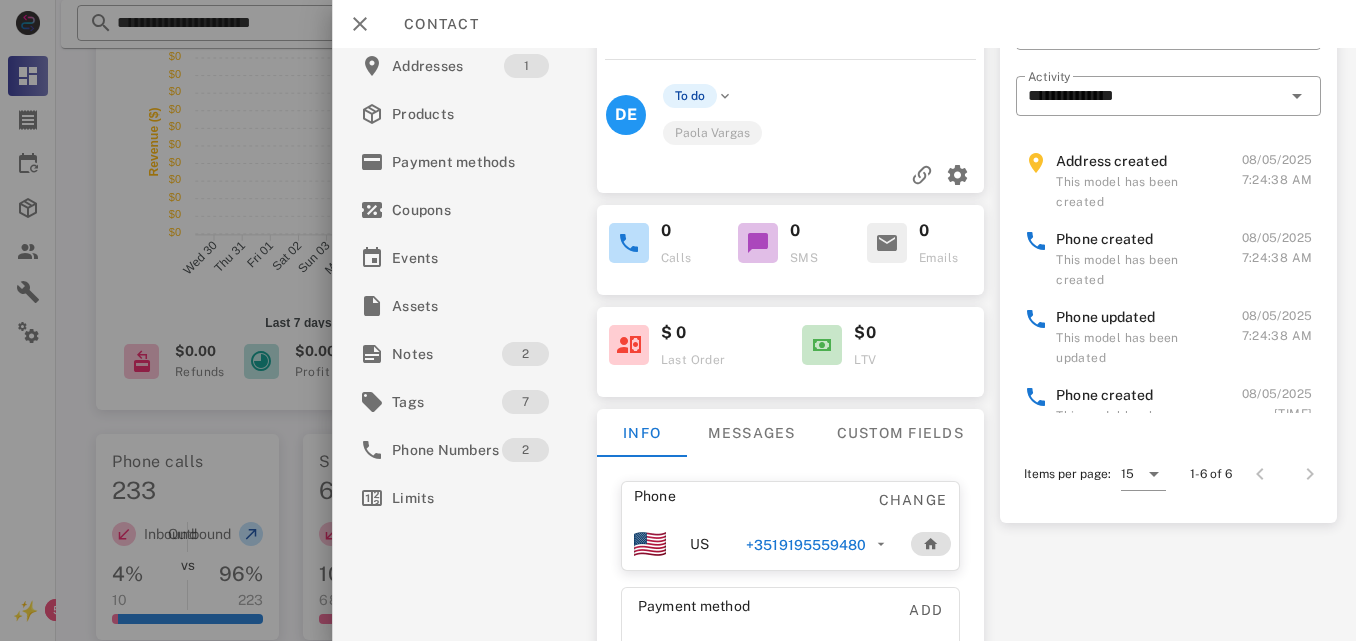 click on "+3519195559480" at bounding box center (806, 545) 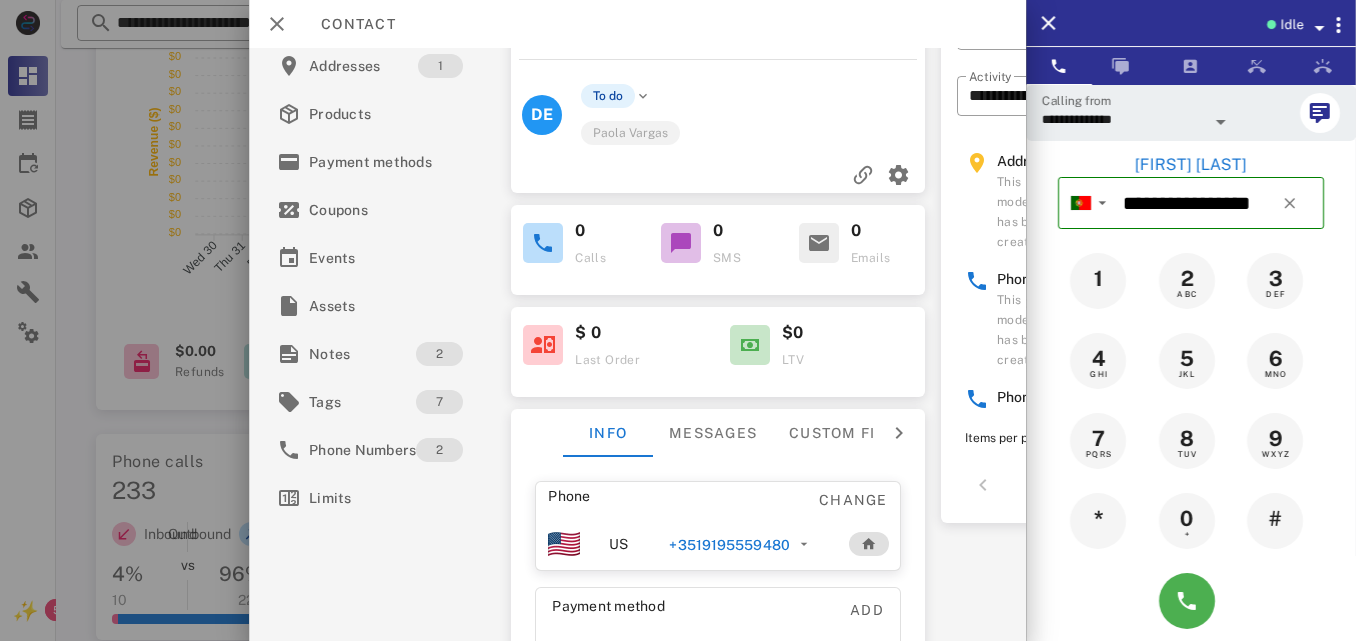 click at bounding box center [1191, 601] 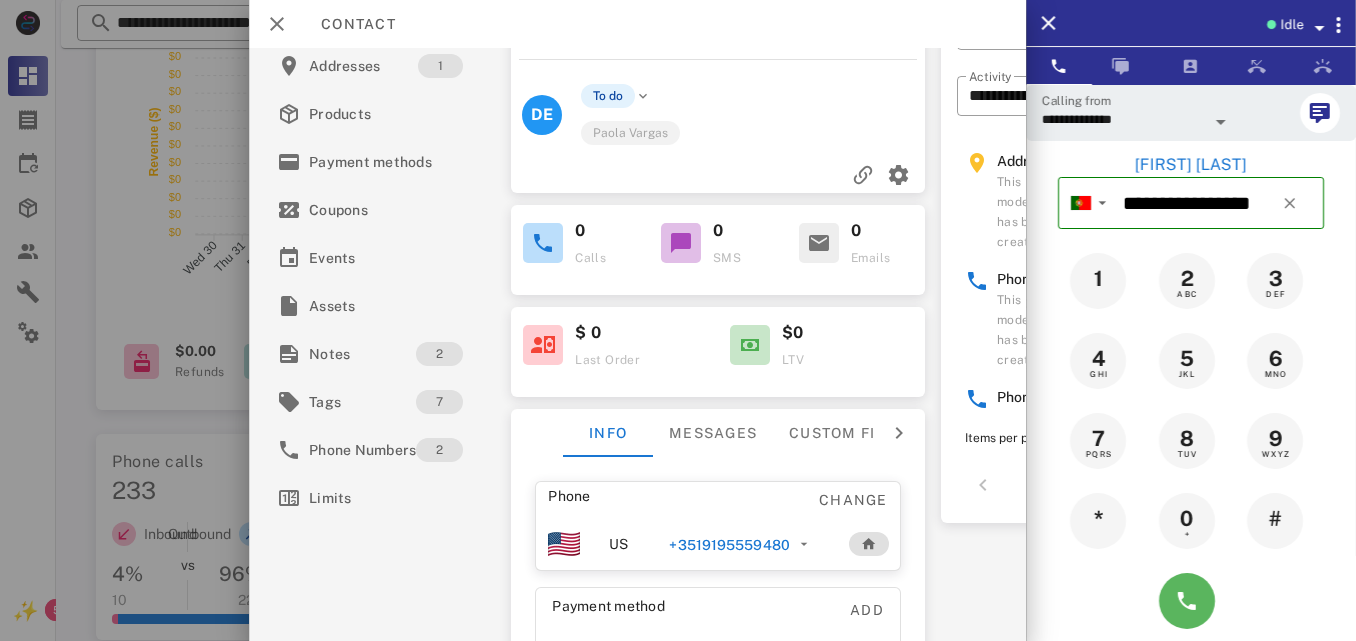 click at bounding box center [1191, 601] 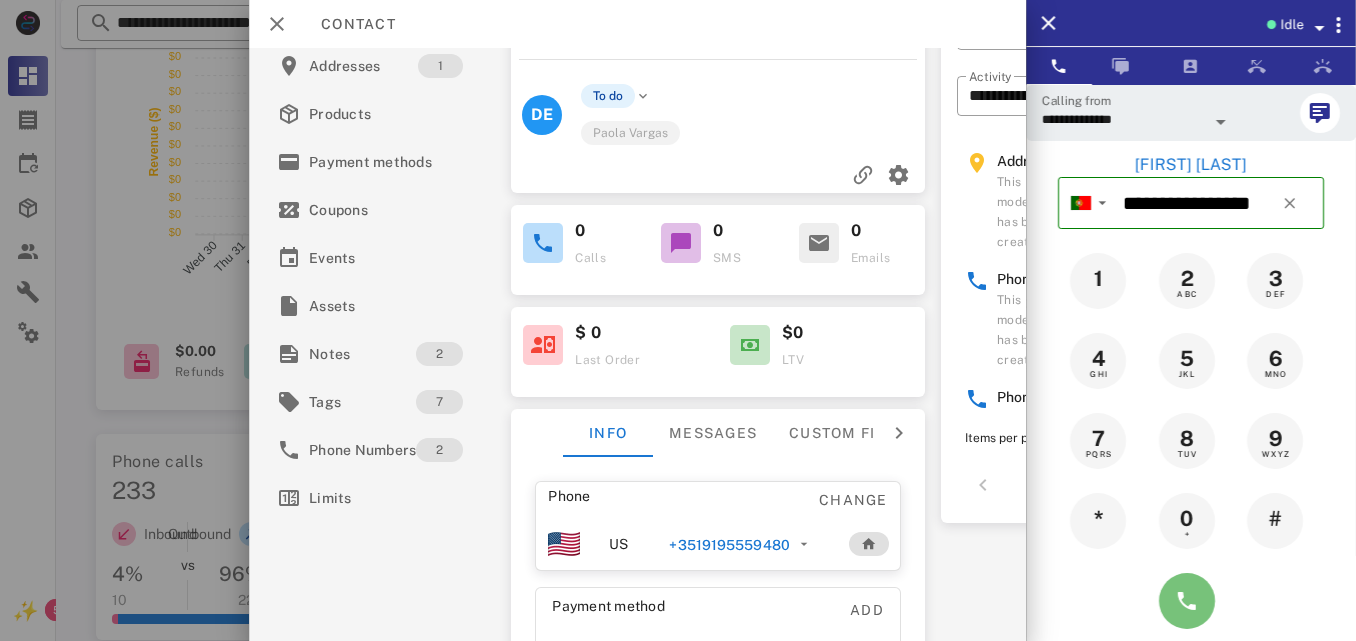 click at bounding box center [1187, 601] 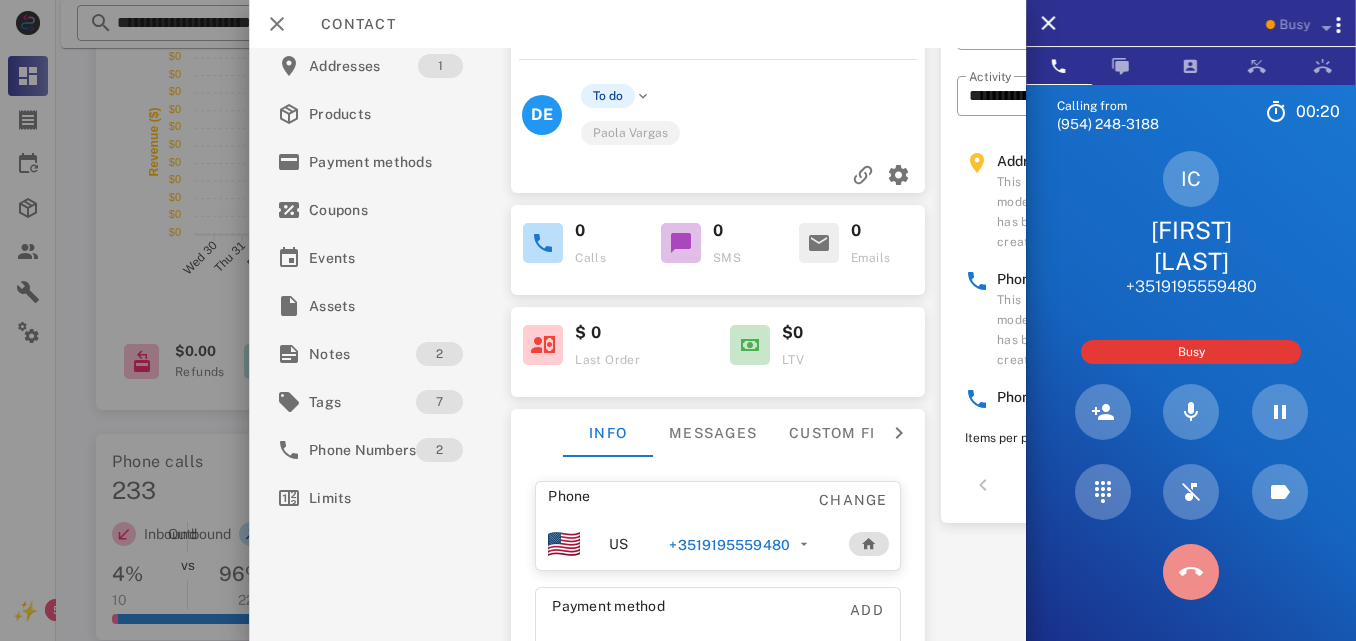 click at bounding box center [1191, 572] 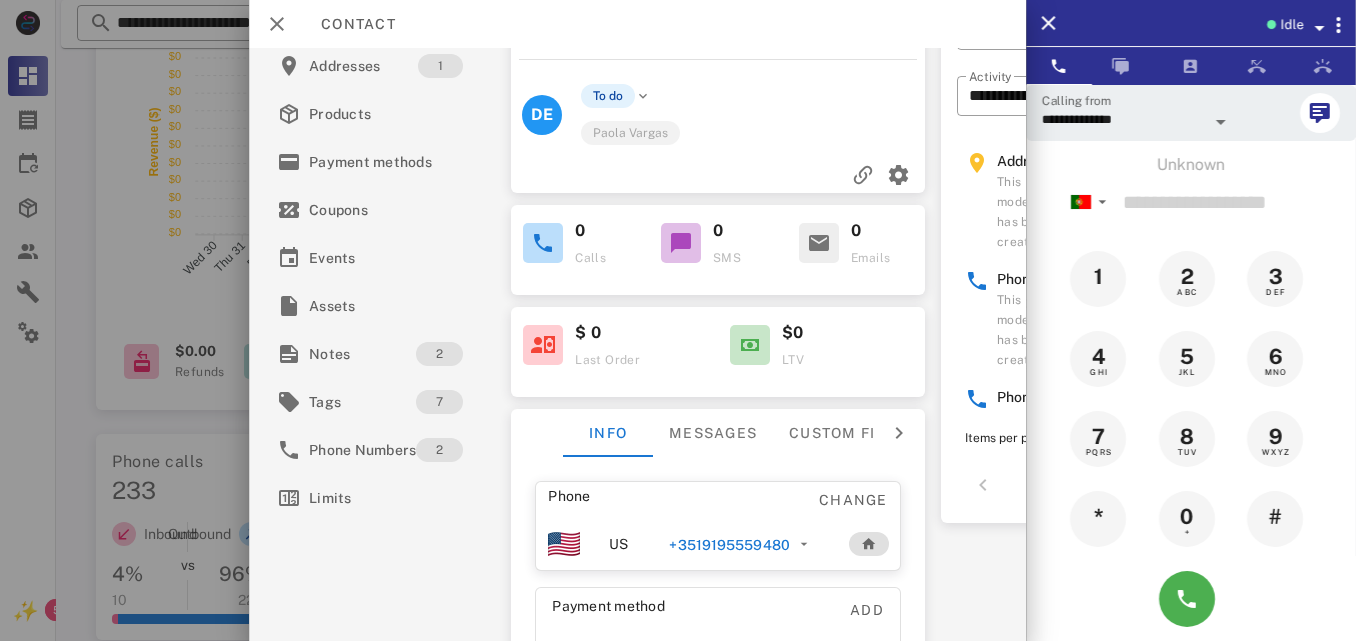 click on "+3519195559480" at bounding box center [729, 545] 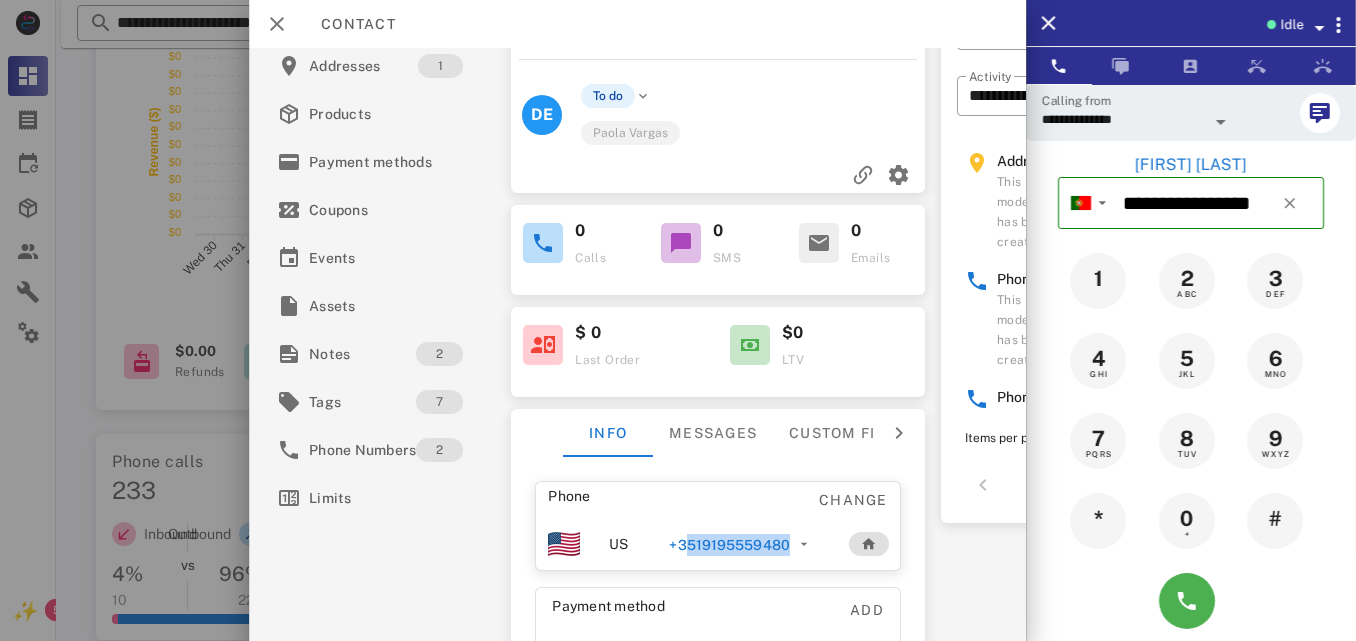 click on "+3519195559480" at bounding box center [729, 545] 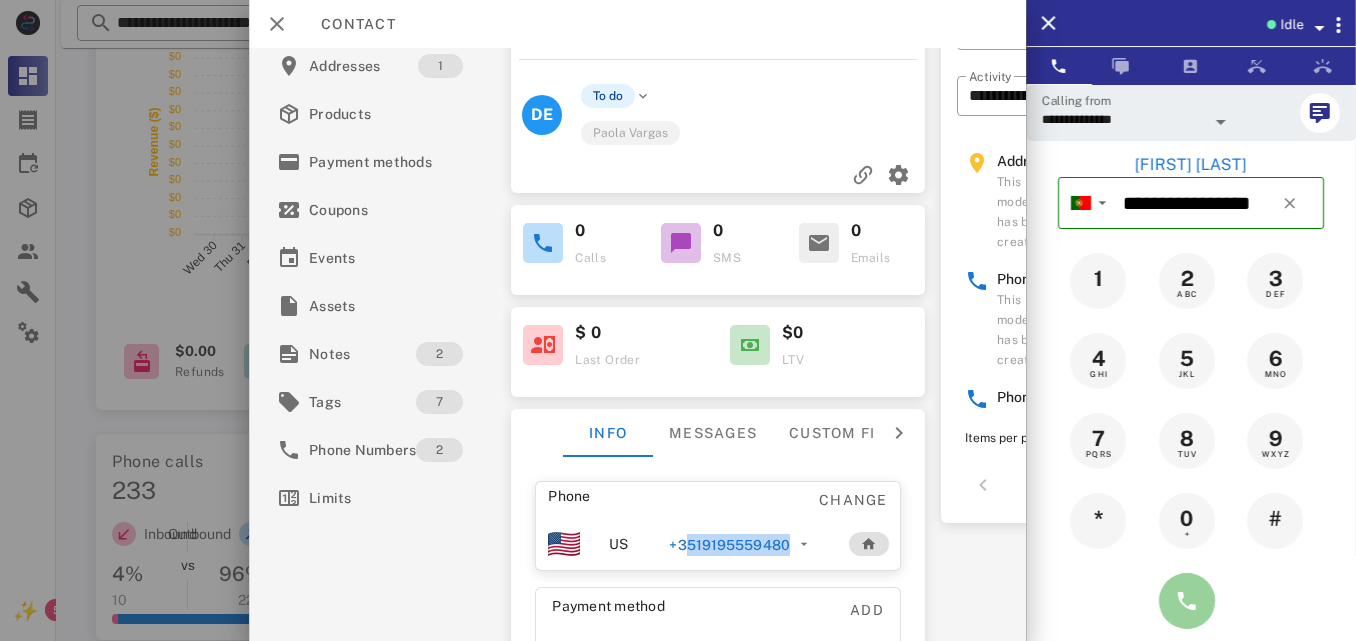 click at bounding box center [1187, 601] 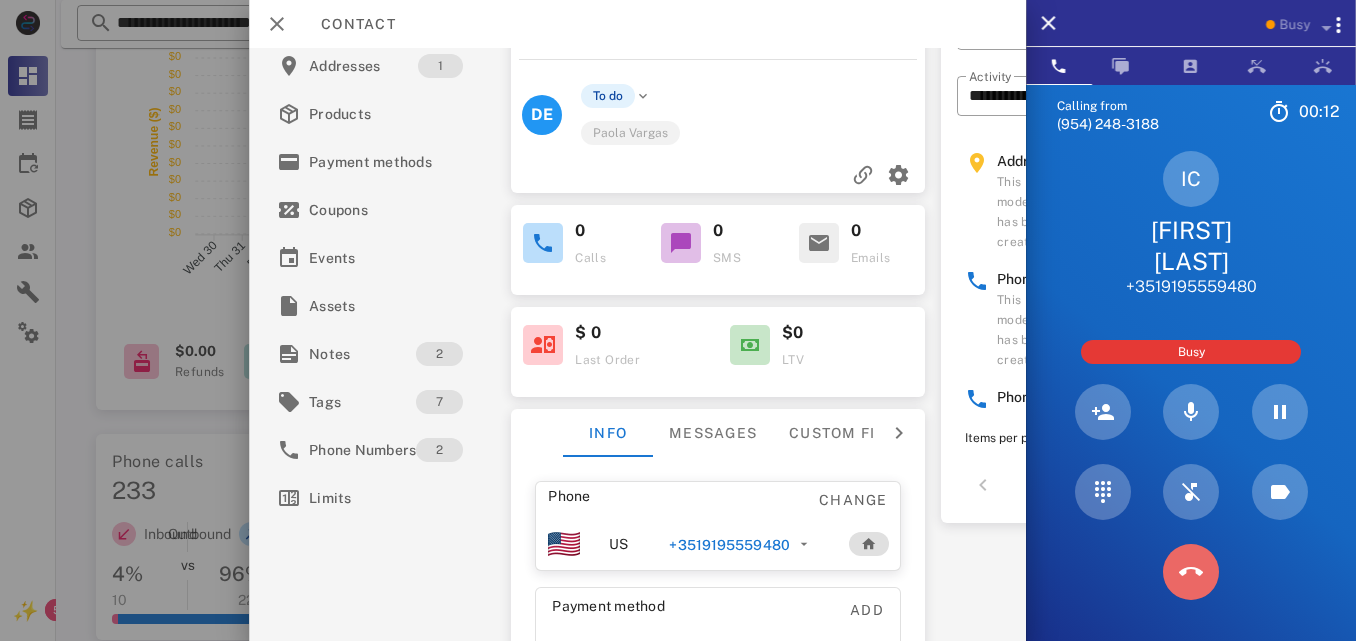 click at bounding box center (1191, 572) 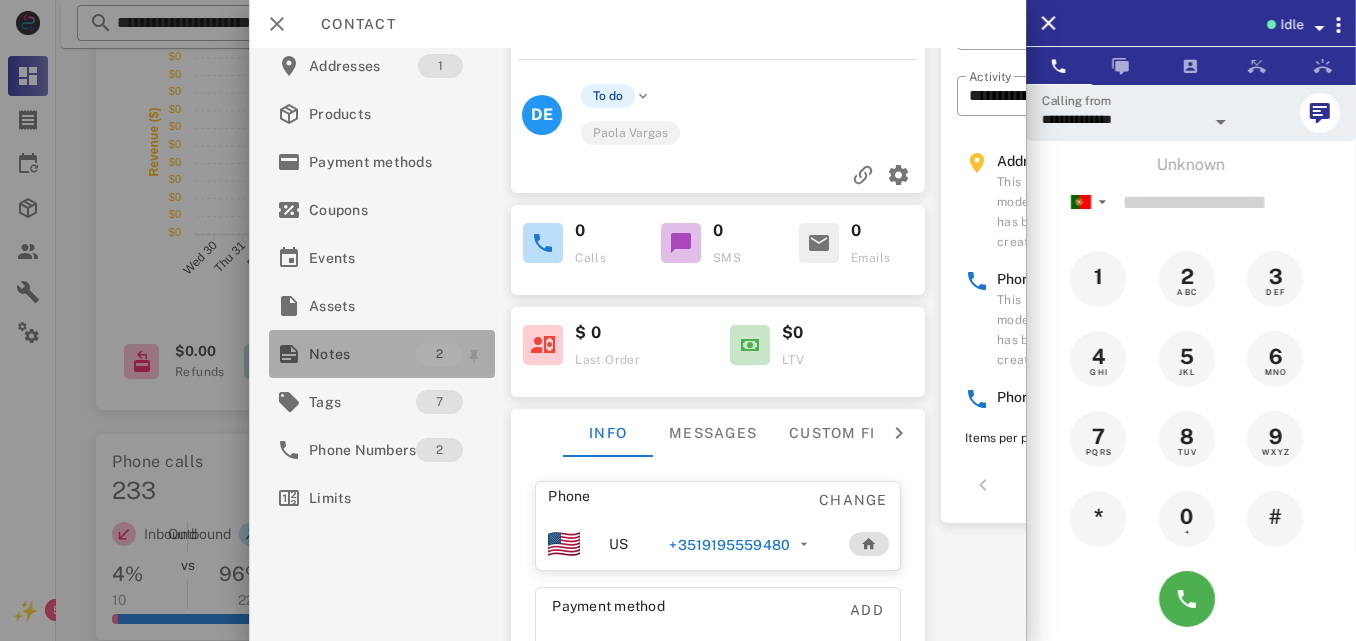click on "Notes" at bounding box center [362, 354] 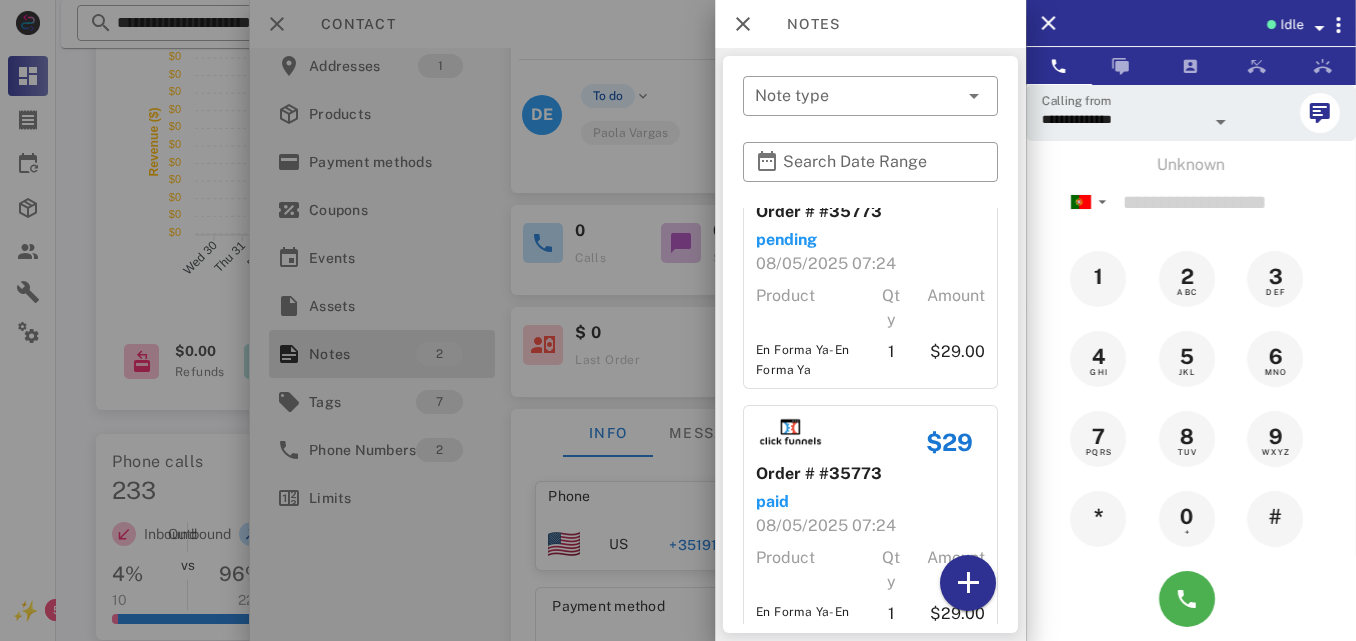 scroll, scrollTop: 114, scrollLeft: 0, axis: vertical 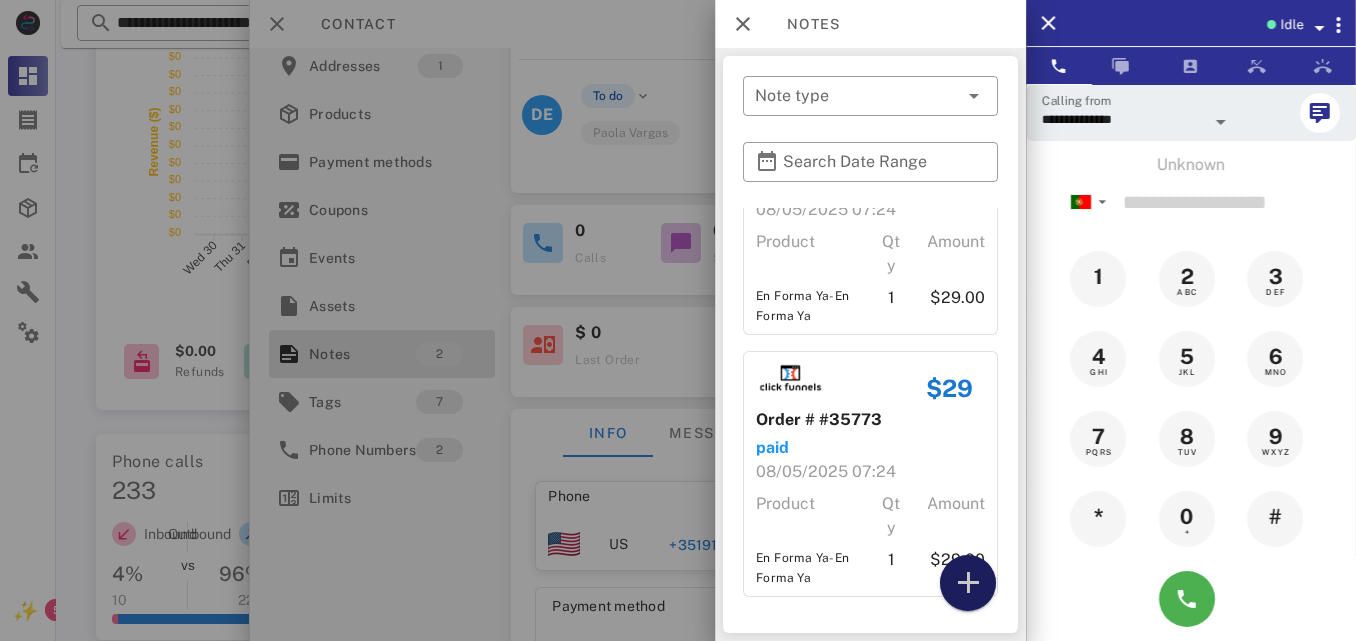 click at bounding box center [968, 583] 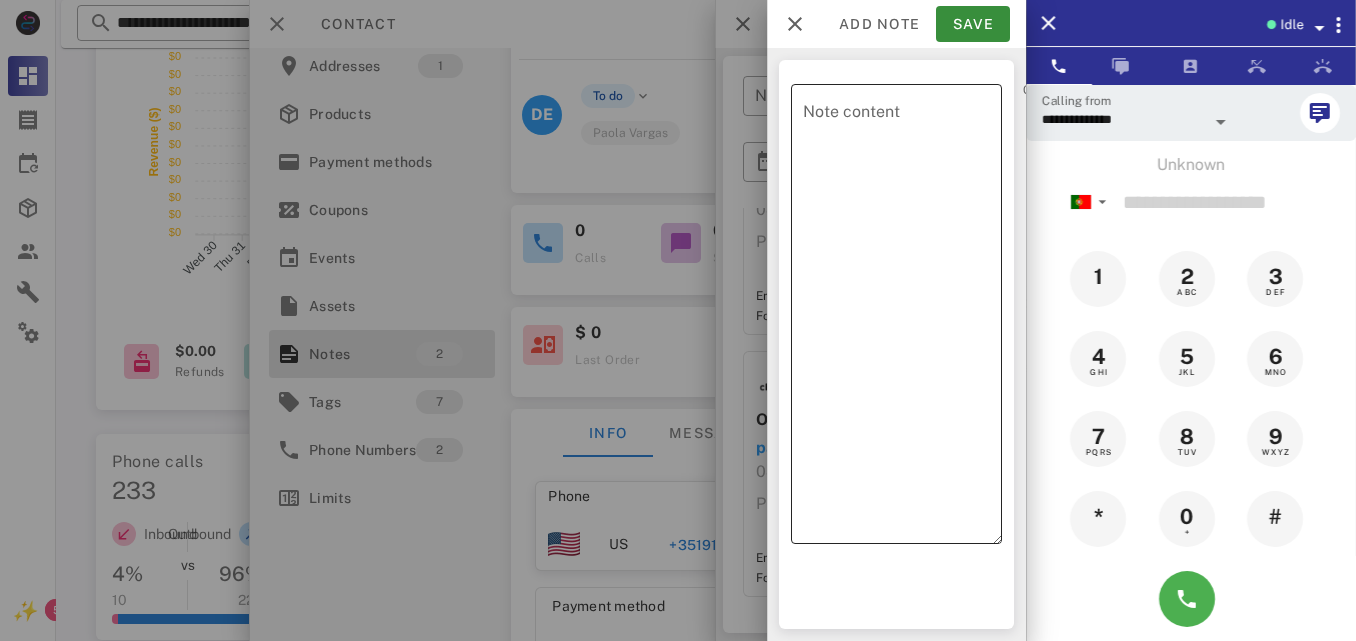 click on "Note content" at bounding box center (902, 319) 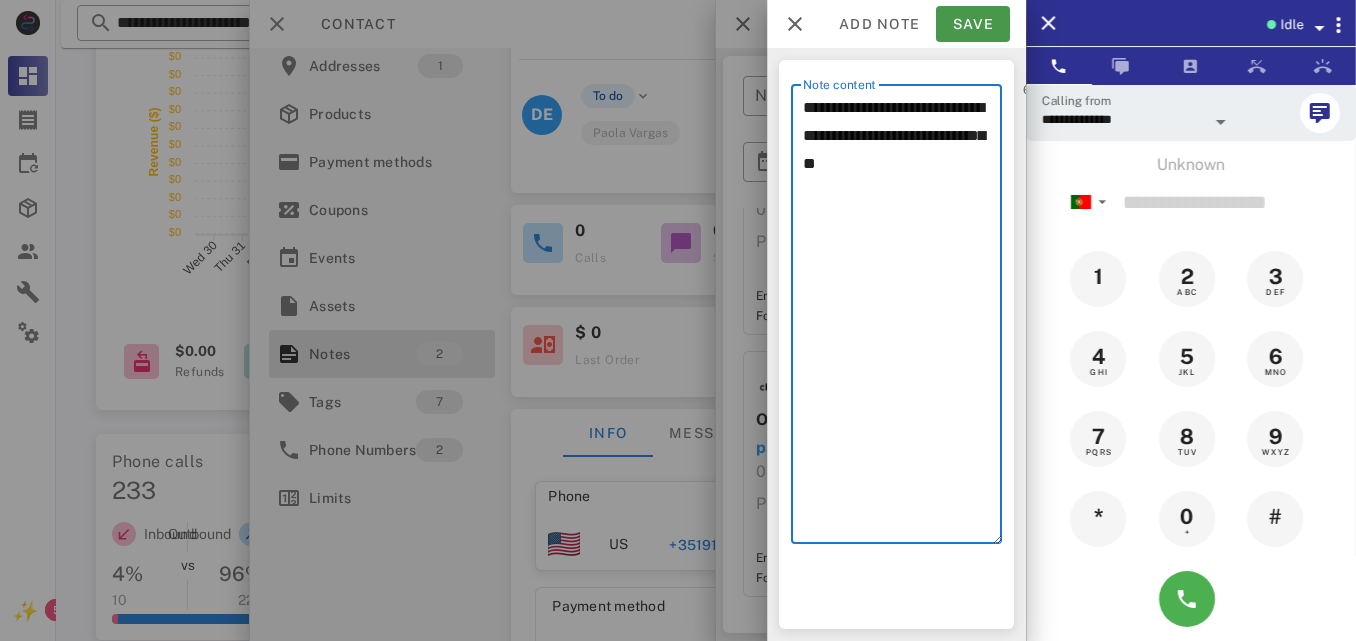 type on "**********" 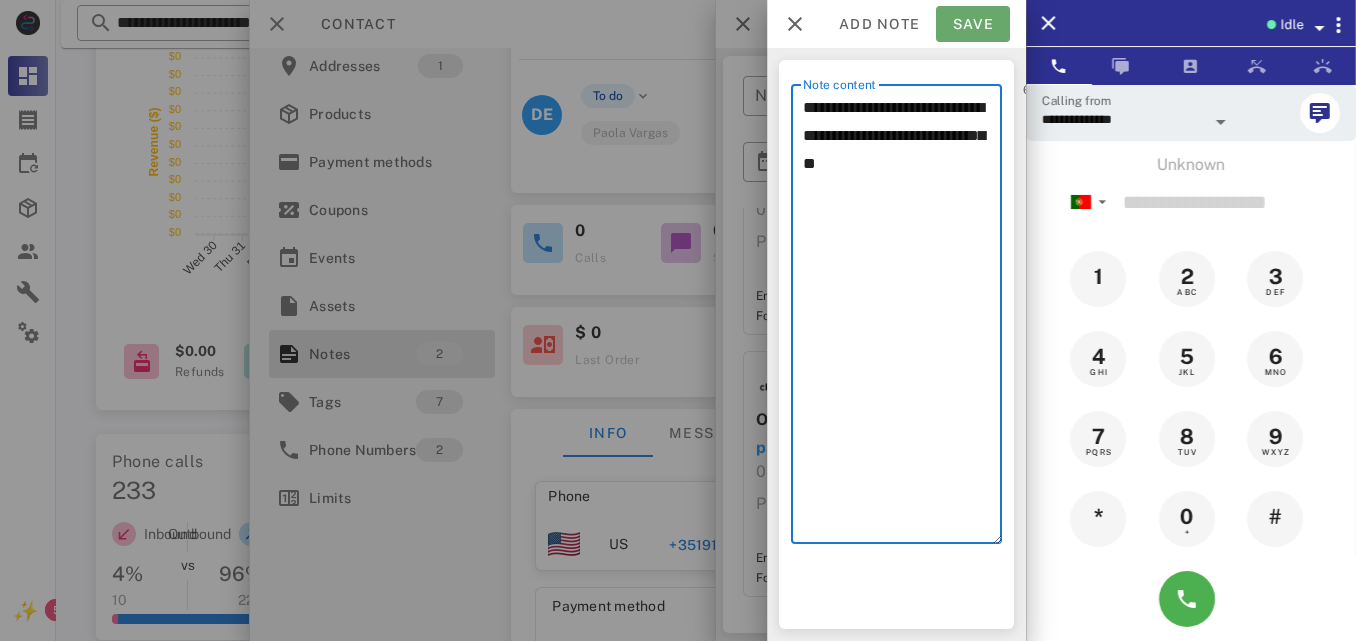 click on "Save" at bounding box center (973, 24) 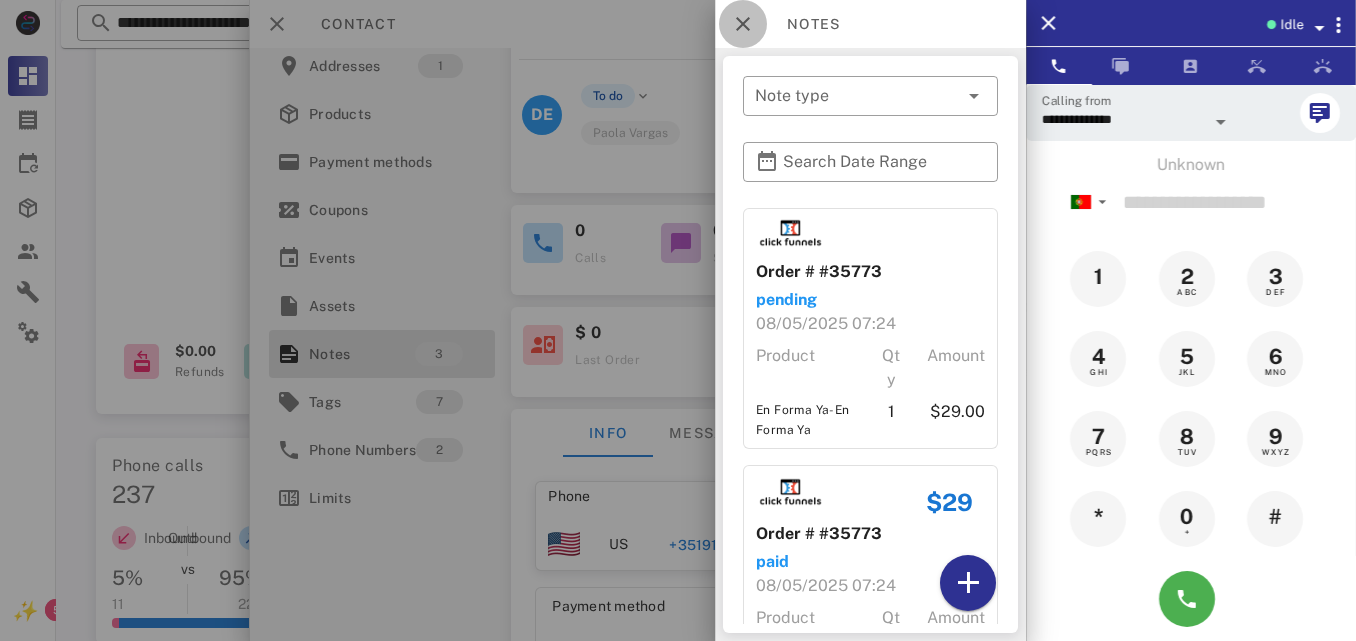 click at bounding box center [743, 24] 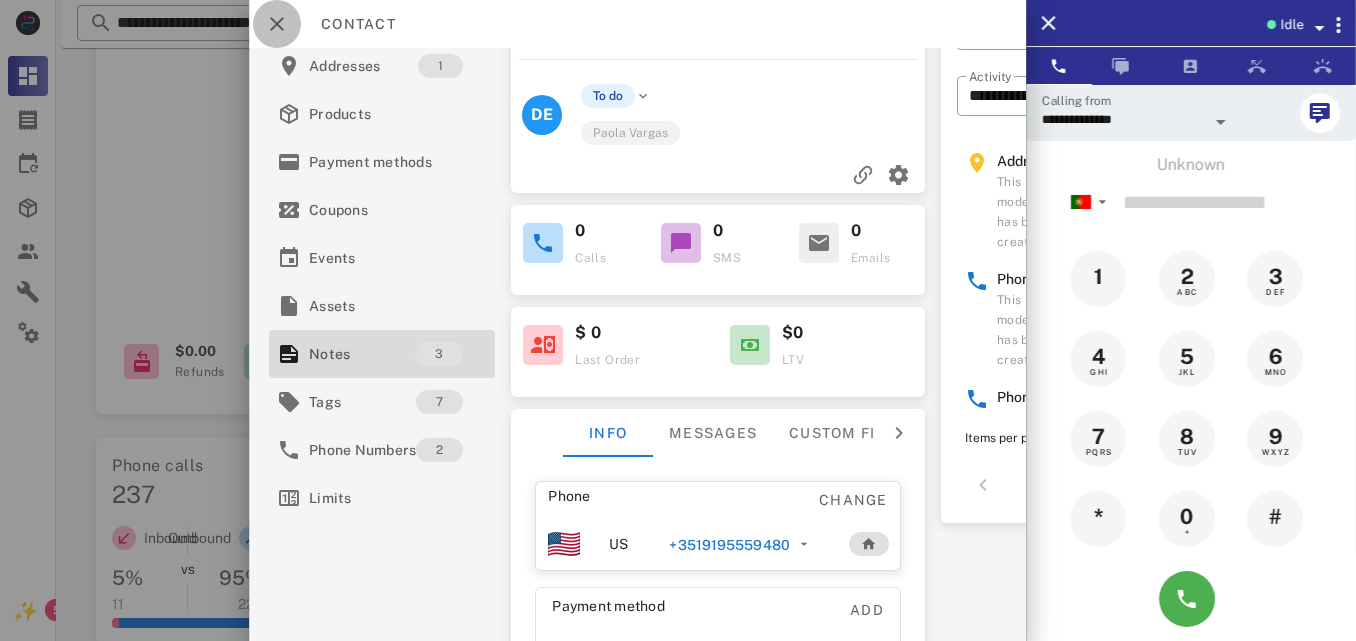 click at bounding box center (277, 24) 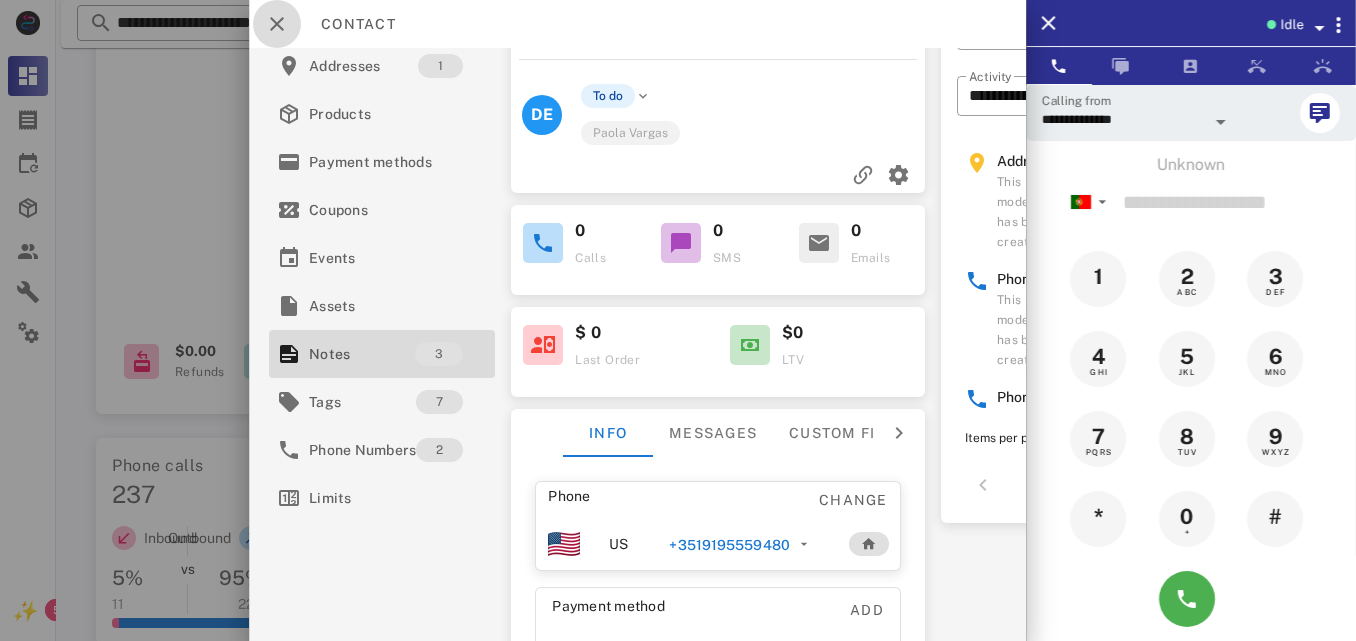 click at bounding box center (678, 320) 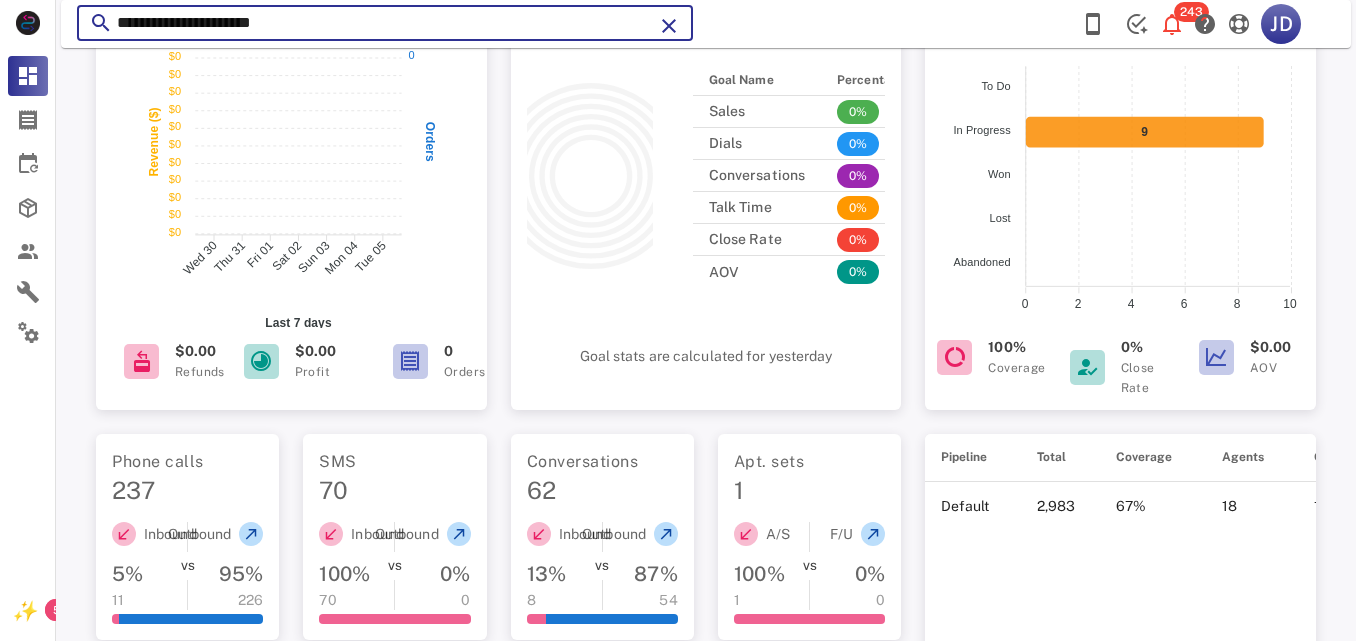 click on "**********" at bounding box center [385, 23] 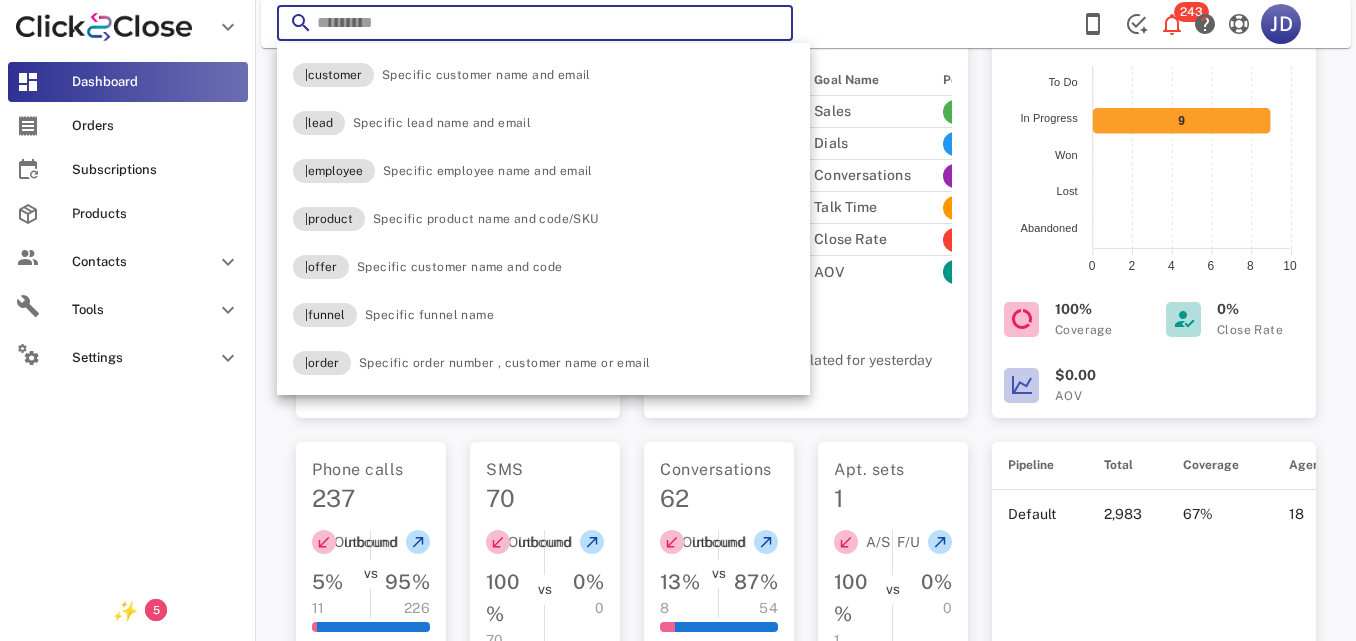 paste on "**********" 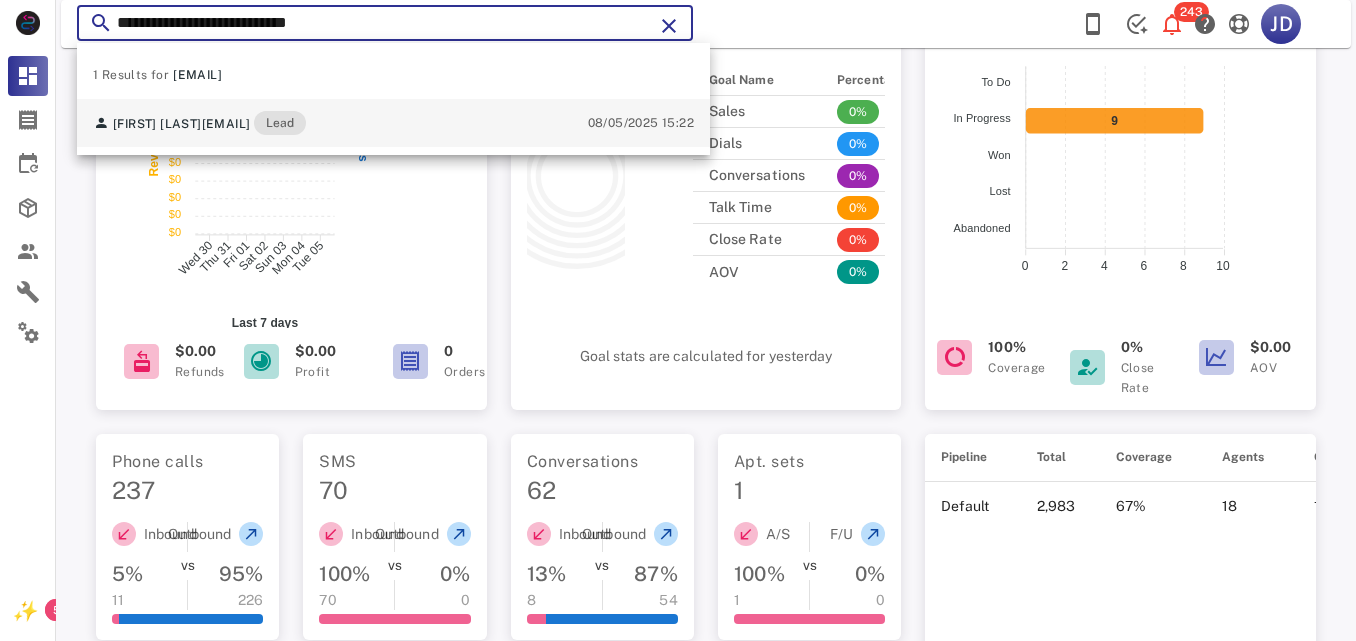 type on "**********" 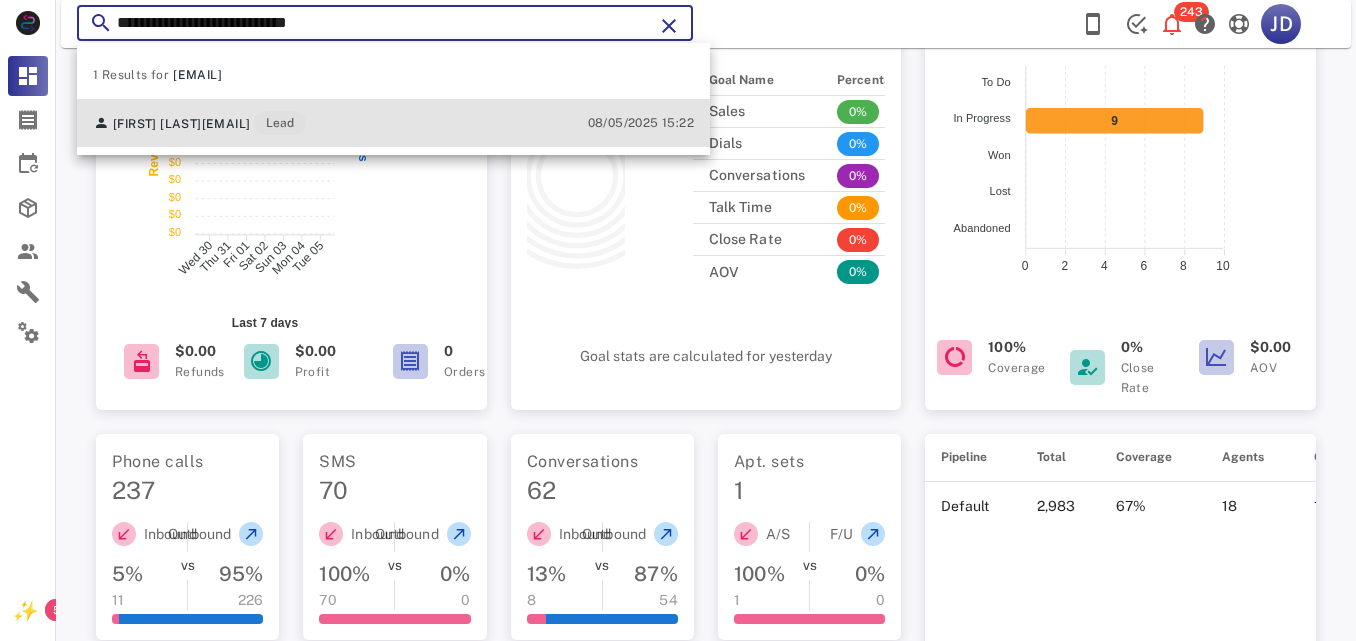 click on "[EMAIL]" at bounding box center (226, 124) 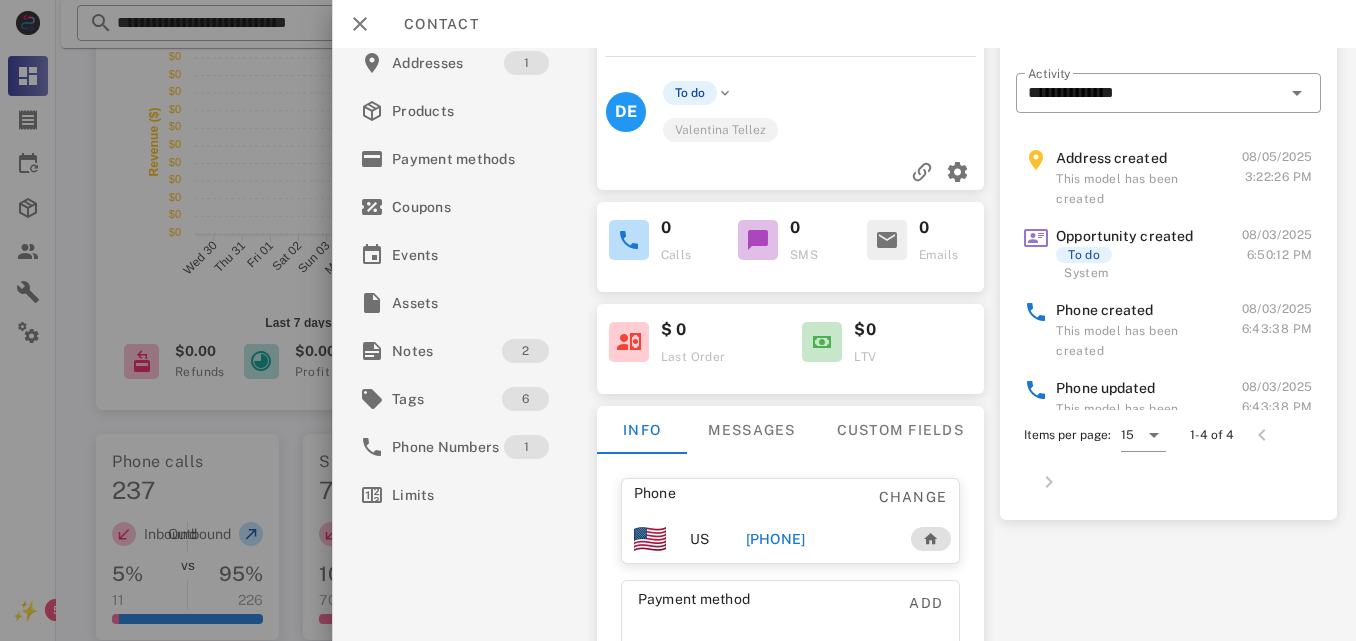 scroll, scrollTop: 149, scrollLeft: 0, axis: vertical 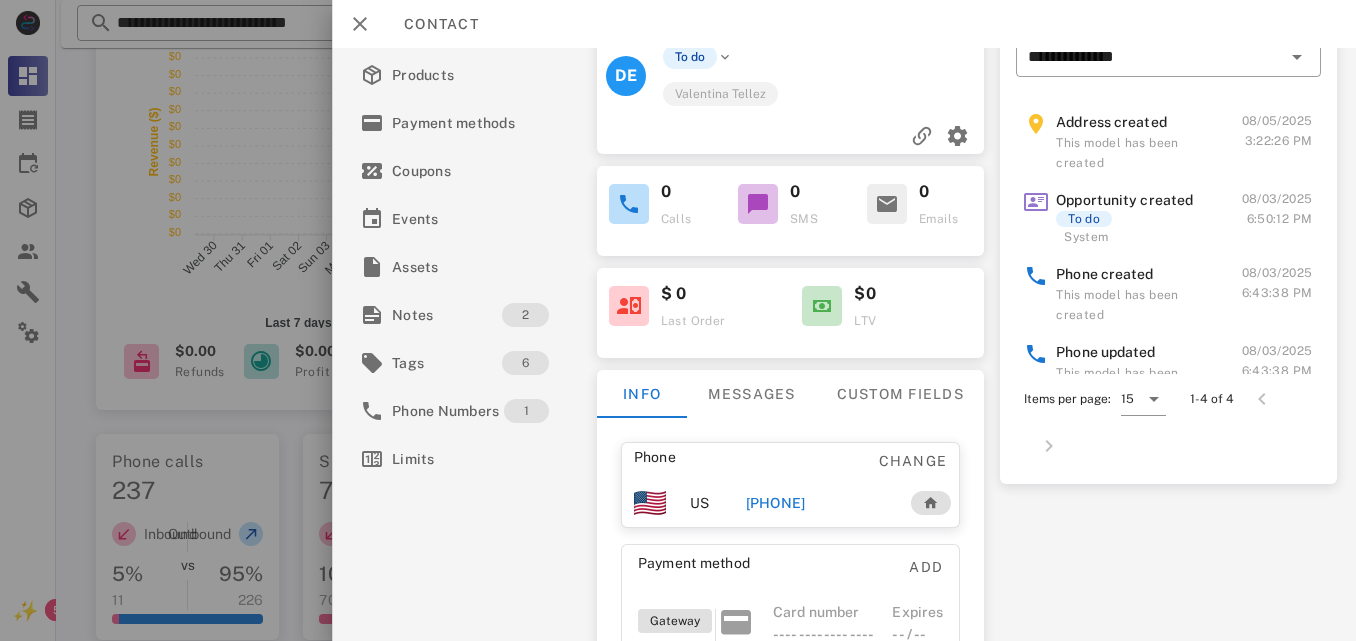 click on "[PHONE]" at bounding box center (818, 503) 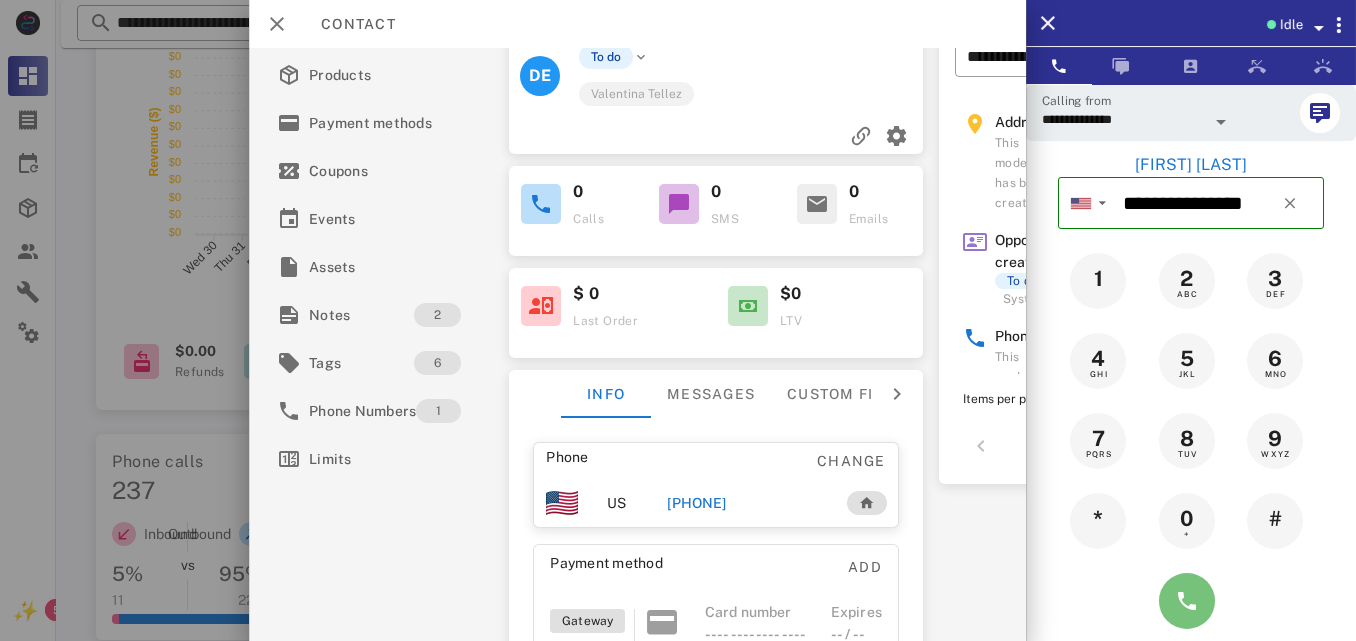 click at bounding box center [1187, 601] 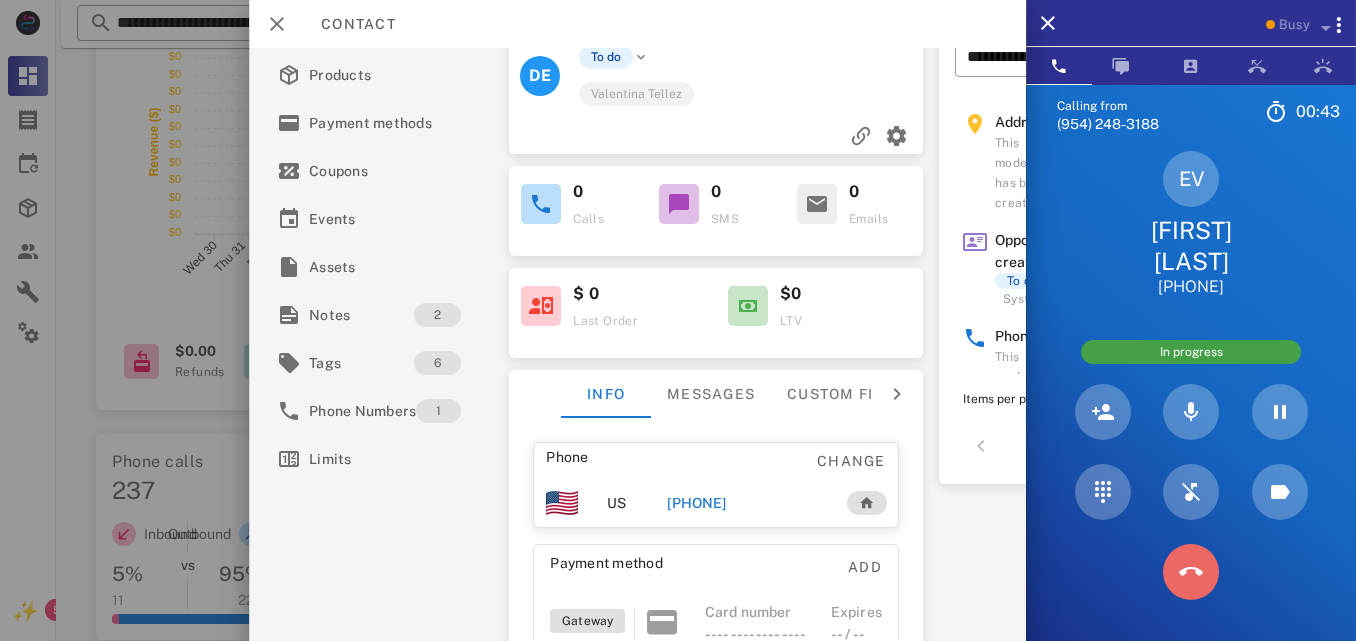 click at bounding box center (1191, 572) 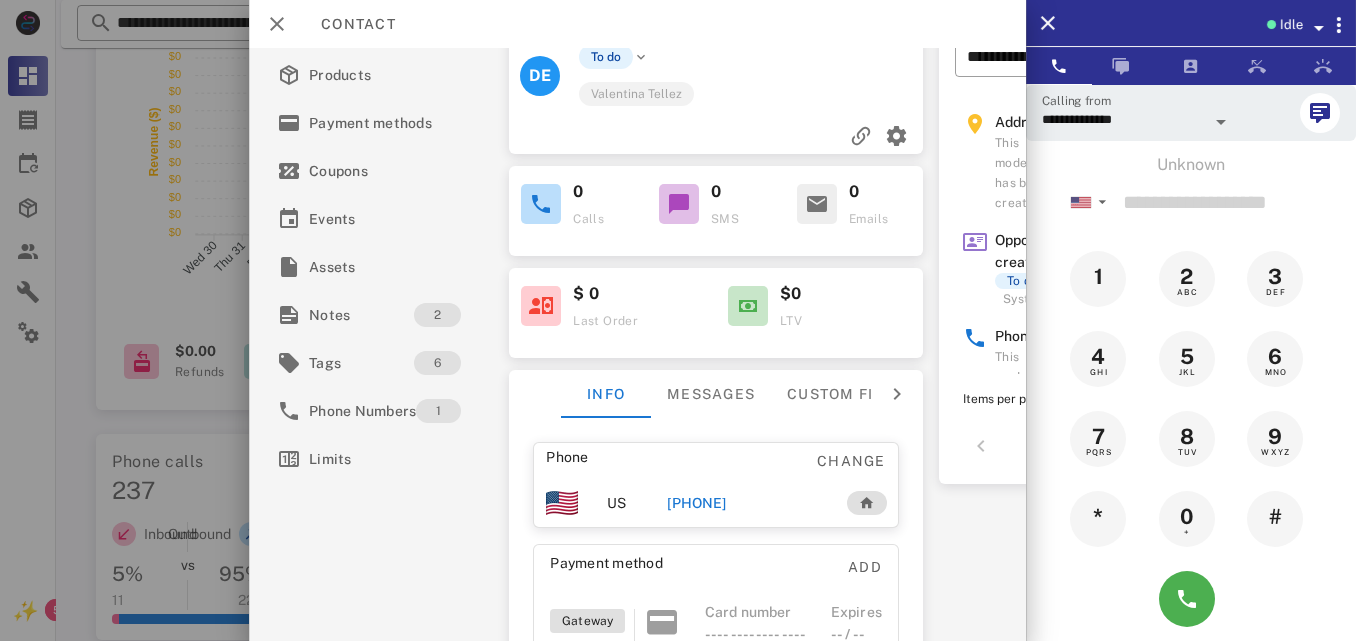 click on "[PHONE]" at bounding box center (696, 503) 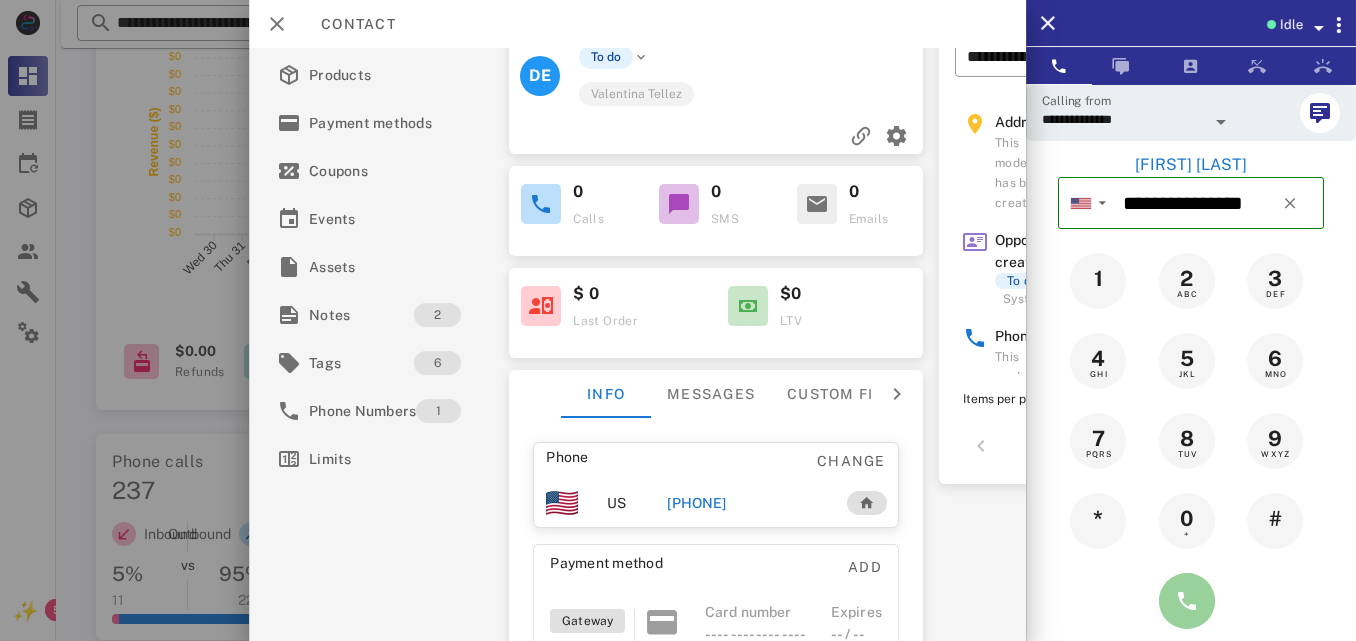 click at bounding box center (1187, 601) 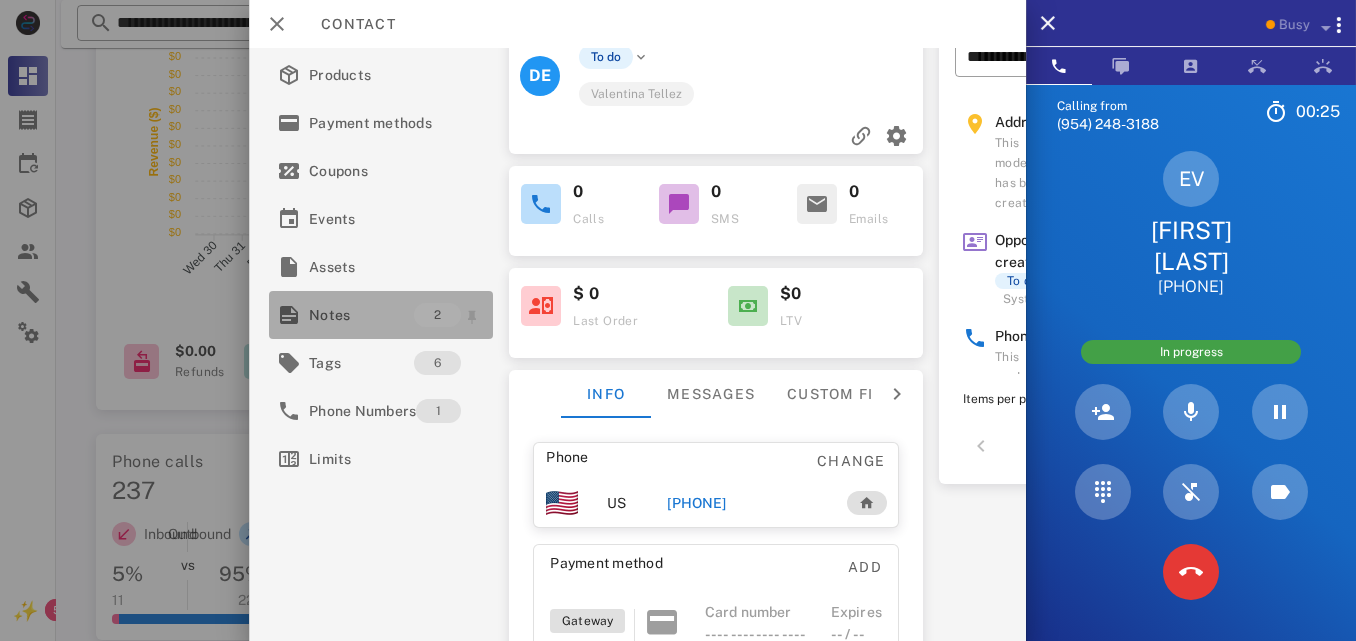 click on "Notes" at bounding box center (361, 315) 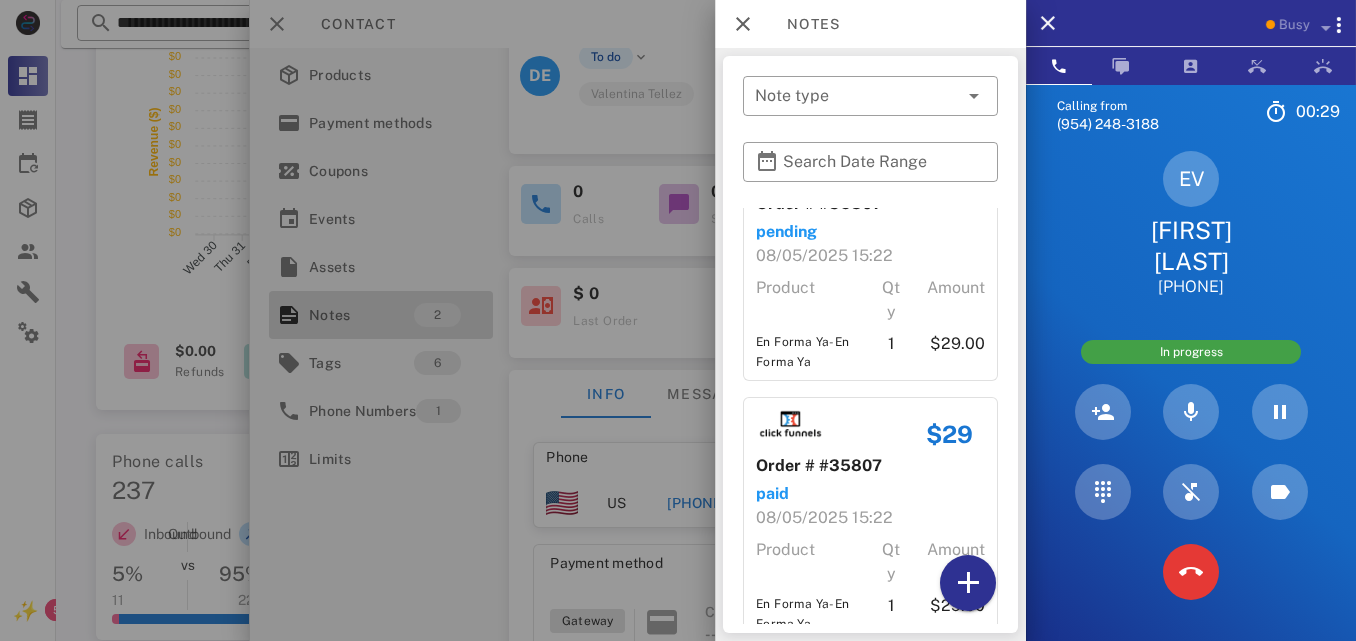 scroll, scrollTop: 114, scrollLeft: 0, axis: vertical 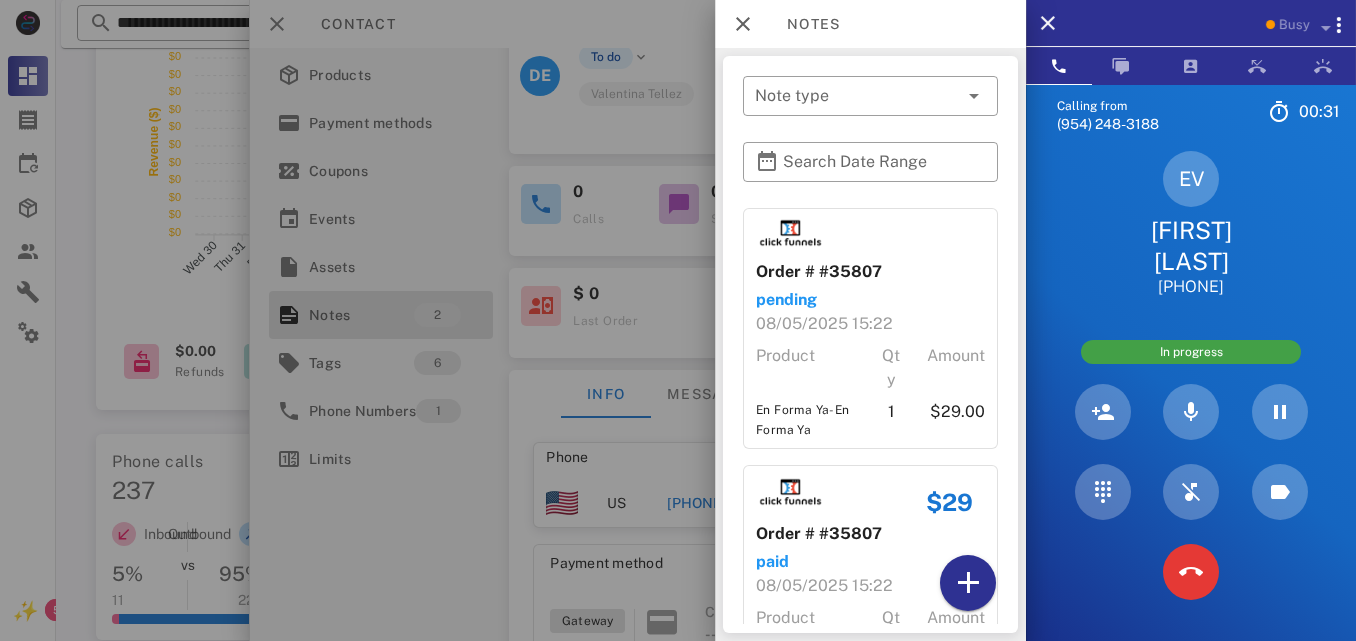 click at bounding box center [678, 320] 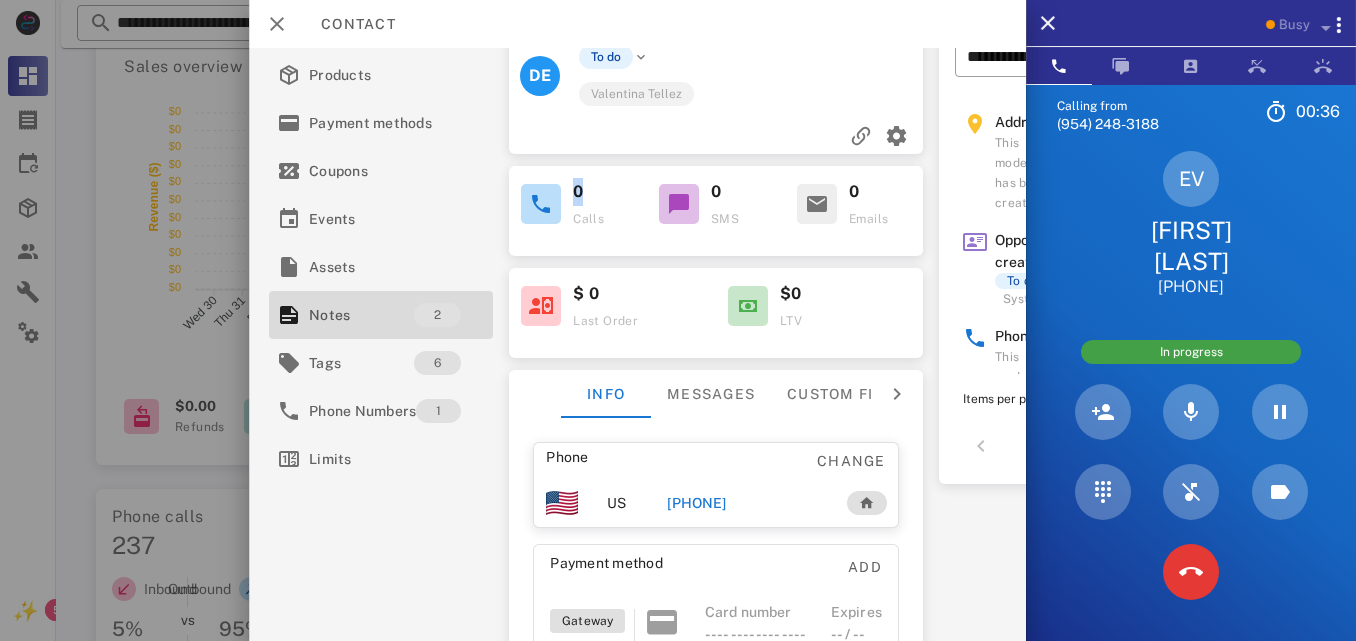 scroll, scrollTop: 105, scrollLeft: 0, axis: vertical 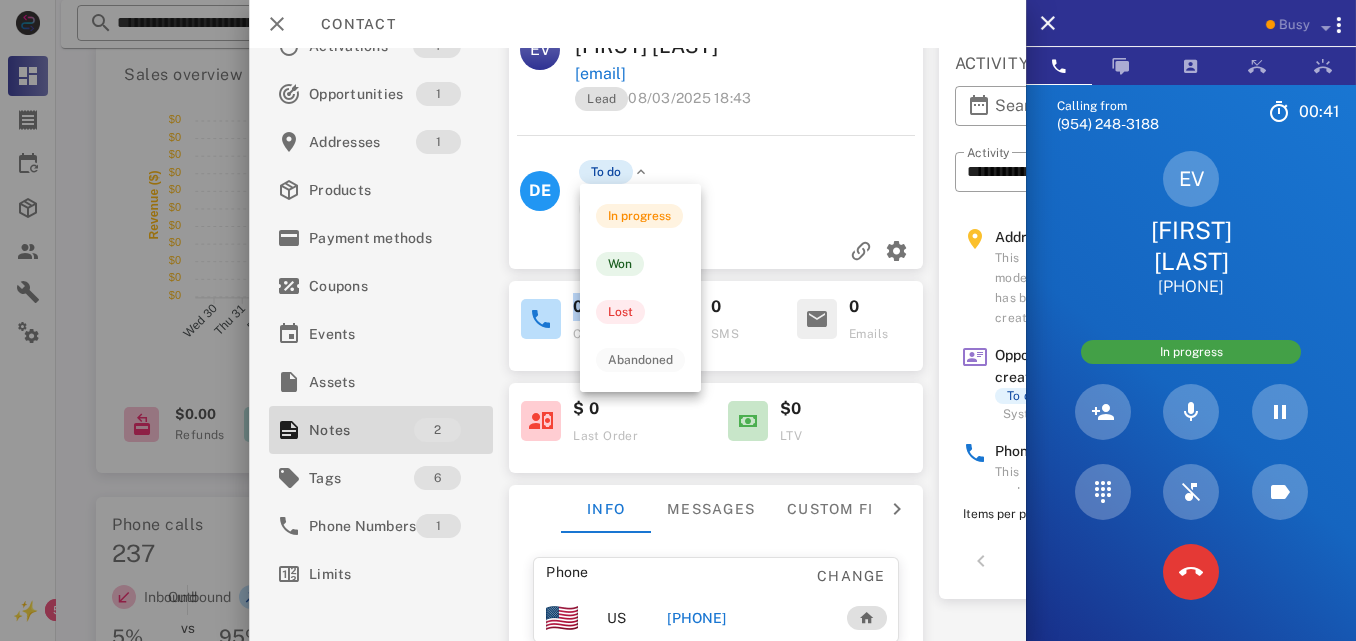 click on "To do" at bounding box center [606, 172] 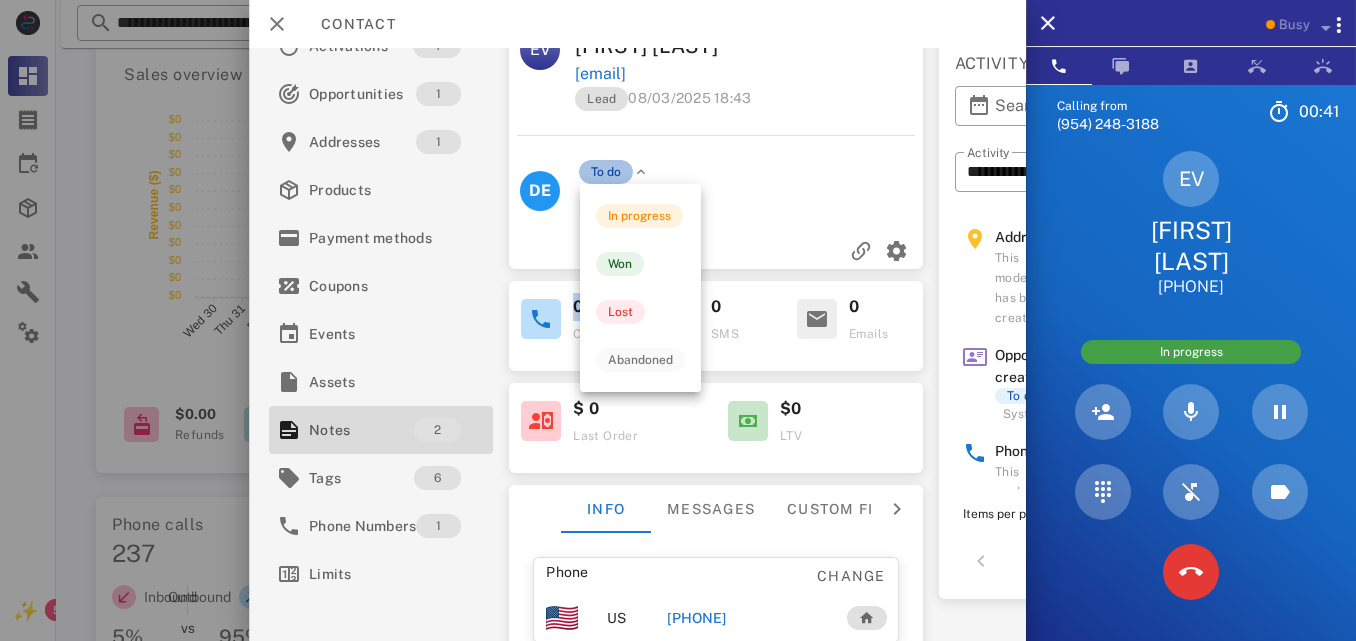 click on "To do" at bounding box center [606, 172] 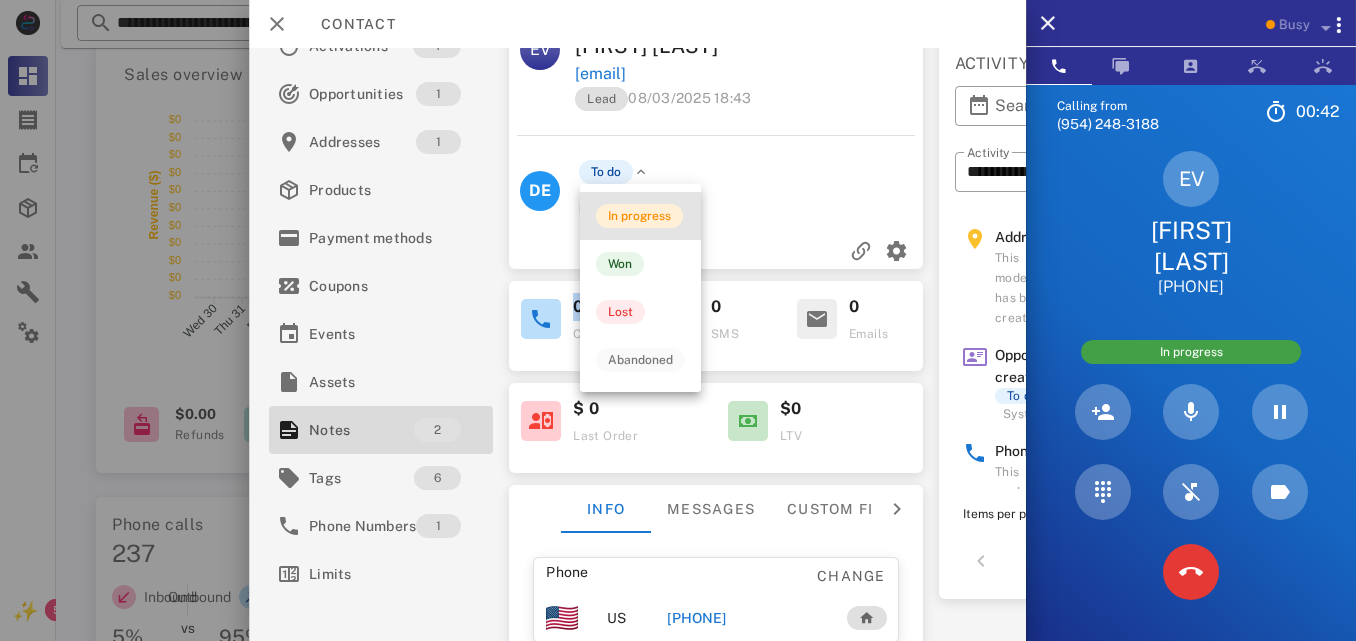 click on "In progress" at bounding box center [639, 216] 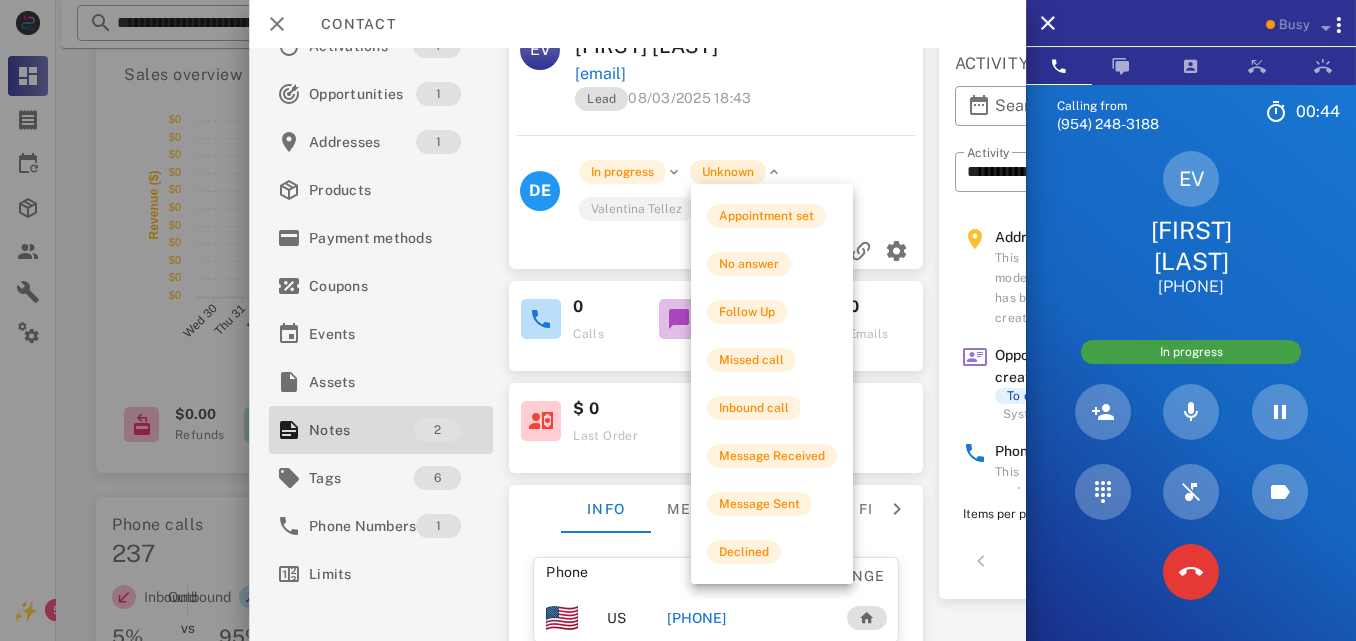 click on "Appointment set   No answer   Follow Up   Missed call   Inbound call   Message Received   Message Sent   Declined" at bounding box center [772, 384] 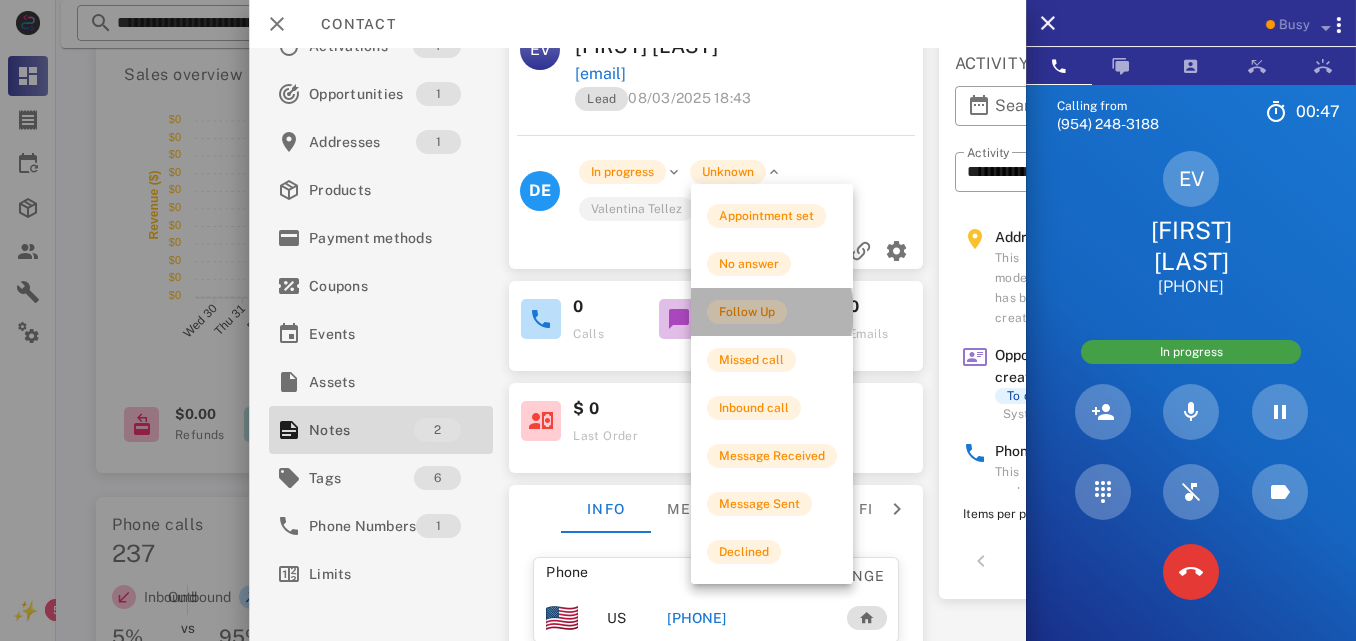 click on "Follow Up" at bounding box center [747, 312] 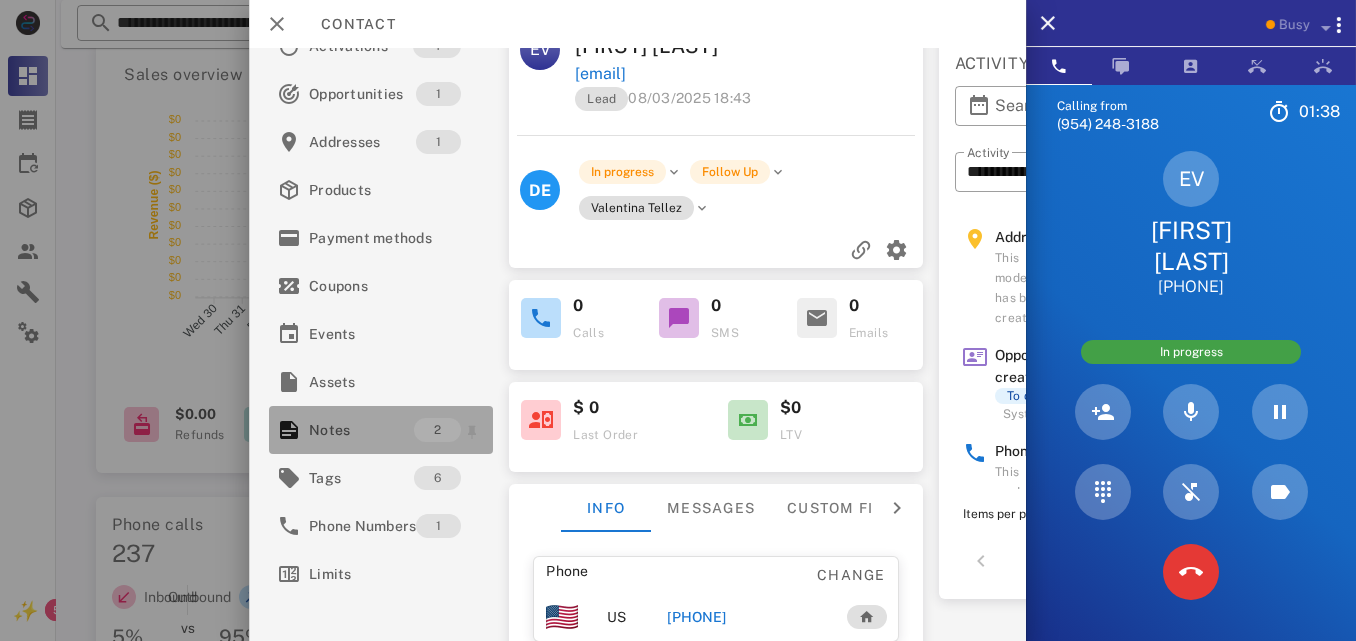 click on "Notes" at bounding box center [361, 430] 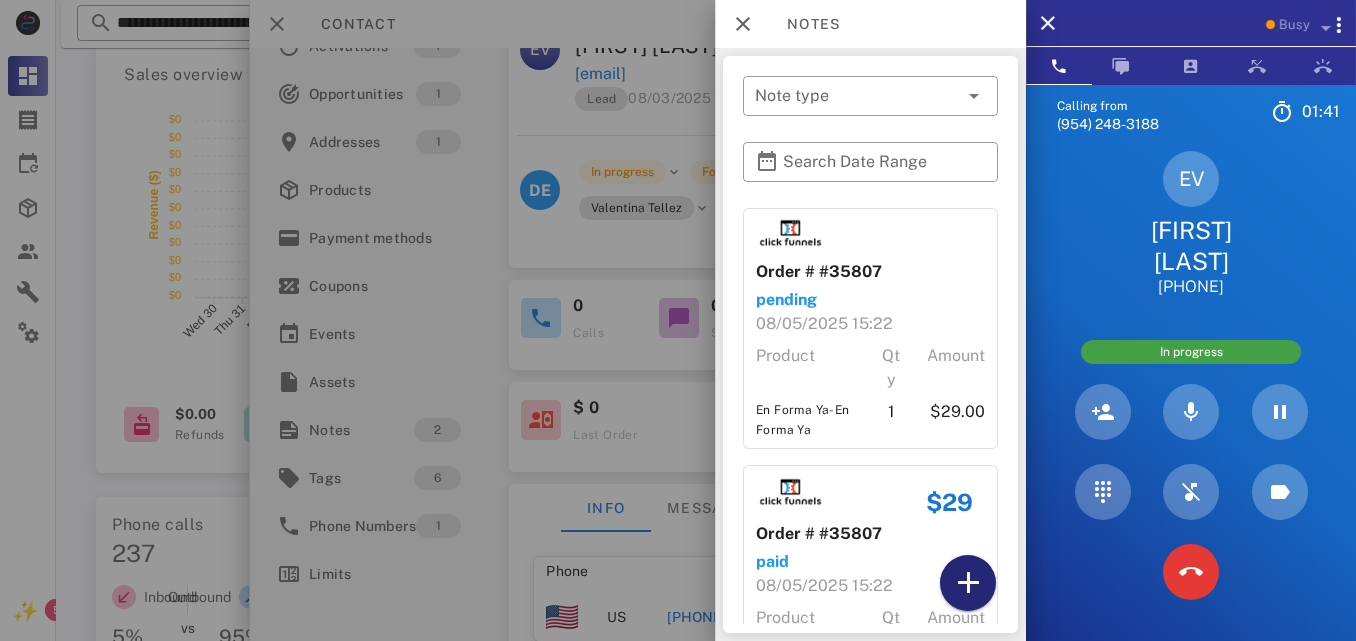 click at bounding box center (968, 583) 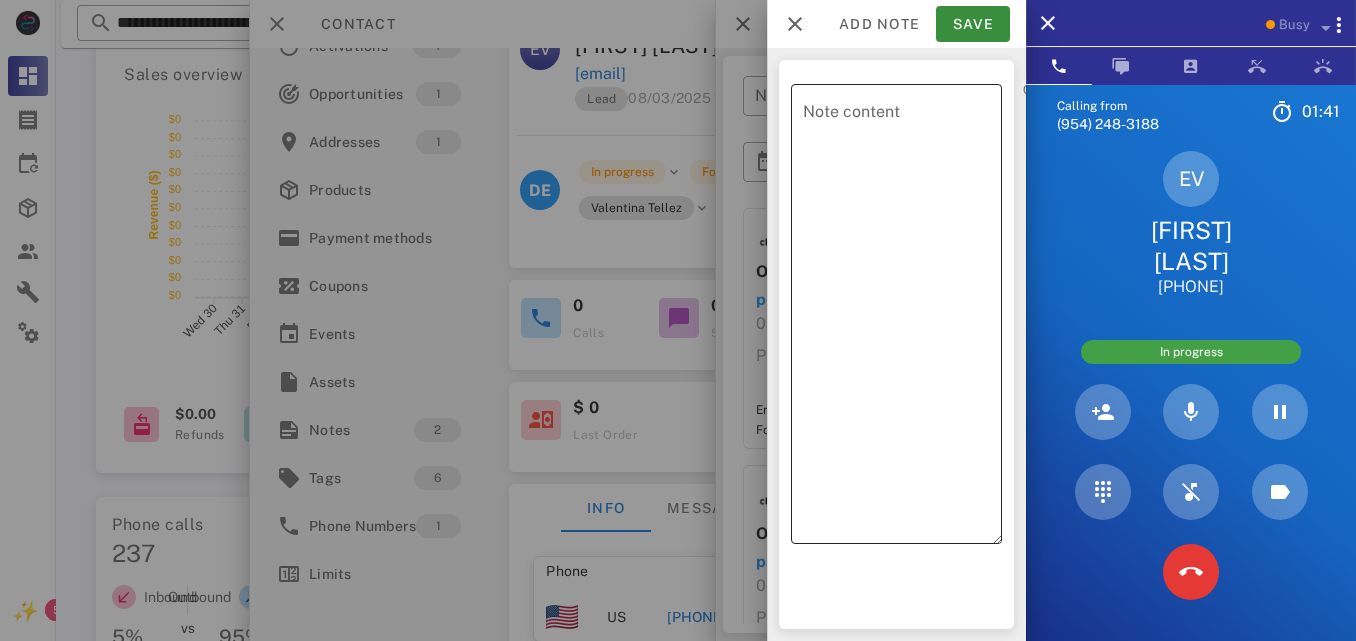 click on "Note content" at bounding box center [902, 319] 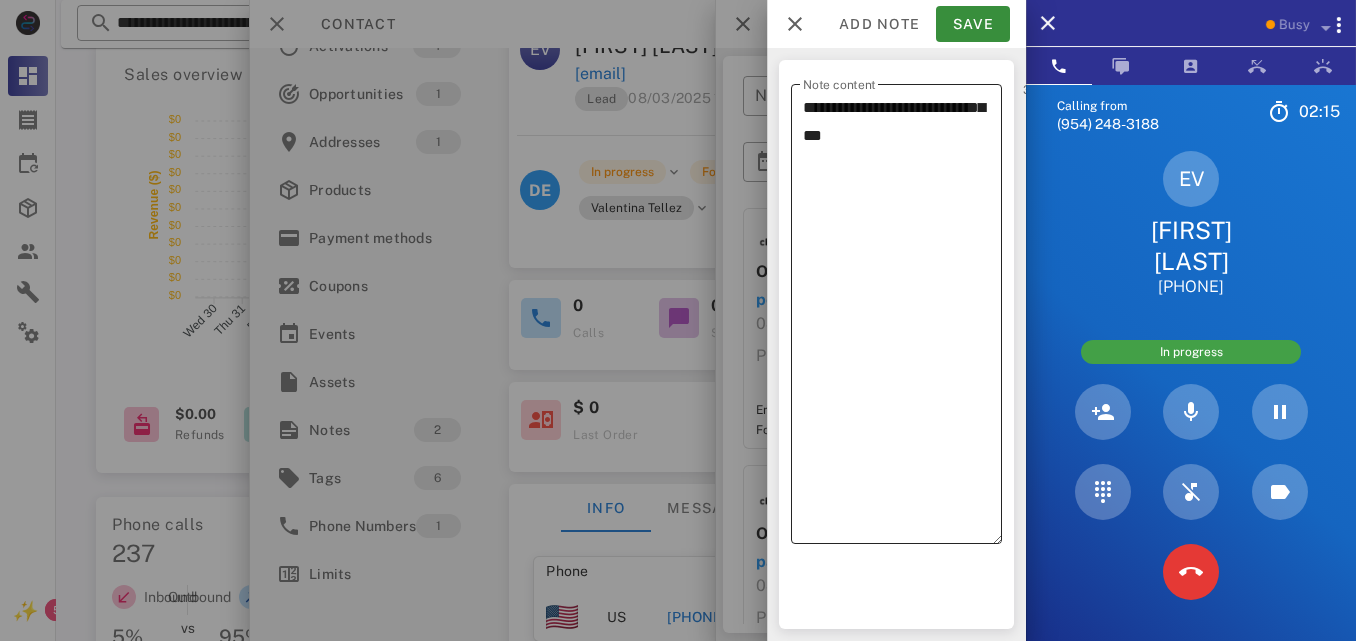 click on "**********" at bounding box center [902, 319] 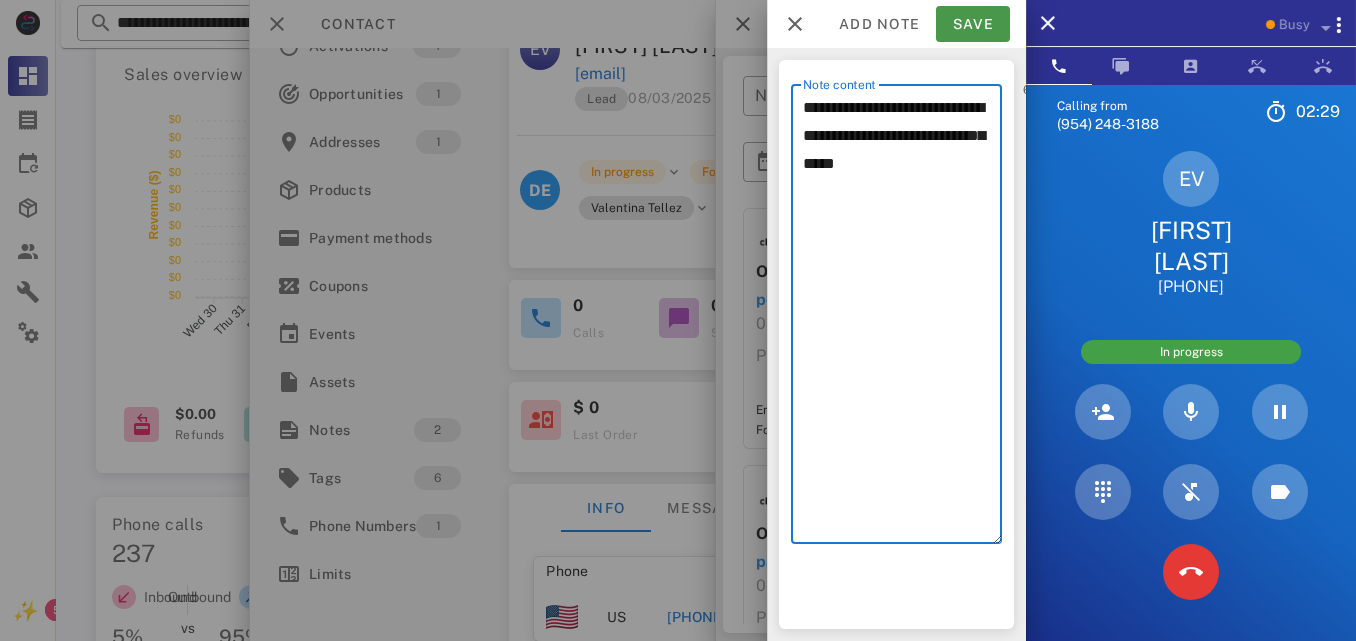 type on "**********" 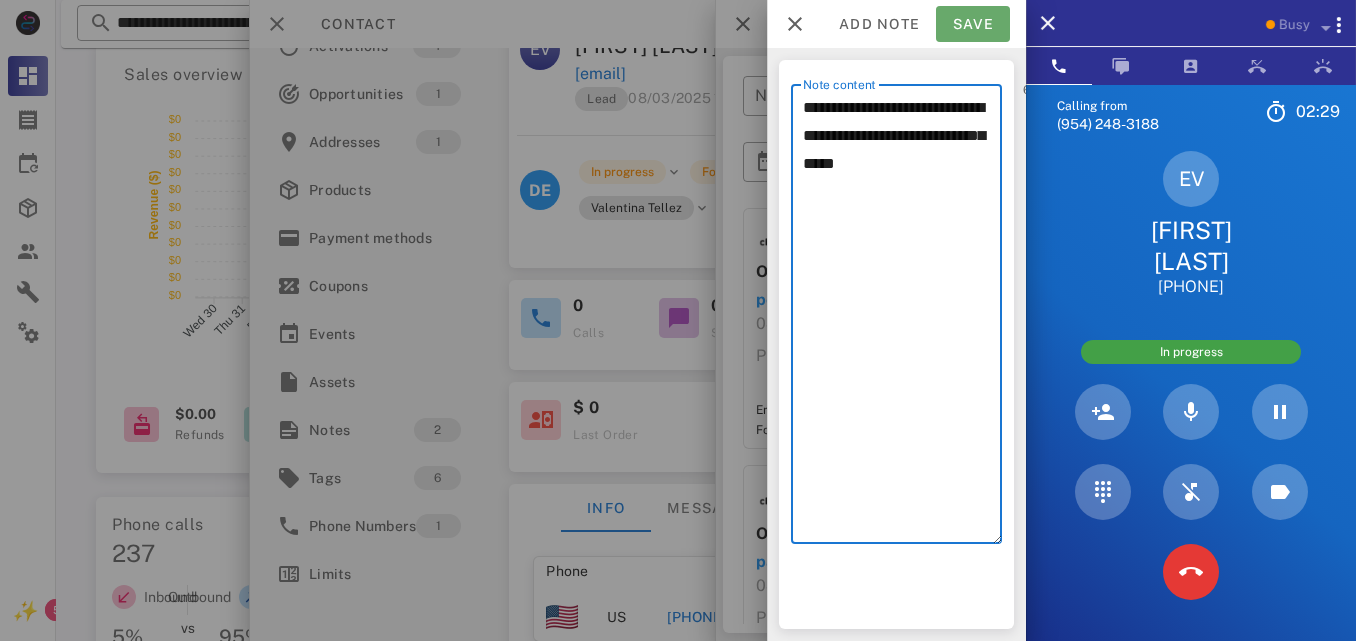 click on "Save" at bounding box center [973, 24] 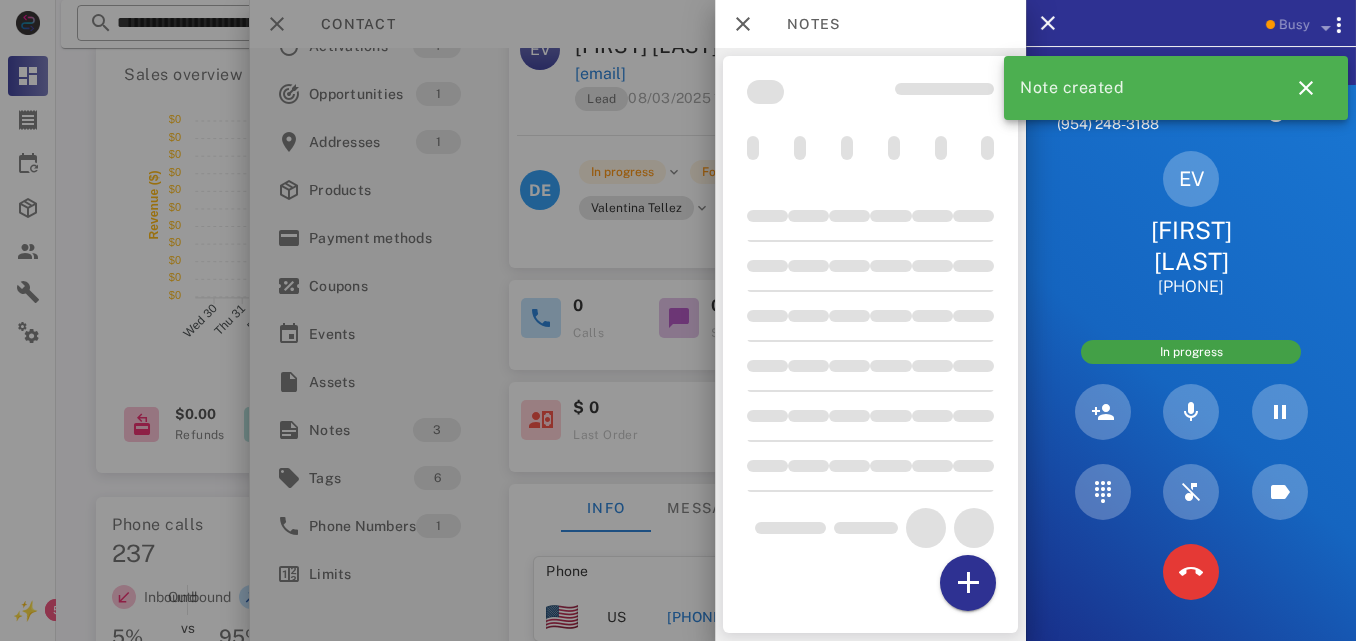 click at bounding box center (678, 320) 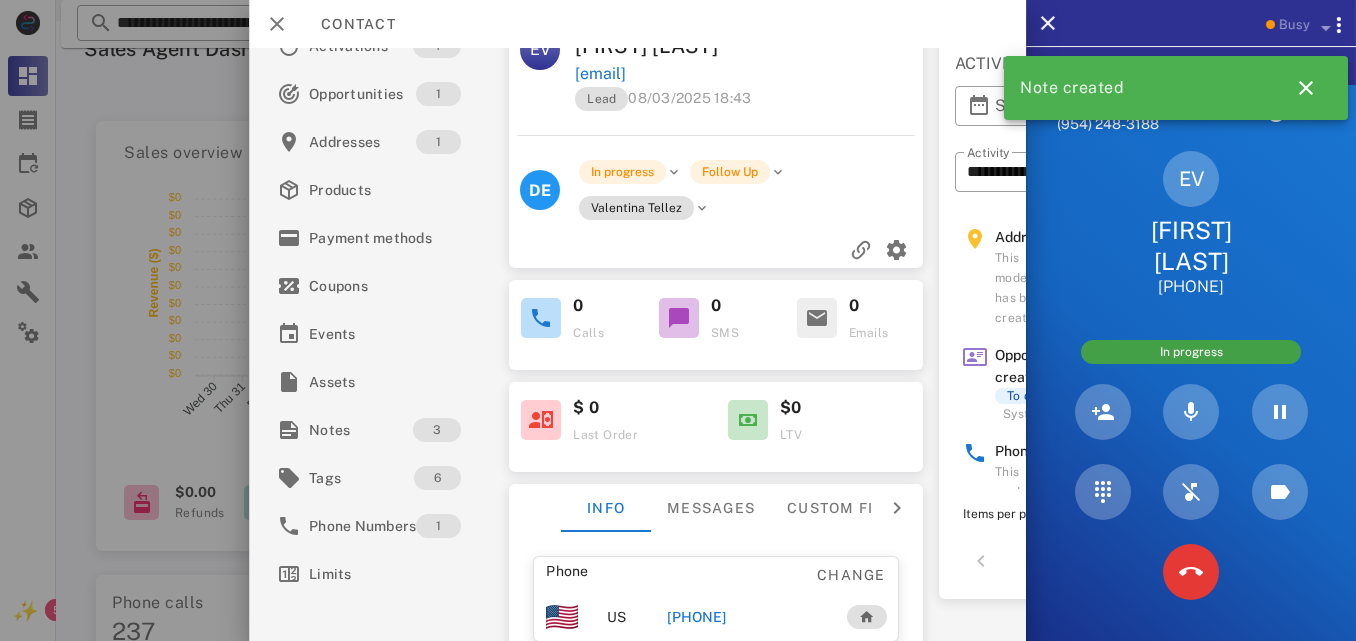 scroll, scrollTop: 25, scrollLeft: 0, axis: vertical 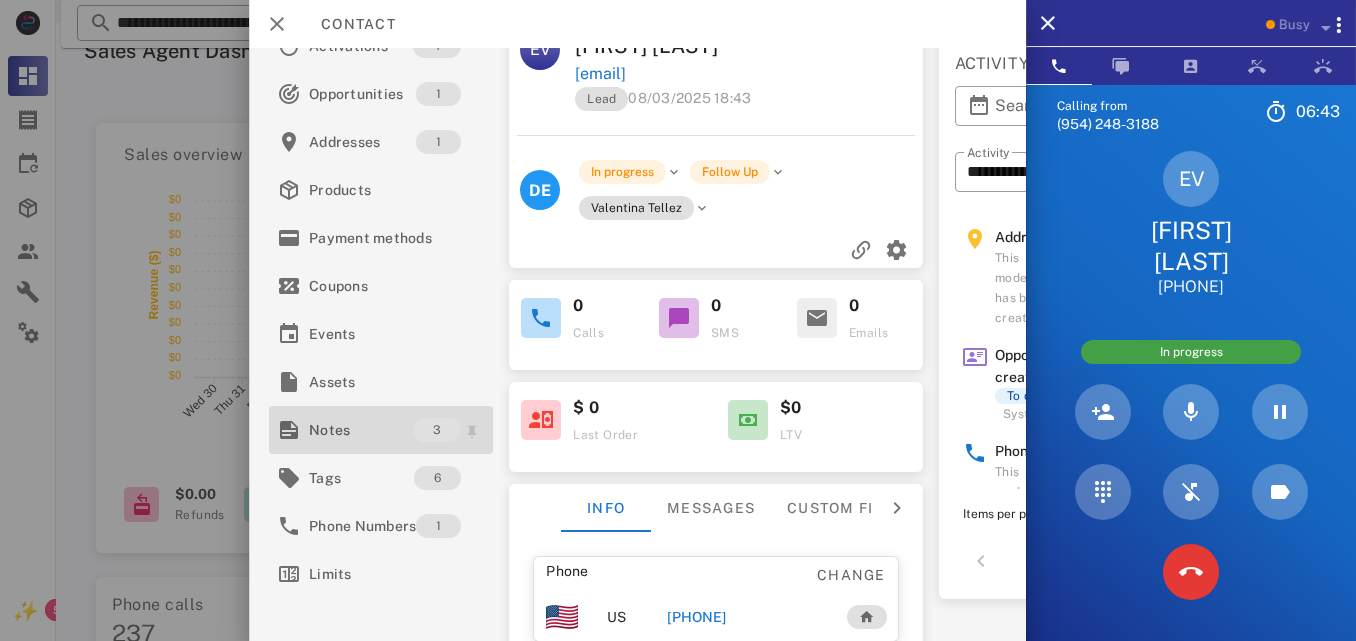click on "Notes" at bounding box center (361, 430) 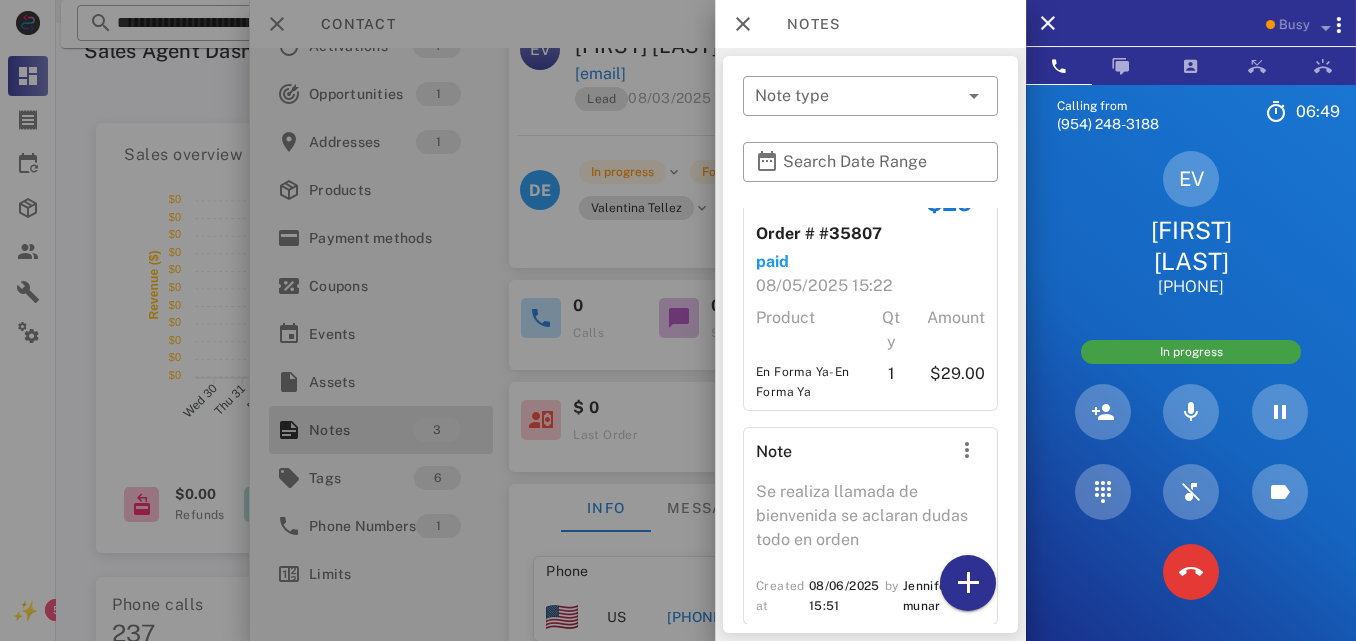 scroll, scrollTop: 328, scrollLeft: 0, axis: vertical 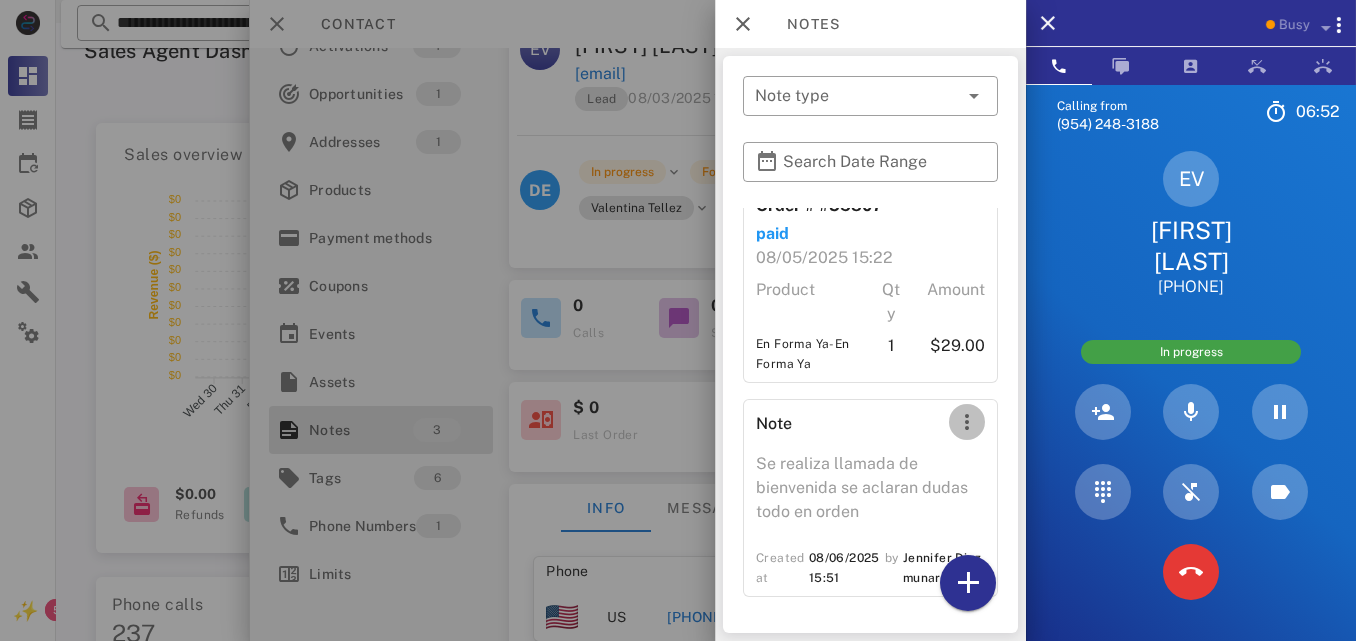 click at bounding box center [967, 422] 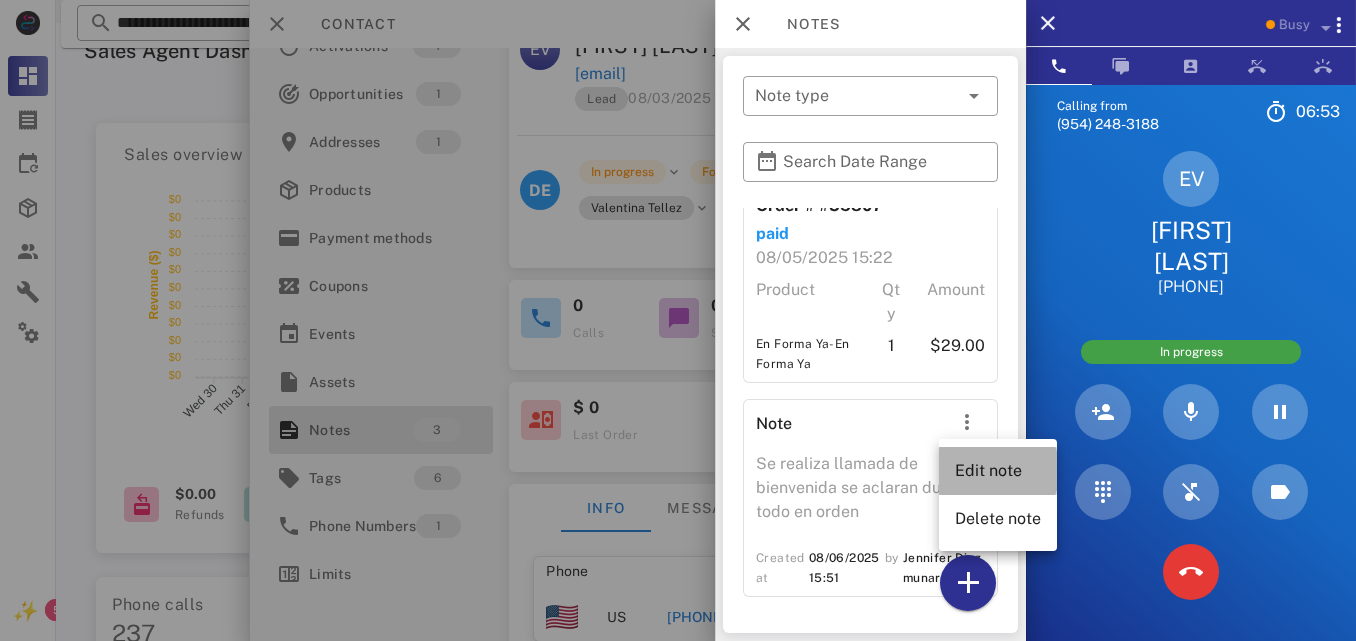 click on "Edit note" at bounding box center [998, 470] 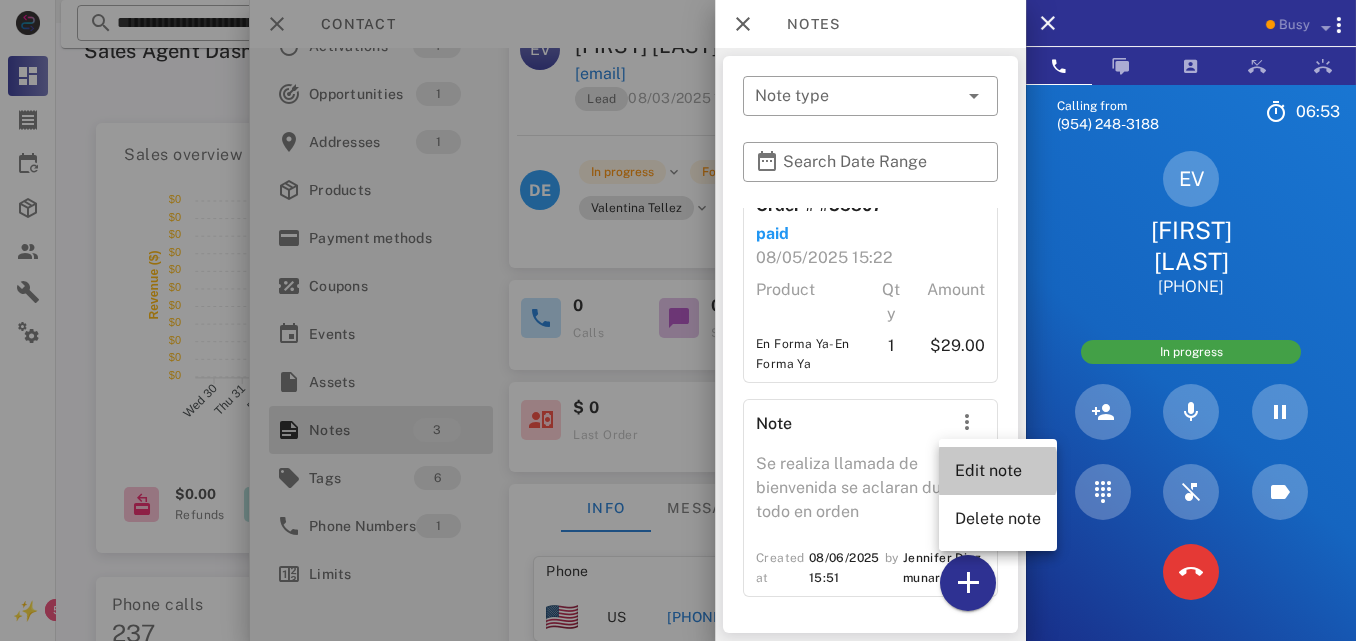 click on "Se realiza llamada de bienvenida  se aclaran dudas todo en orden" at bounding box center [870, 494] 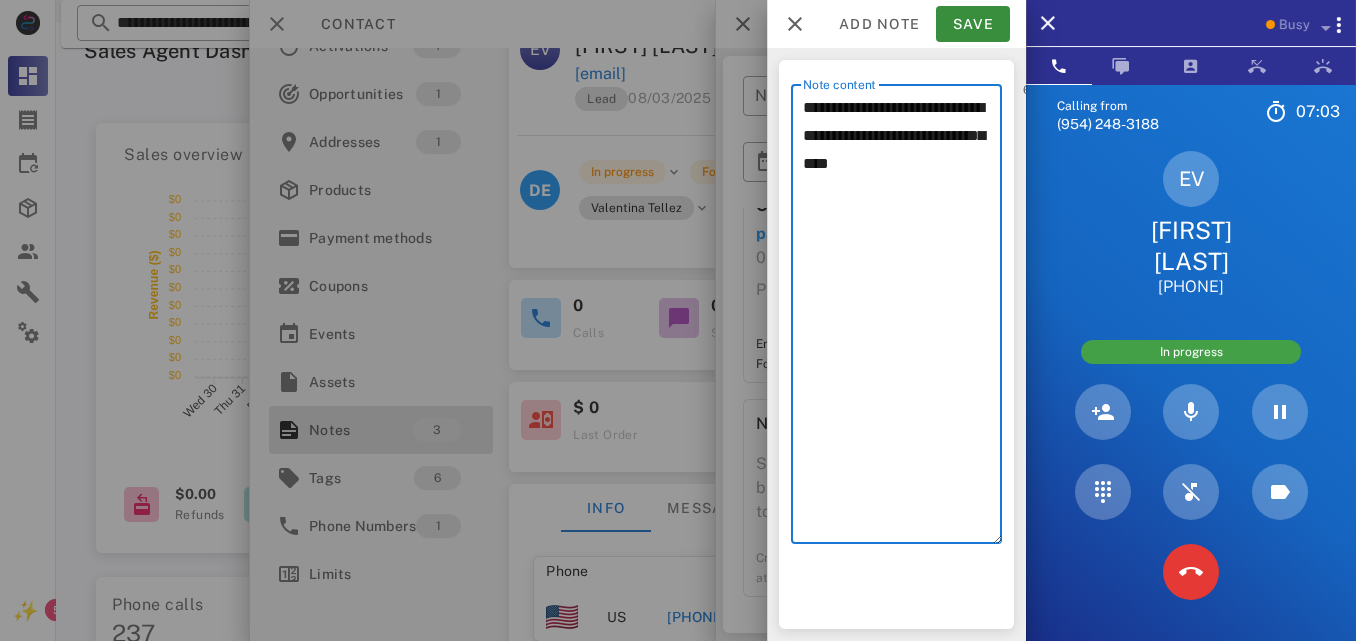 click on "**********" at bounding box center (902, 319) 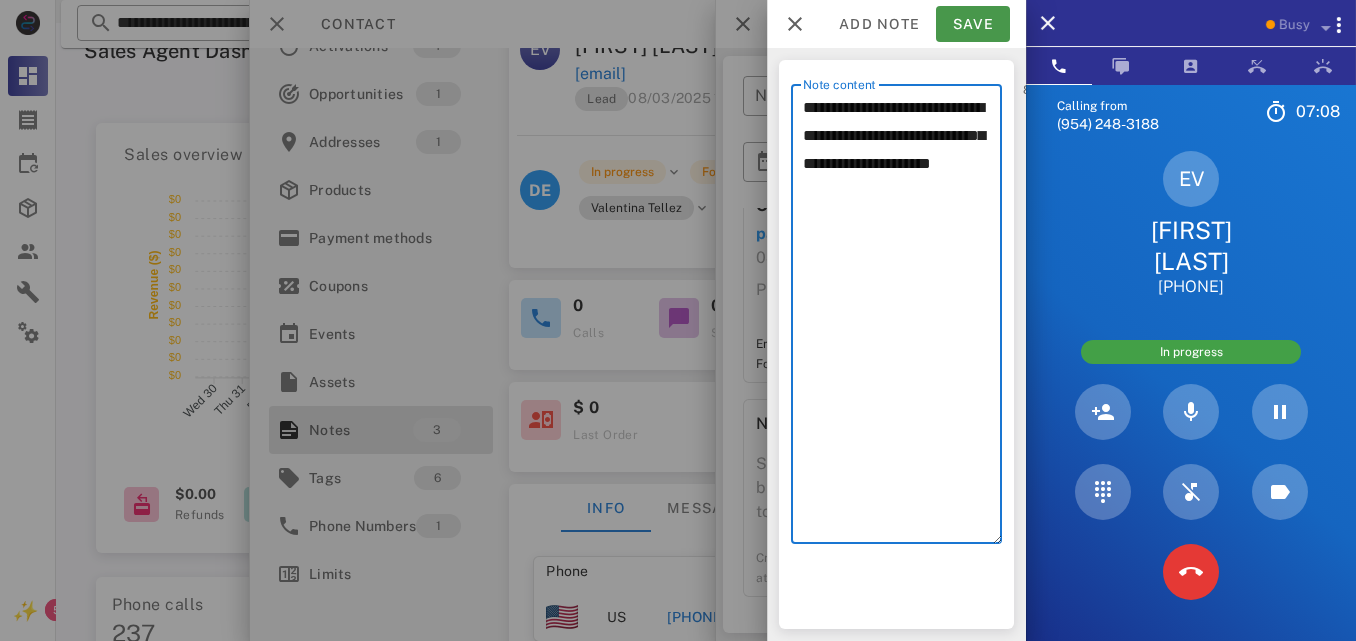 type on "**********" 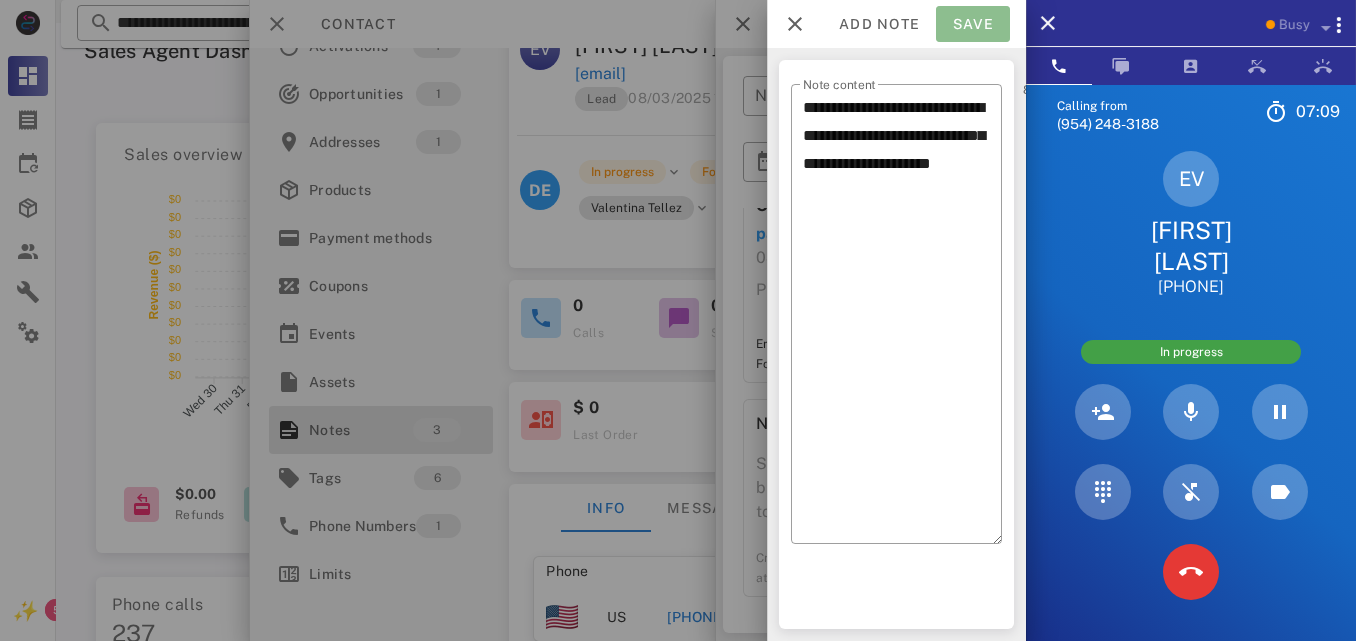 click on "Save" at bounding box center (973, 24) 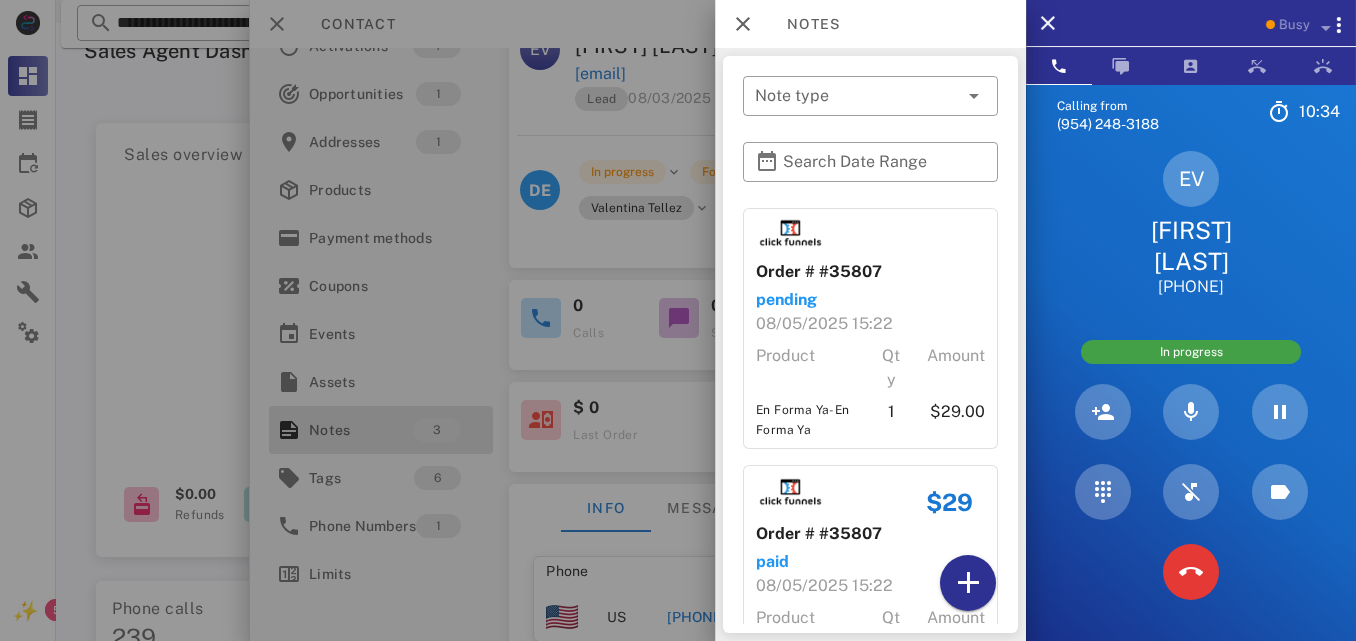 click at bounding box center (678, 320) 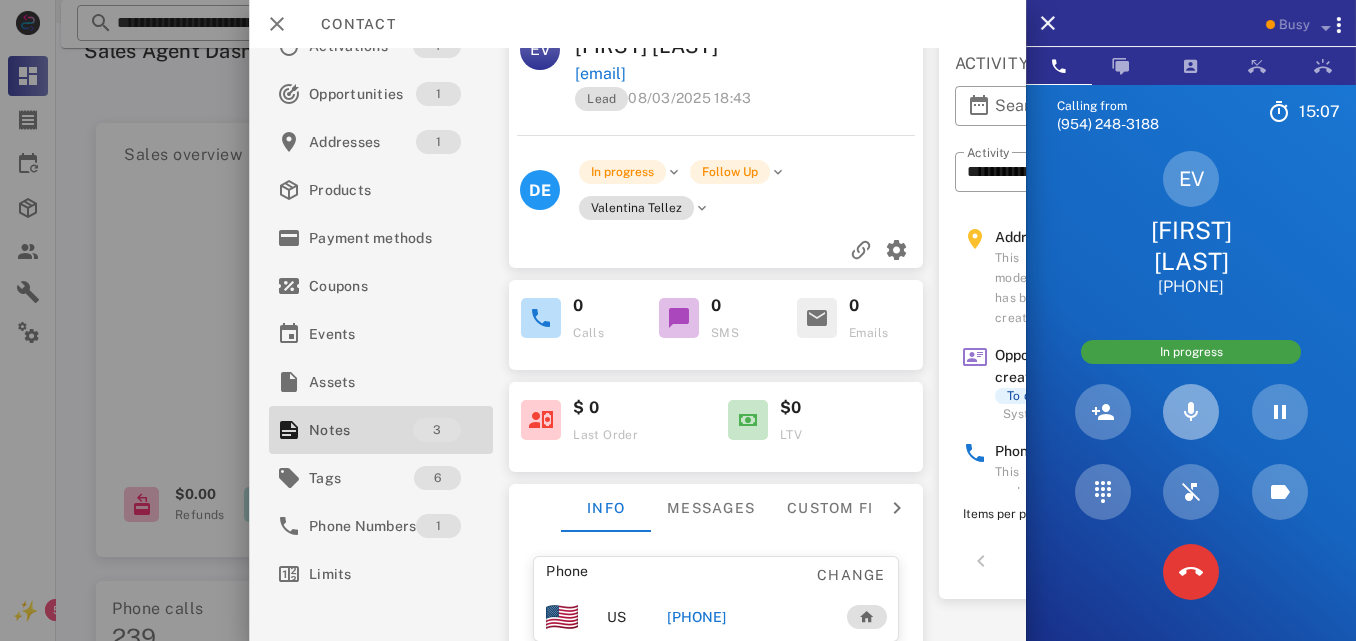 click at bounding box center (1191, 412) 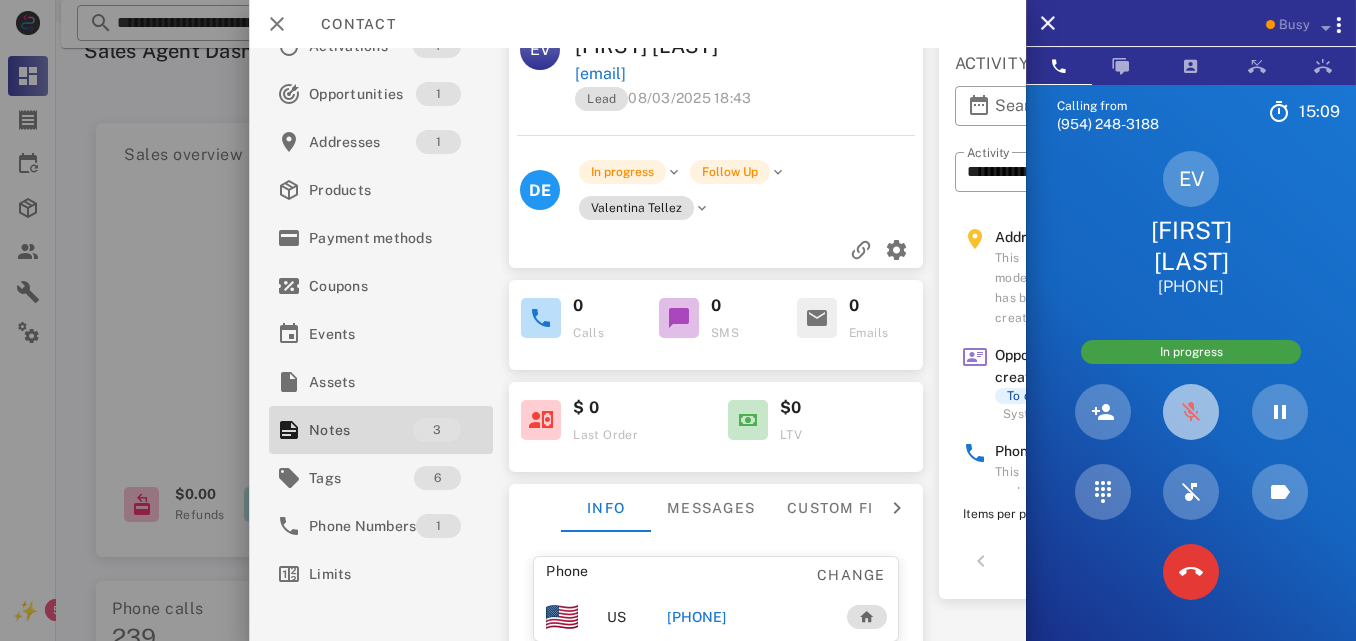click at bounding box center [1191, 412] 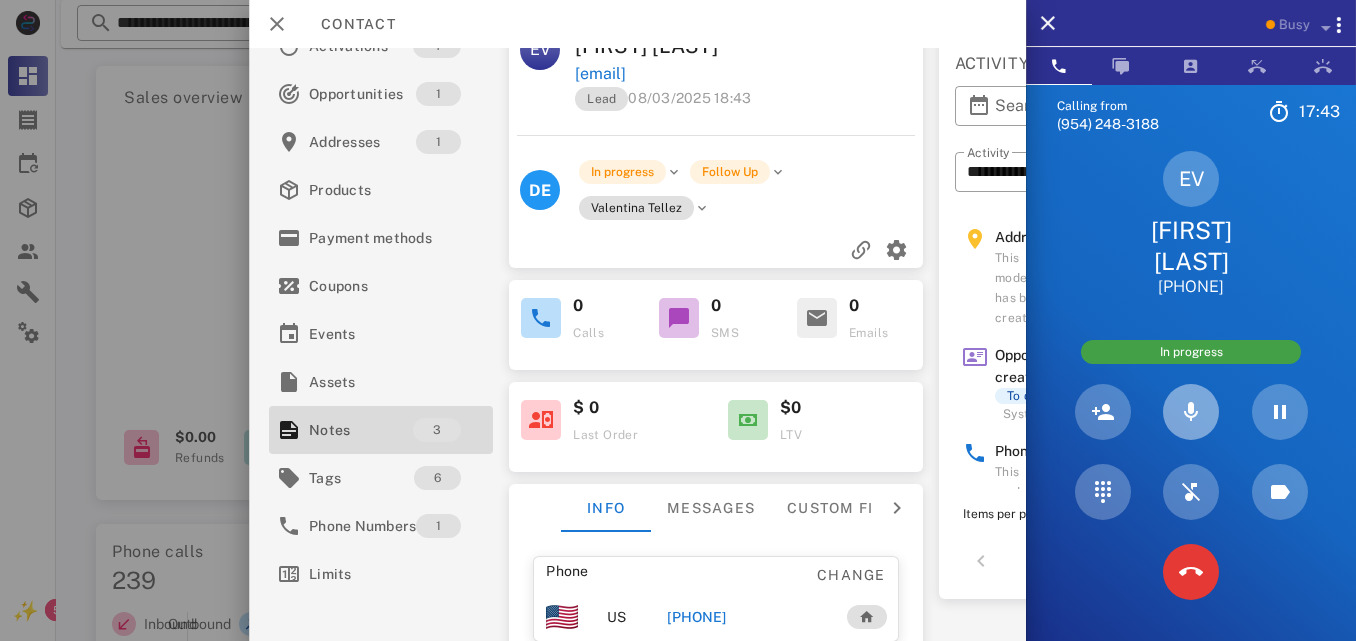 scroll, scrollTop: 86, scrollLeft: 0, axis: vertical 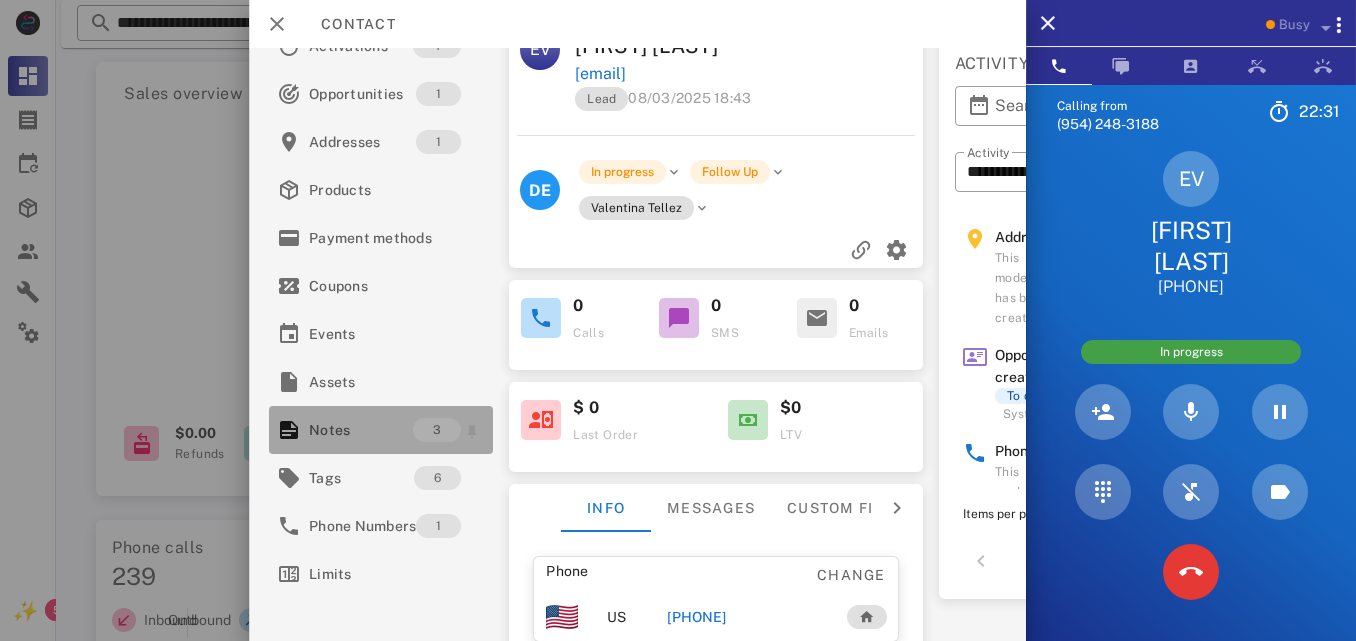 click on "Notes" at bounding box center (361, 430) 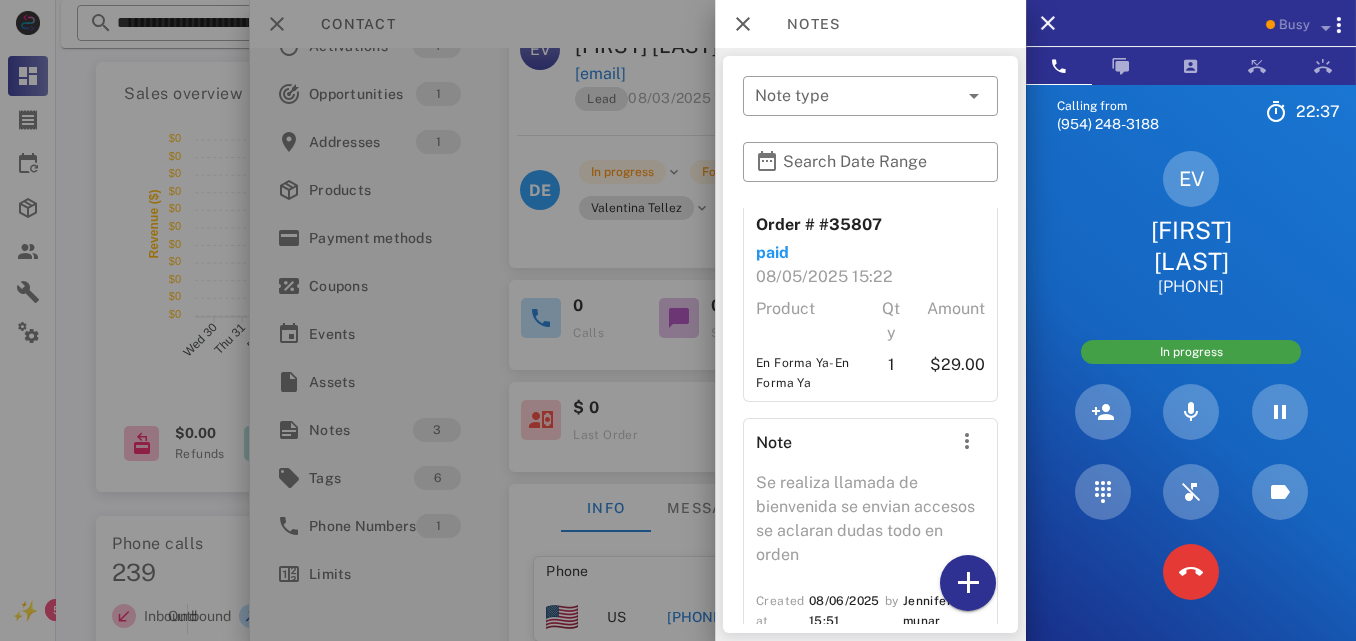 scroll, scrollTop: 352, scrollLeft: 0, axis: vertical 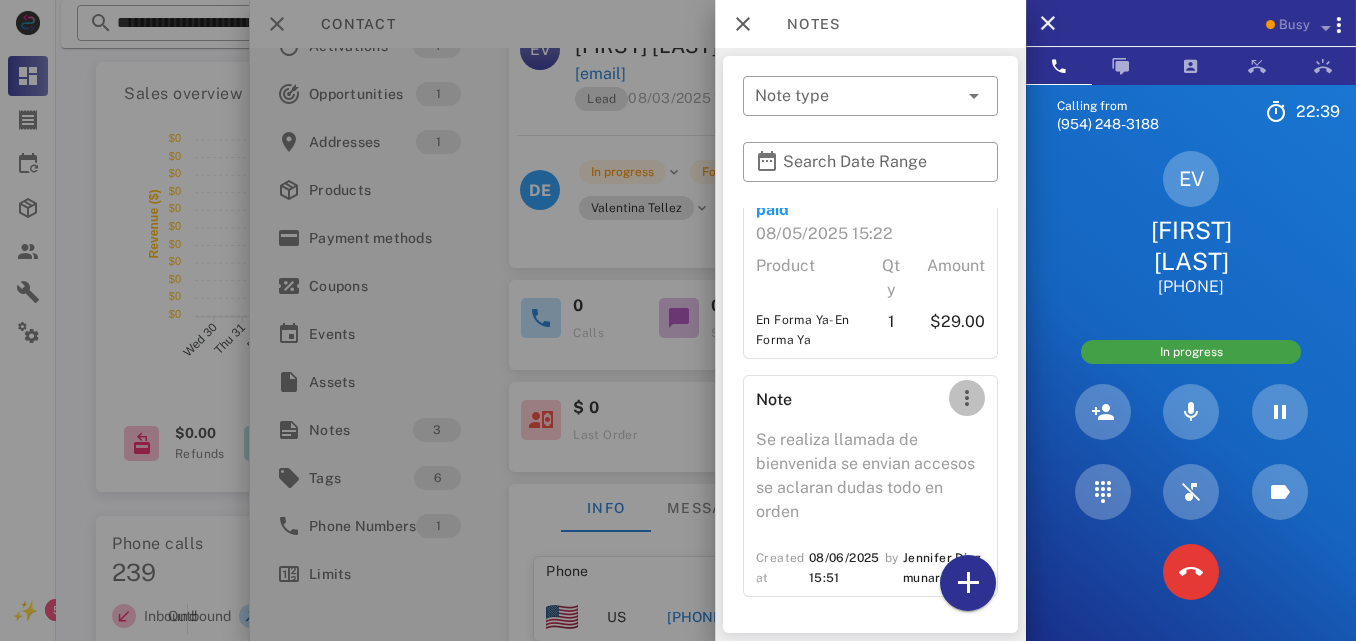 click at bounding box center [967, 398] 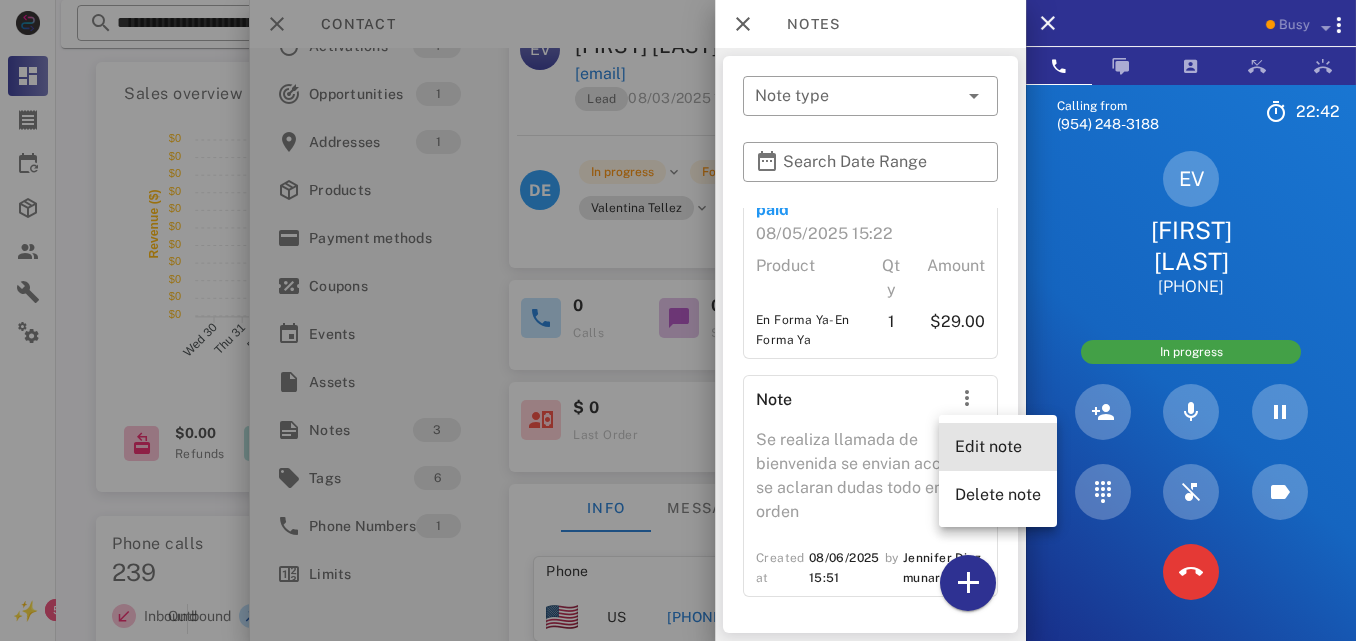 click on "Edit note" at bounding box center [998, 446] 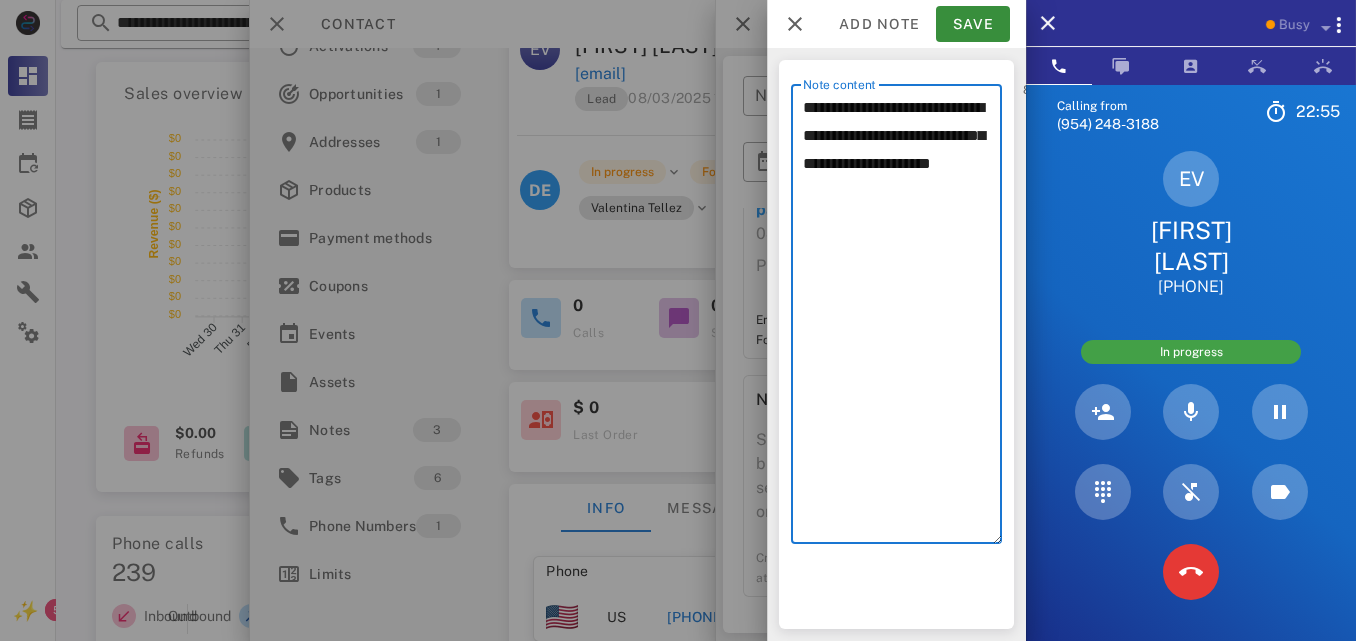 click on "**********" at bounding box center [902, 319] 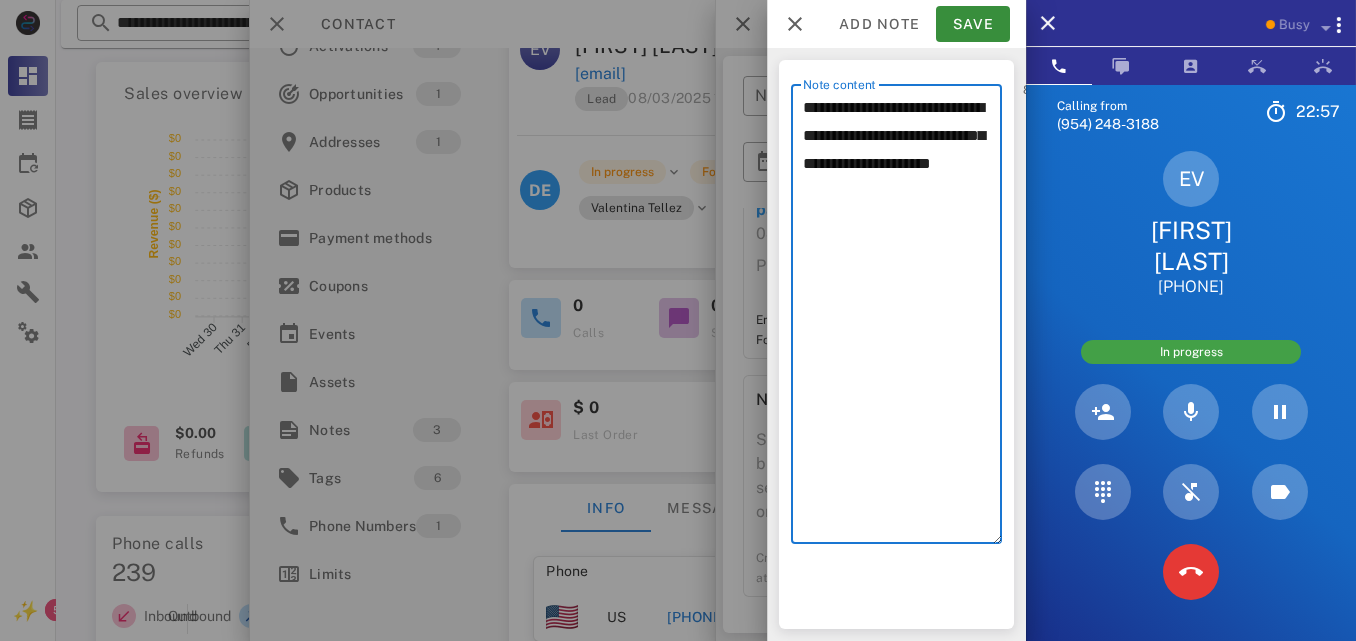 click on "**********" at bounding box center [902, 319] 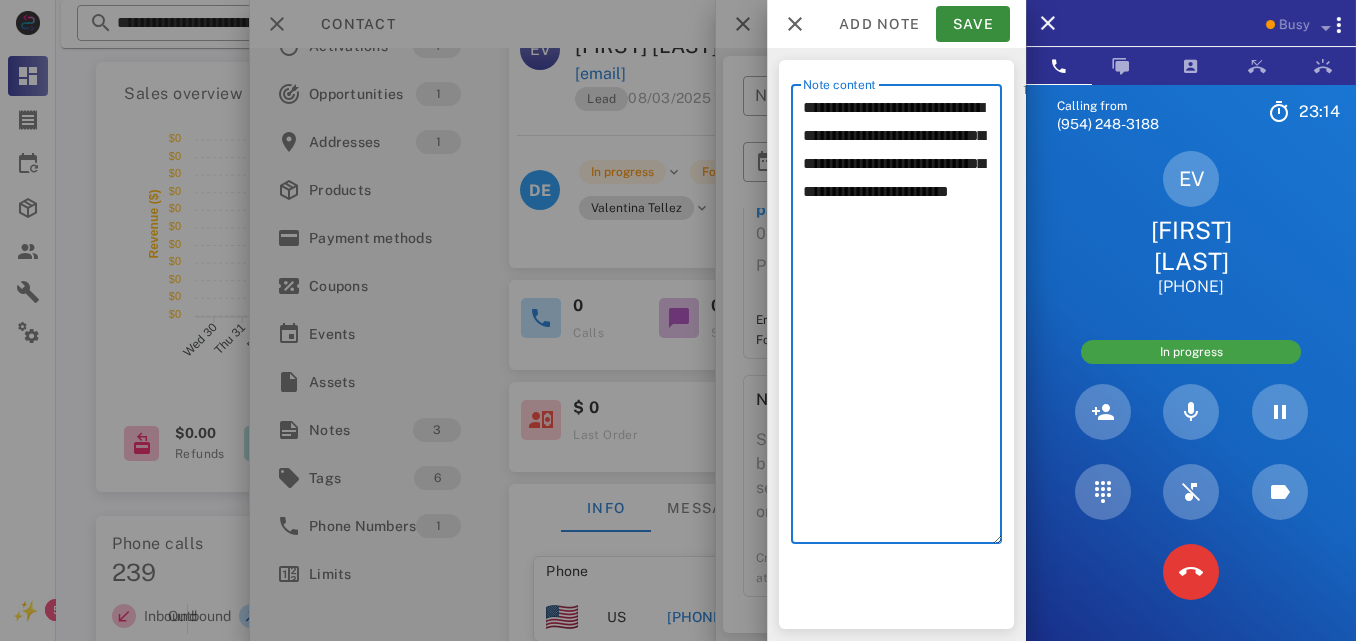 click on "**********" at bounding box center [902, 319] 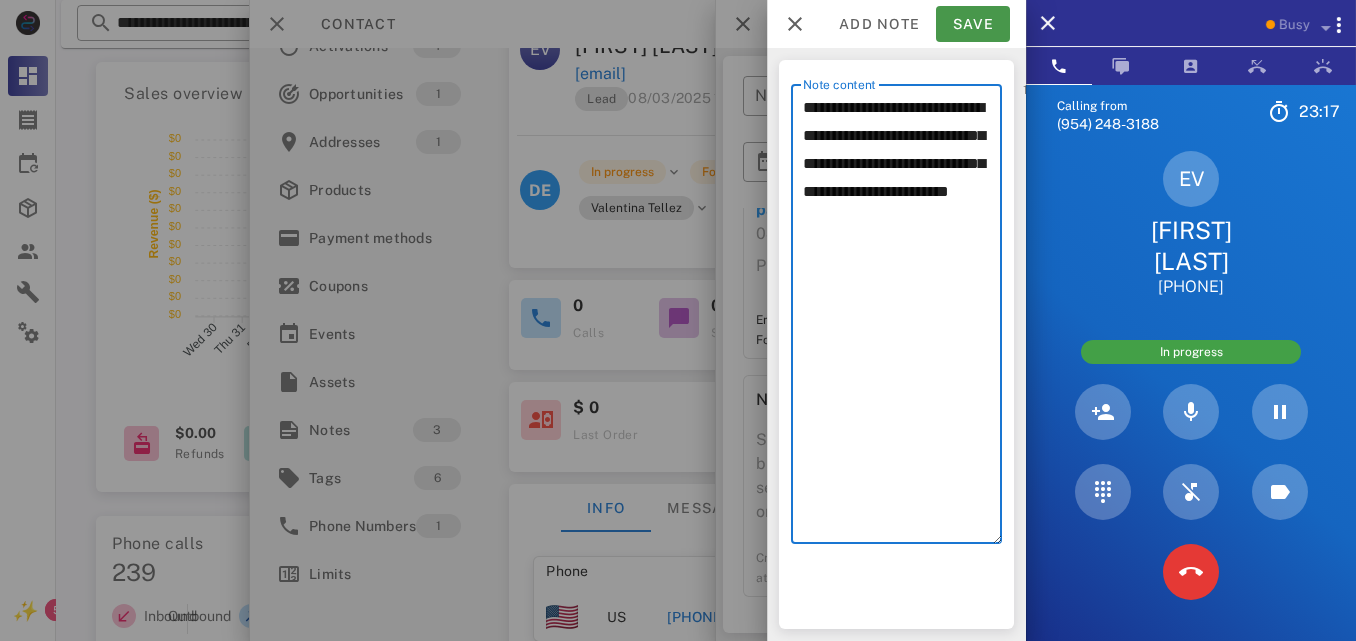 type on "**********" 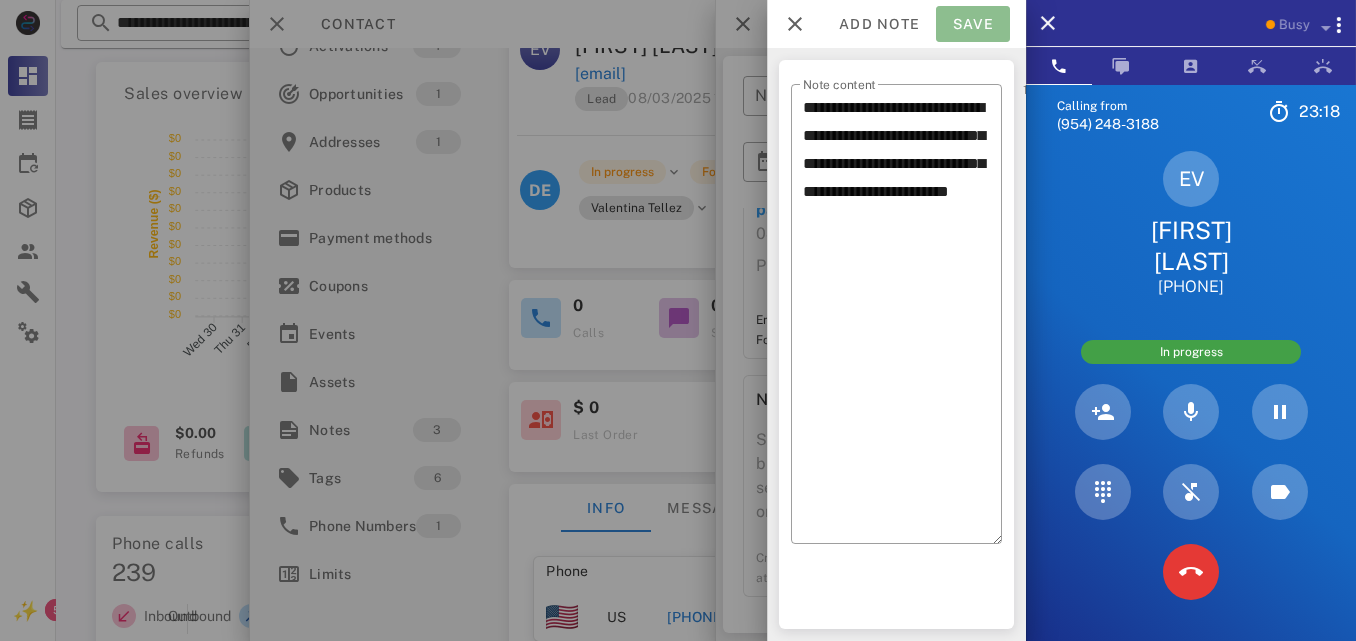 click on "Save" at bounding box center (973, 24) 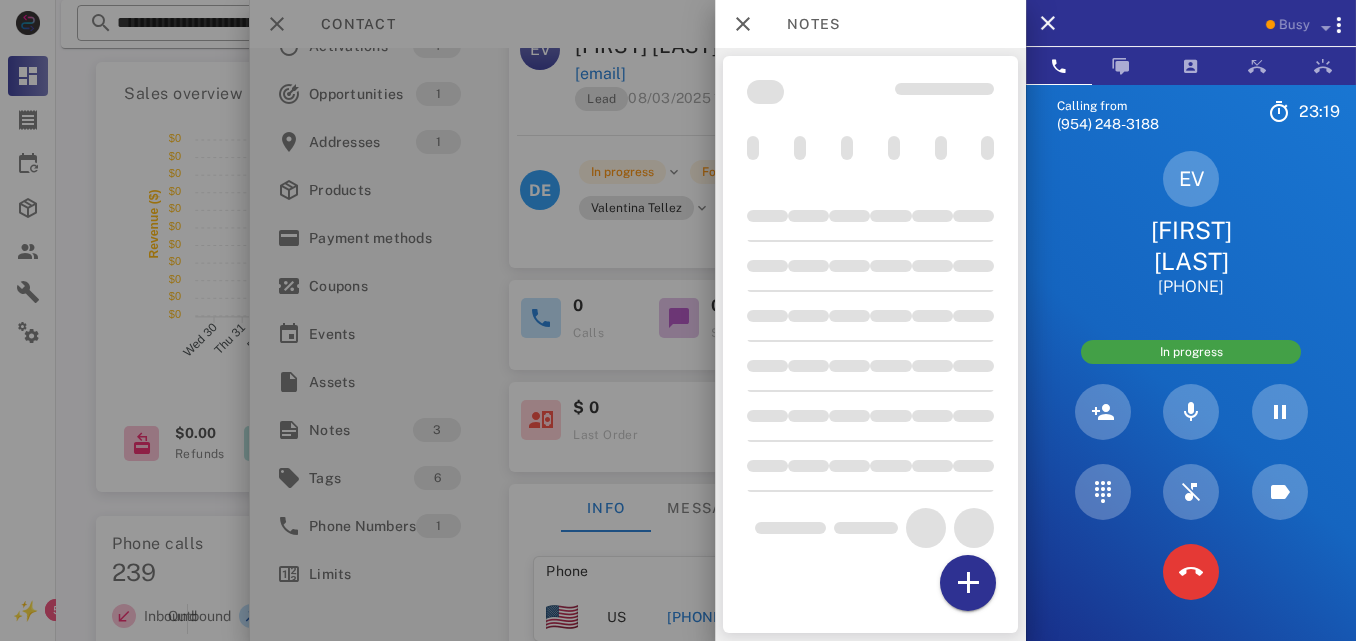 click at bounding box center [678, 320] 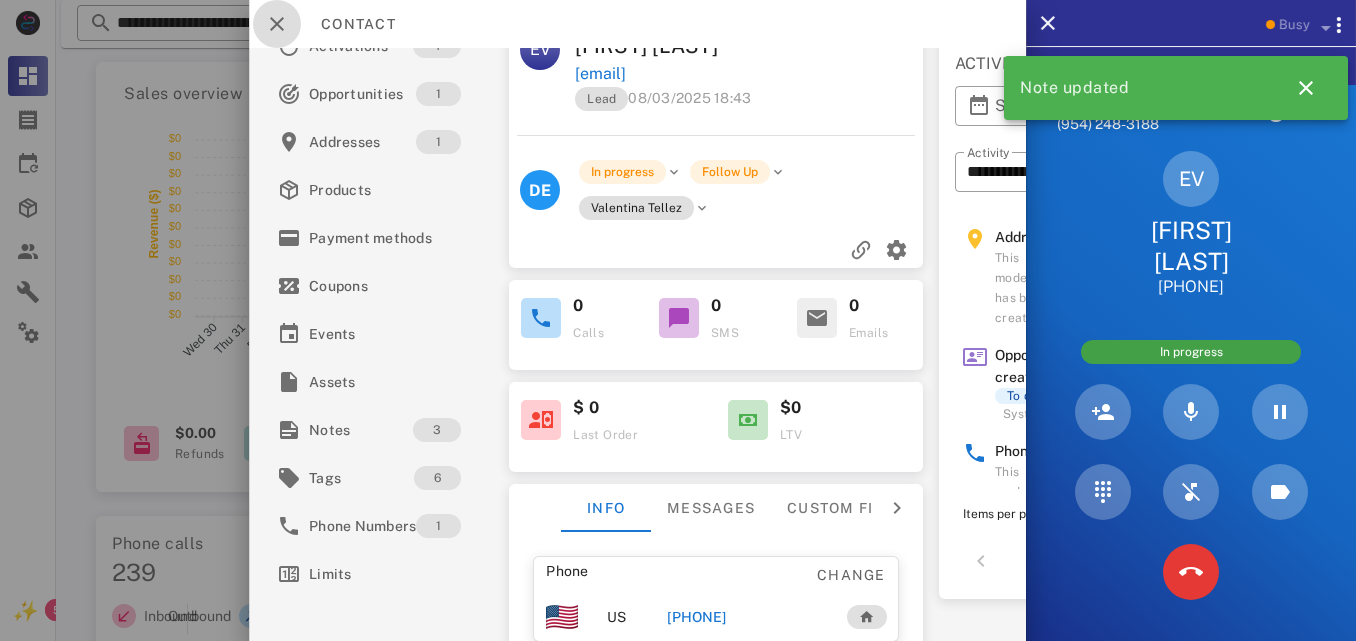 click at bounding box center [277, 24] 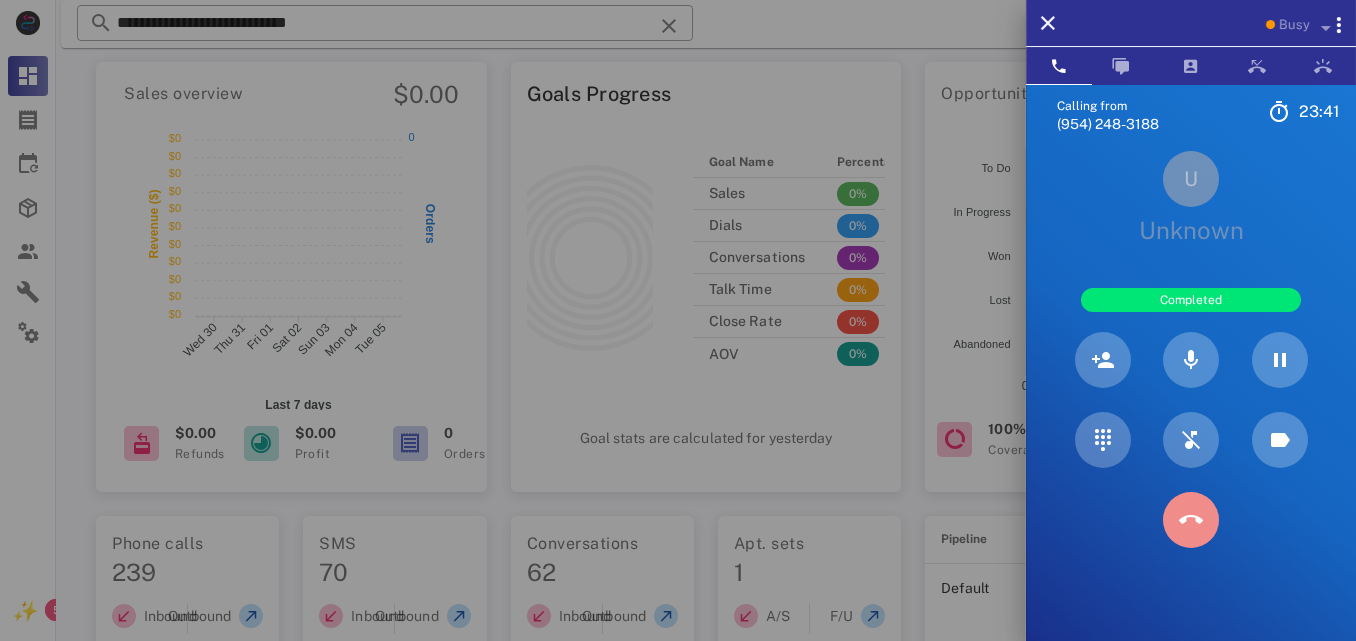 click at bounding box center [1191, 520] 